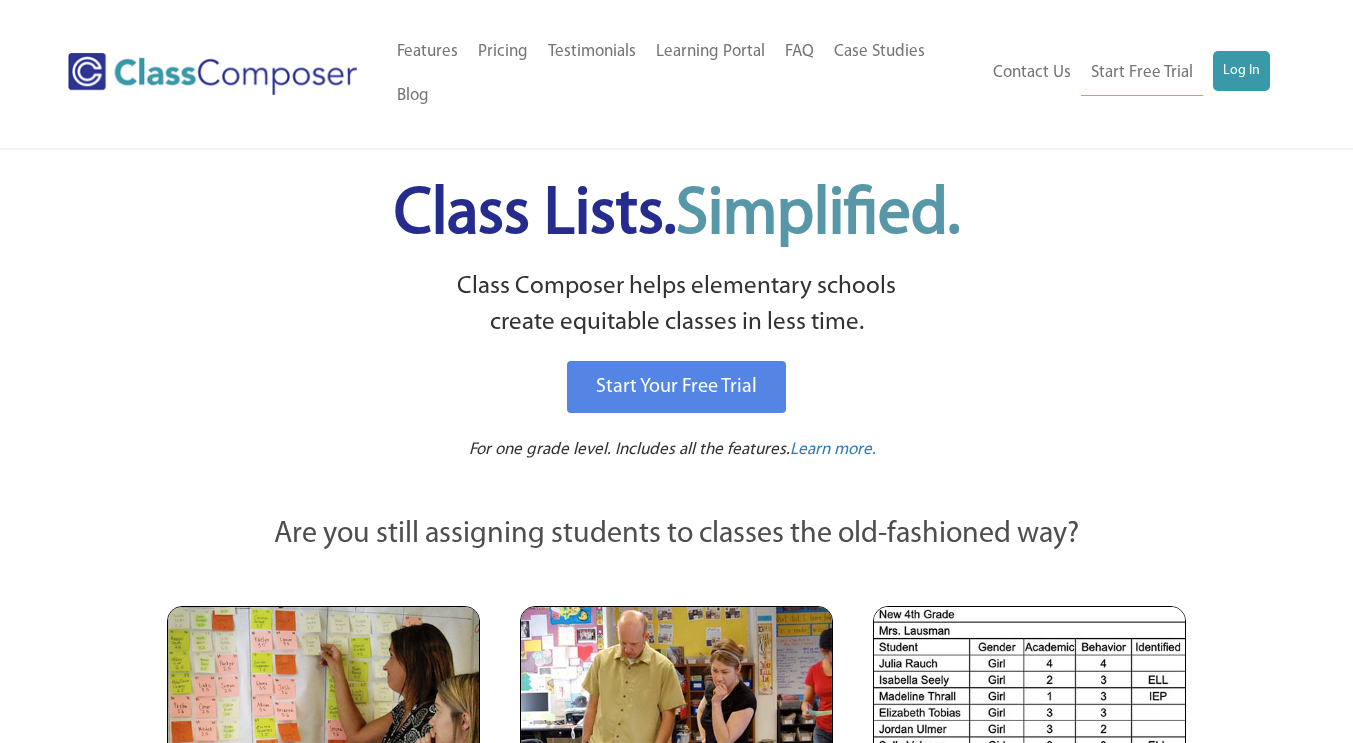 scroll, scrollTop: 0, scrollLeft: 0, axis: both 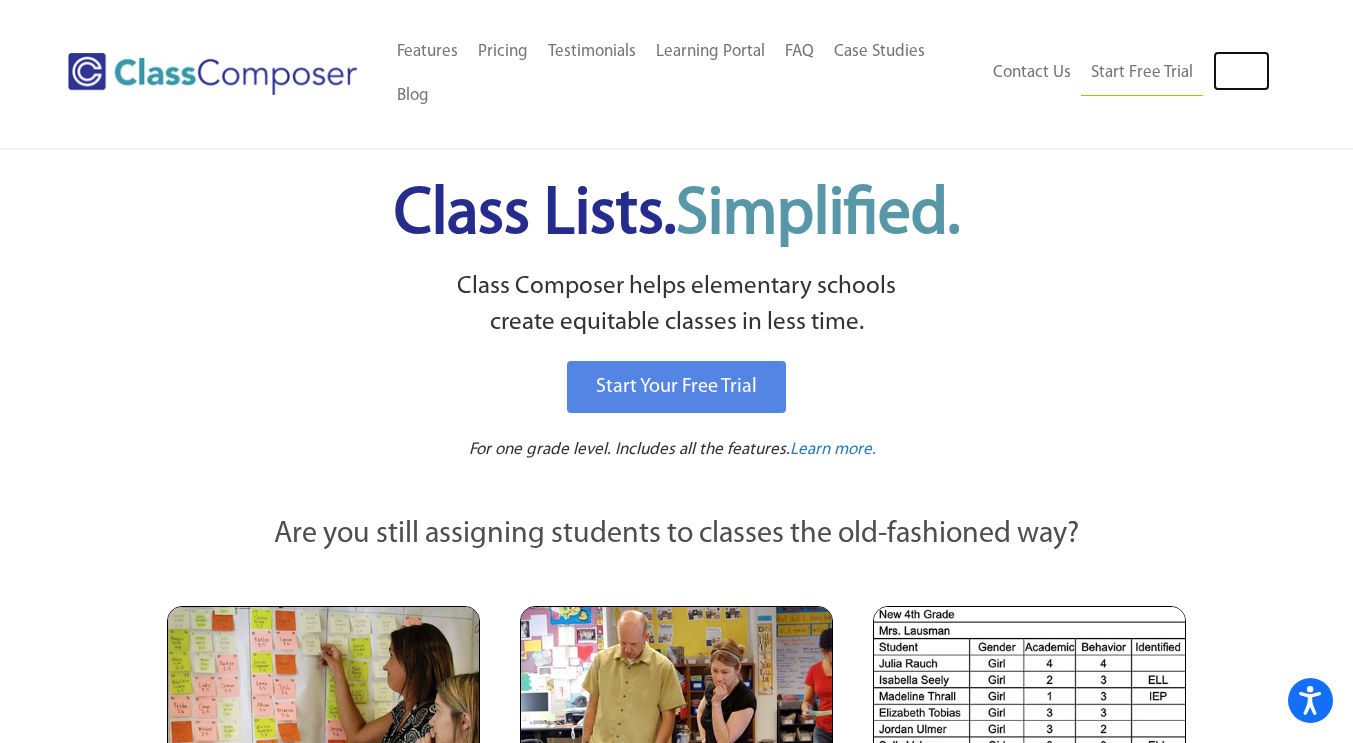 click on "Log In" at bounding box center [1241, 71] 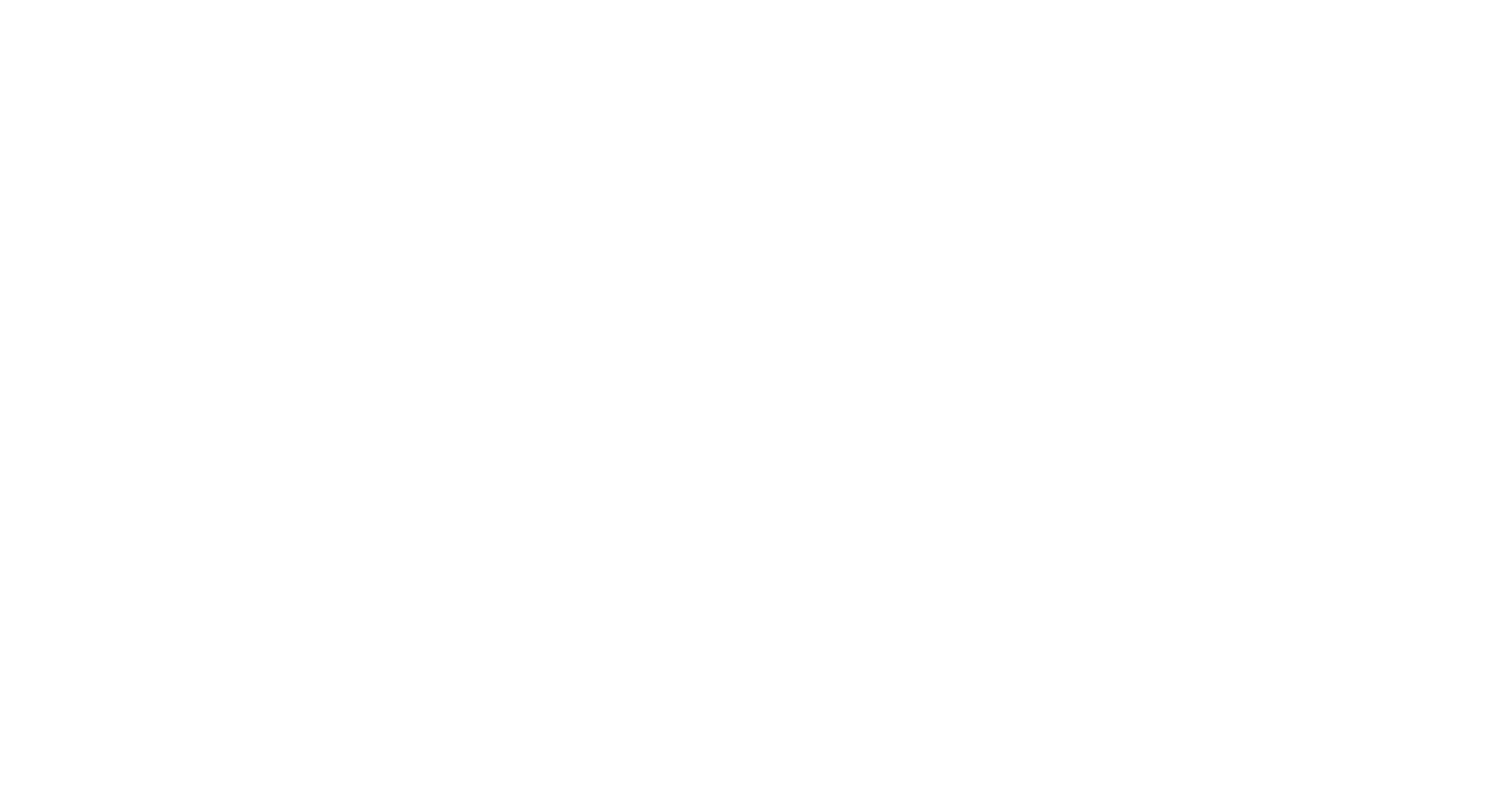 scroll, scrollTop: 0, scrollLeft: 0, axis: both 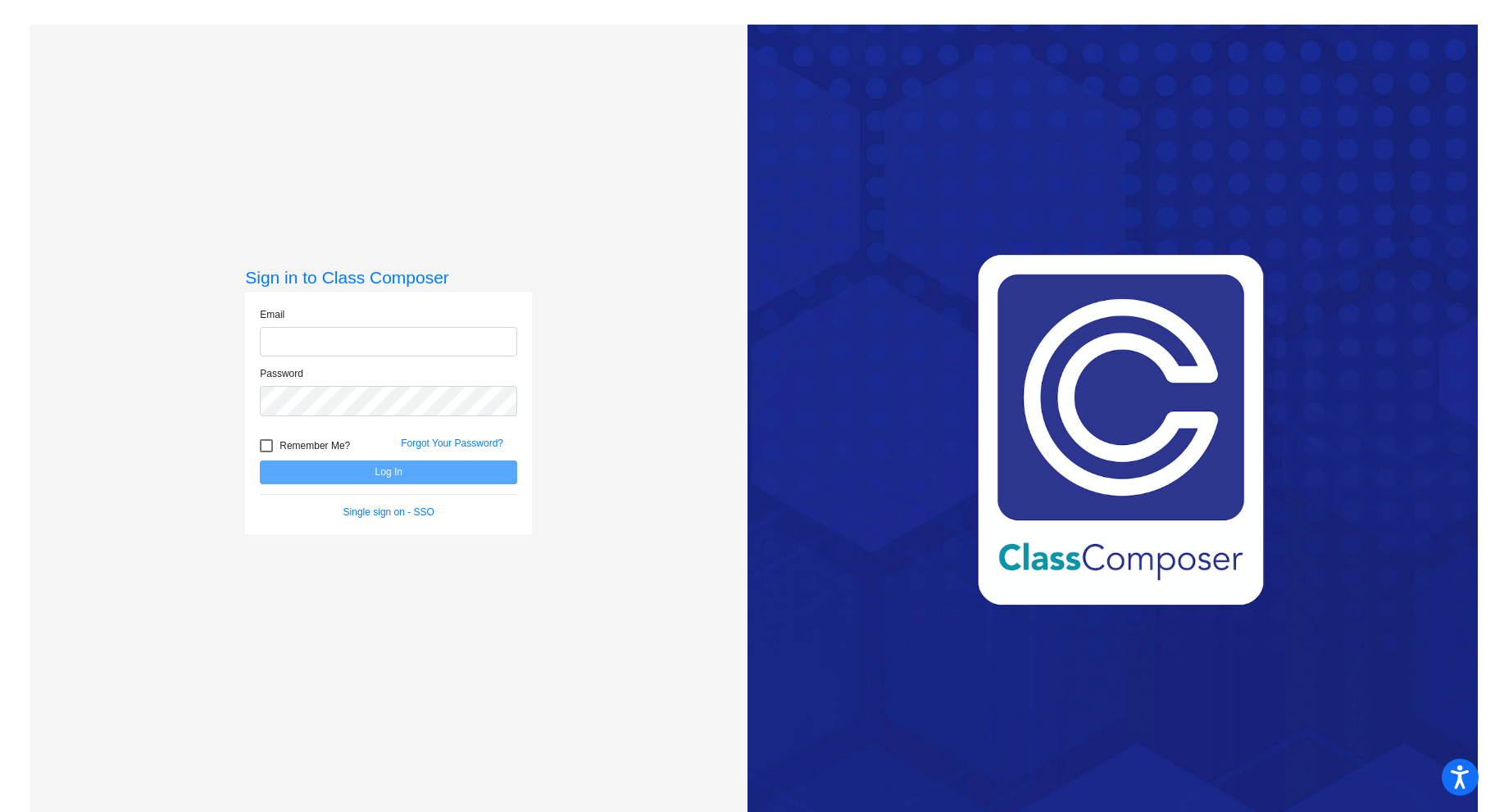 type on "ddegroat@ceres.k12.ca.us" 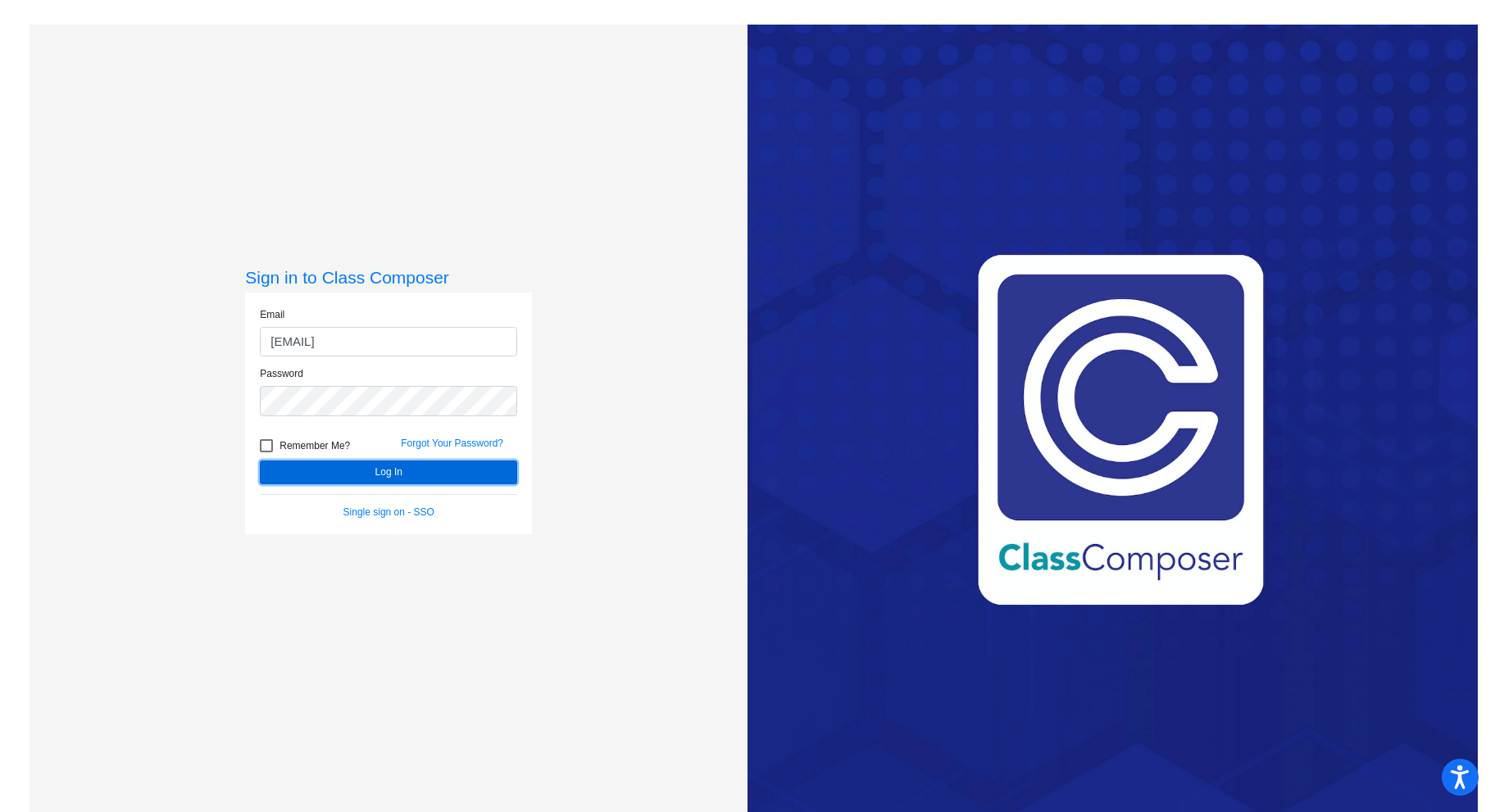 click on "Log In" 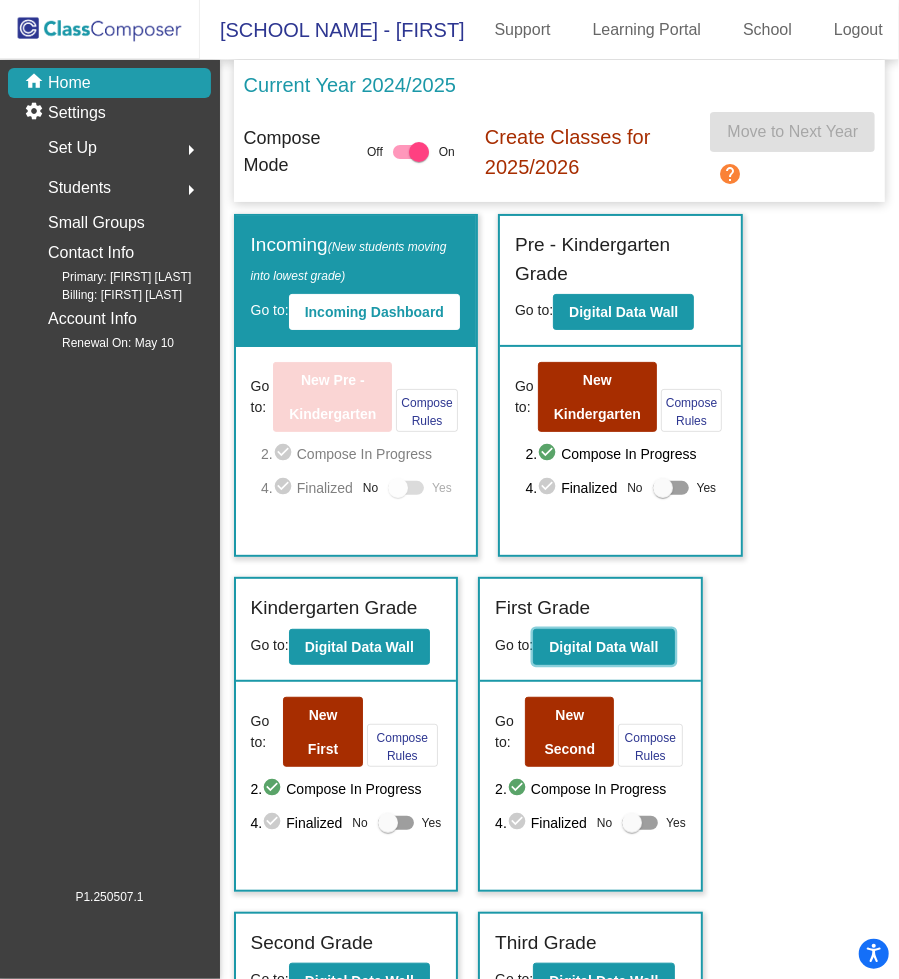 click on "Digital Data Wall" 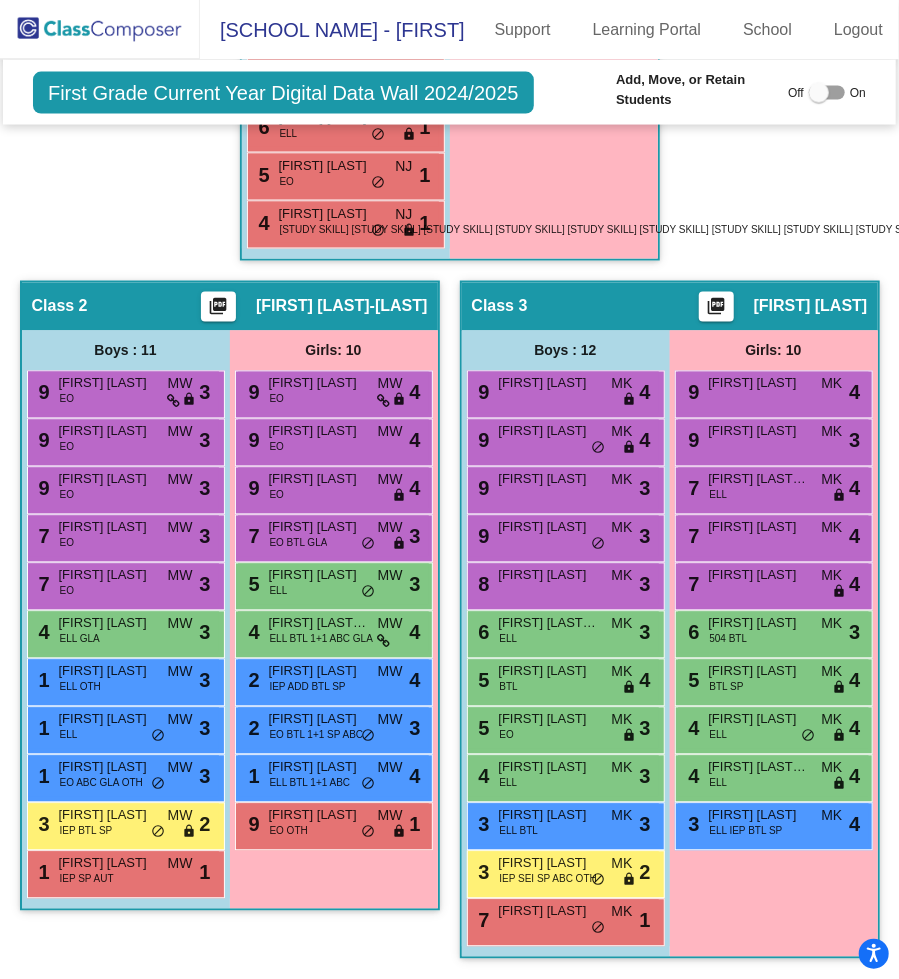 scroll, scrollTop: 1210, scrollLeft: 0, axis: vertical 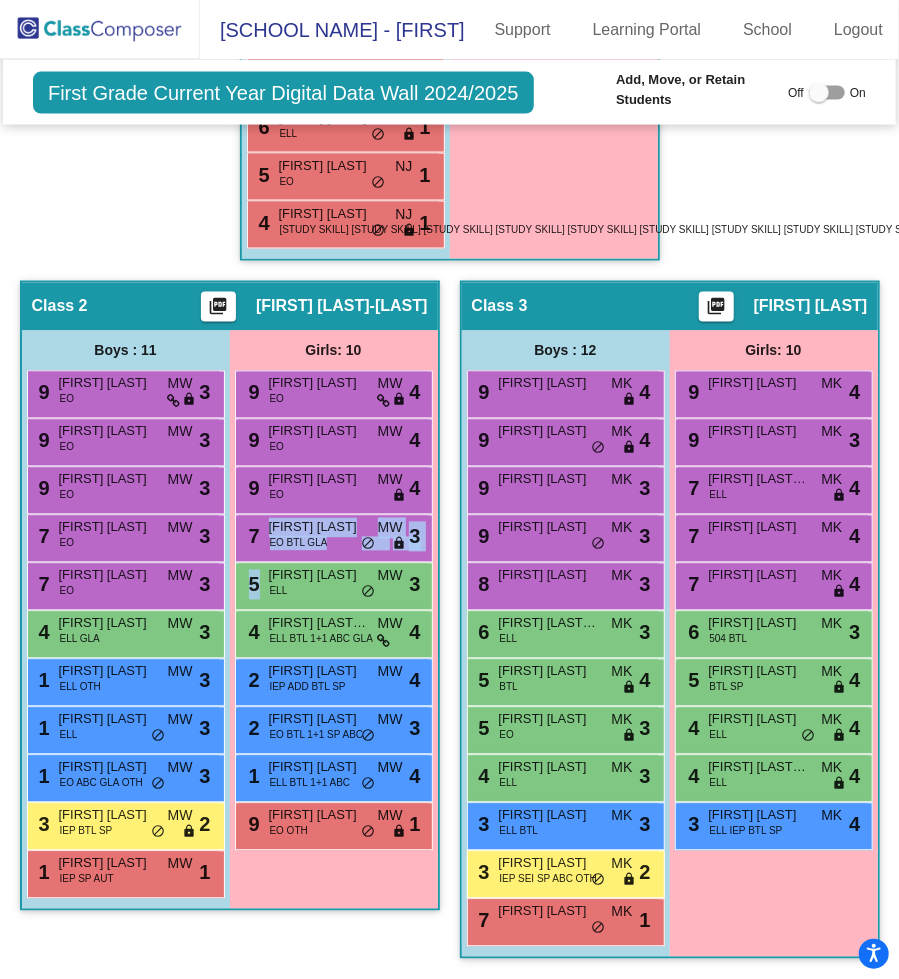 drag, startPoint x: 612, startPoint y: 552, endPoint x: 778, endPoint y: 505, distance: 172.52536 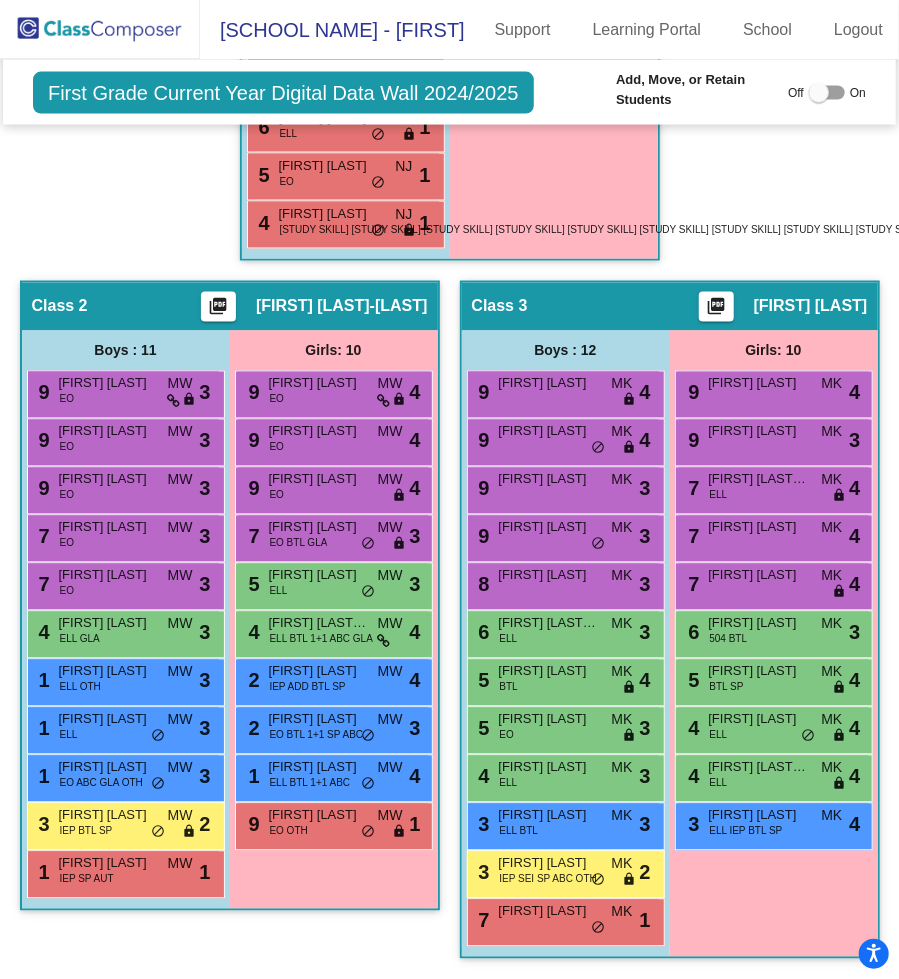 scroll, scrollTop: 1812, scrollLeft: 0, axis: vertical 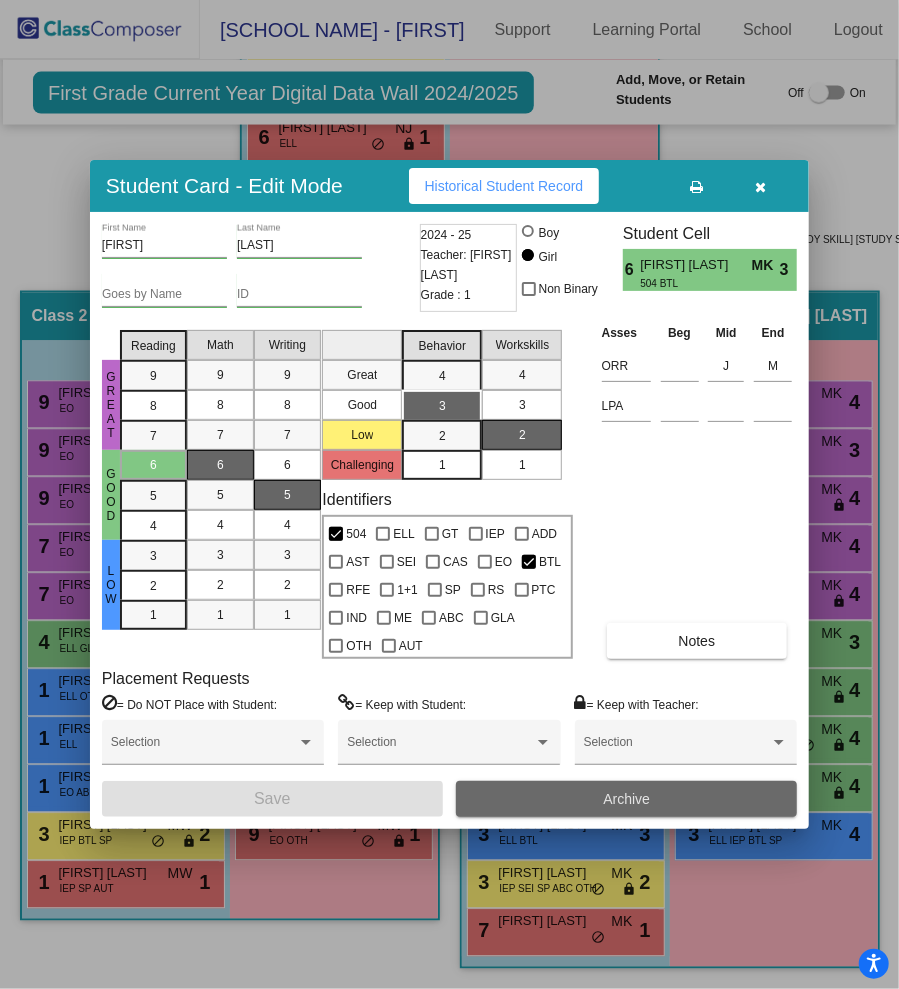 click on "Archive" at bounding box center [626, 799] 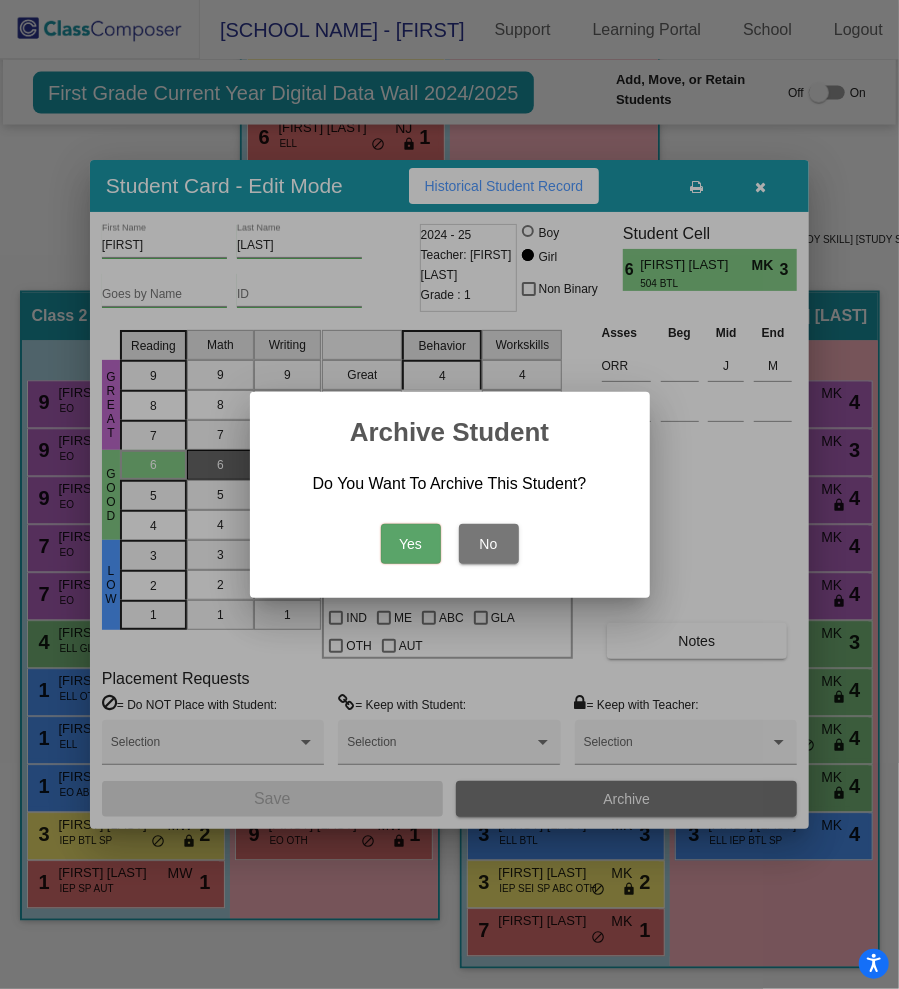click on "Yes" at bounding box center (411, 544) 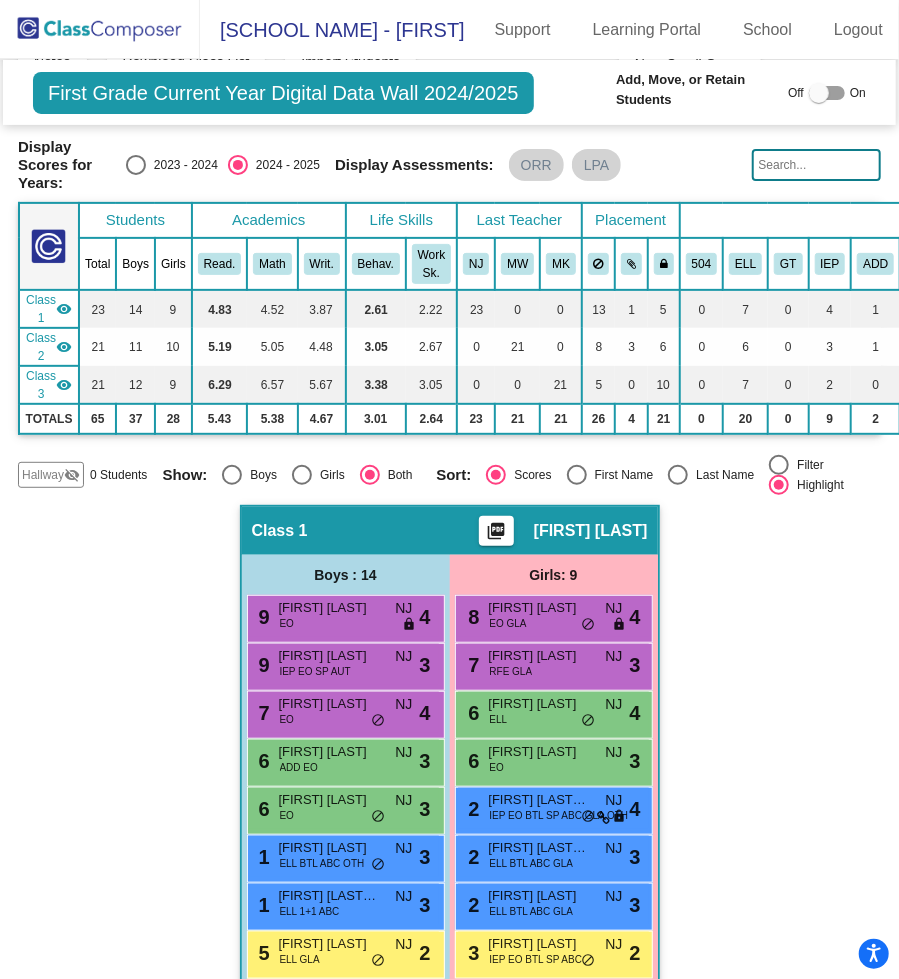 scroll, scrollTop: 0, scrollLeft: 0, axis: both 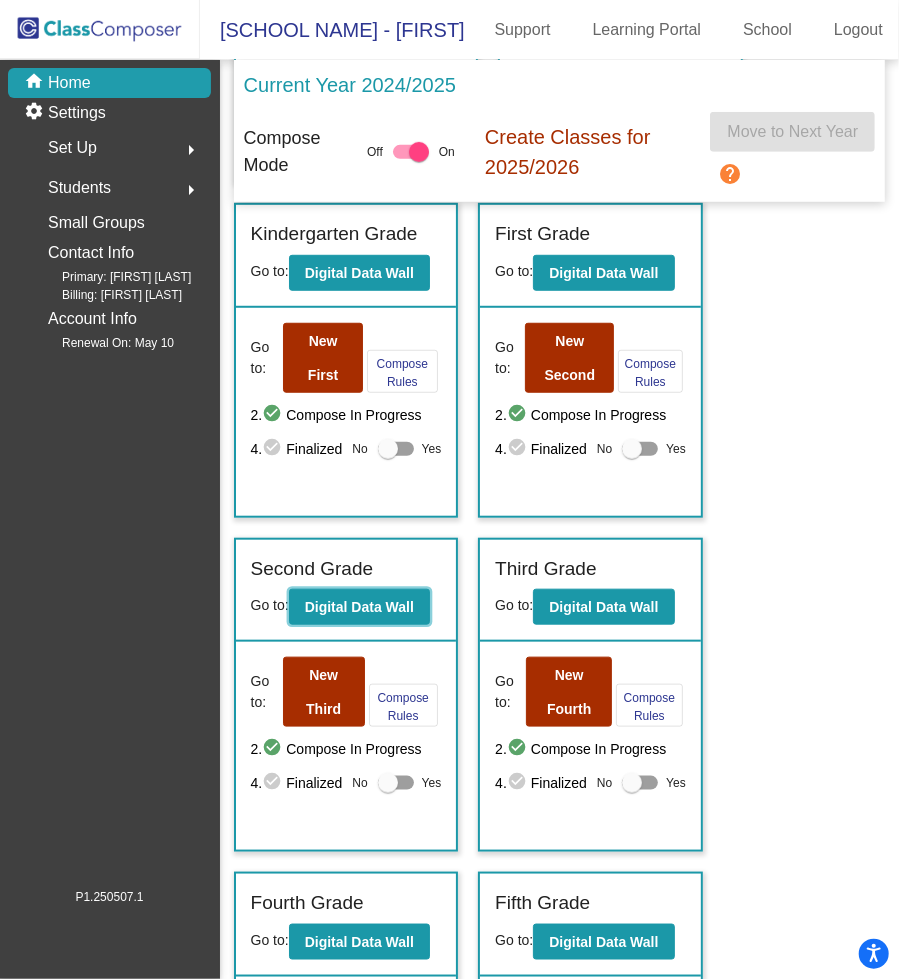 click on "Digital Data Wall" 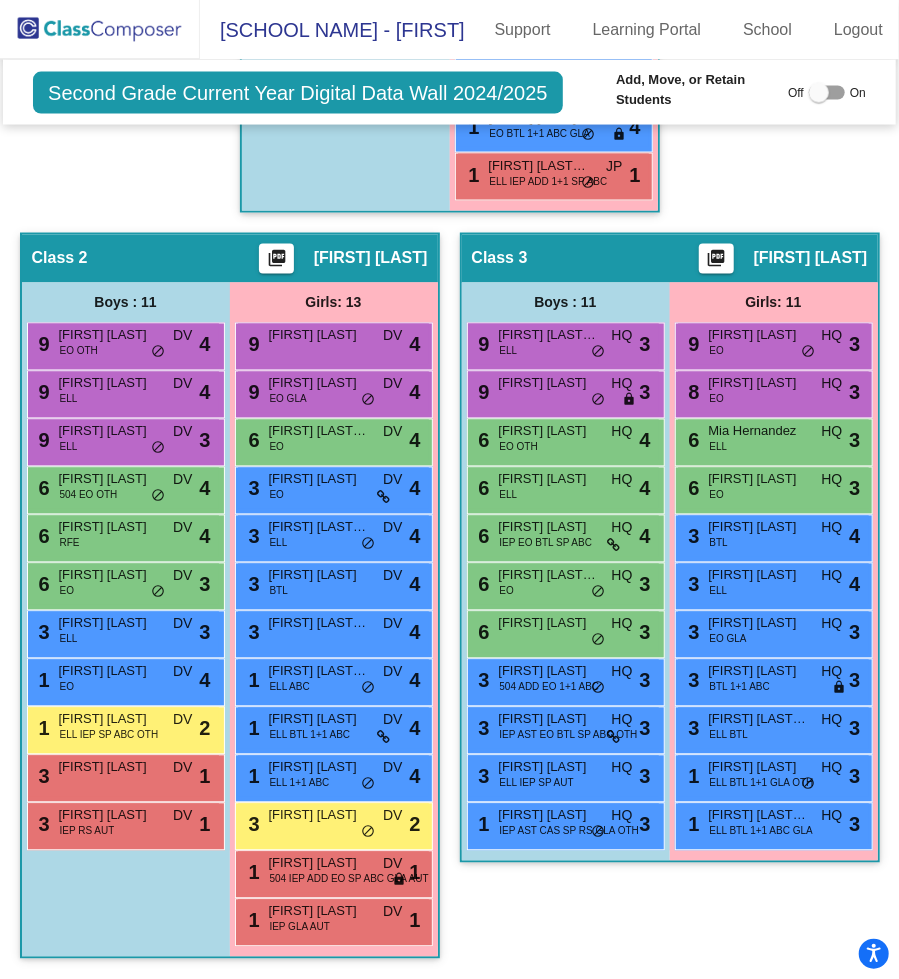 scroll, scrollTop: 1713, scrollLeft: 0, axis: vertical 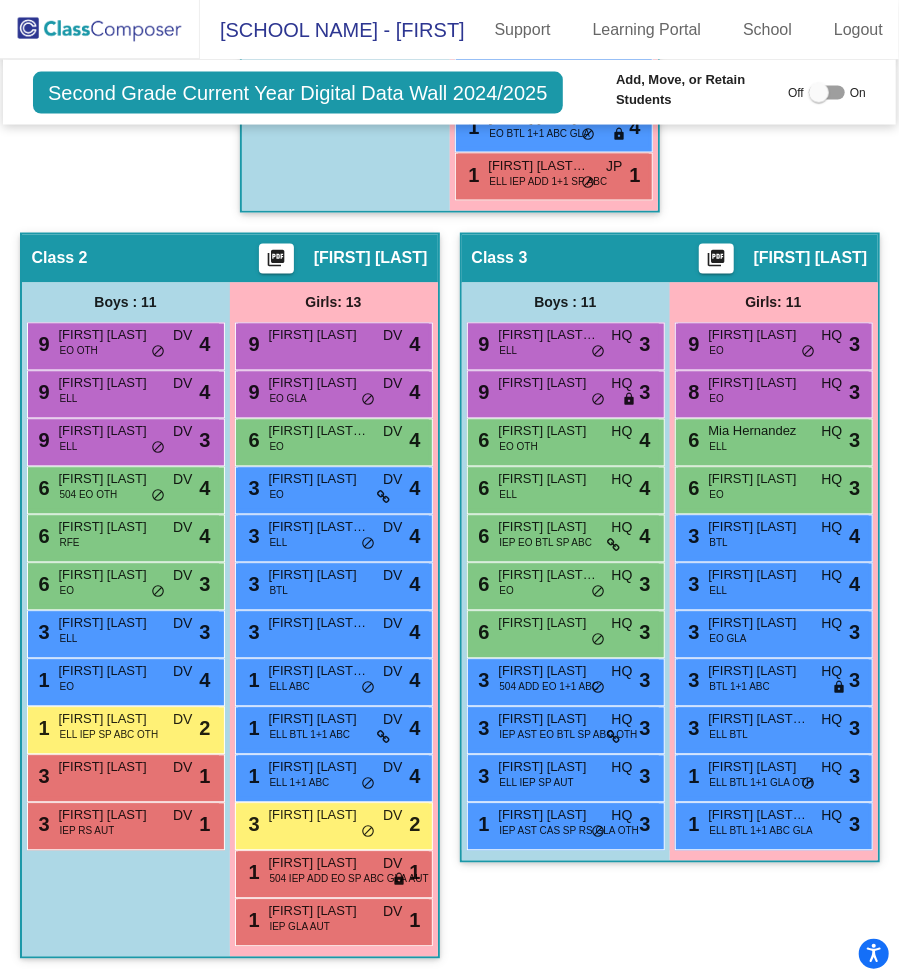 click on "Aria Gloria" at bounding box center [759, 384] 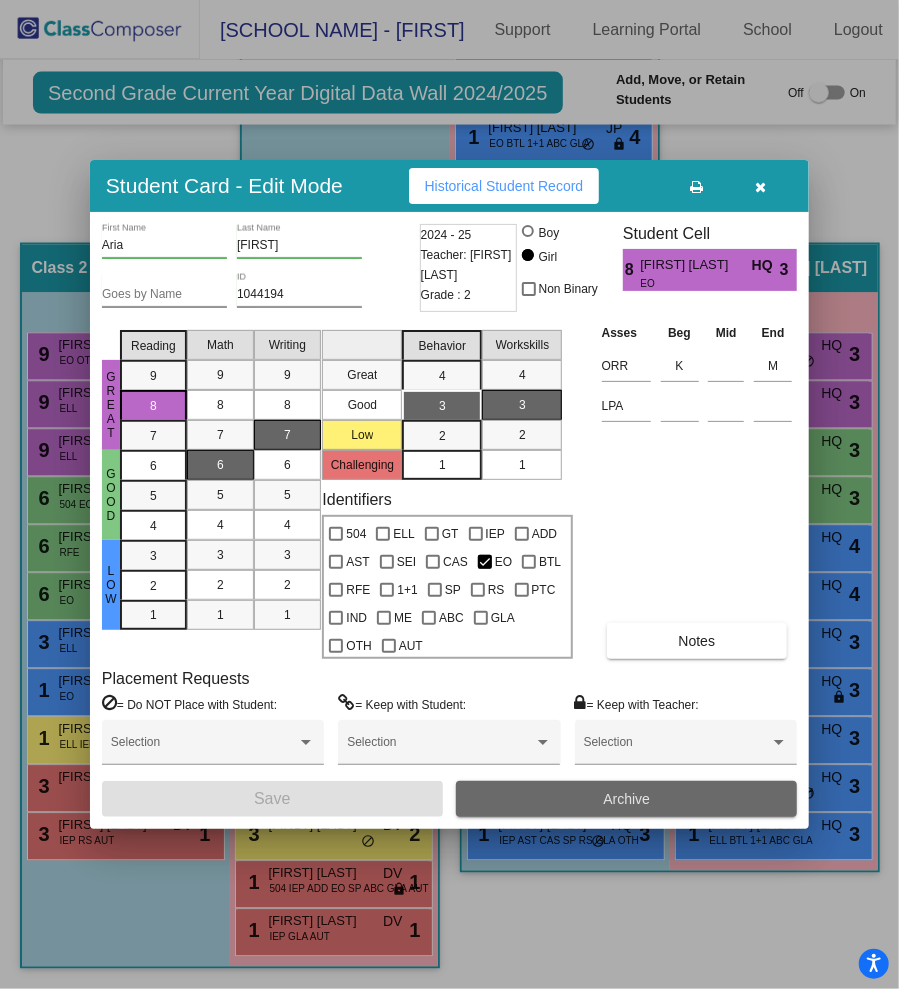 click on "Archive" at bounding box center (626, 799) 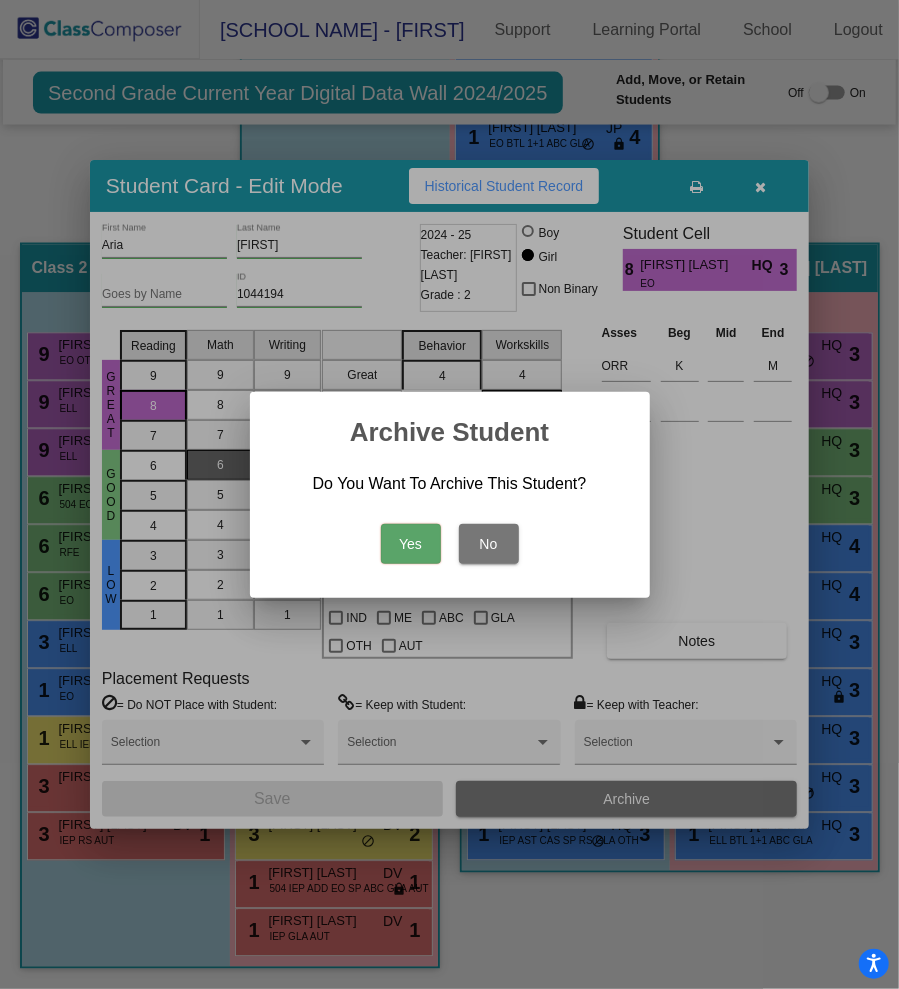 click on "Yes" at bounding box center (411, 544) 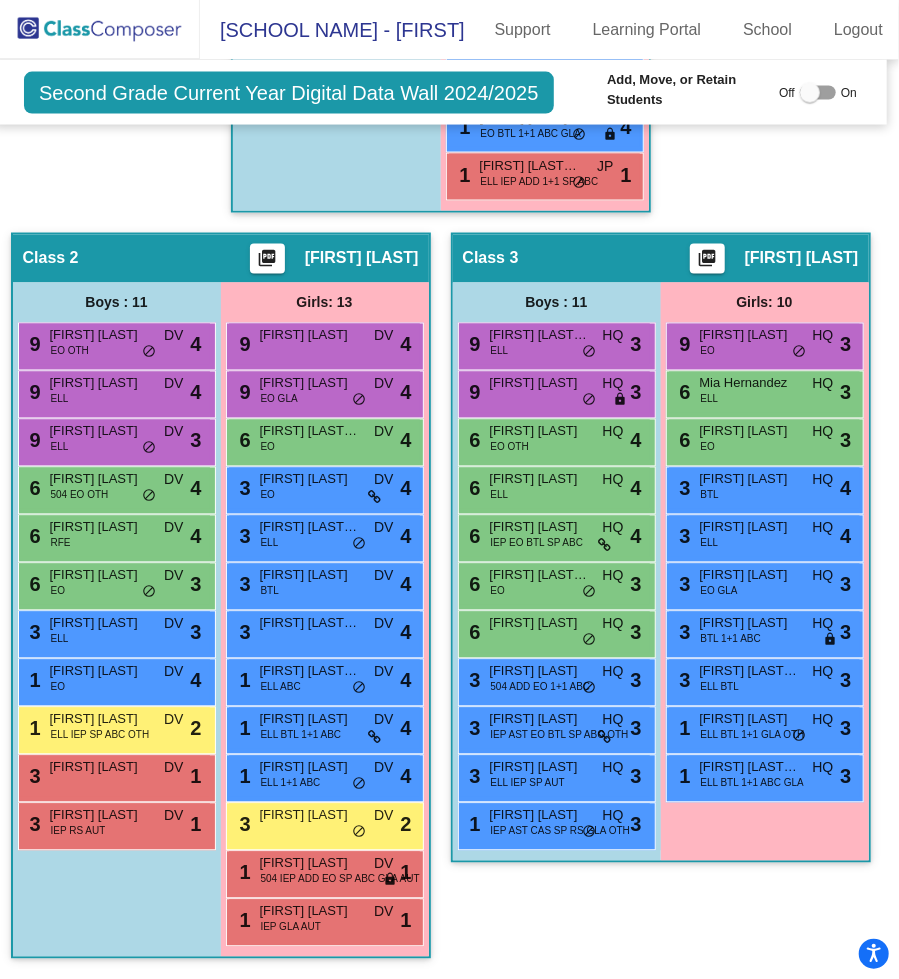 scroll, scrollTop: 1804, scrollLeft: 9, axis: both 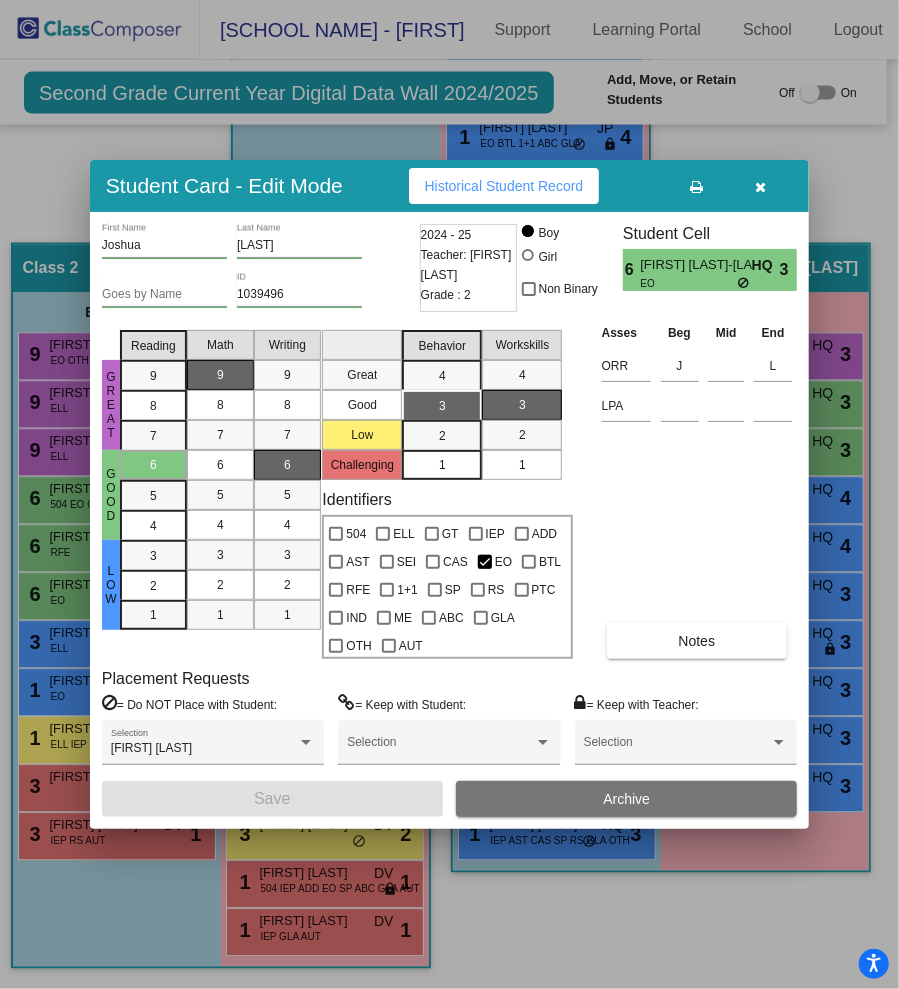click on "Archive" at bounding box center [626, 799] 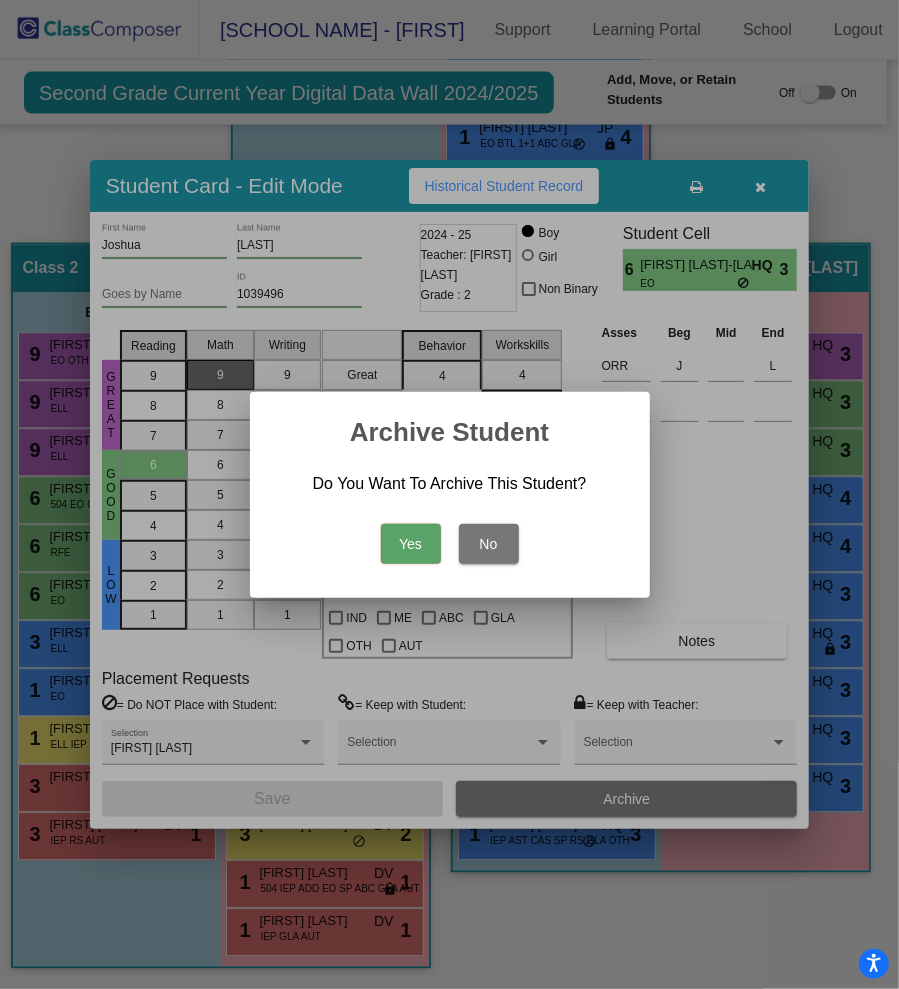 click on "Yes" at bounding box center (411, 544) 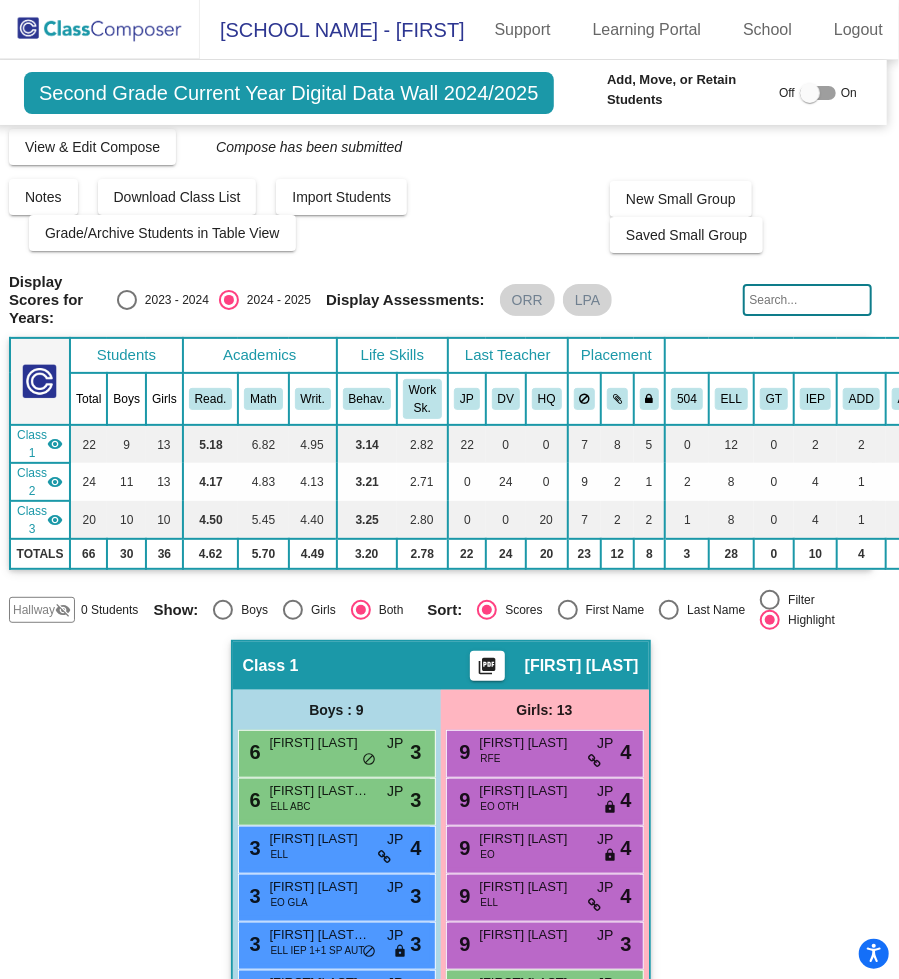 scroll, scrollTop: 0, scrollLeft: 9, axis: horizontal 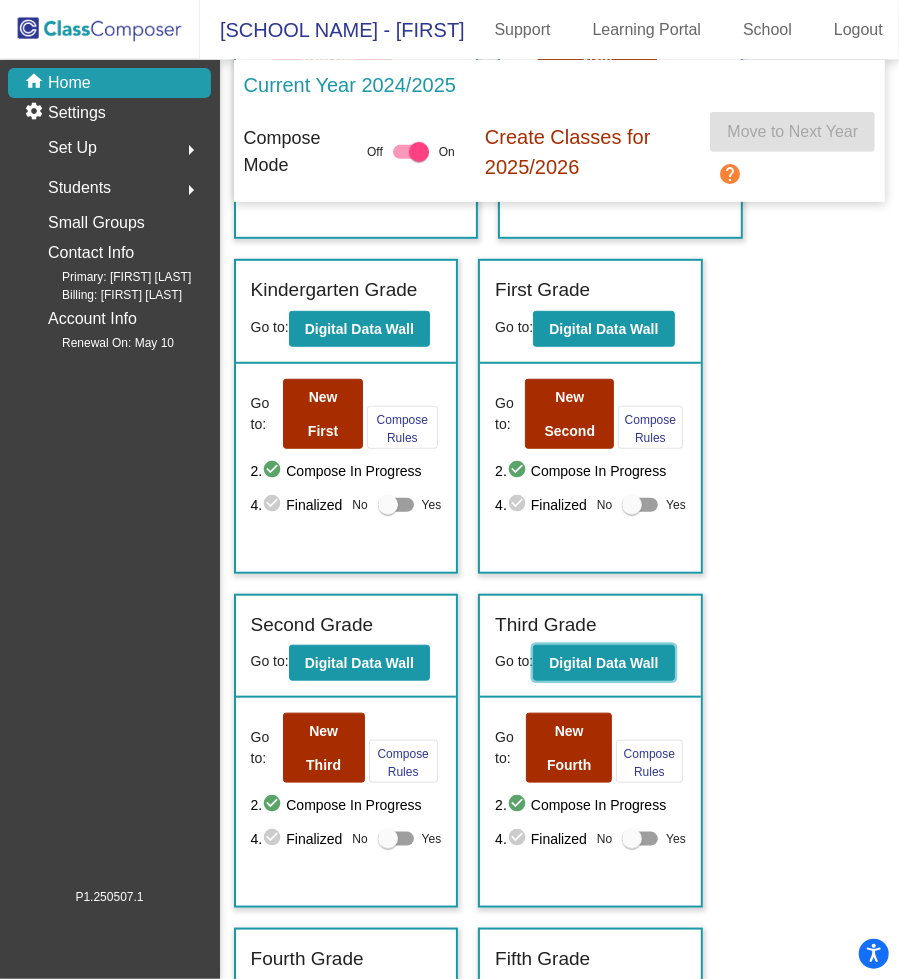 click on "Digital Data Wall" 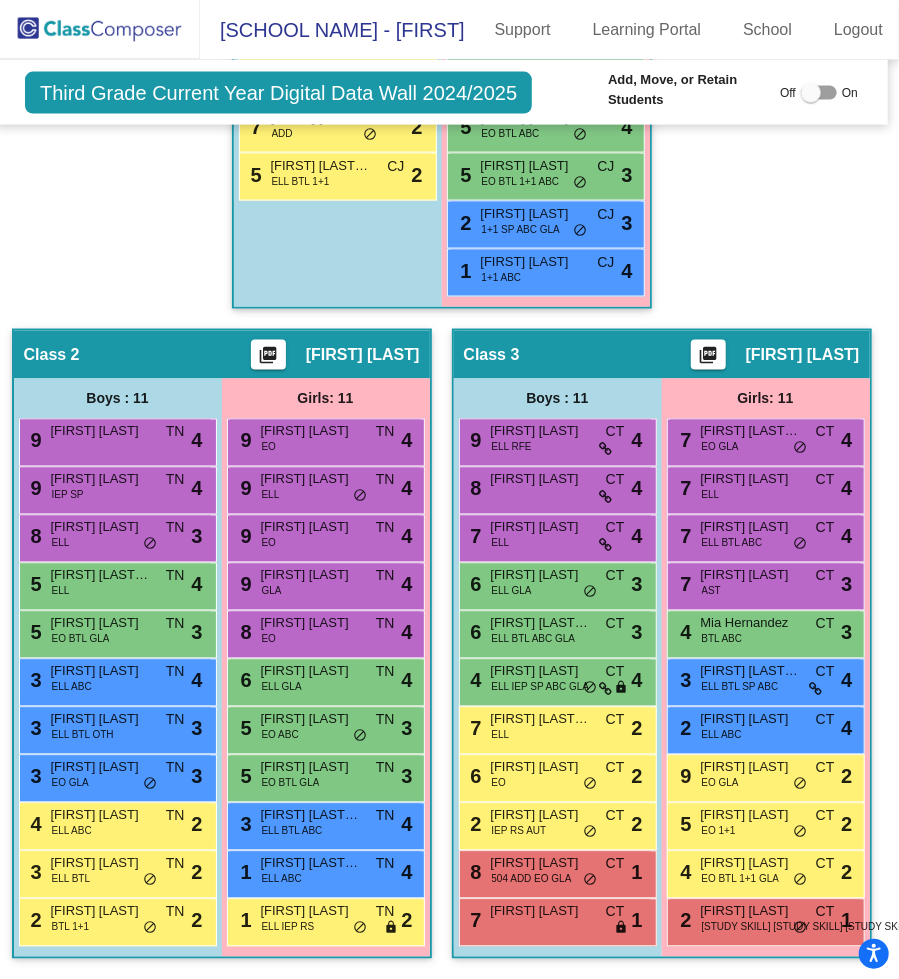 scroll, scrollTop: 1668, scrollLeft: 8, axis: both 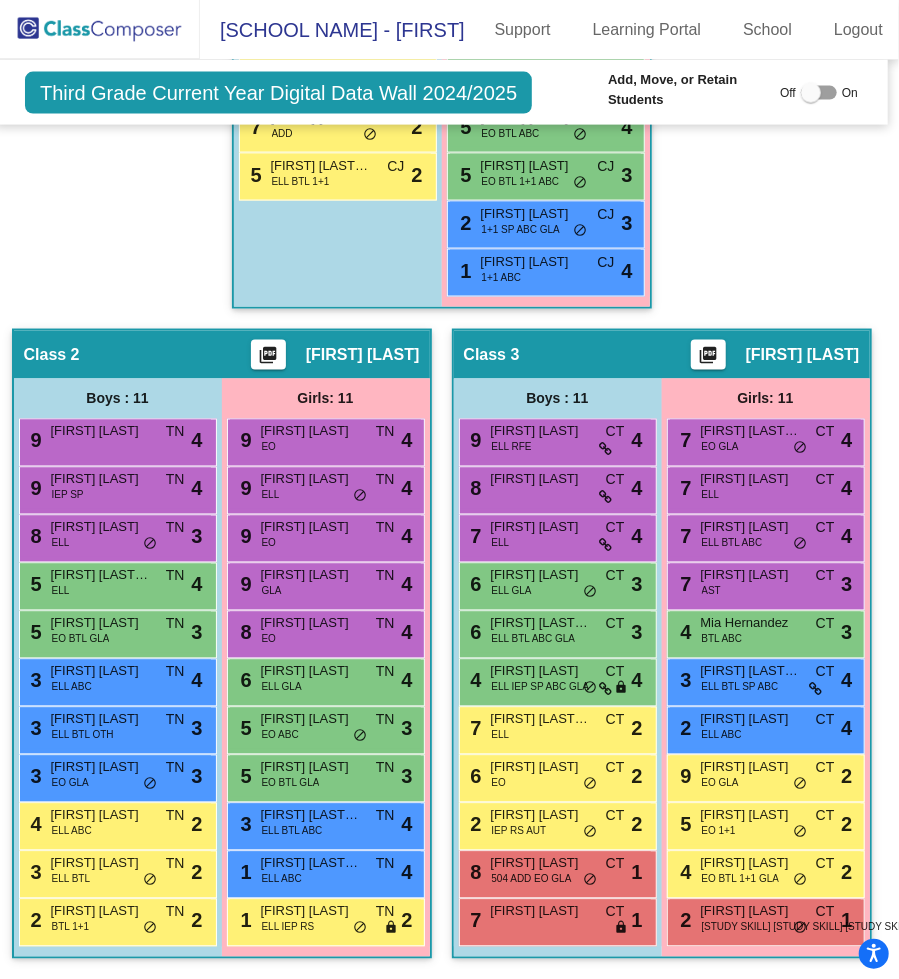 click on "Dulce Andres Aguirre" at bounding box center (311, 864) 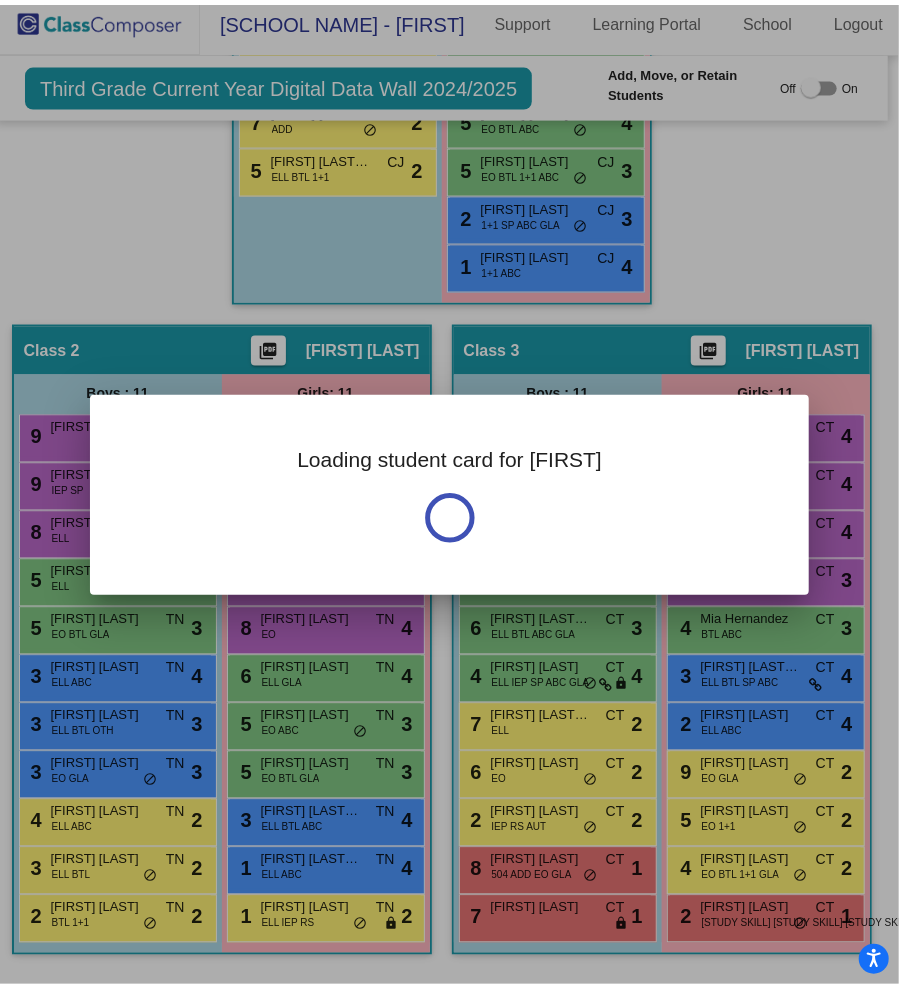 scroll, scrollTop: 0, scrollLeft: 0, axis: both 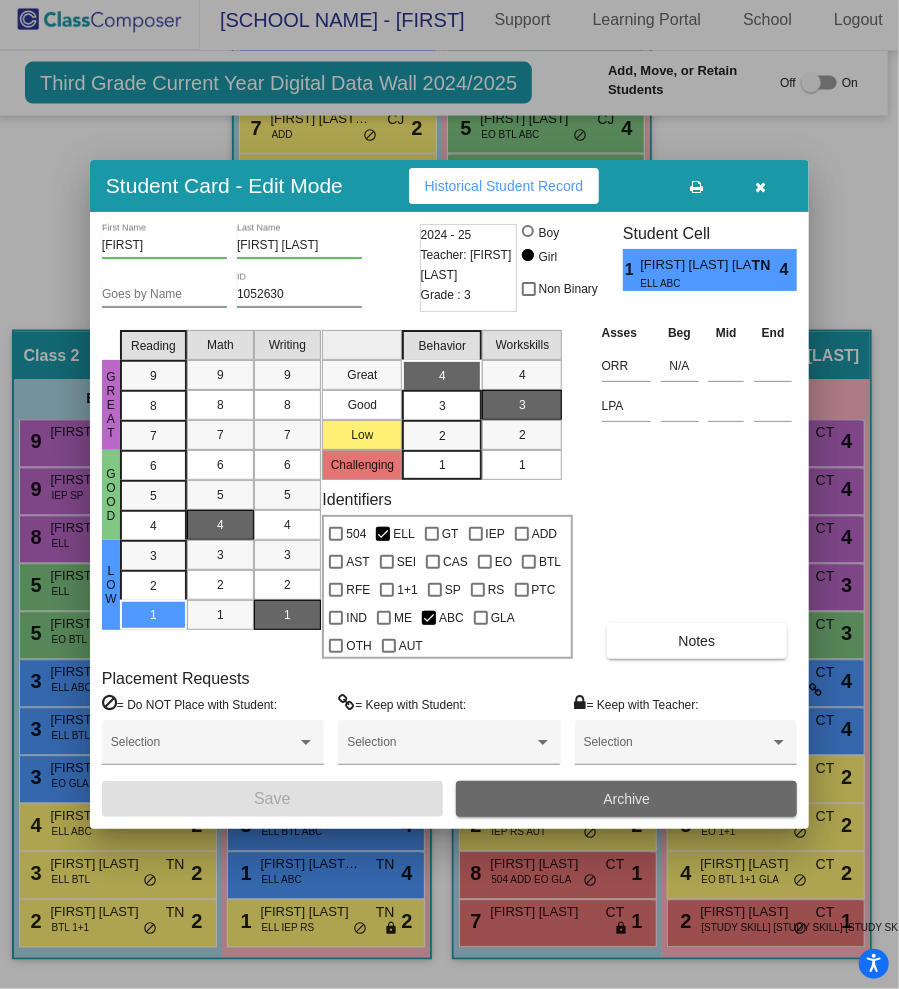 click on "Archive" at bounding box center [626, 799] 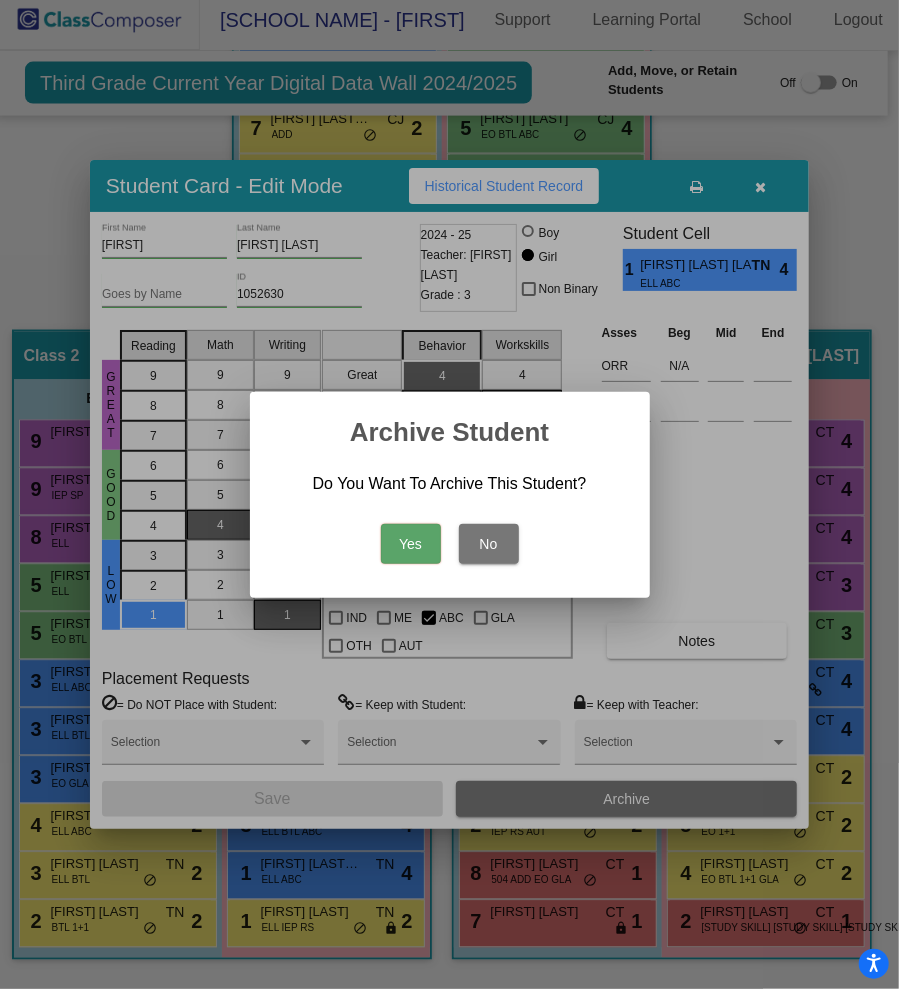 click on "Yes" at bounding box center [411, 544] 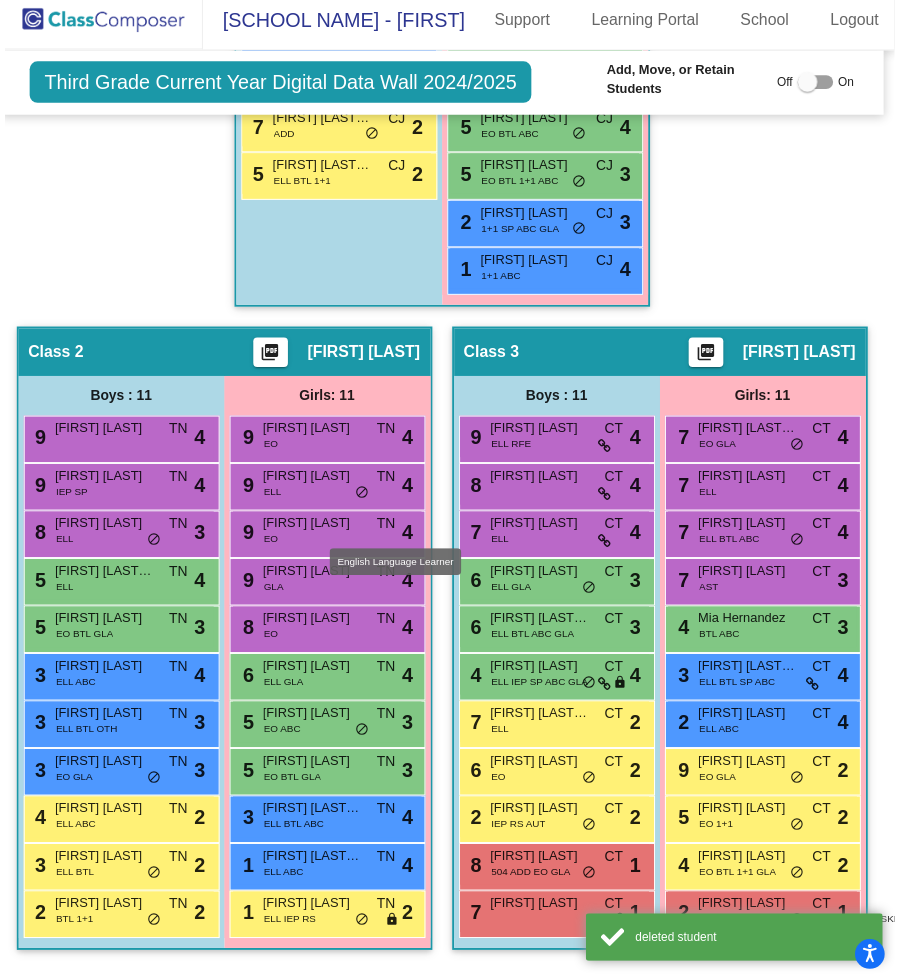 scroll, scrollTop: 9, scrollLeft: 0, axis: vertical 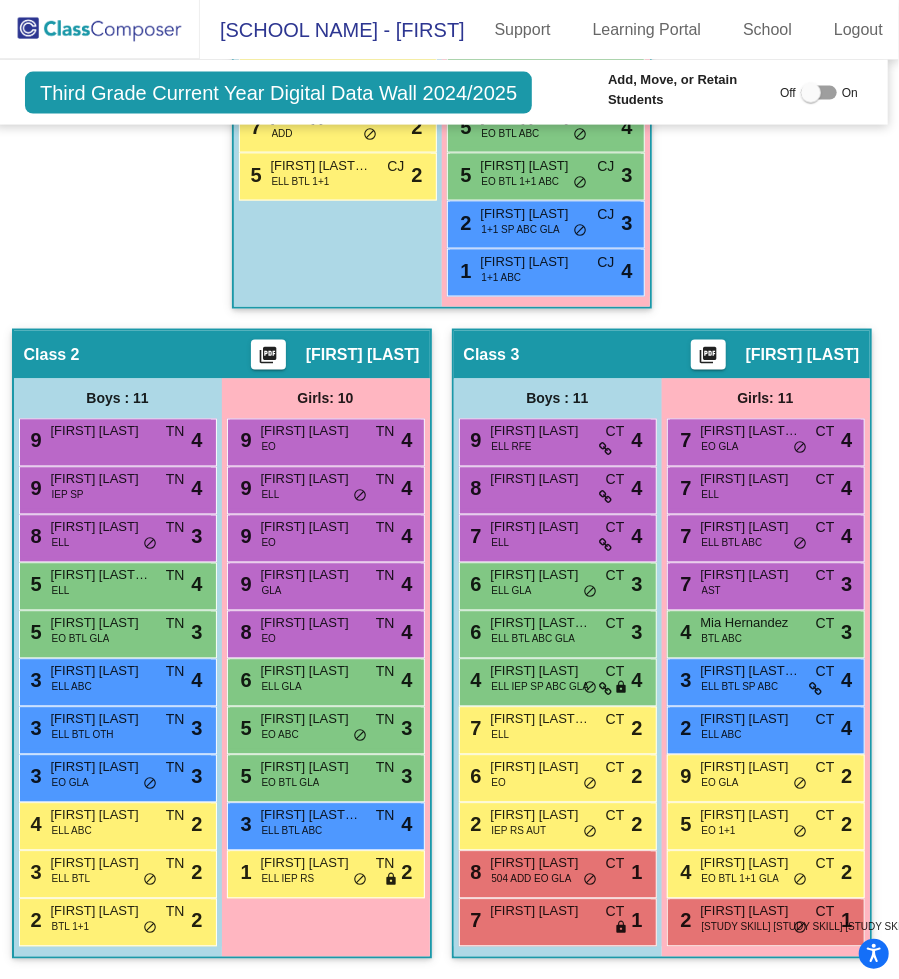 click on "Third Grade Current Year Digital Data Wall 2024/2025" 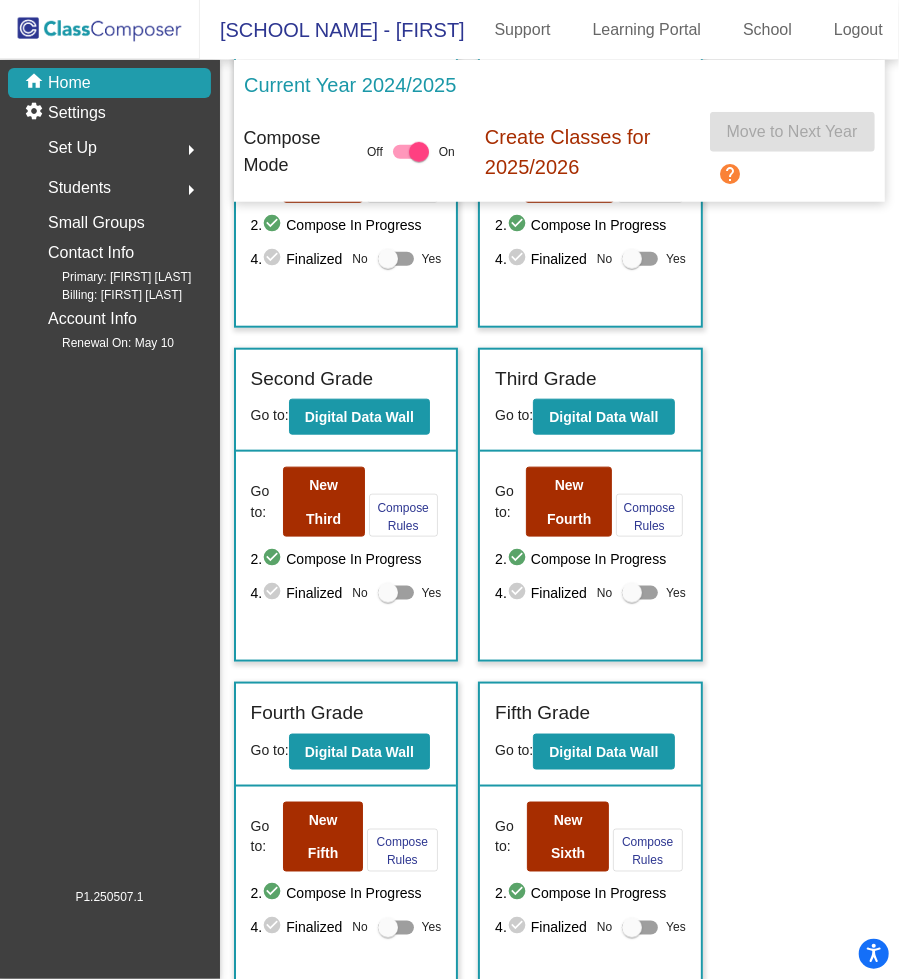 scroll, scrollTop: 734, scrollLeft: 0, axis: vertical 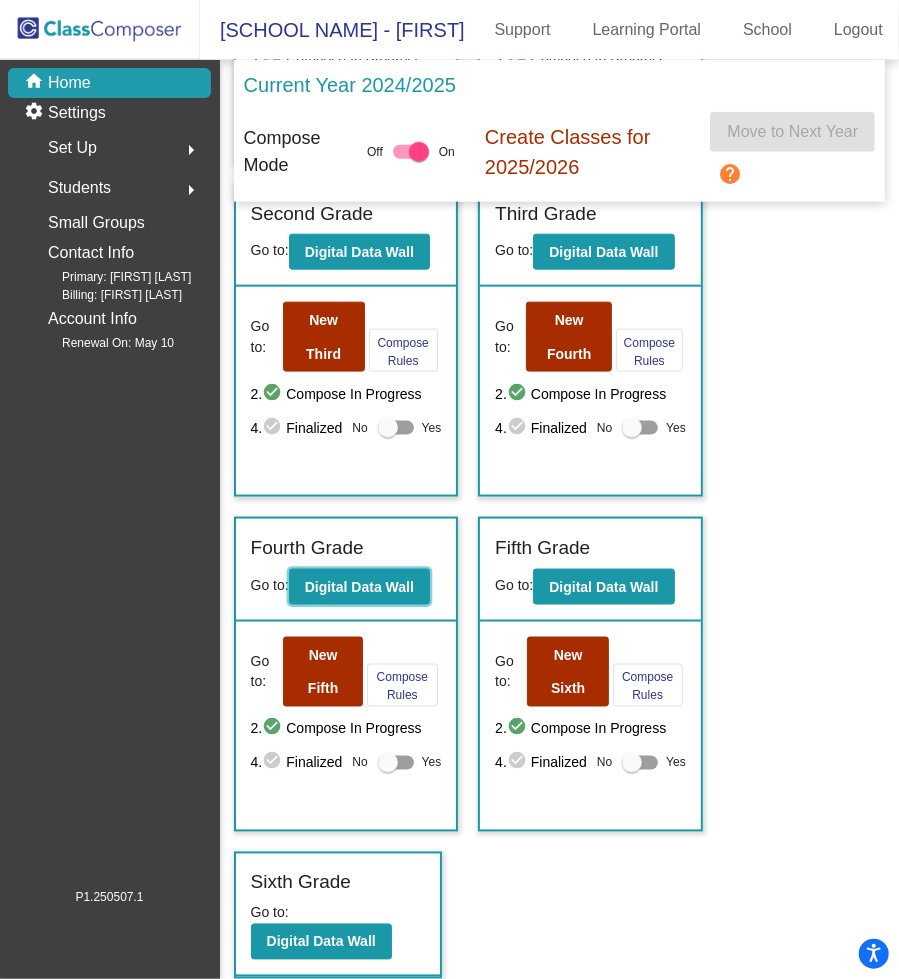 click on "Digital Data Wall" 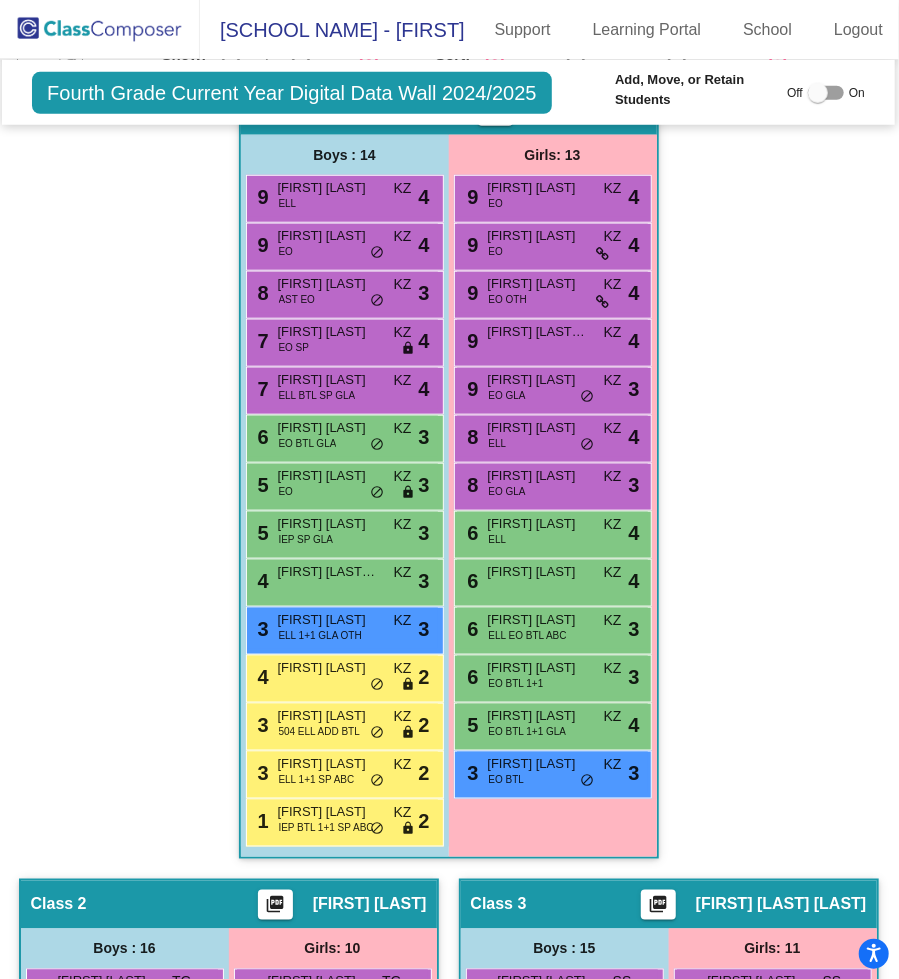 scroll, scrollTop: 566, scrollLeft: 1, axis: both 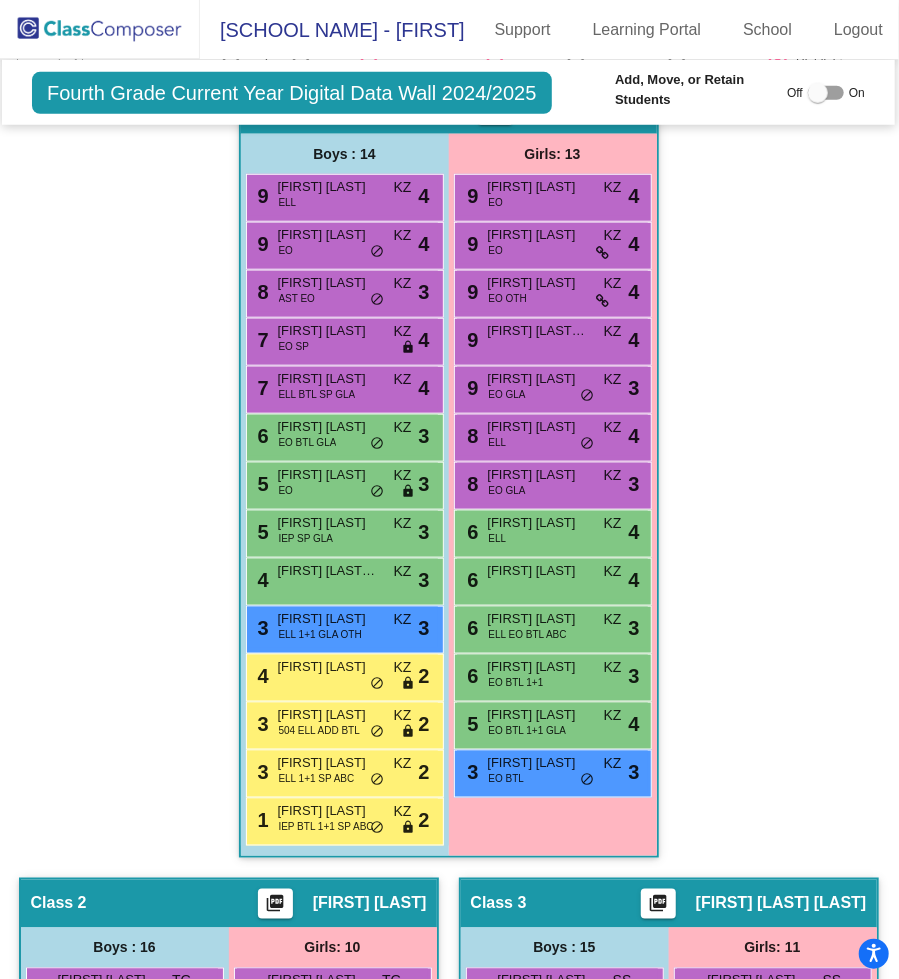 click on "9 Sophia Mendonca EO GLA KZ lock do_not_disturb_alt 3" at bounding box center (552, 387) 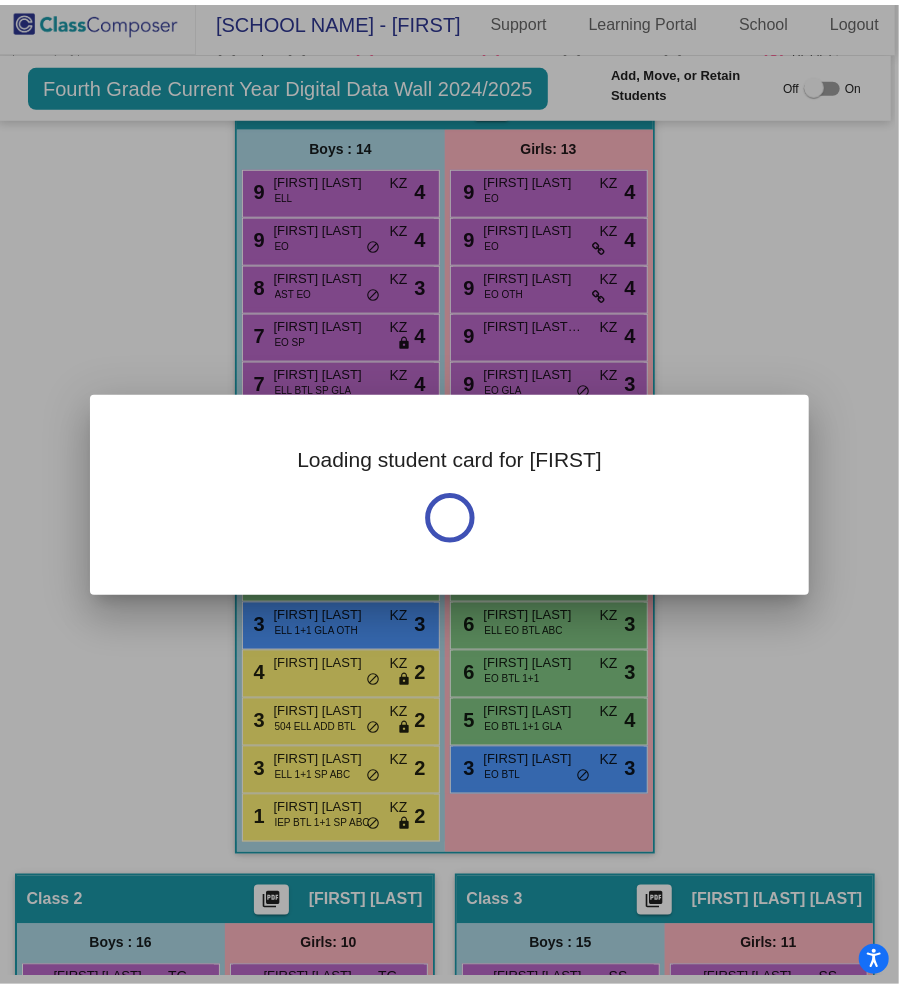 scroll, scrollTop: 0, scrollLeft: 0, axis: both 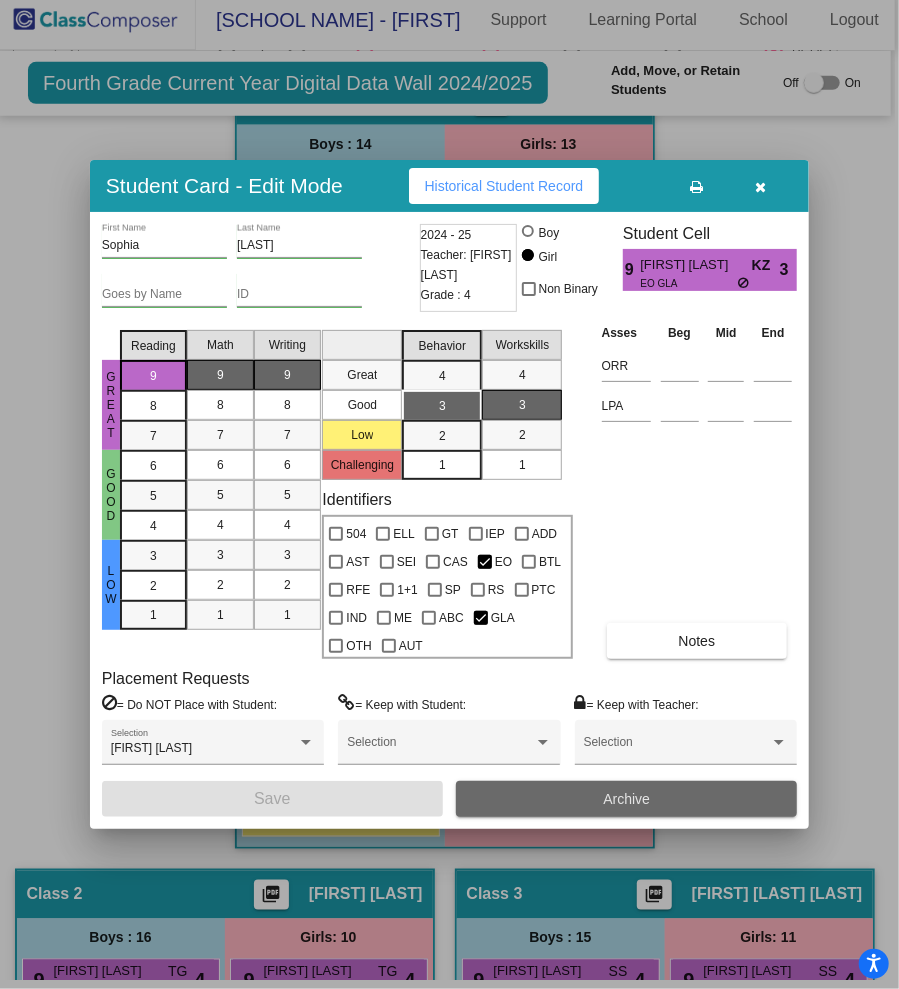 click on "Archive" at bounding box center (626, 799) 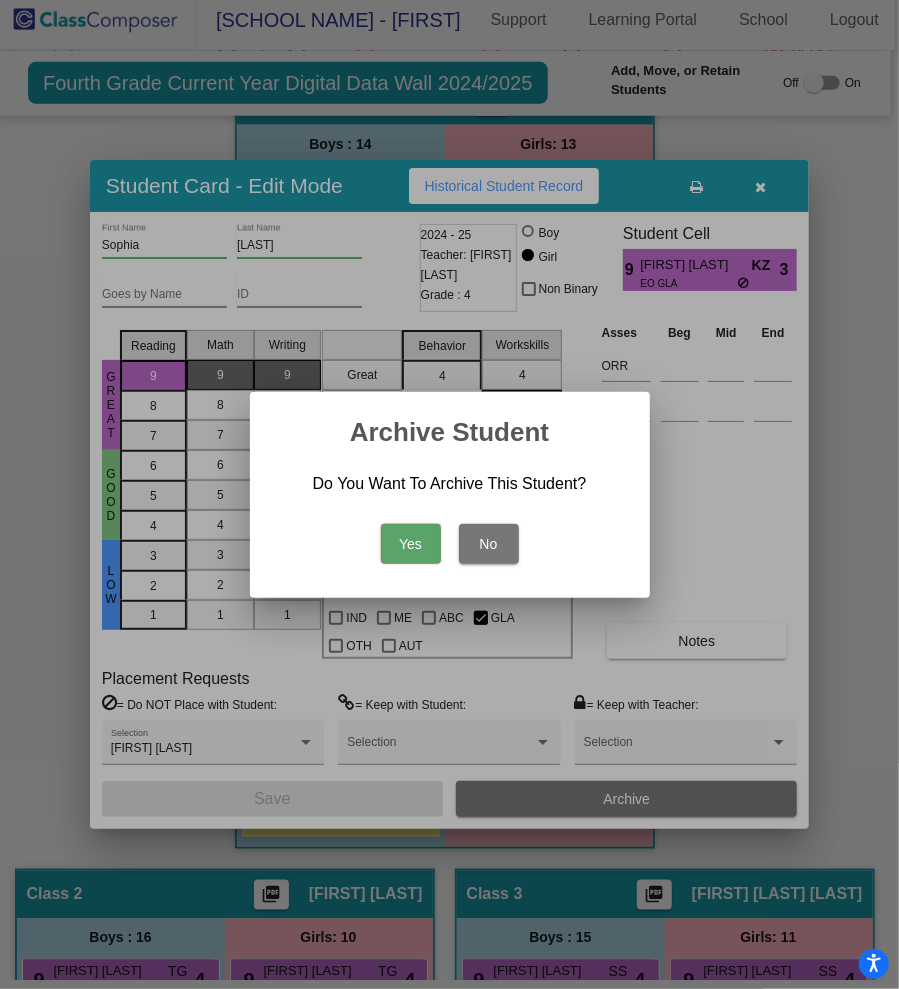 click on "Yes" at bounding box center (411, 544) 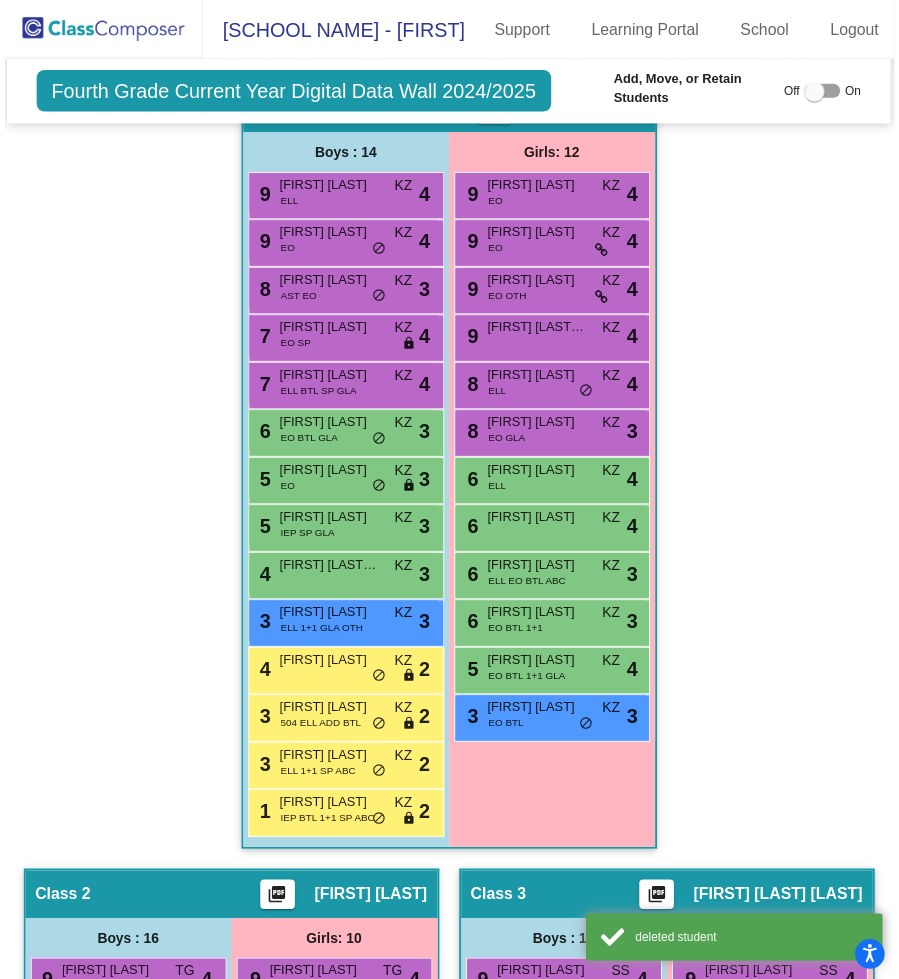 scroll, scrollTop: 9, scrollLeft: 4, axis: both 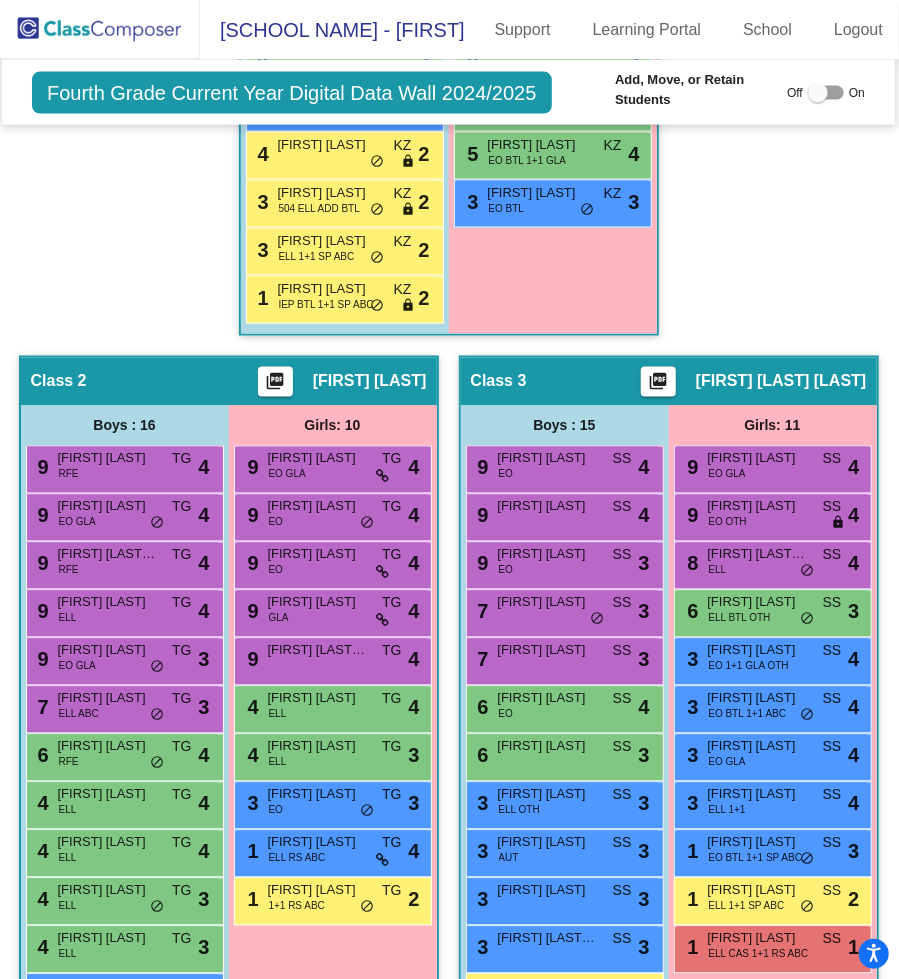 click on "9 Leo Mendonca EO GLA TG lock do_not_disturb_alt 4" at bounding box center [122, 515] 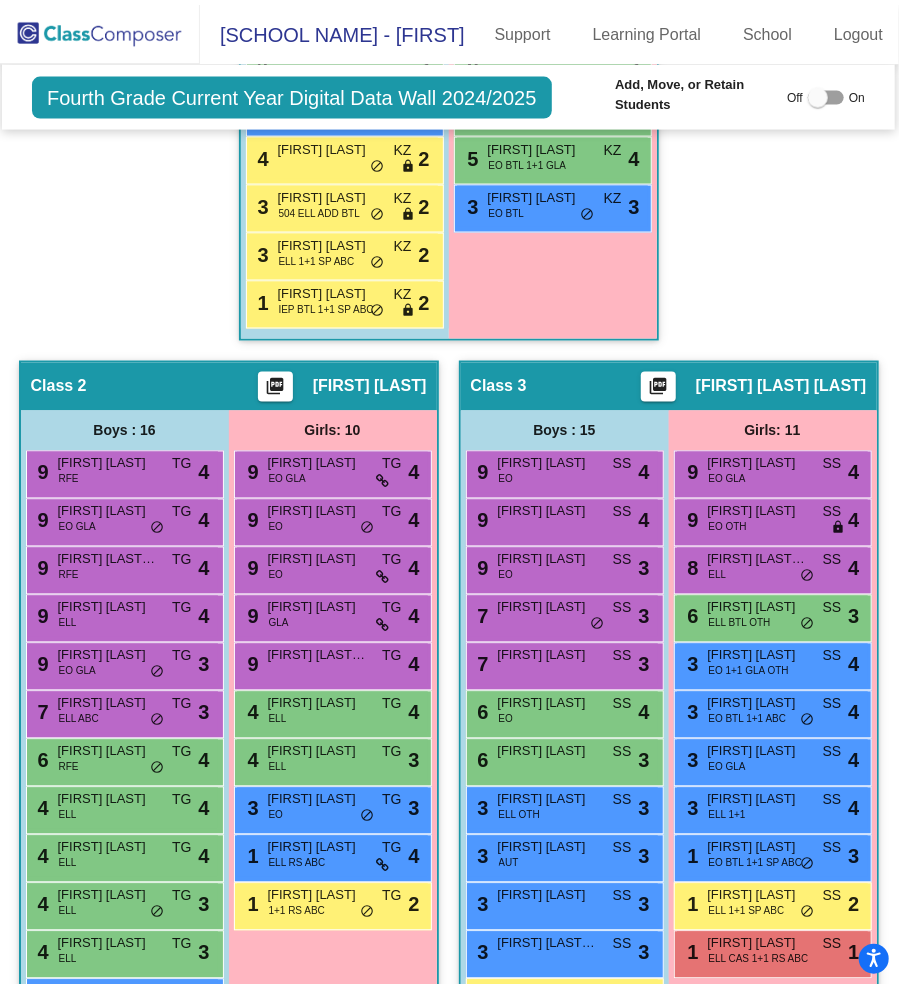 scroll, scrollTop: 0, scrollLeft: 0, axis: both 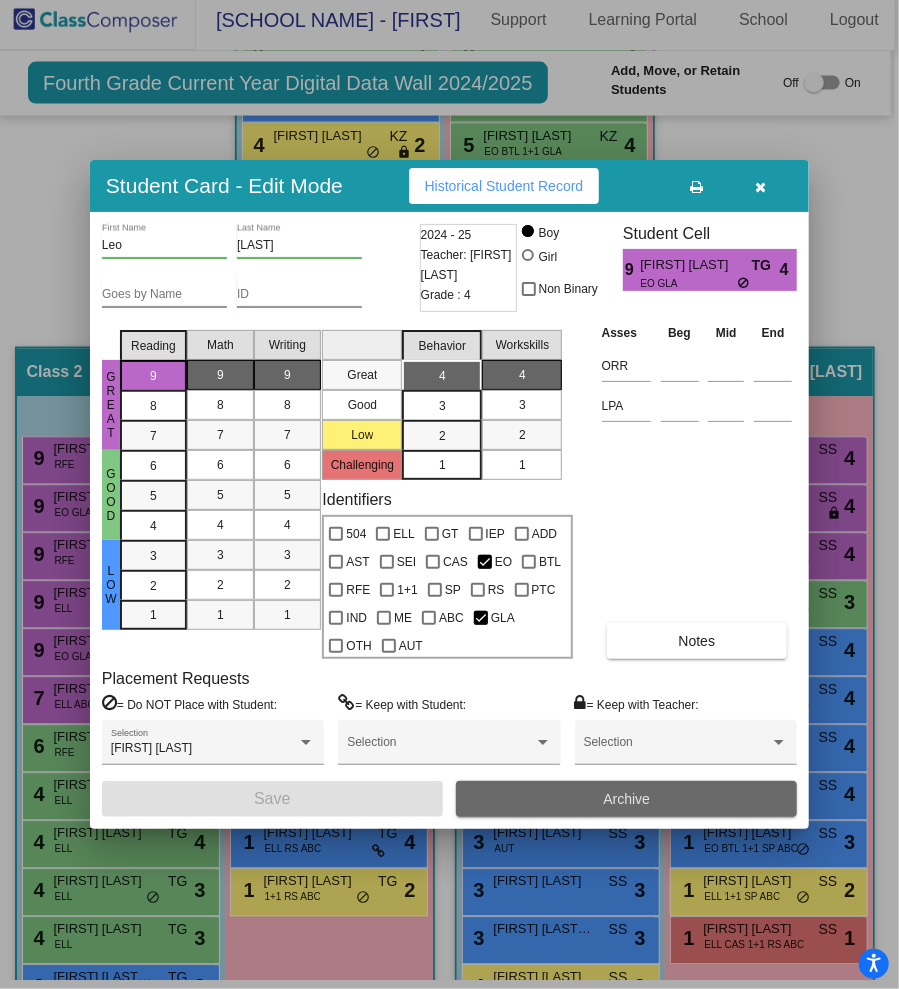 click on "Archive" at bounding box center [626, 799] 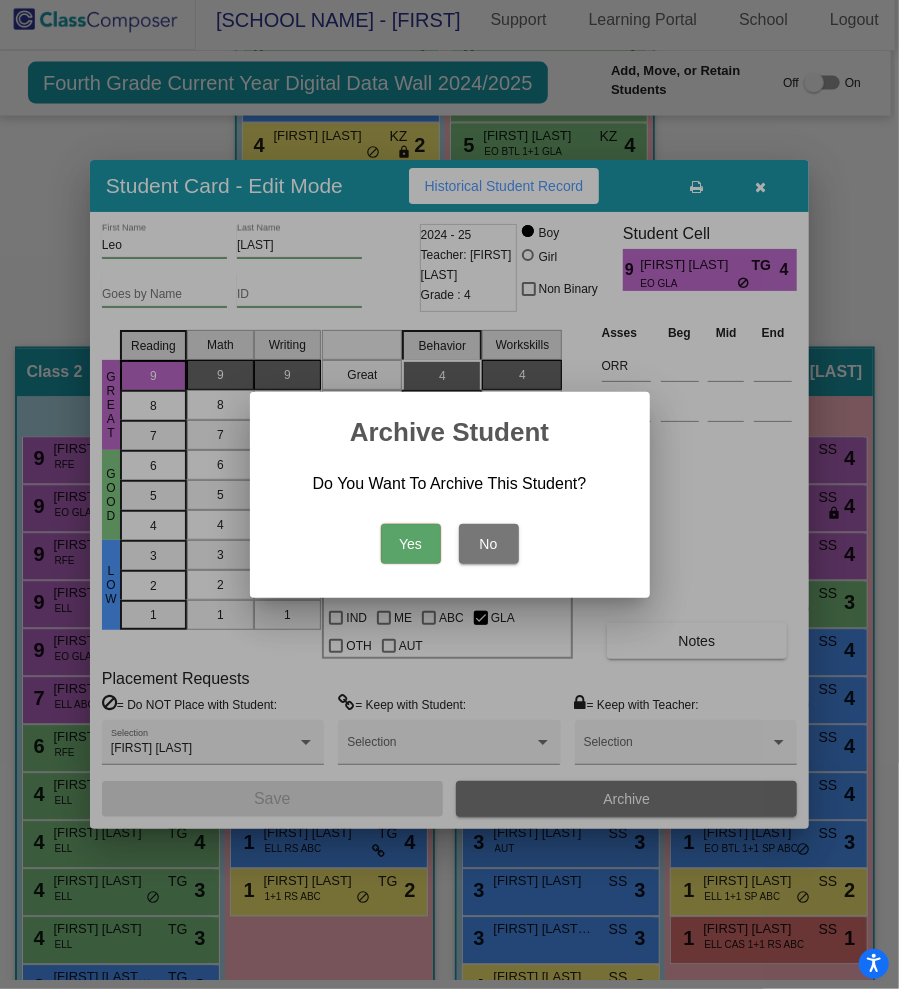 click on "Yes" at bounding box center (411, 544) 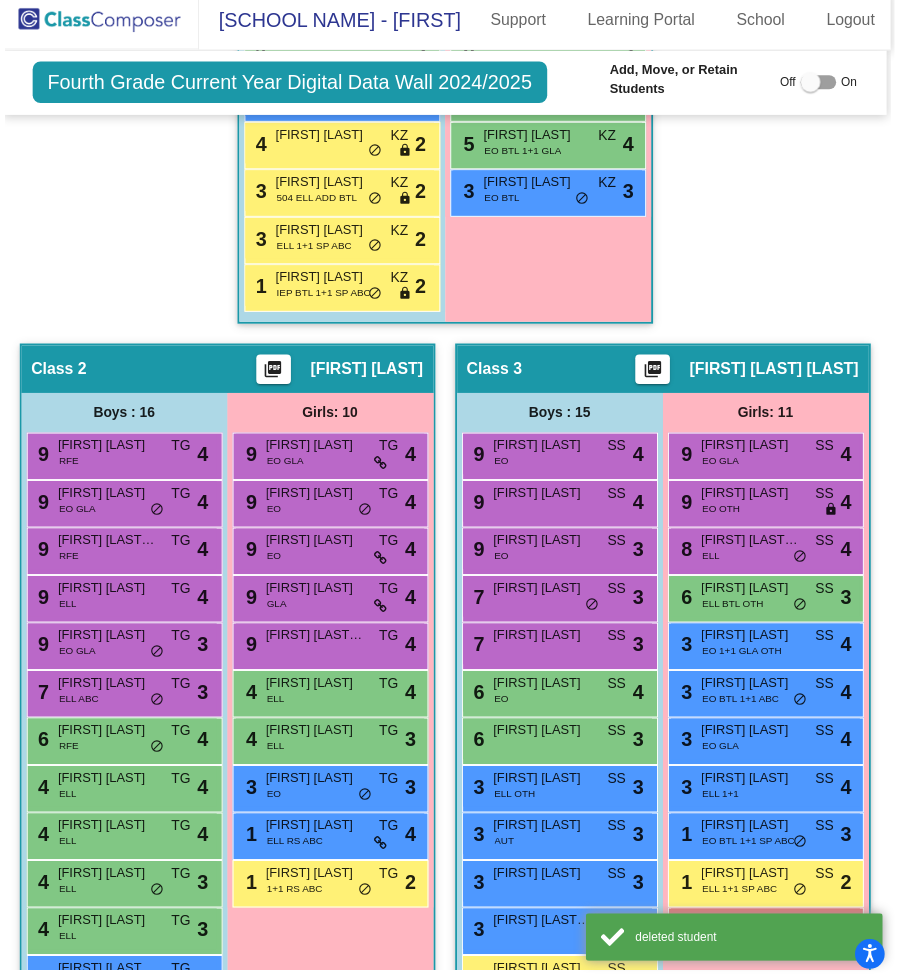 scroll, scrollTop: 9, scrollLeft: 4, axis: both 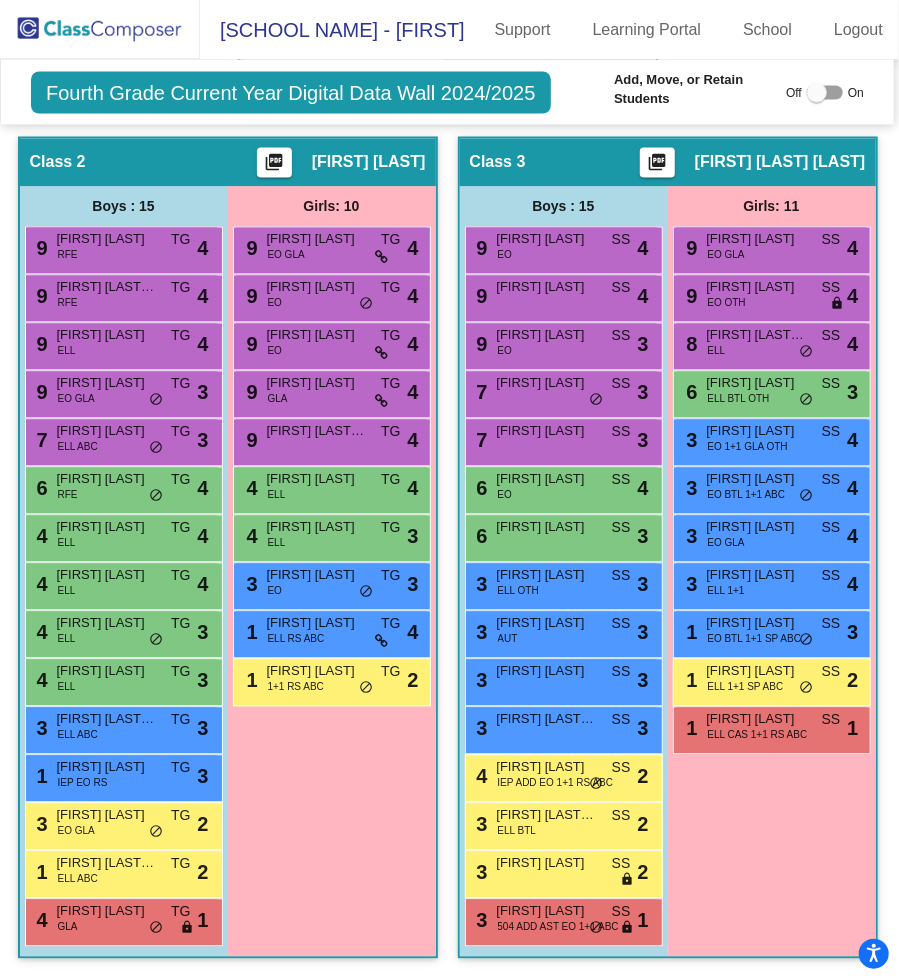 click on "3 Juston Dickerson AUT SS lock do_not_disturb_alt 3" at bounding box center [561, 632] 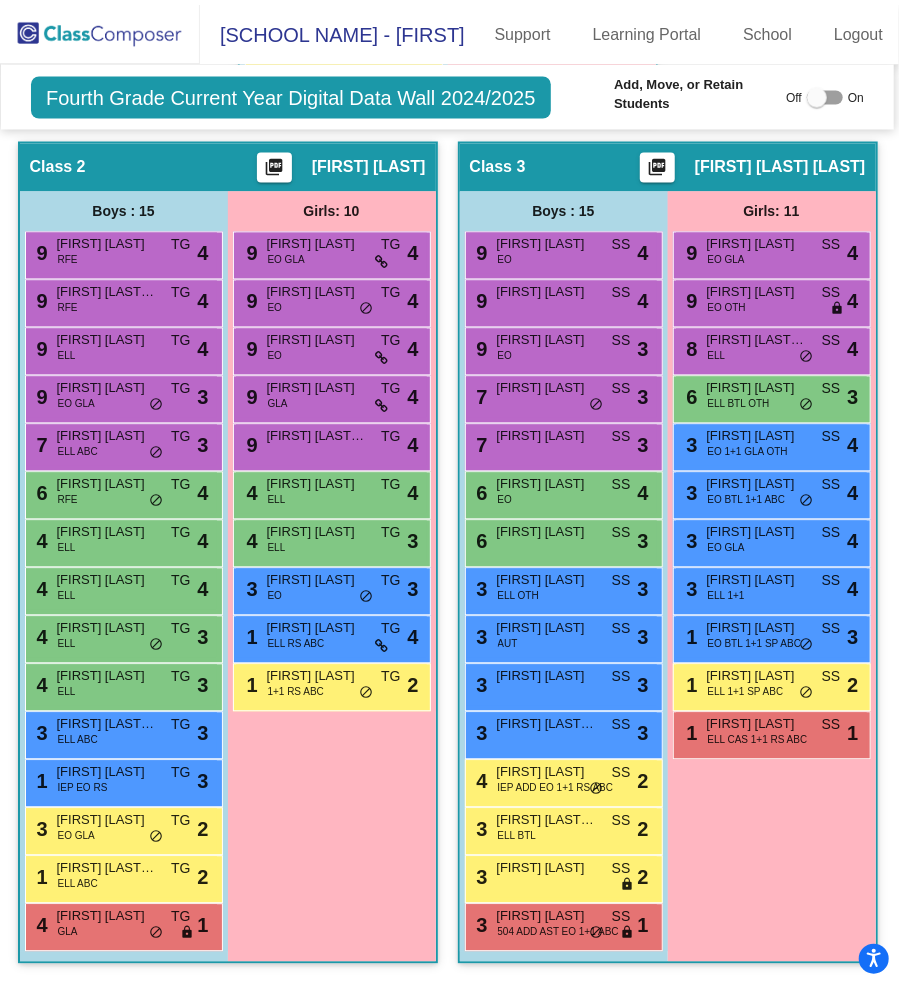 scroll, scrollTop: 0, scrollLeft: 0, axis: both 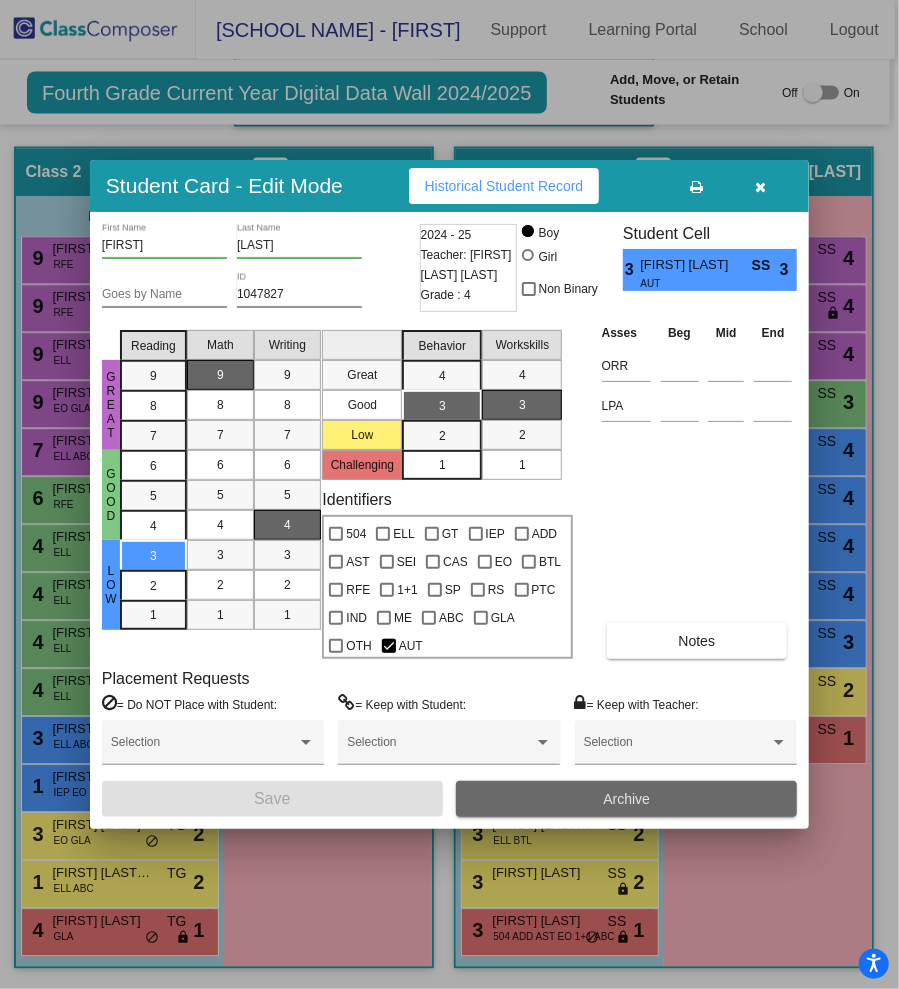 click on "Archive" at bounding box center [626, 799] 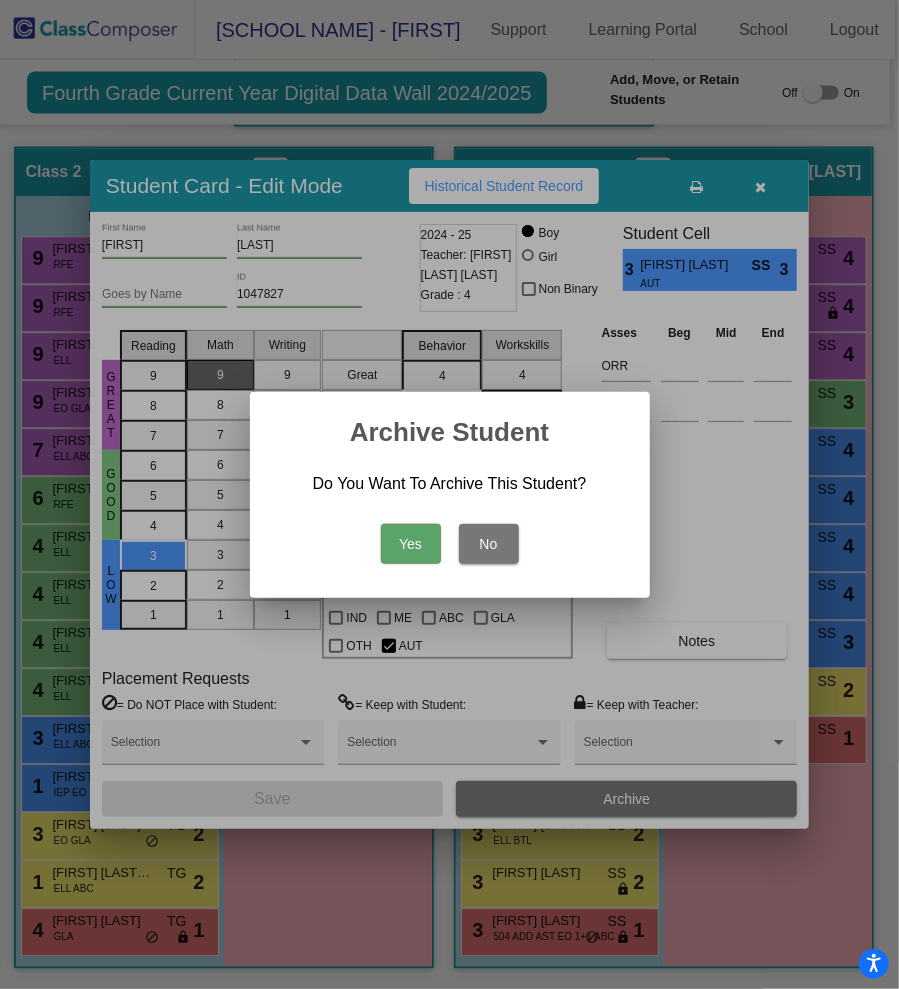 click on "Yes" at bounding box center (411, 544) 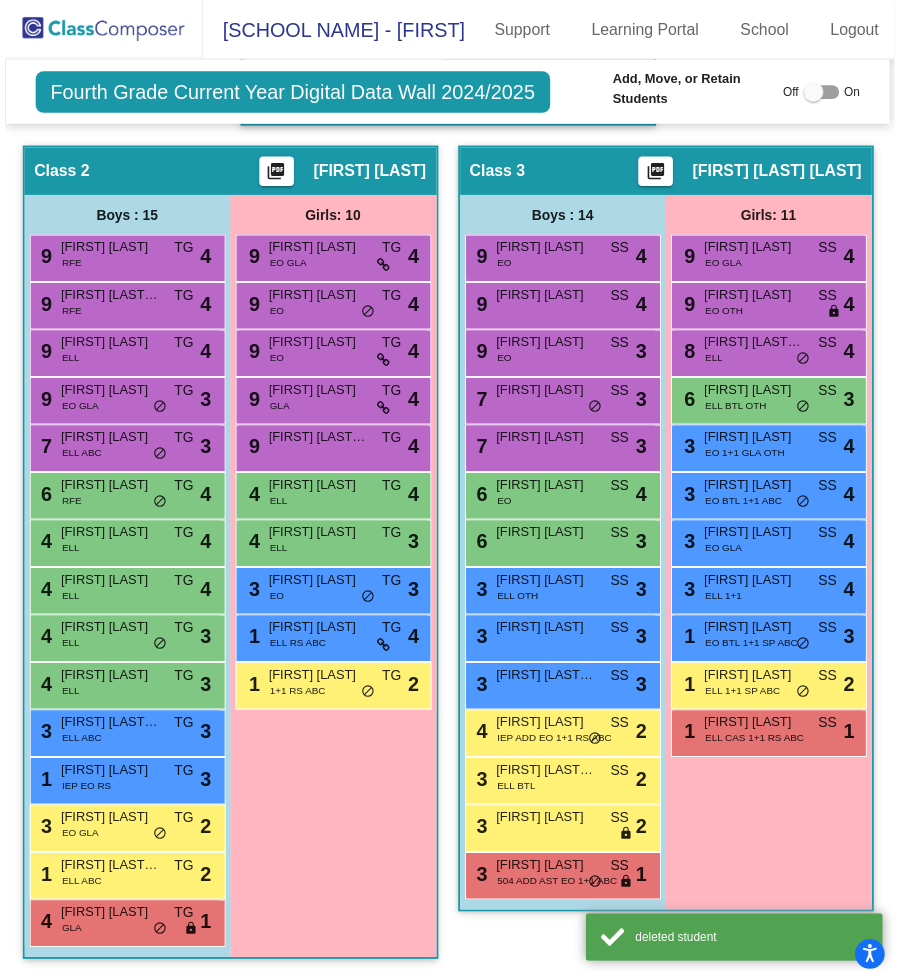 scroll, scrollTop: 0, scrollLeft: 4, axis: horizontal 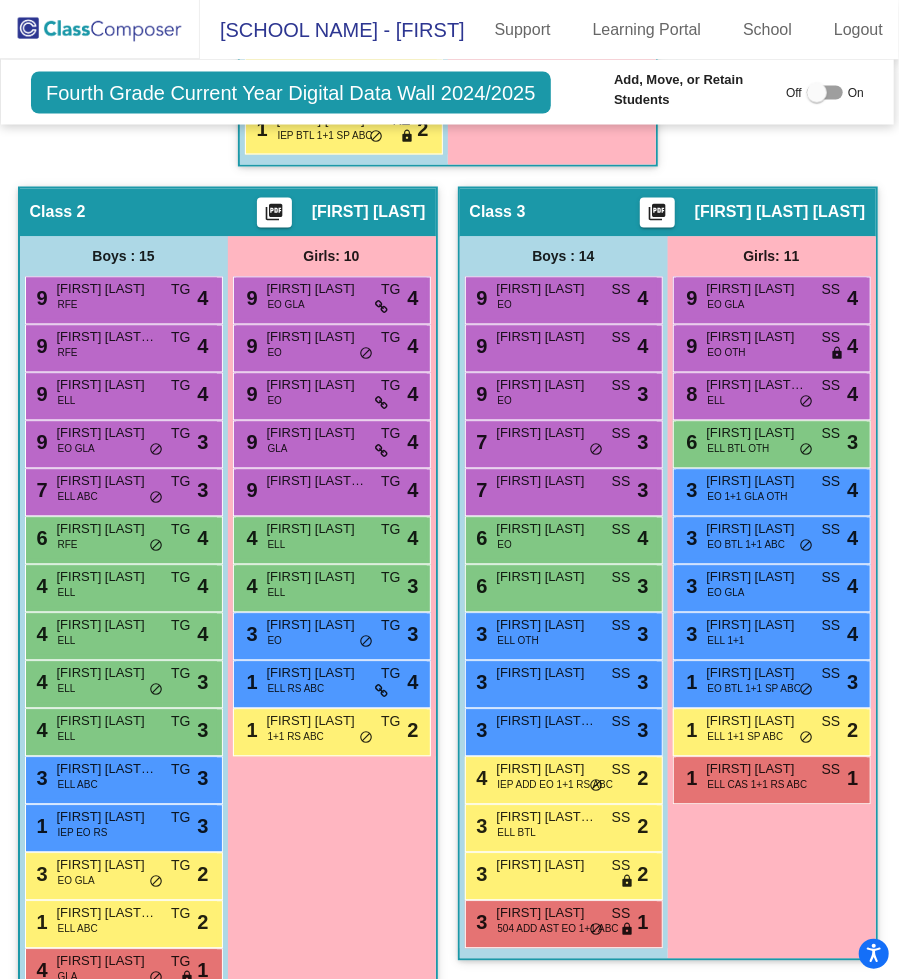 click on "9 Esbeydi Sanchez Rodriguez TG lock do_not_disturb_alt 4" at bounding box center [331, 490] 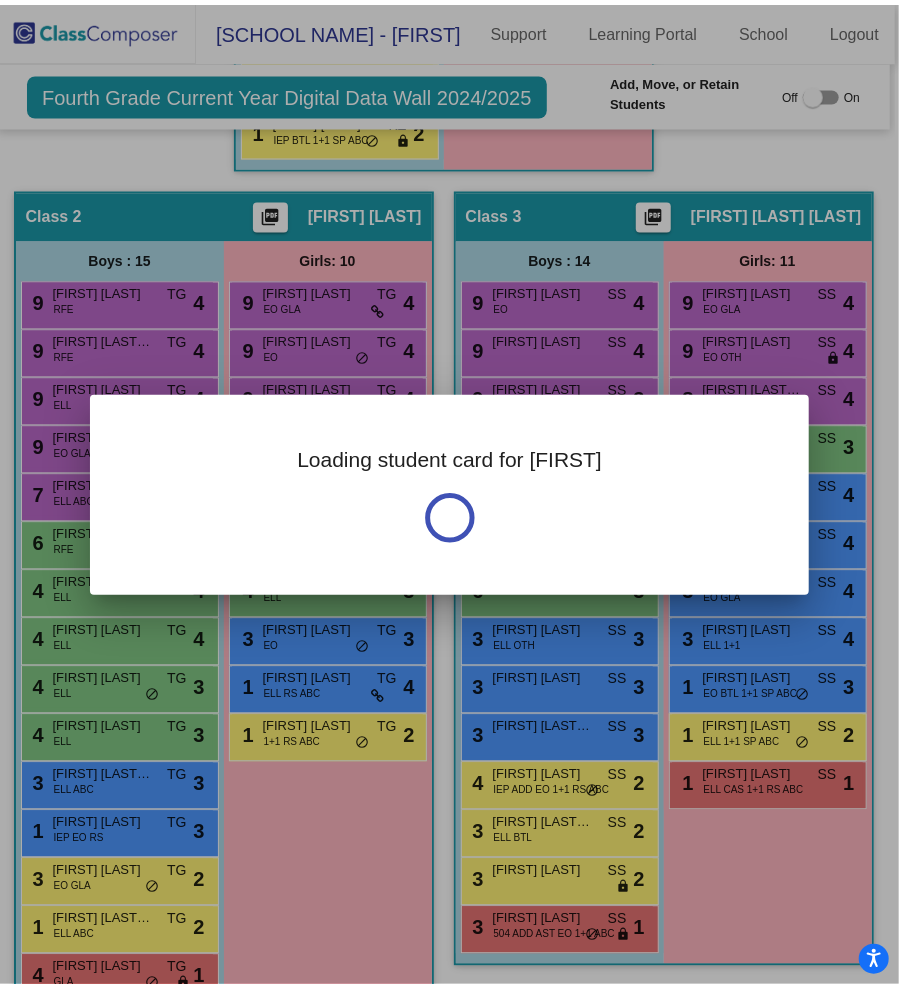 scroll, scrollTop: 0, scrollLeft: 0, axis: both 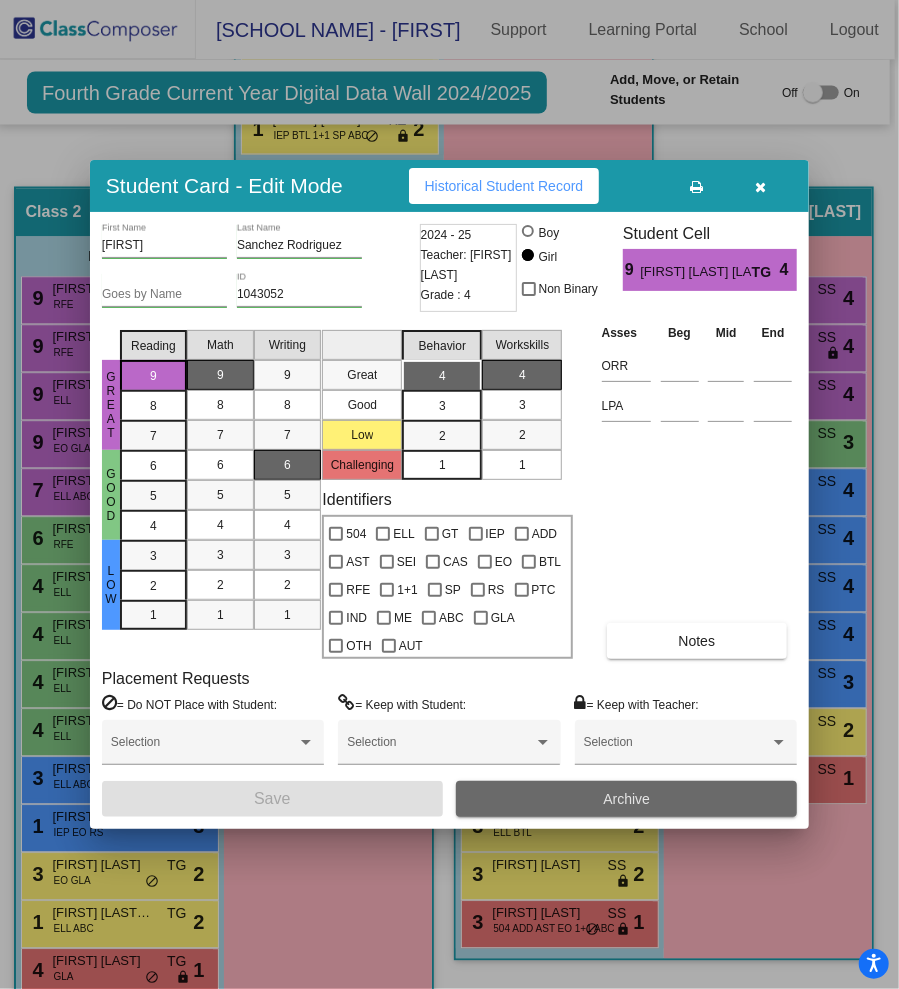 click on "Archive" at bounding box center [626, 799] 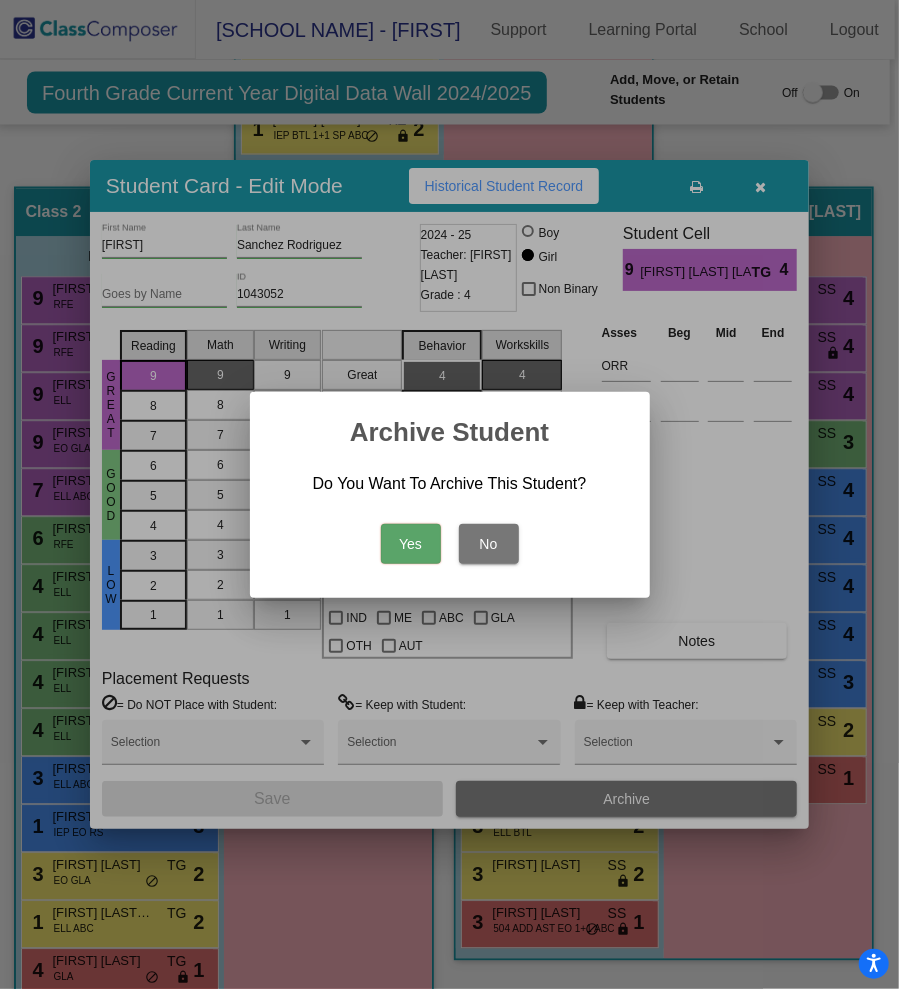 click on "Yes" at bounding box center [411, 544] 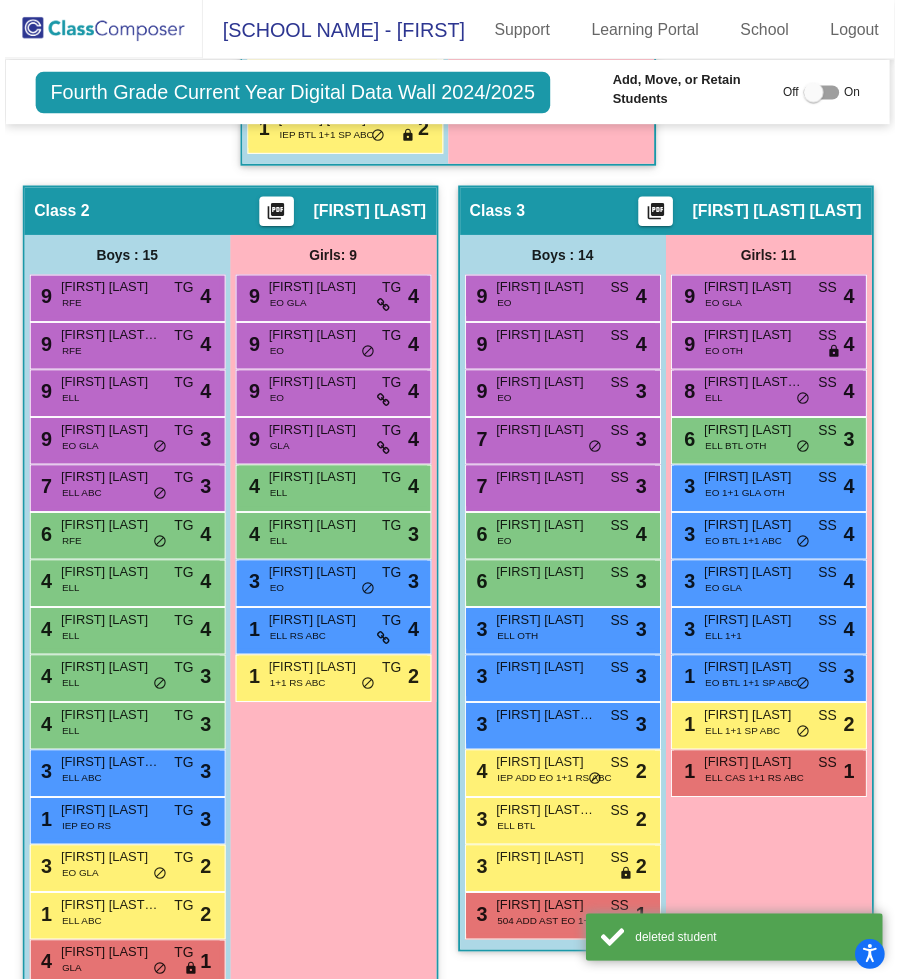 scroll, scrollTop: 0, scrollLeft: 4, axis: horizontal 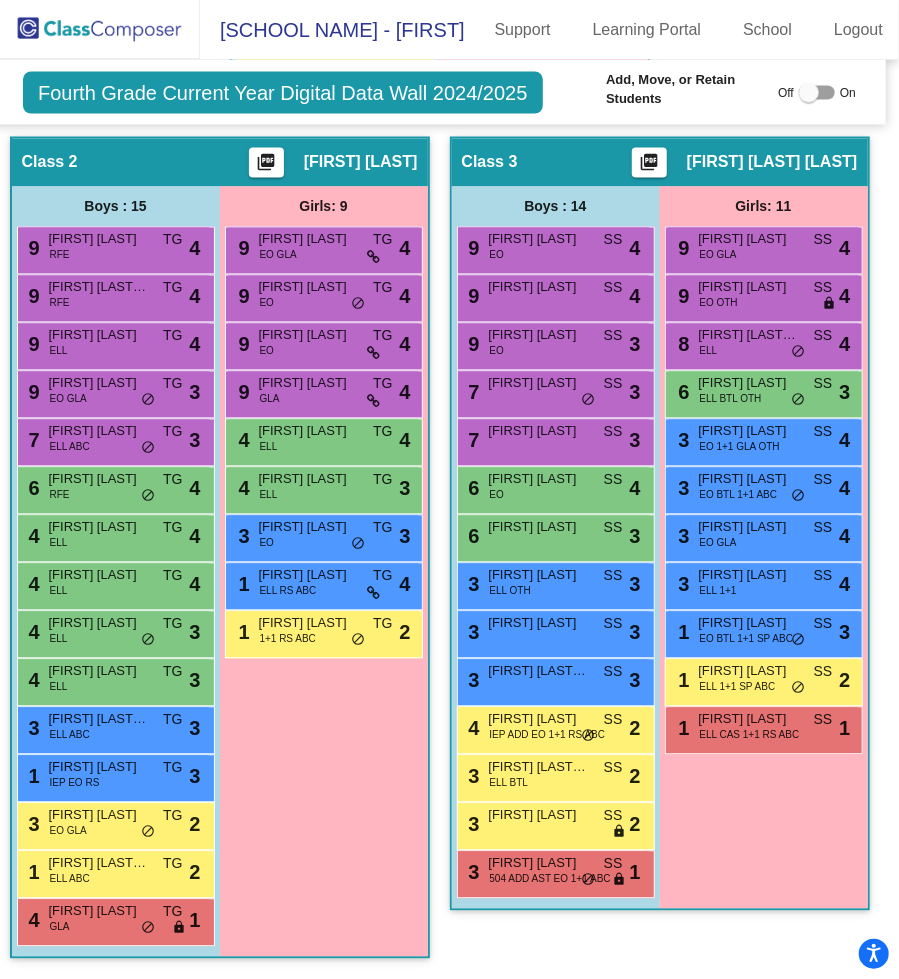click on "Fourth Grade Current Year Digital Data Wall 2024/2025" 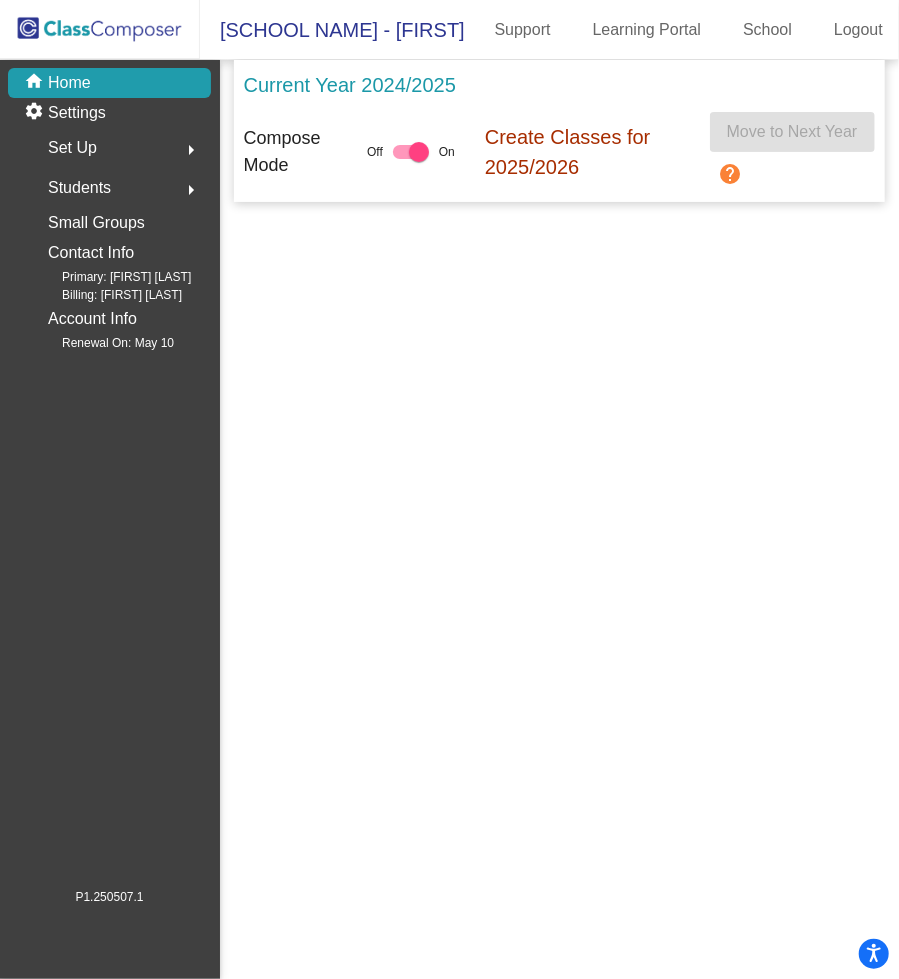 scroll, scrollTop: 9, scrollLeft: 4, axis: both 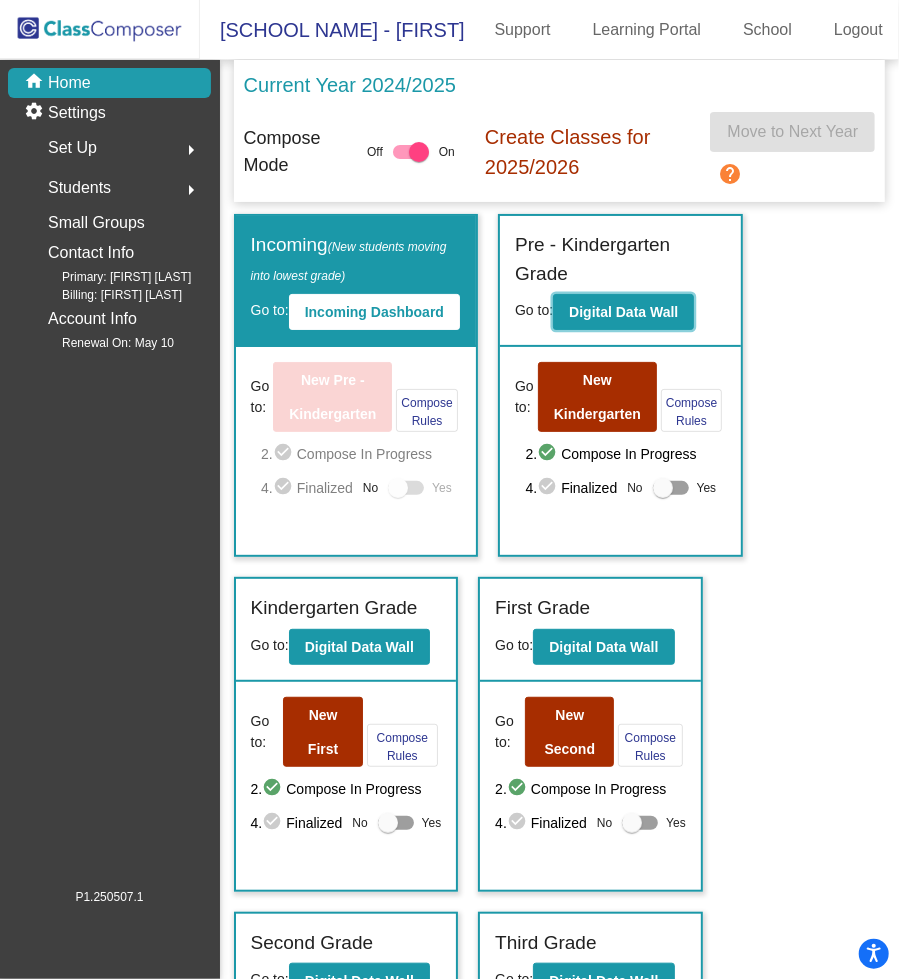 click on "Digital Data Wall" 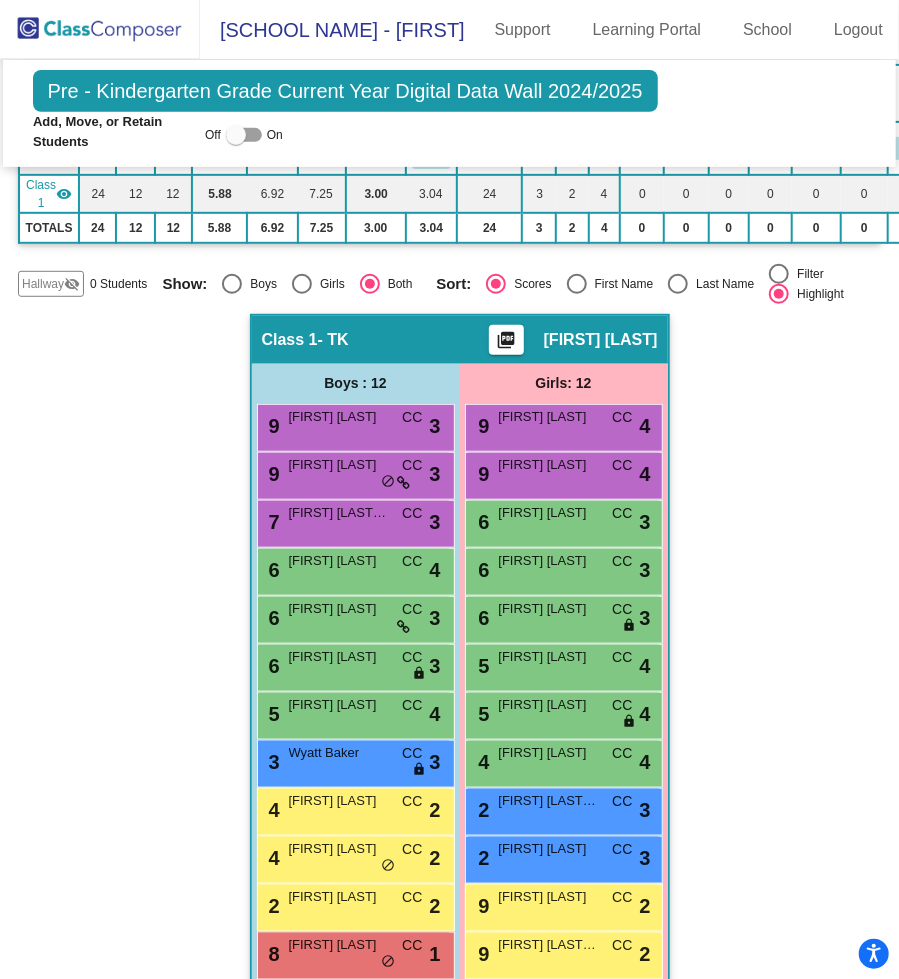 scroll, scrollTop: 356, scrollLeft: 0, axis: vertical 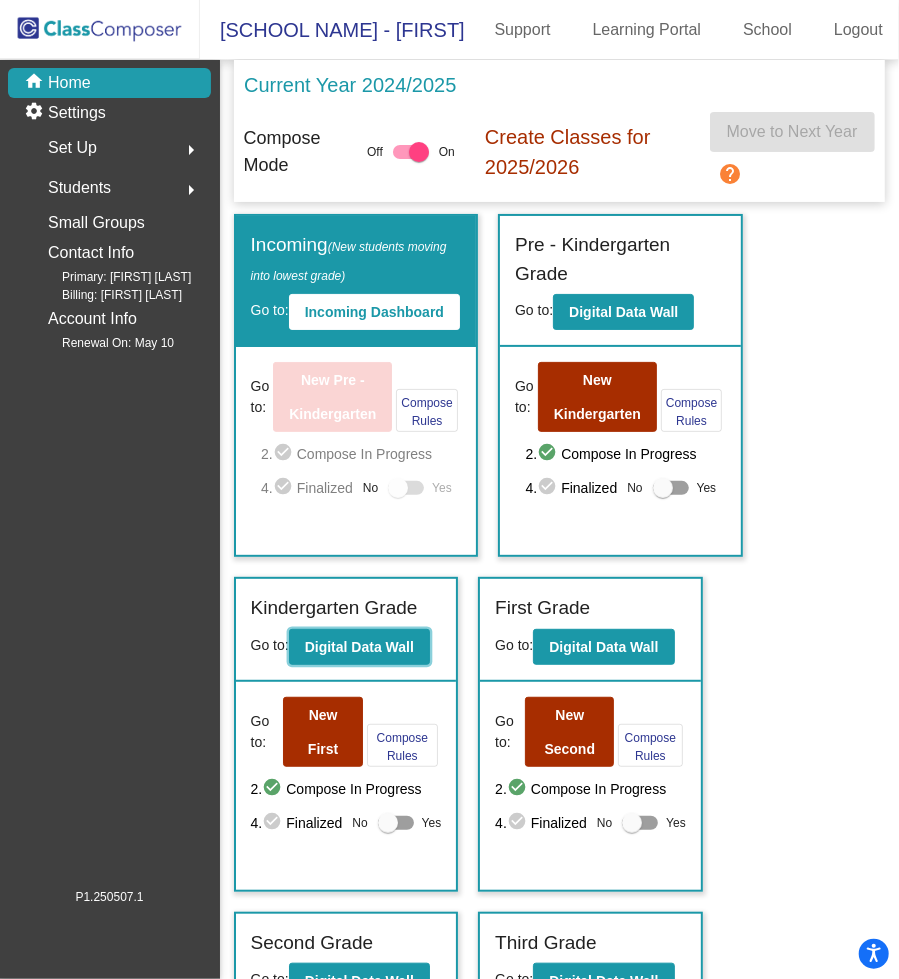 click on "Digital Data Wall" 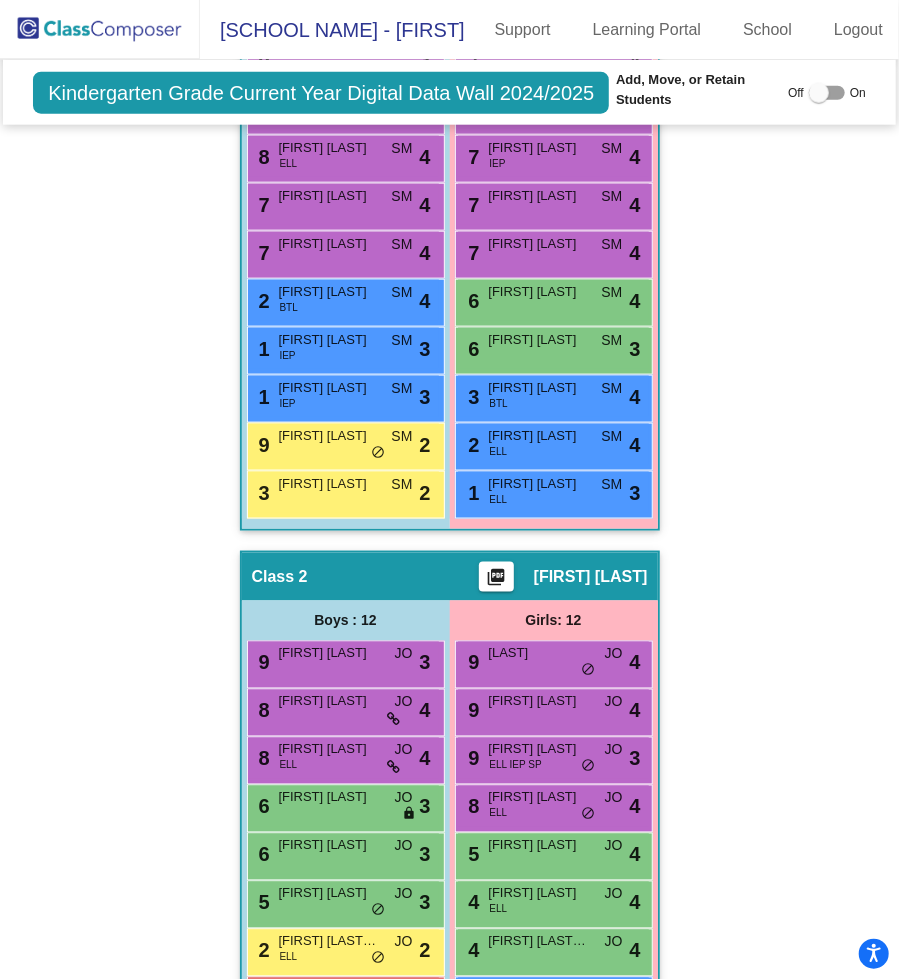 scroll, scrollTop: 782, scrollLeft: 0, axis: vertical 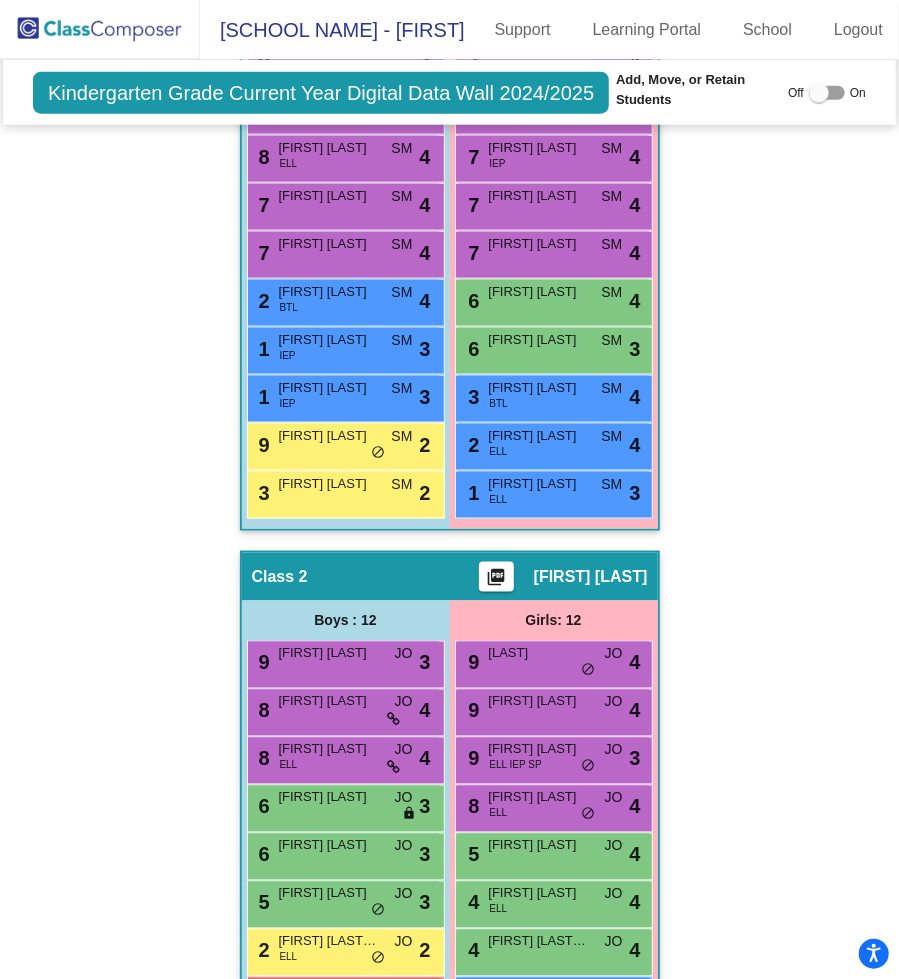 click on "Ava Gloria" at bounding box center (539, 702) 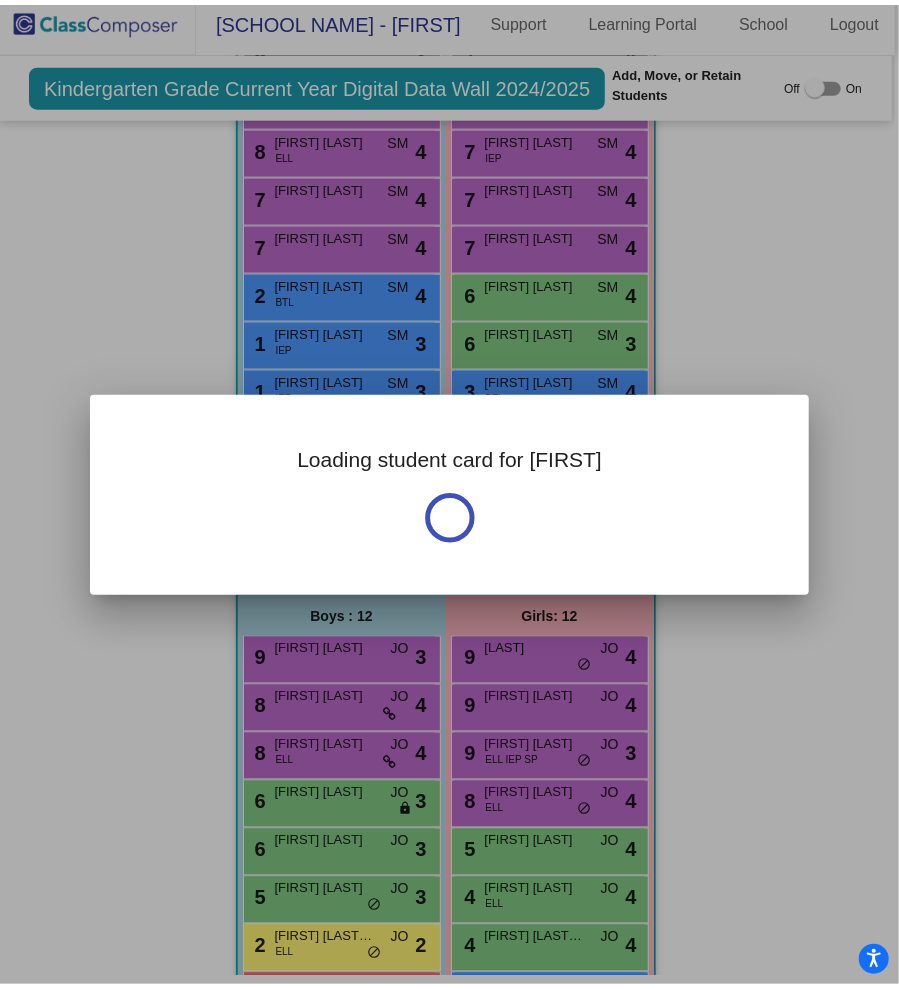 scroll, scrollTop: 0, scrollLeft: 0, axis: both 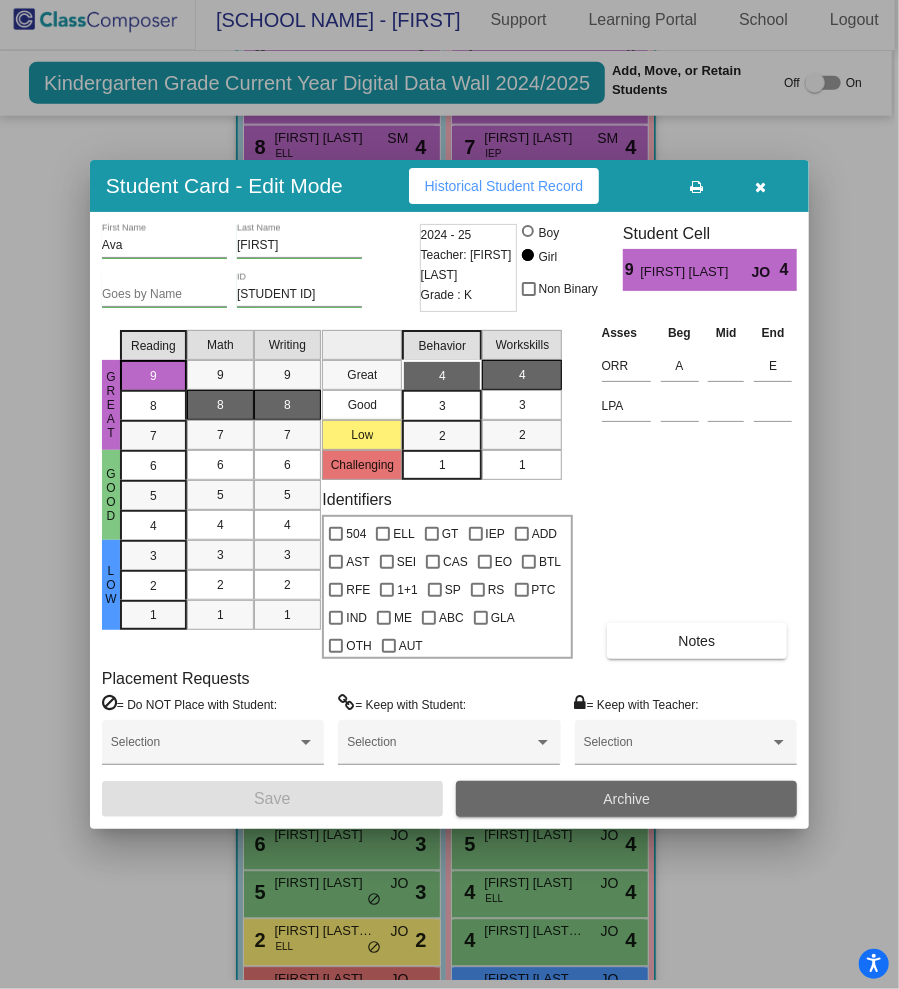 click on "Archive" at bounding box center [626, 799] 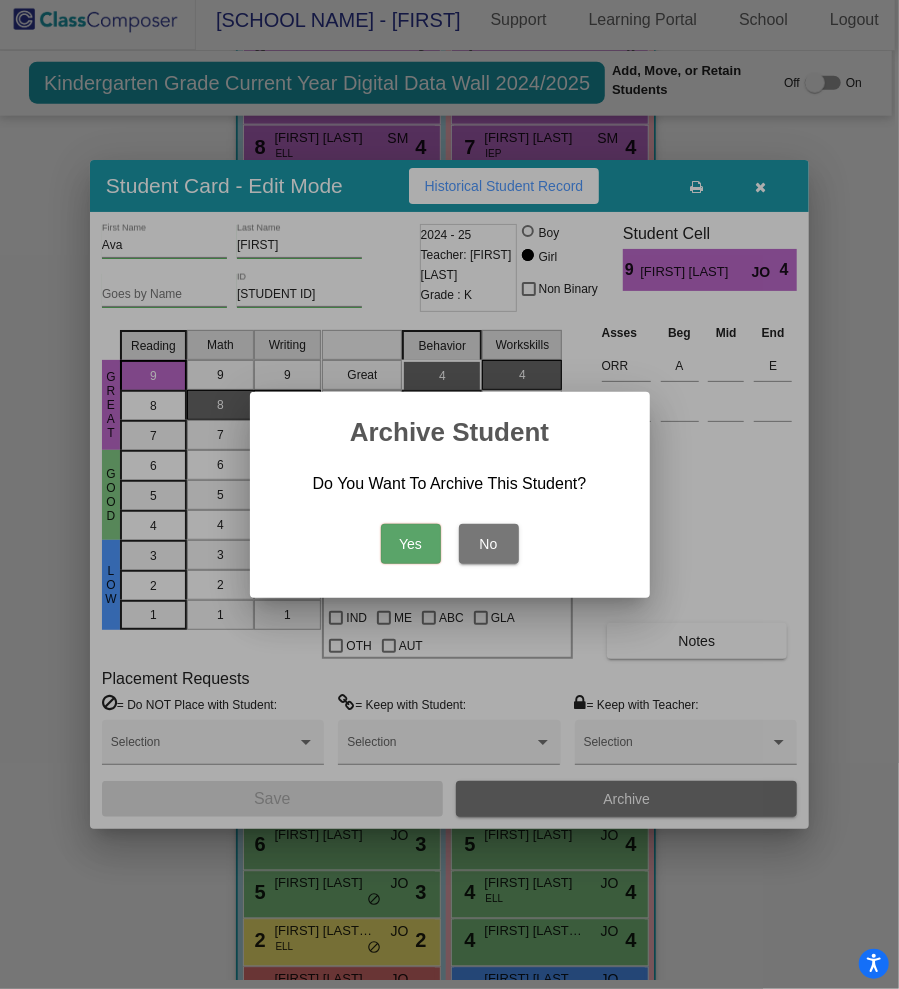 click on "Yes" at bounding box center [411, 544] 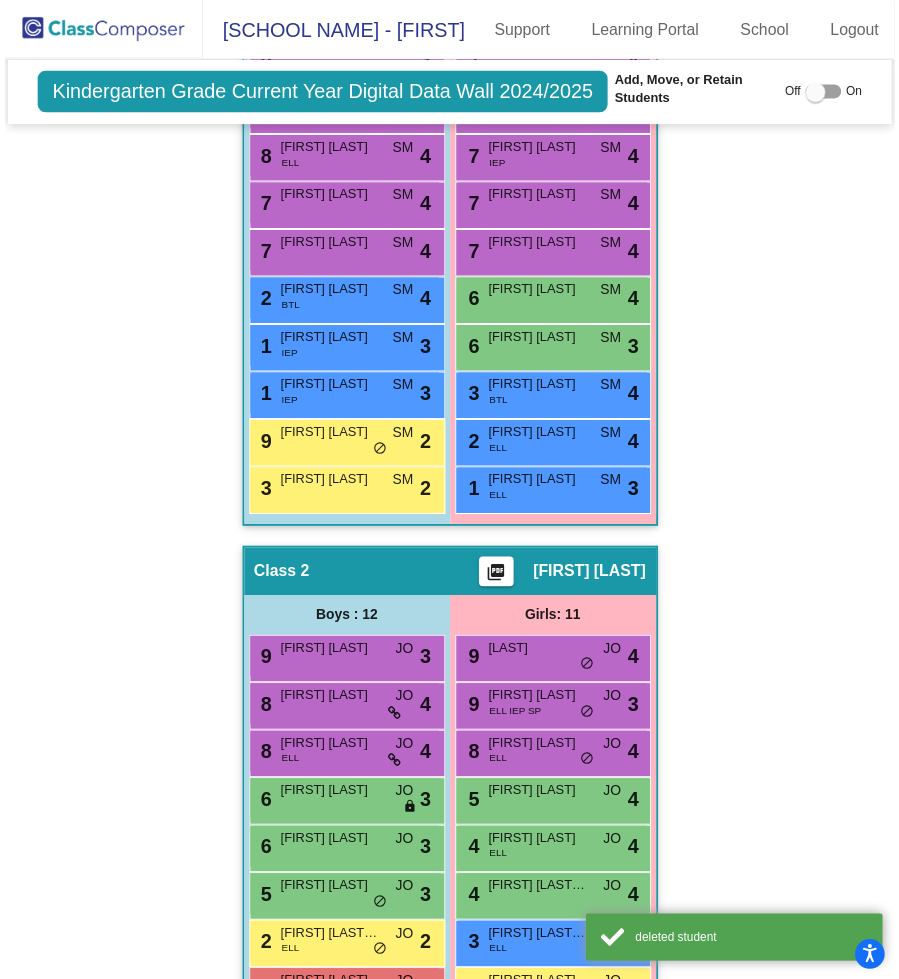 scroll, scrollTop: 9, scrollLeft: 4, axis: both 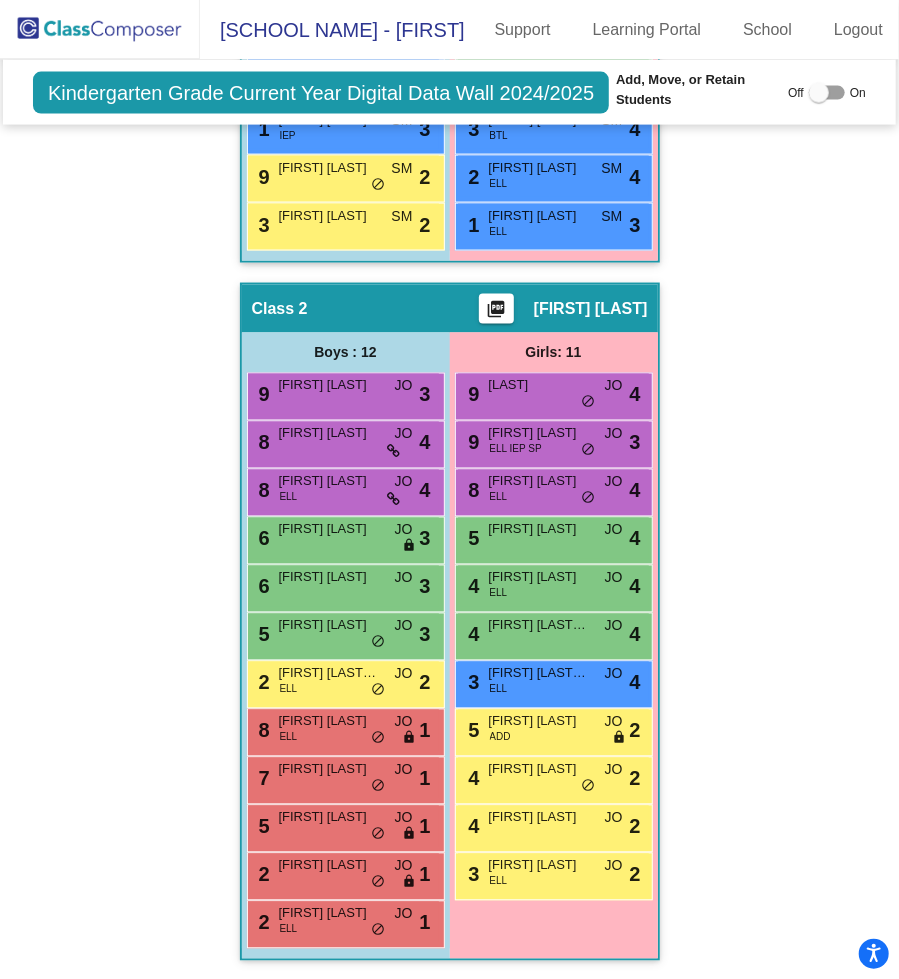 click on "4 Layla Garcia JO lock do_not_disturb_alt 2" at bounding box center [553, 778] 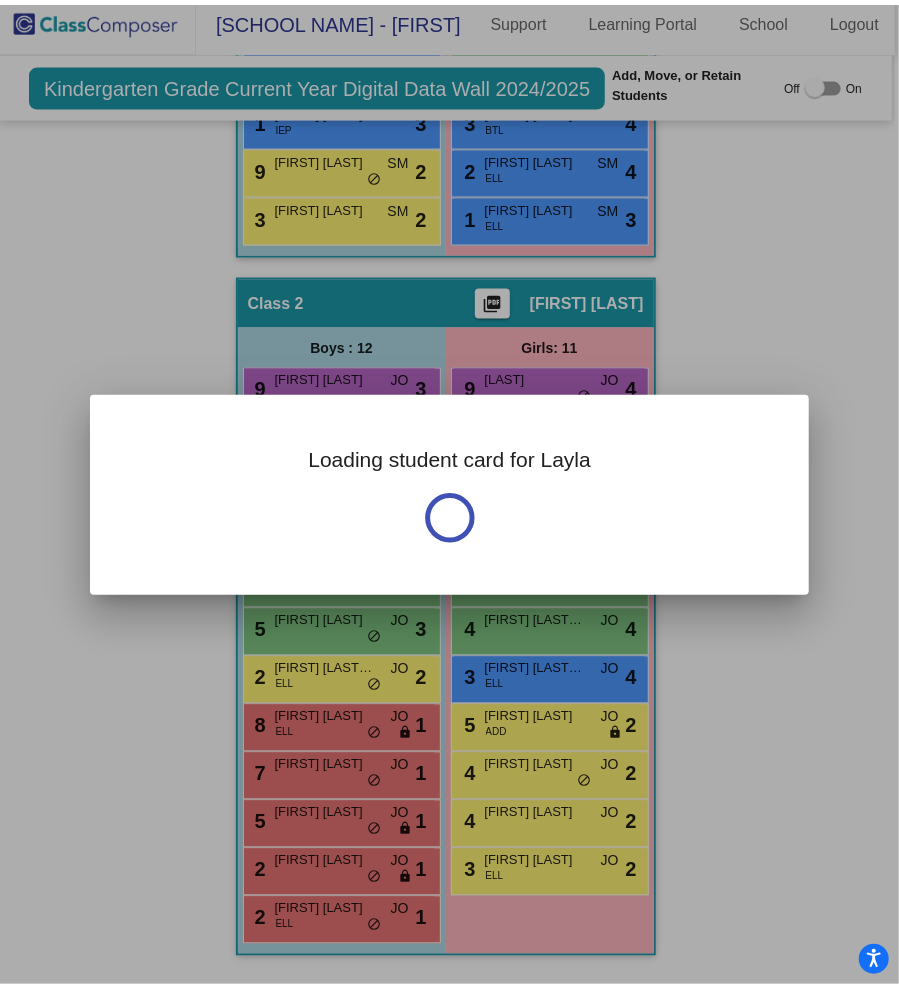 scroll, scrollTop: 0, scrollLeft: 0, axis: both 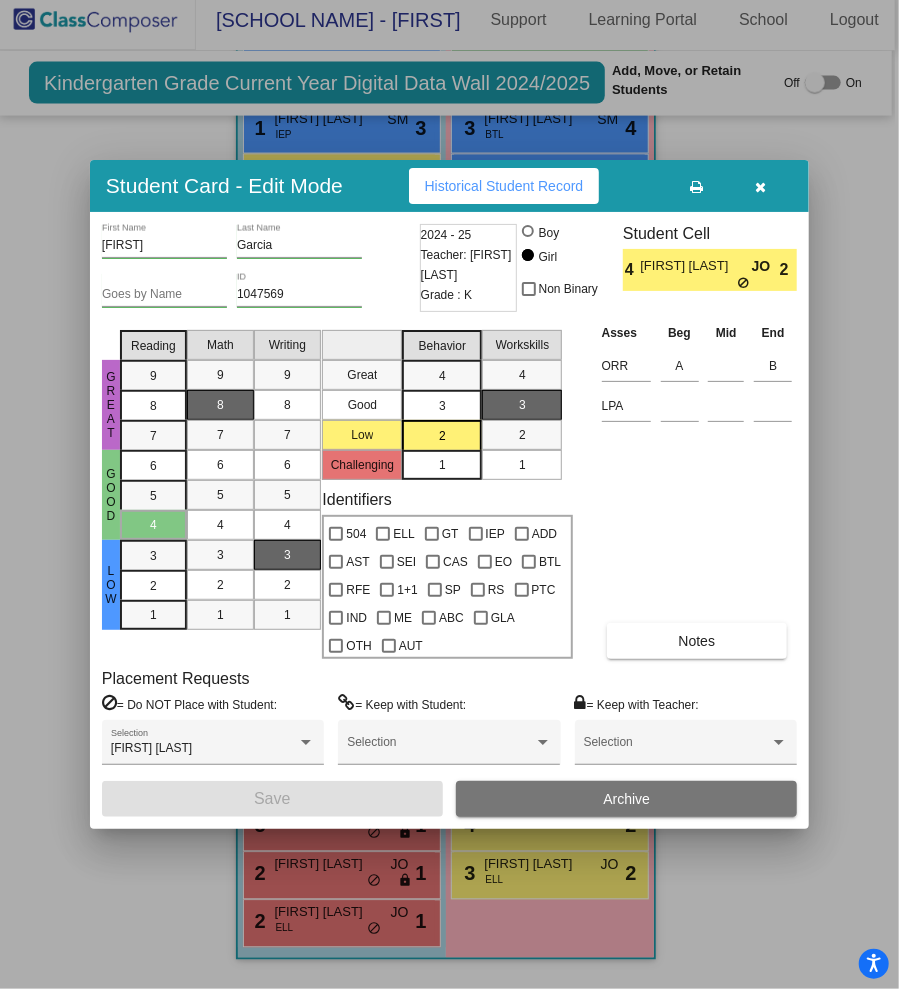 click on "Archive" at bounding box center (626, 799) 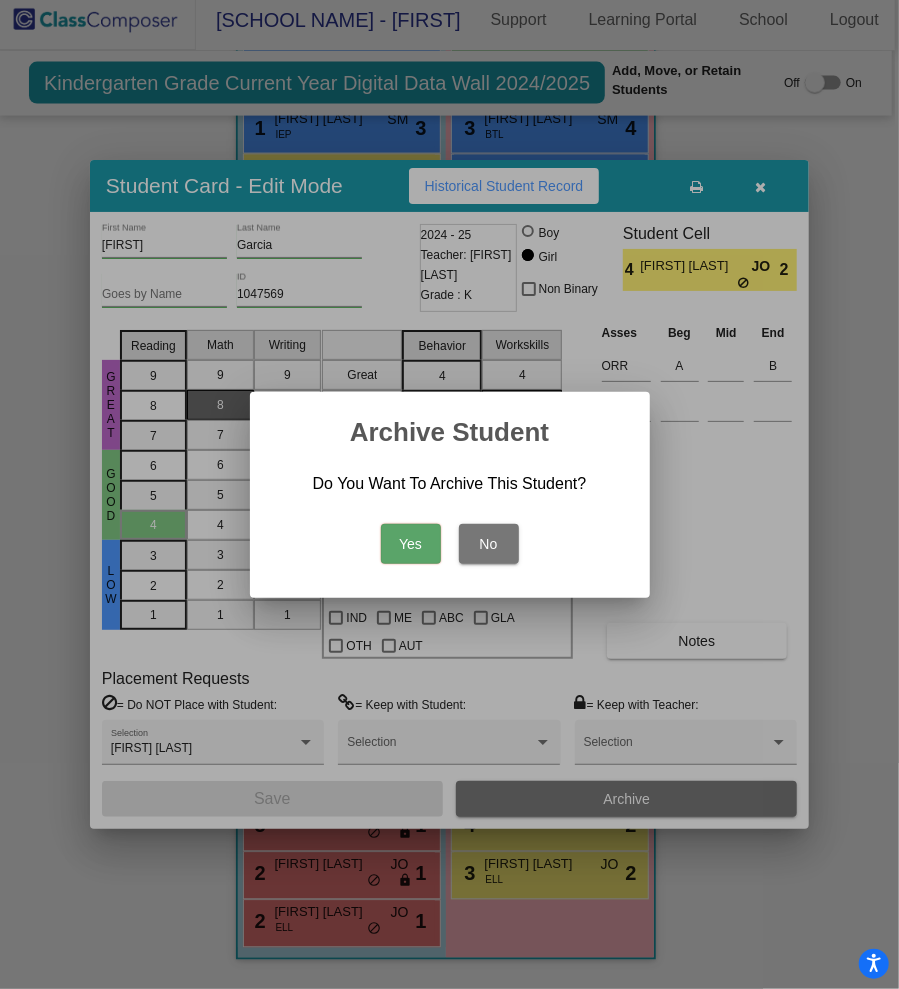 click on "Yes" at bounding box center (411, 544) 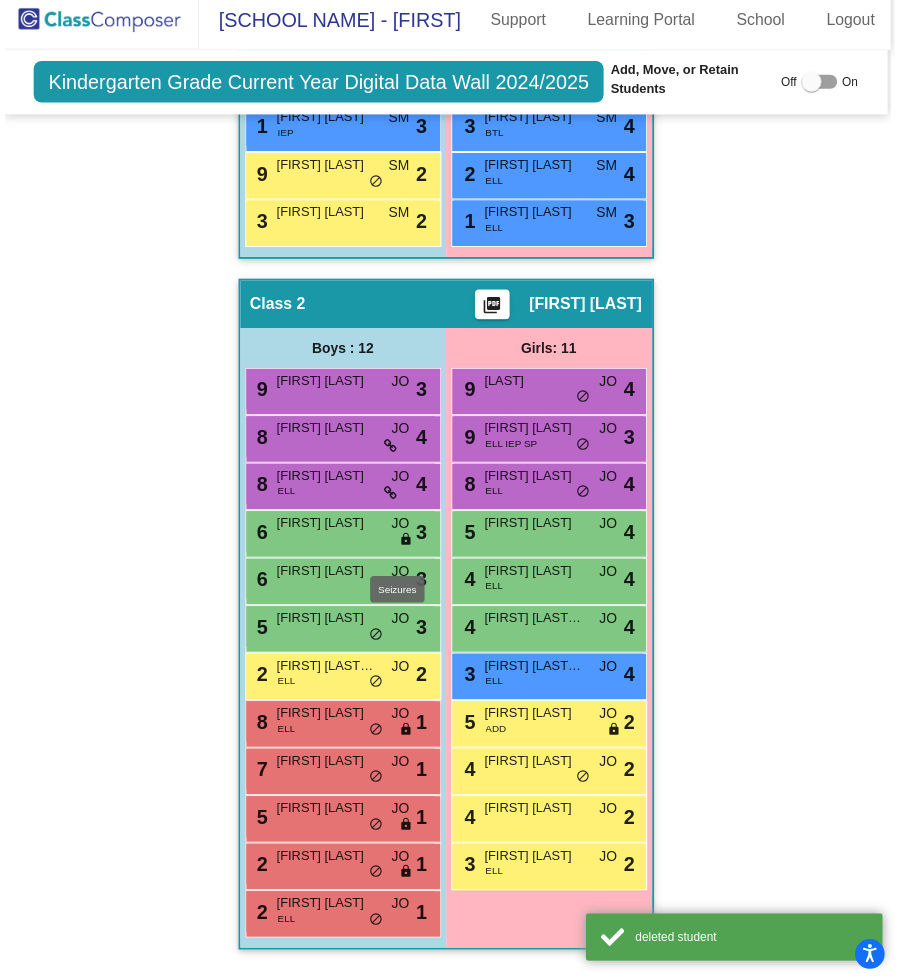 scroll, scrollTop: 9, scrollLeft: 4, axis: both 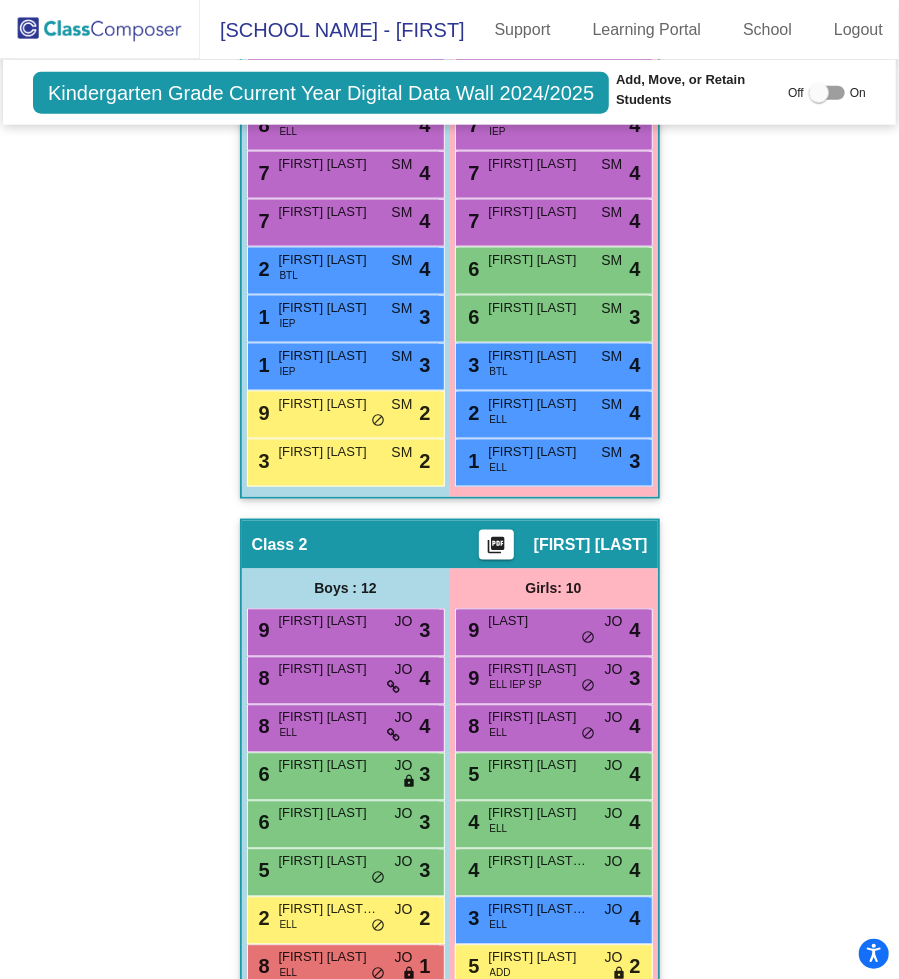 click on "Hallway   - Hallway Class  picture_as_pdf  Add Student  First Name Last Name Student Id  (Recommended)   Boy   Girl   Non Binary Add Close  Boys : 0    No Students   Girls: 0   No Students   Class 1    picture_as_pdf Sarah MacDannald  Add Student  First Name Last Name Student Id  (Recommended)   Boy   Girl   Non Binary Add Close  Boys : 12  9 Elias Cochran SM lock do_not_disturb_alt 4 9 Liam Molina SM lock do_not_disturb_alt 4 9 Josiah Dodge SM lock do_not_disturb_alt 3 9 Eduardo Espinoza Villa ELL SM lock do_not_disturb_alt 3 8 Samraat Gill ELL SM lock do_not_disturb_alt 4 7 Darian Garcia SM lock do_not_disturb_alt 4 7 Santiago Olmeda SM lock do_not_disturb_alt 4 2 Julian Smith BTL SM lock do_not_disturb_alt 4 1 Luke Hopkins IEP SM lock do_not_disturb_alt 3 1 David Garrett IEP SM lock do_not_disturb_alt 3 9 Sobechi Chinaka SM lock do_not_disturb_alt 2 3 Maddoxx Allshouse SM lock do_not_disturb_alt 2 Girls: 12 9 Himmat Kaur ELL SM lock do_not_disturb_alt 4 7 Juliana Carrillo ELL SM lock 4 7 SM lock 4 7" 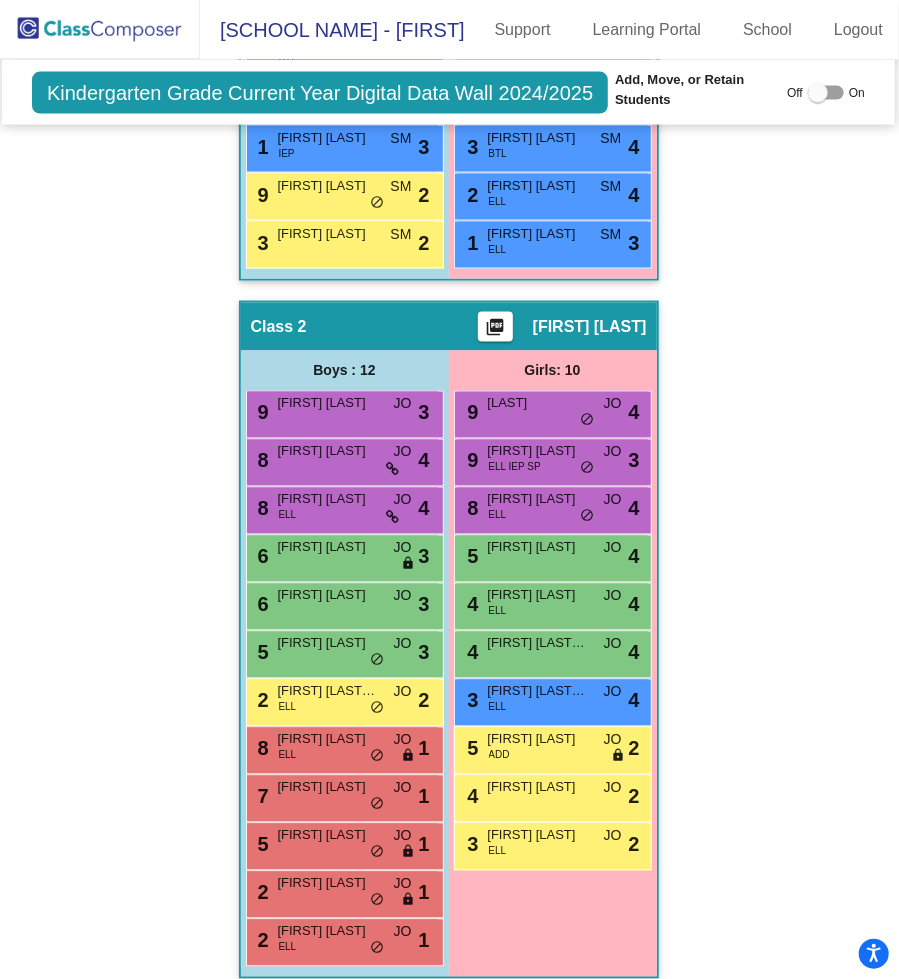 scroll, scrollTop: 1050, scrollLeft: 1, axis: both 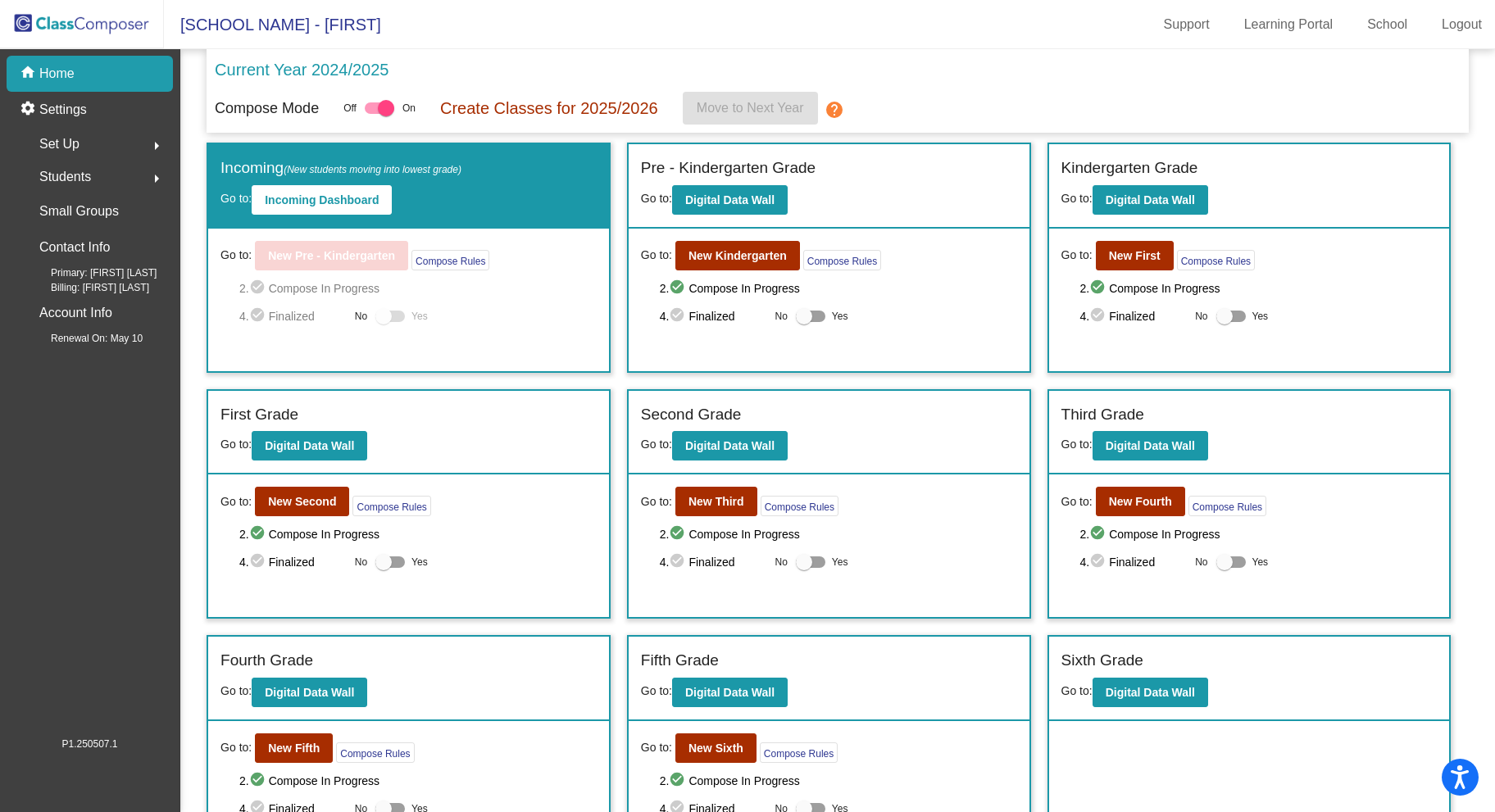 click on "check_circle" 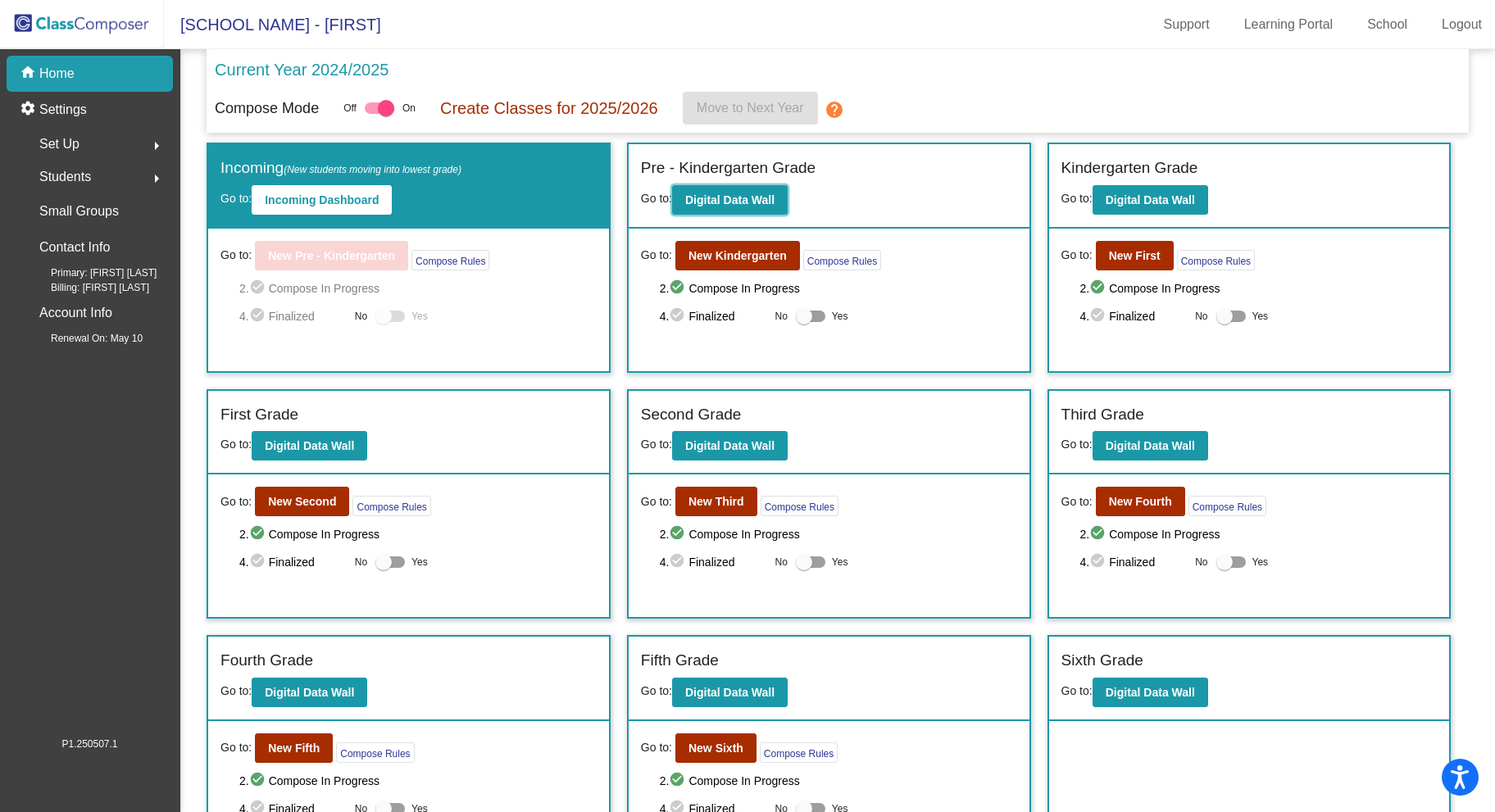 click on "Digital Data Wall" 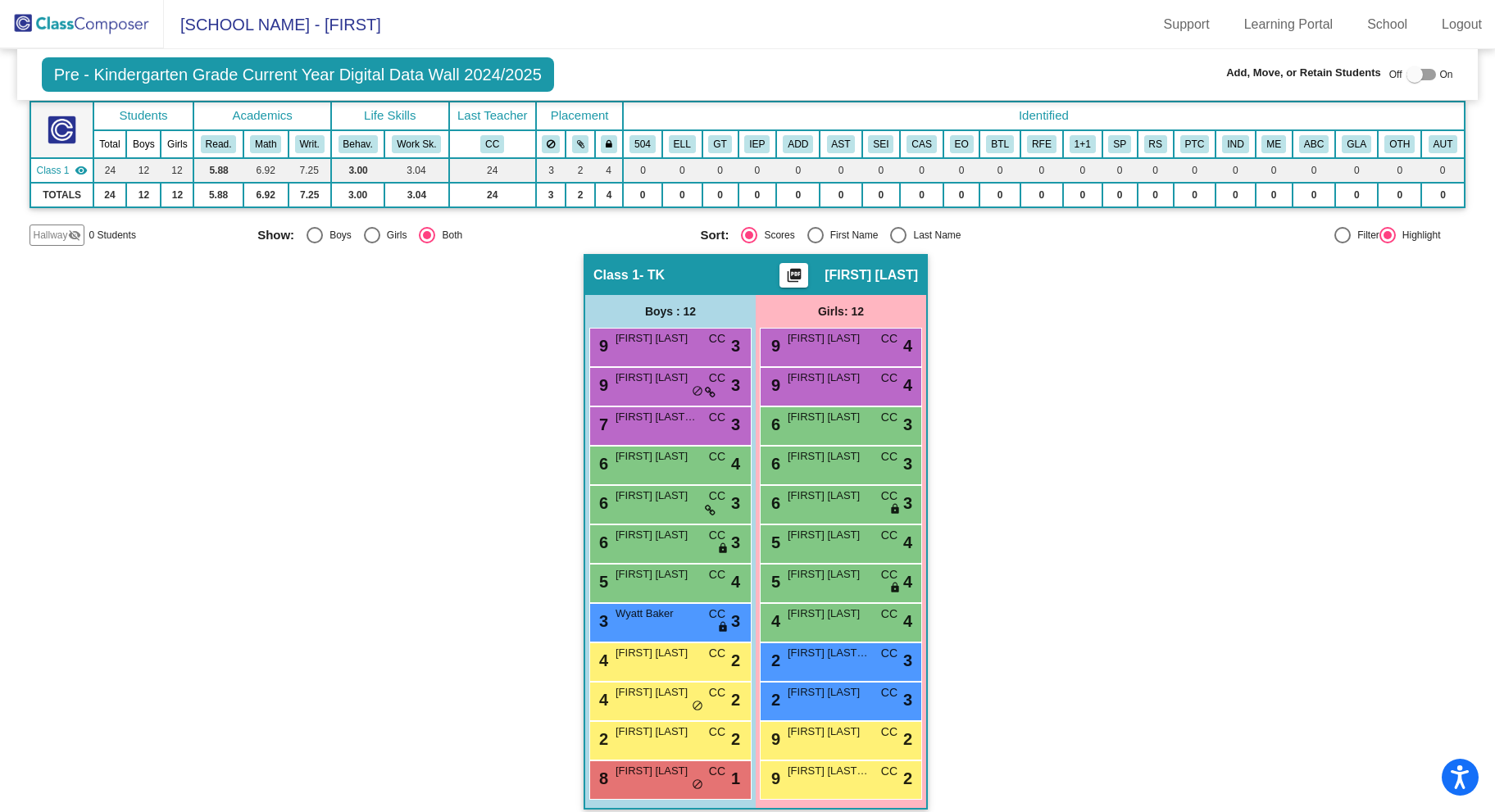 scroll, scrollTop: 133, scrollLeft: 0, axis: vertical 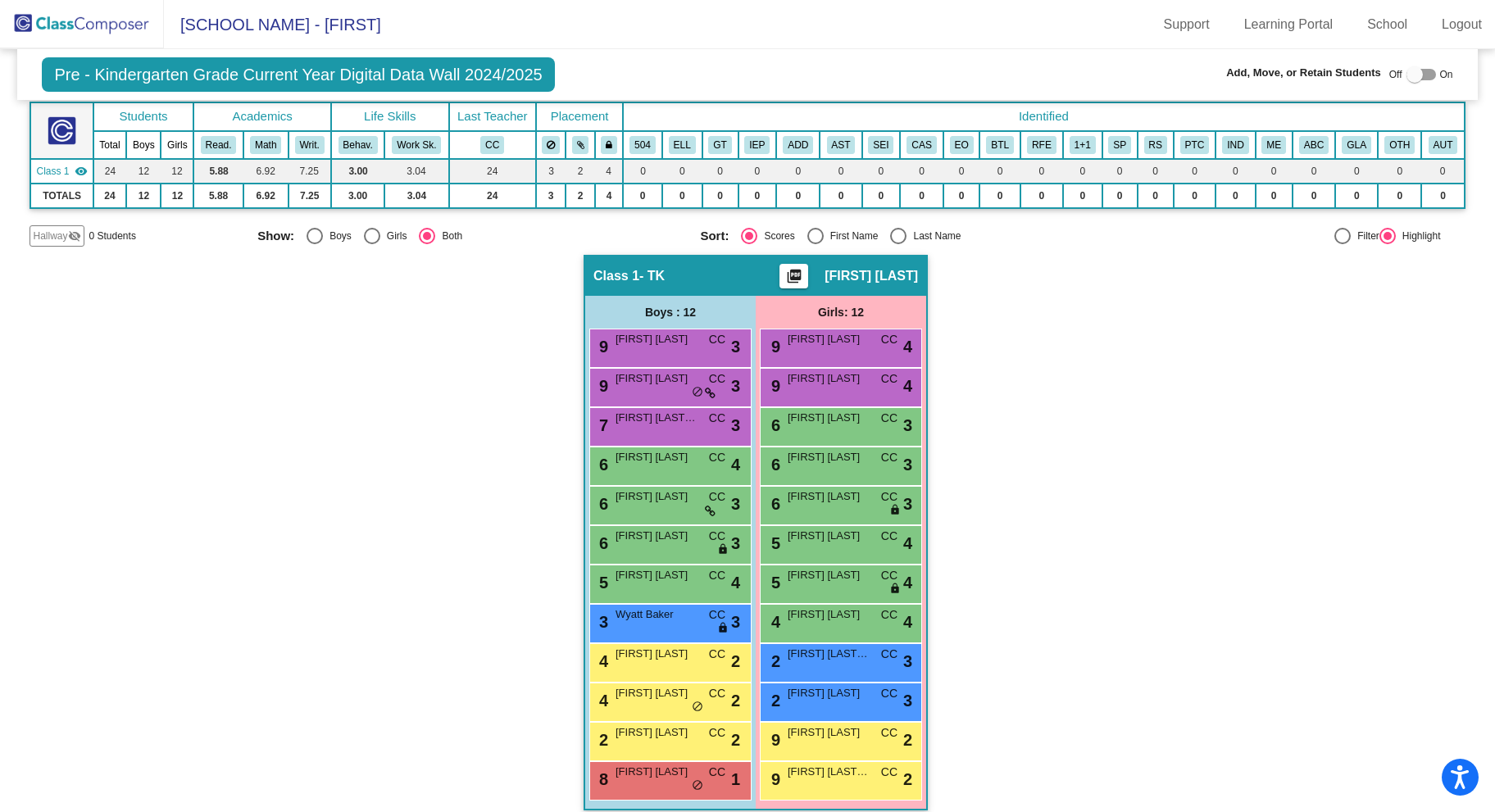 click on "9 Nicholas Castillo CC lock do_not_disturb_alt 3" at bounding box center [668, 346] 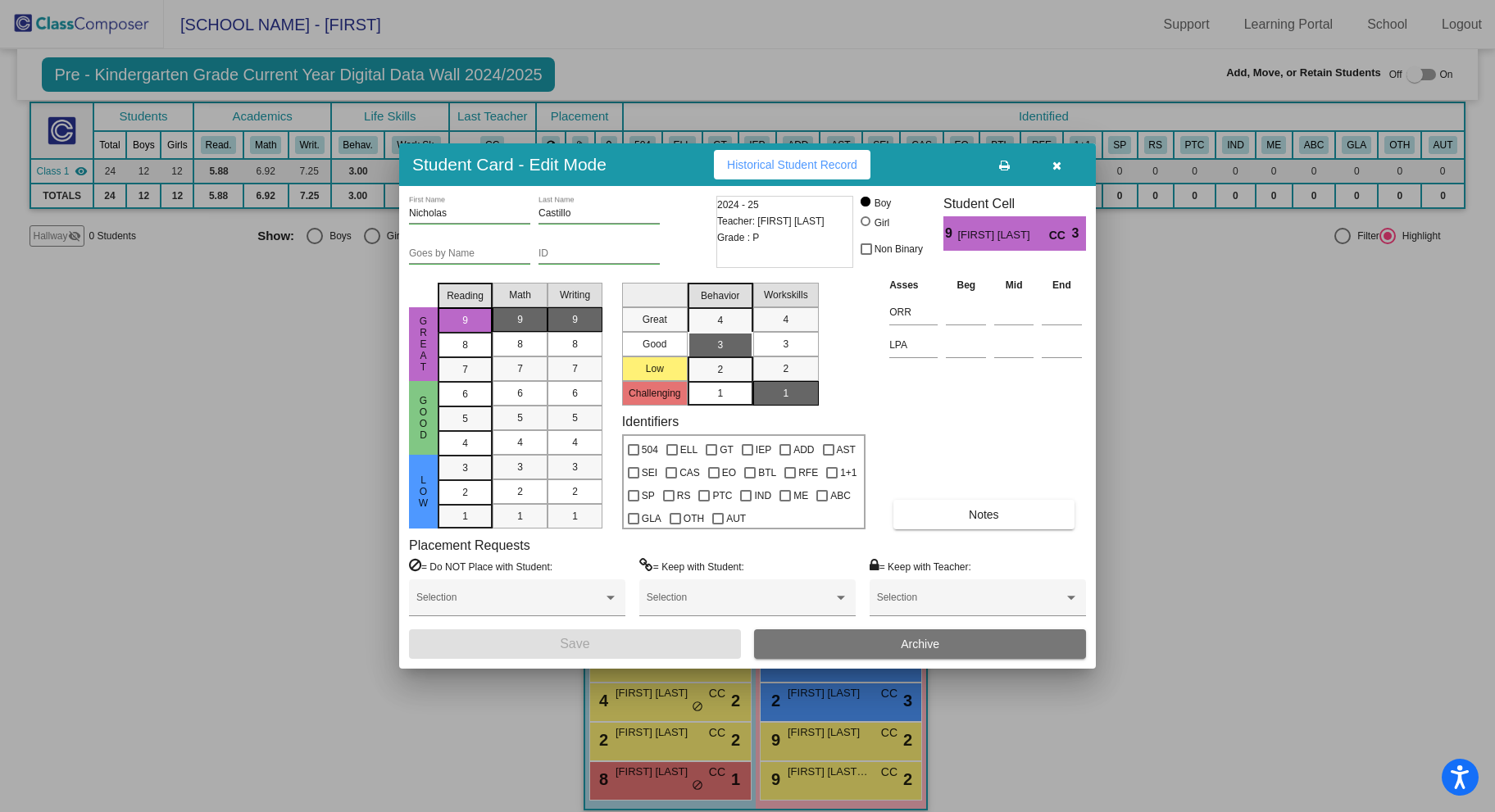 click at bounding box center [1056, 165] 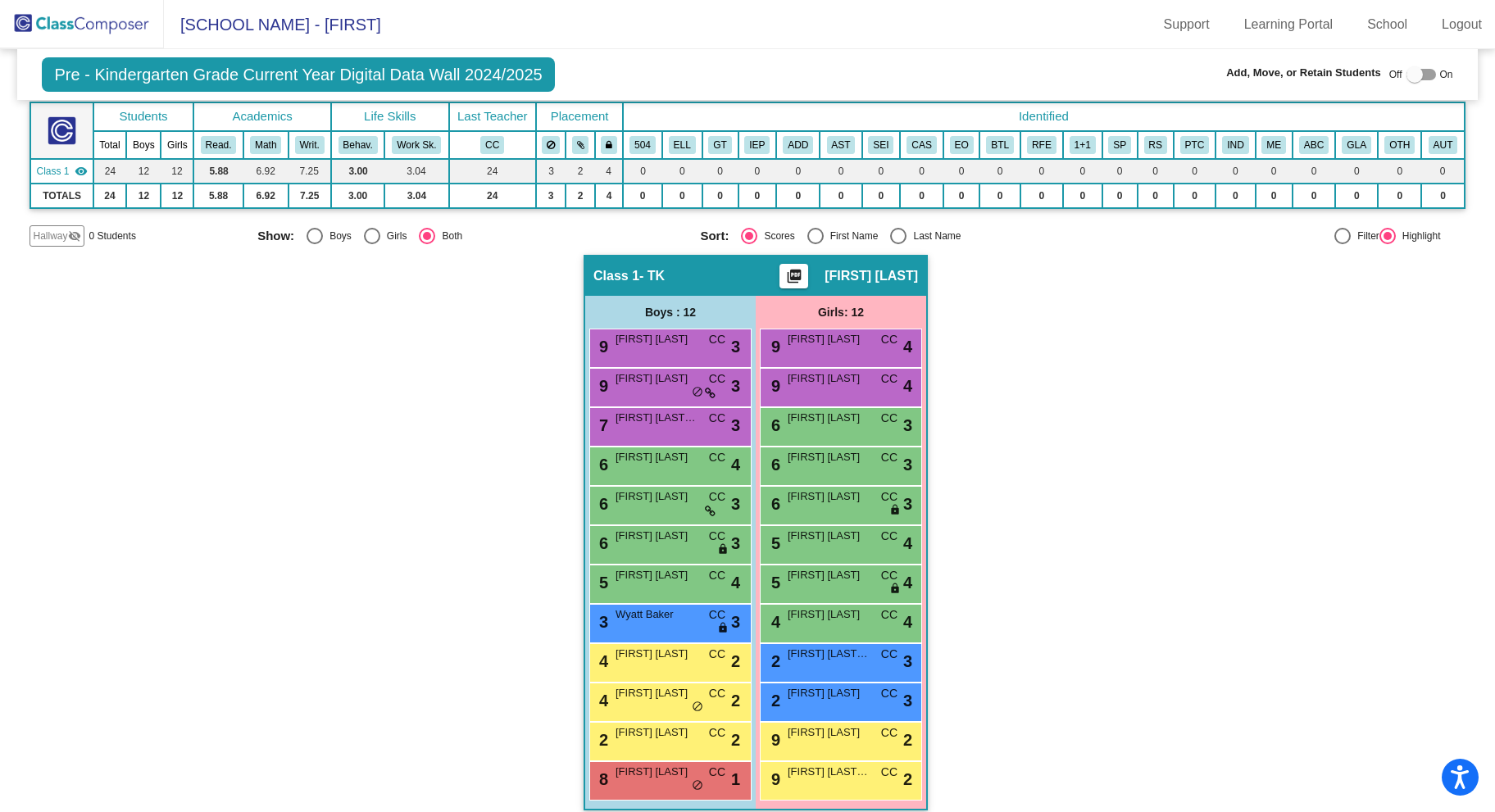 click on "Pre - Kindergarten Grade Current Year Digital Data Wall 2024/2025" 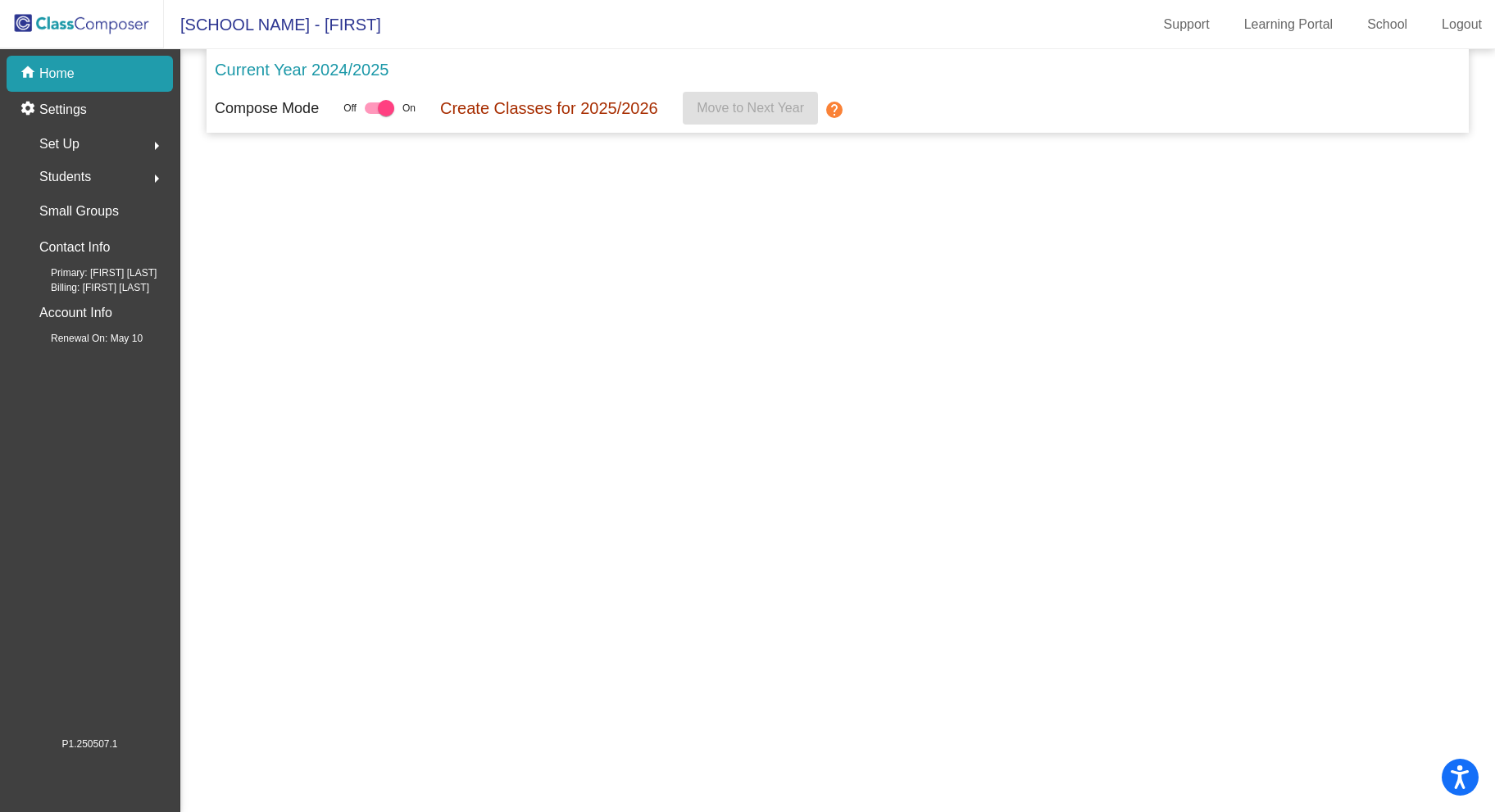 scroll, scrollTop: 0, scrollLeft: 0, axis: both 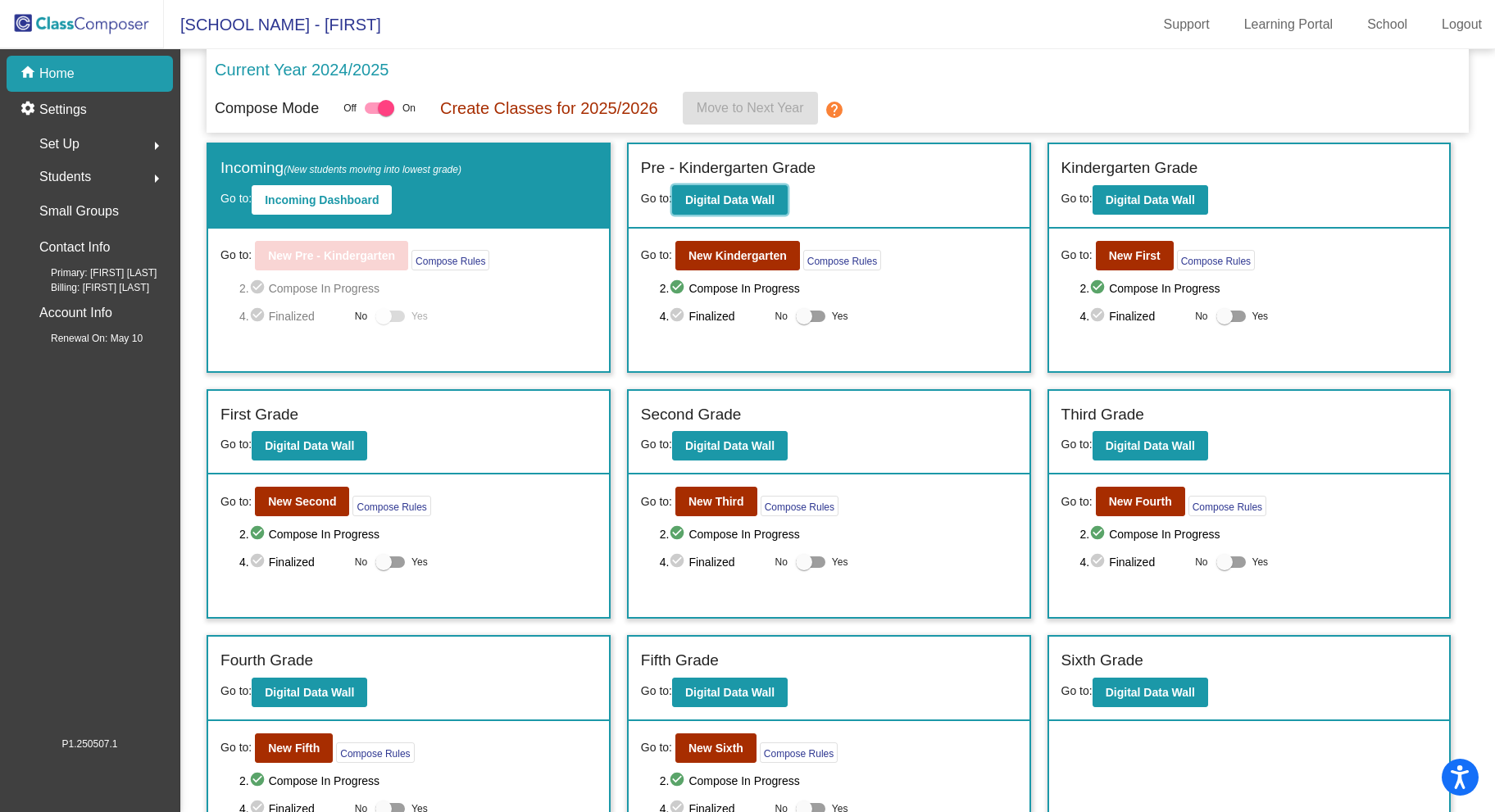 click on "Digital Data Wall" 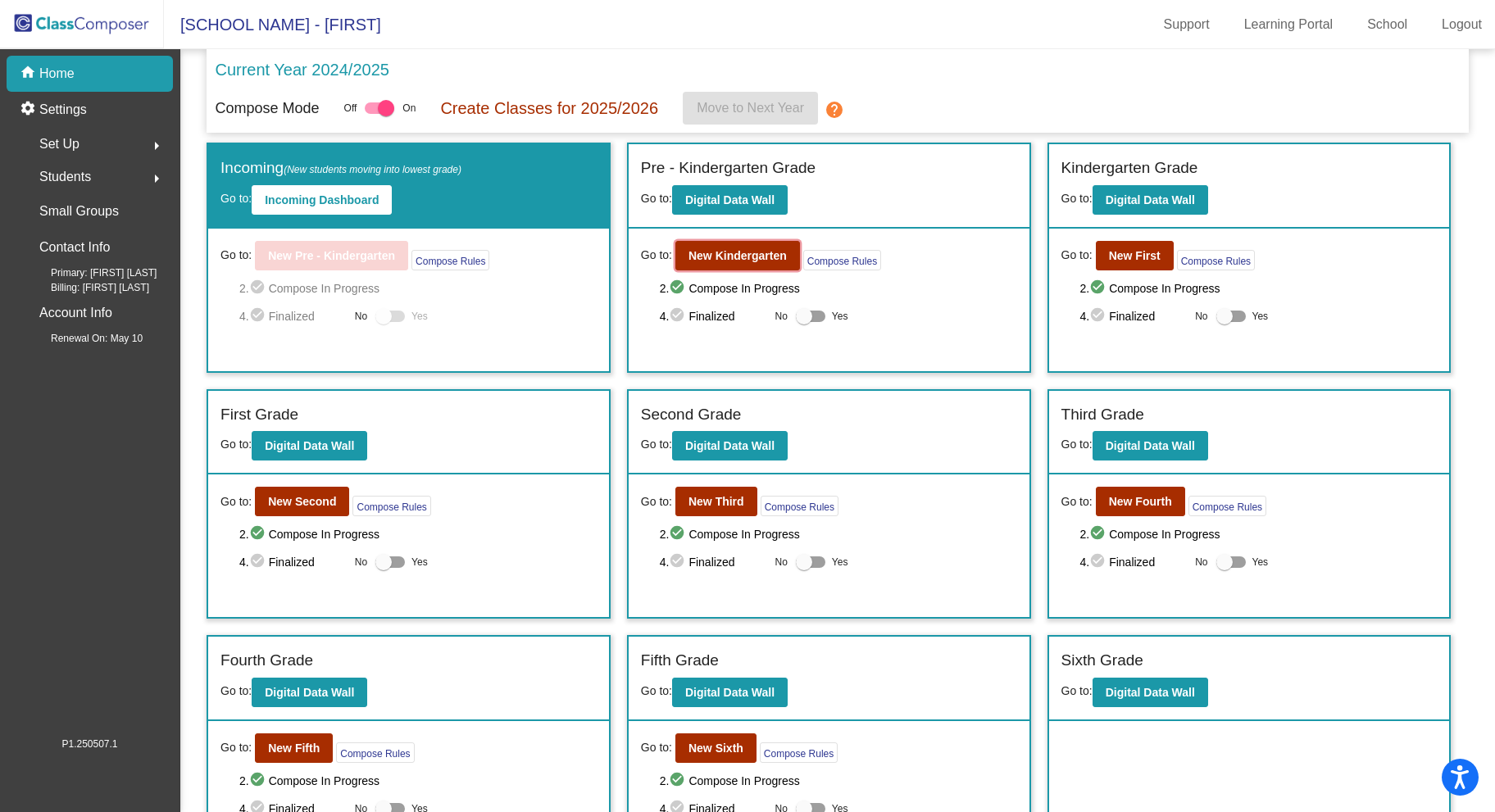 click on "New Kindergarten" 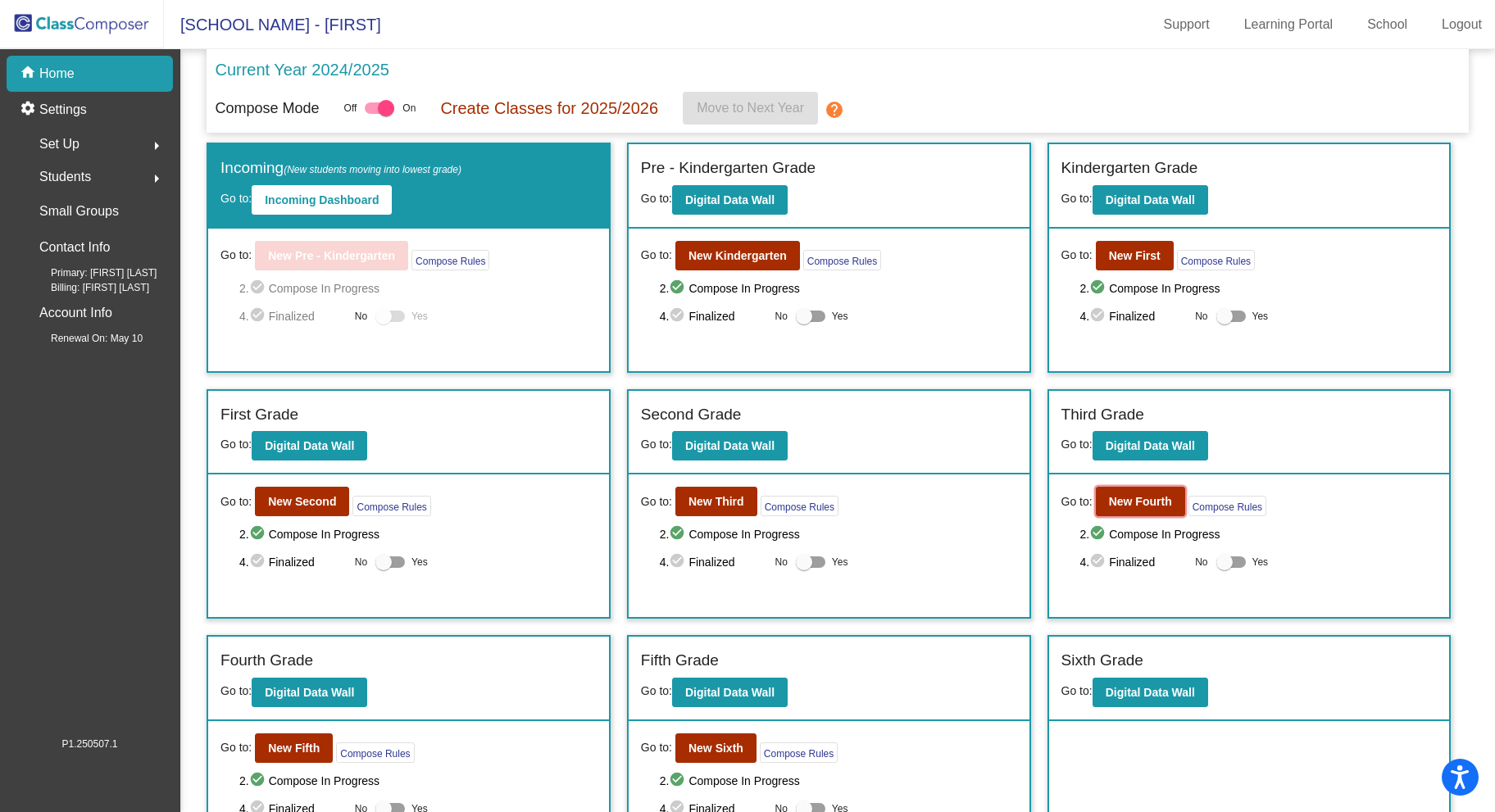 click on "New Fourth" 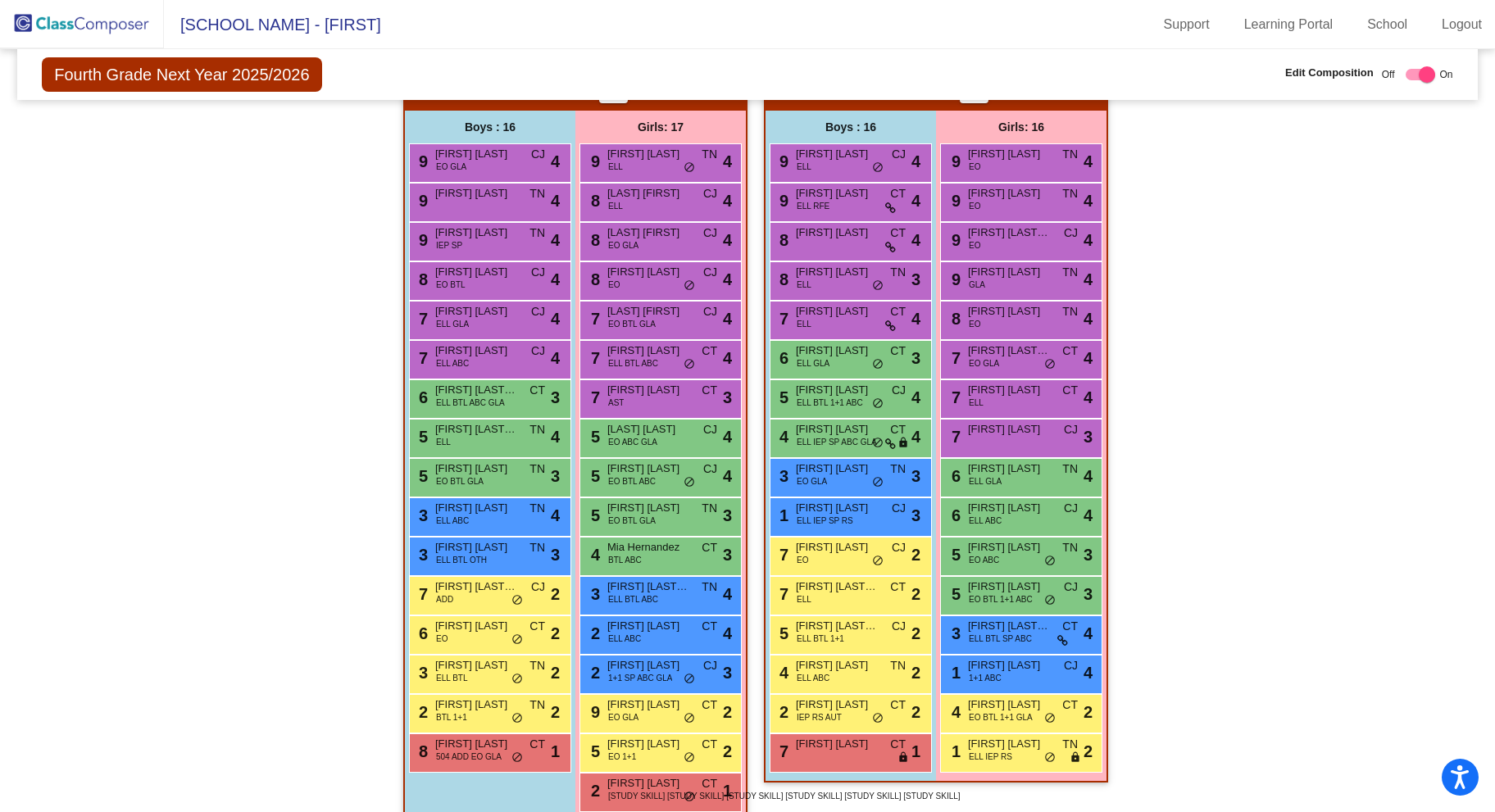 scroll, scrollTop: 341, scrollLeft: 0, axis: vertical 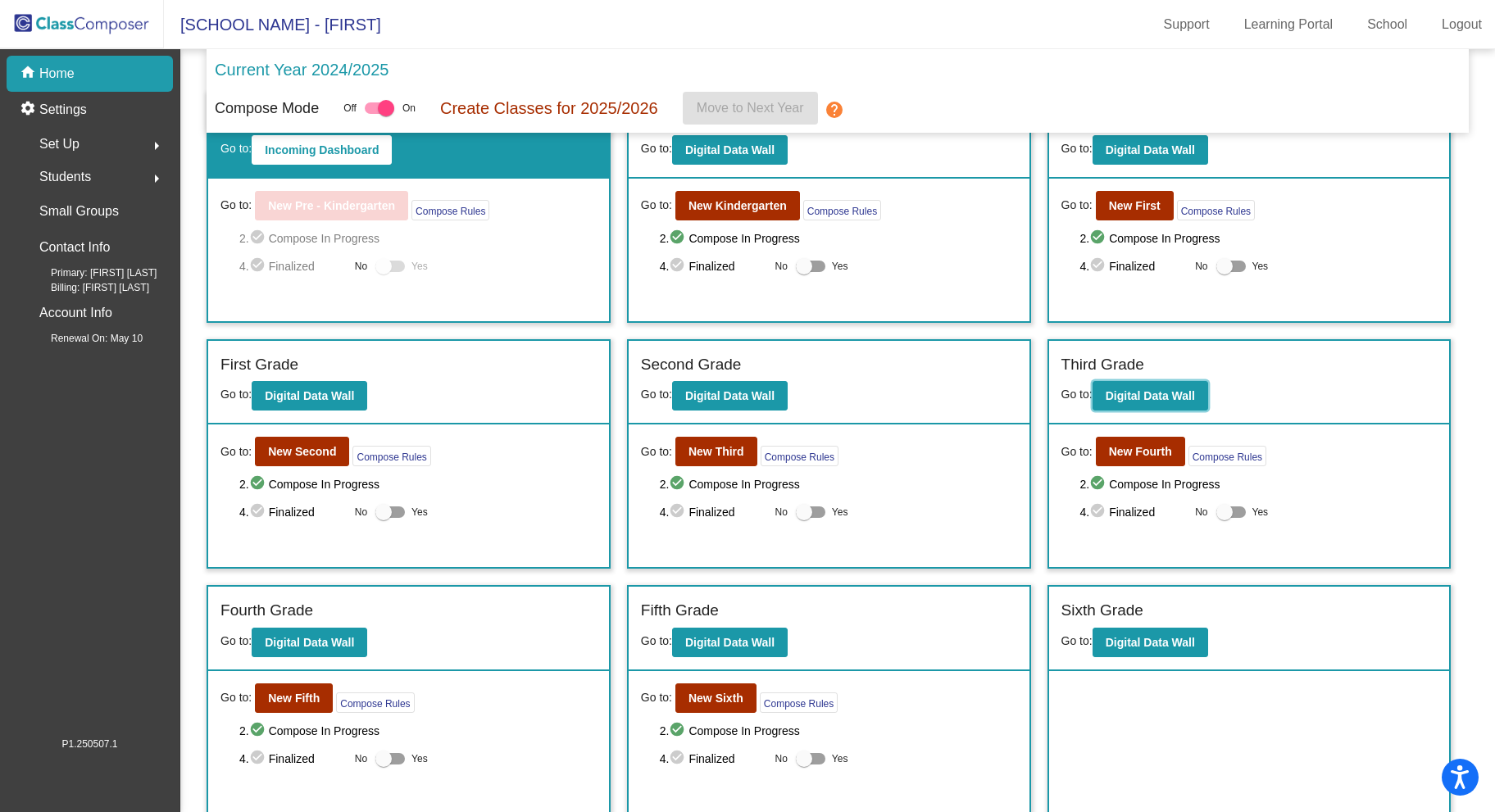 click on "Digital Data Wall" 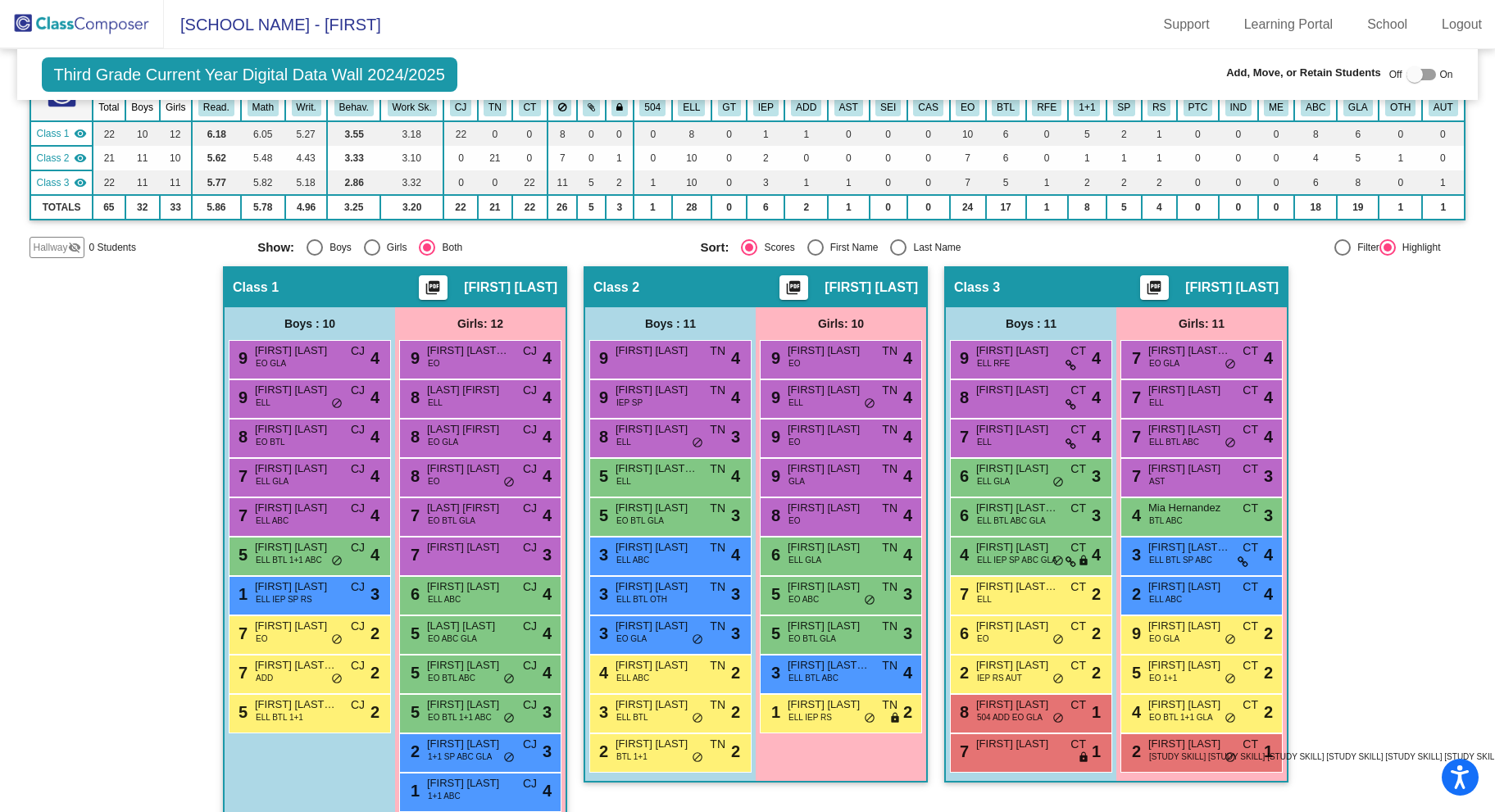 scroll, scrollTop: 171, scrollLeft: 0, axis: vertical 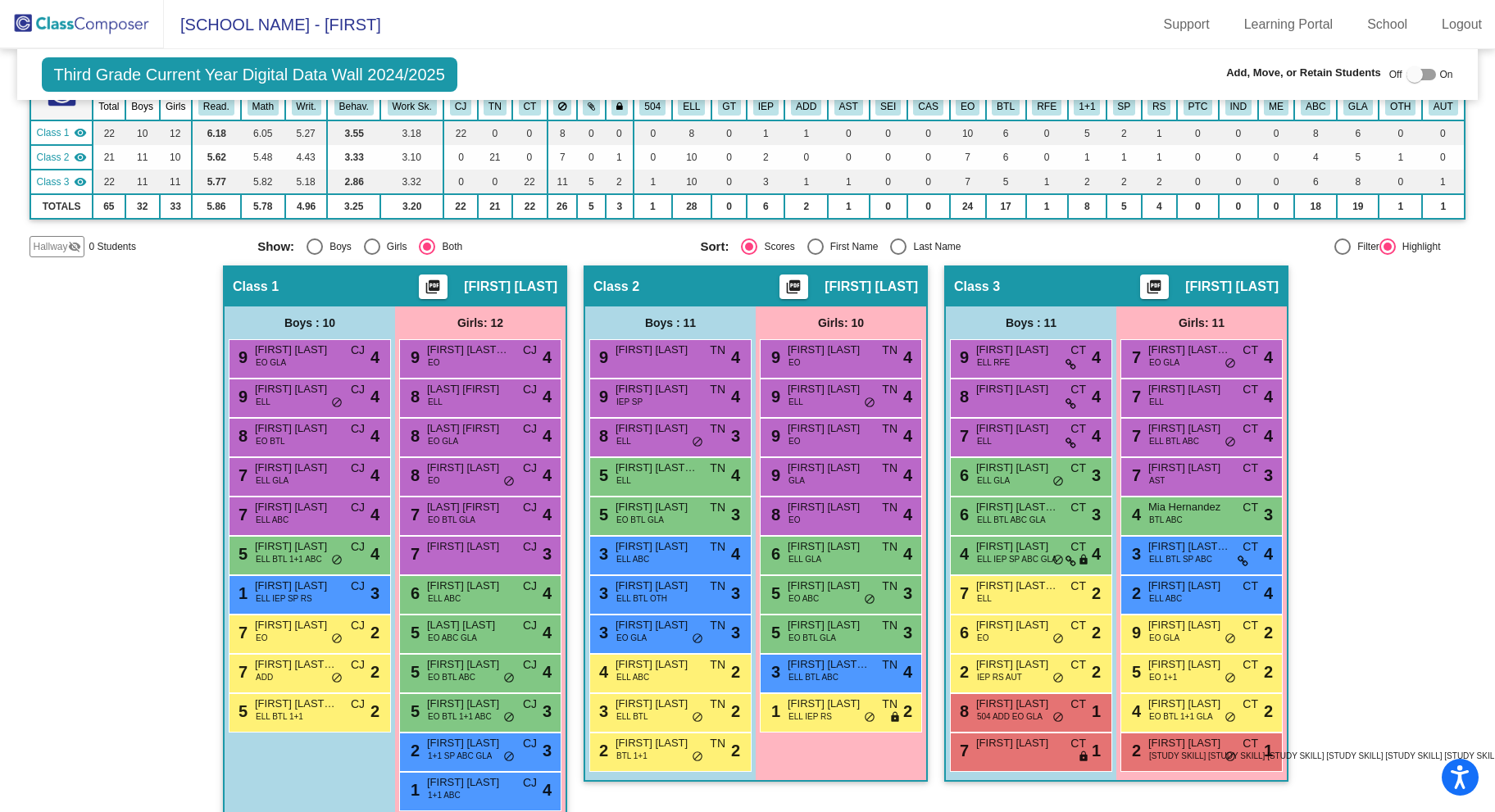 click on "EO 1+1" at bounding box center (1163, 677) 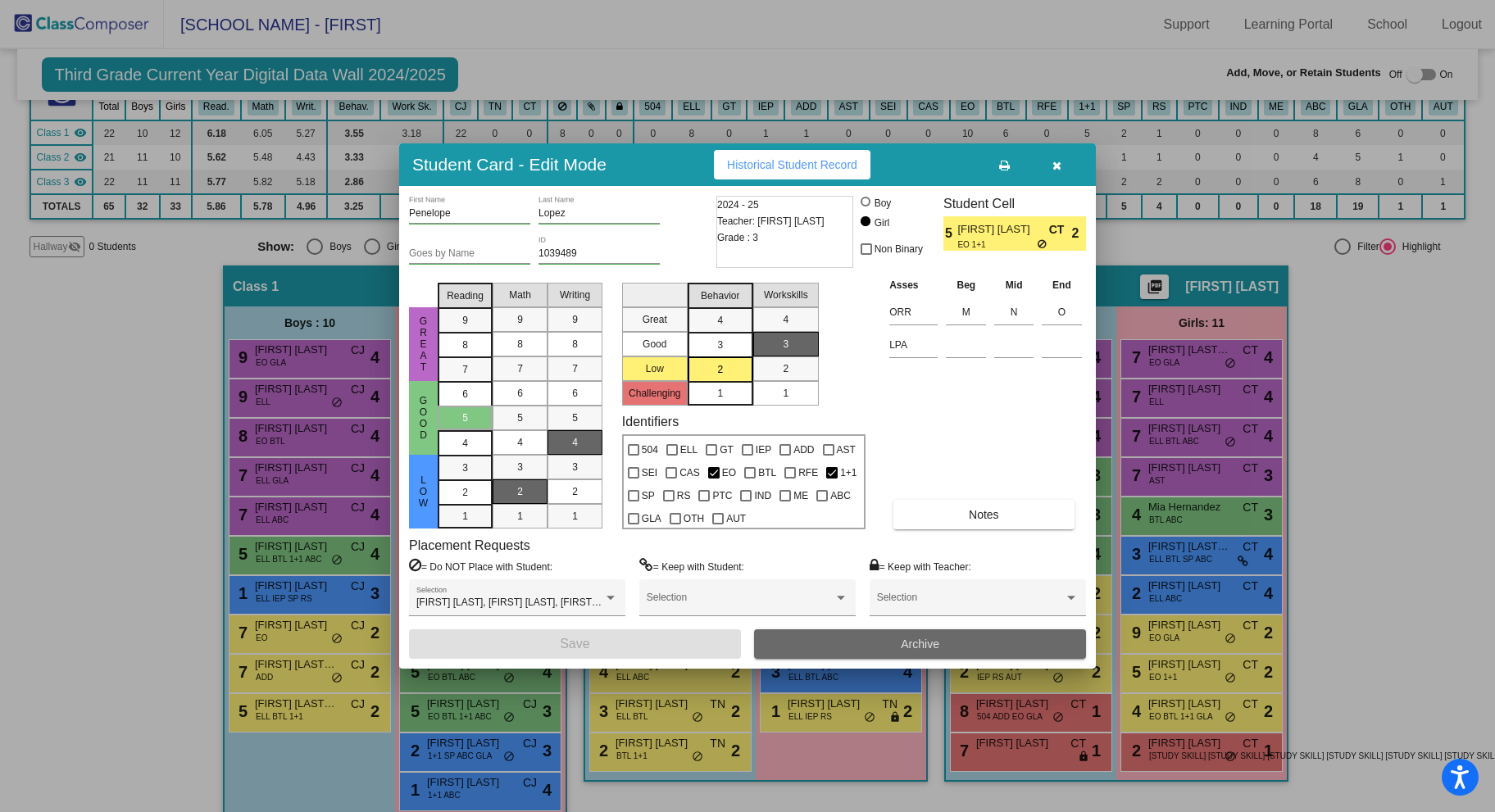 click on "Archive" at bounding box center [920, 644] 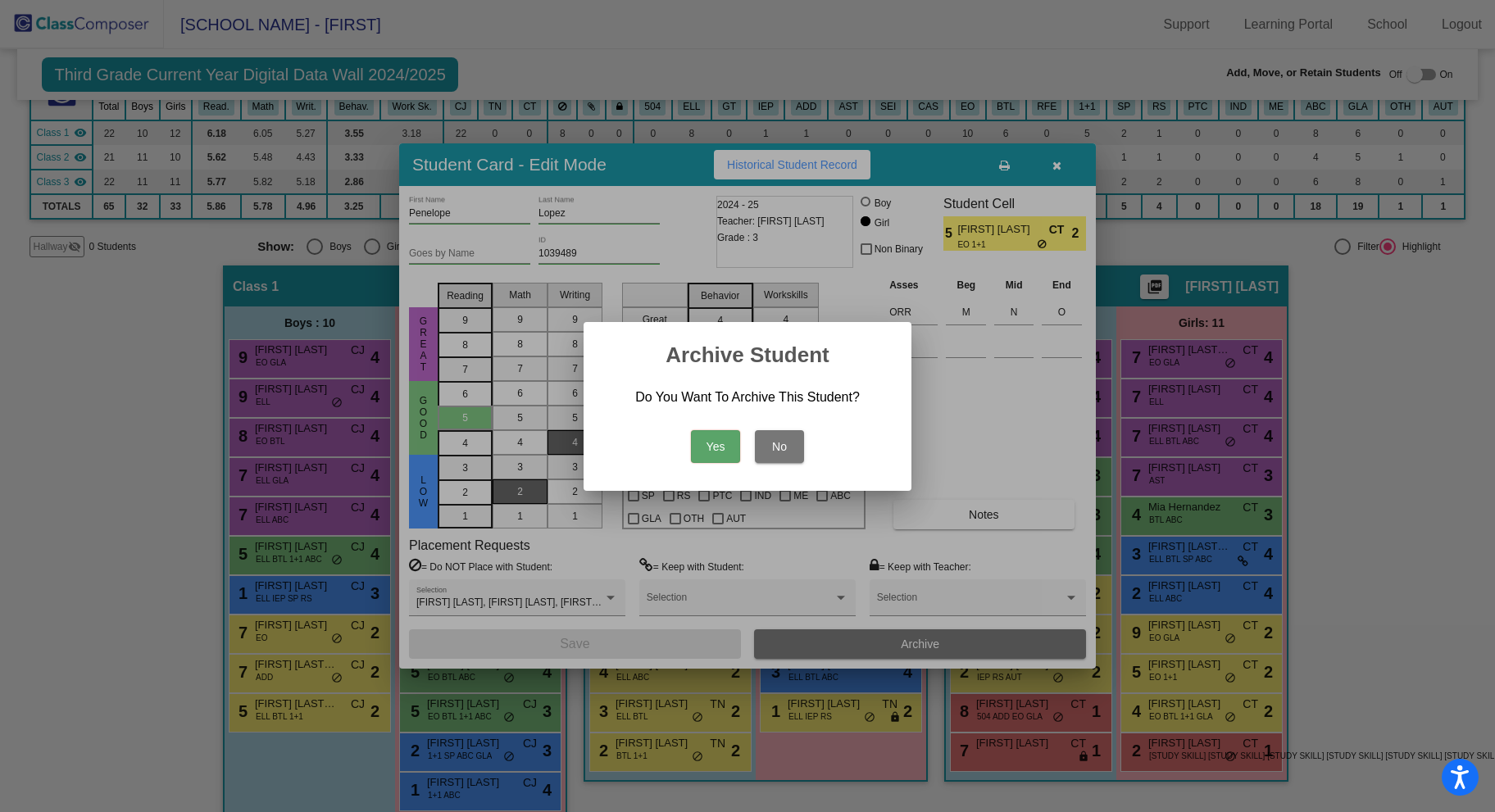 click on "Yes" at bounding box center [716, 447] 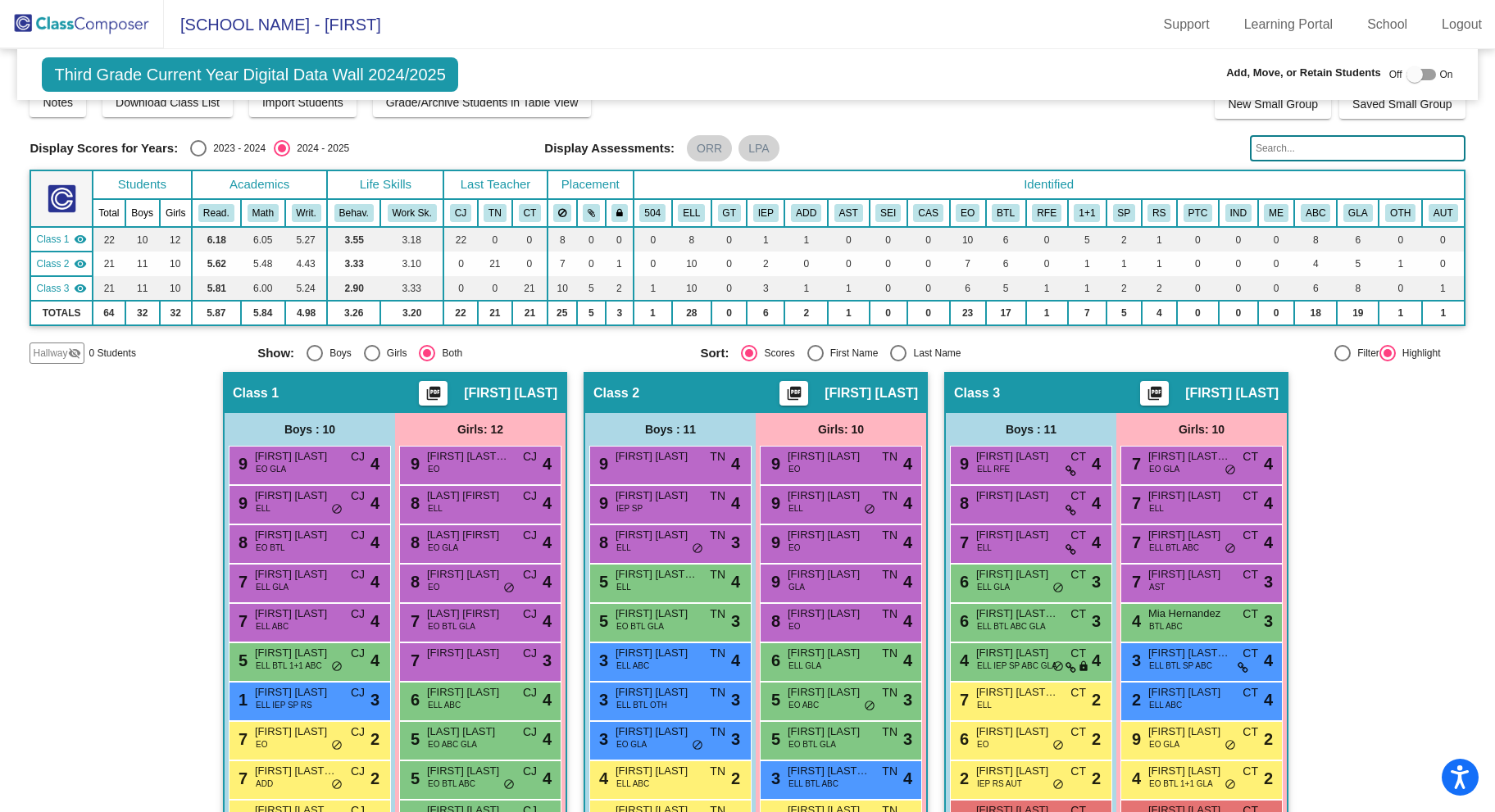 scroll, scrollTop: 0, scrollLeft: 0, axis: both 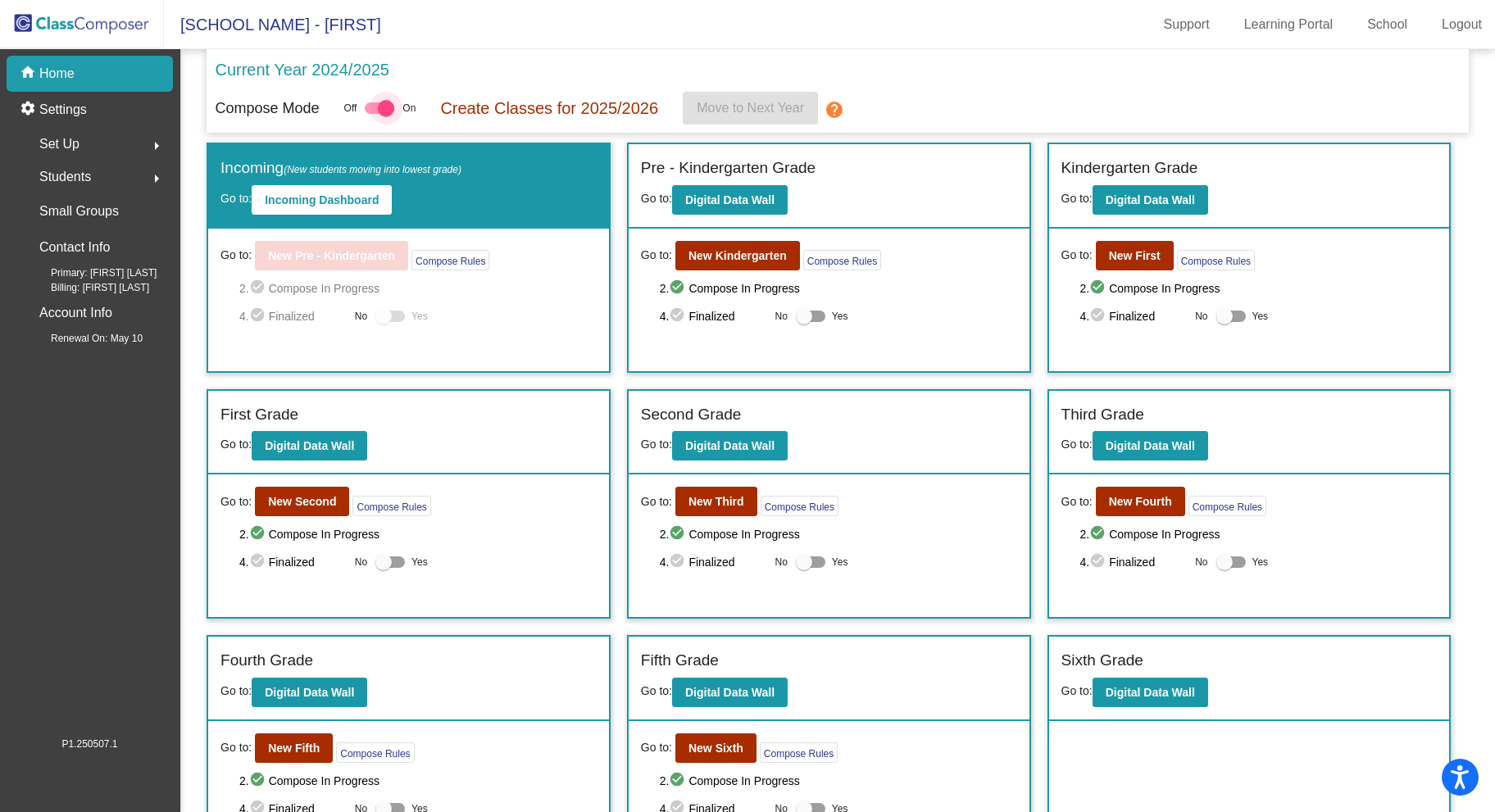 click at bounding box center [379, 108] 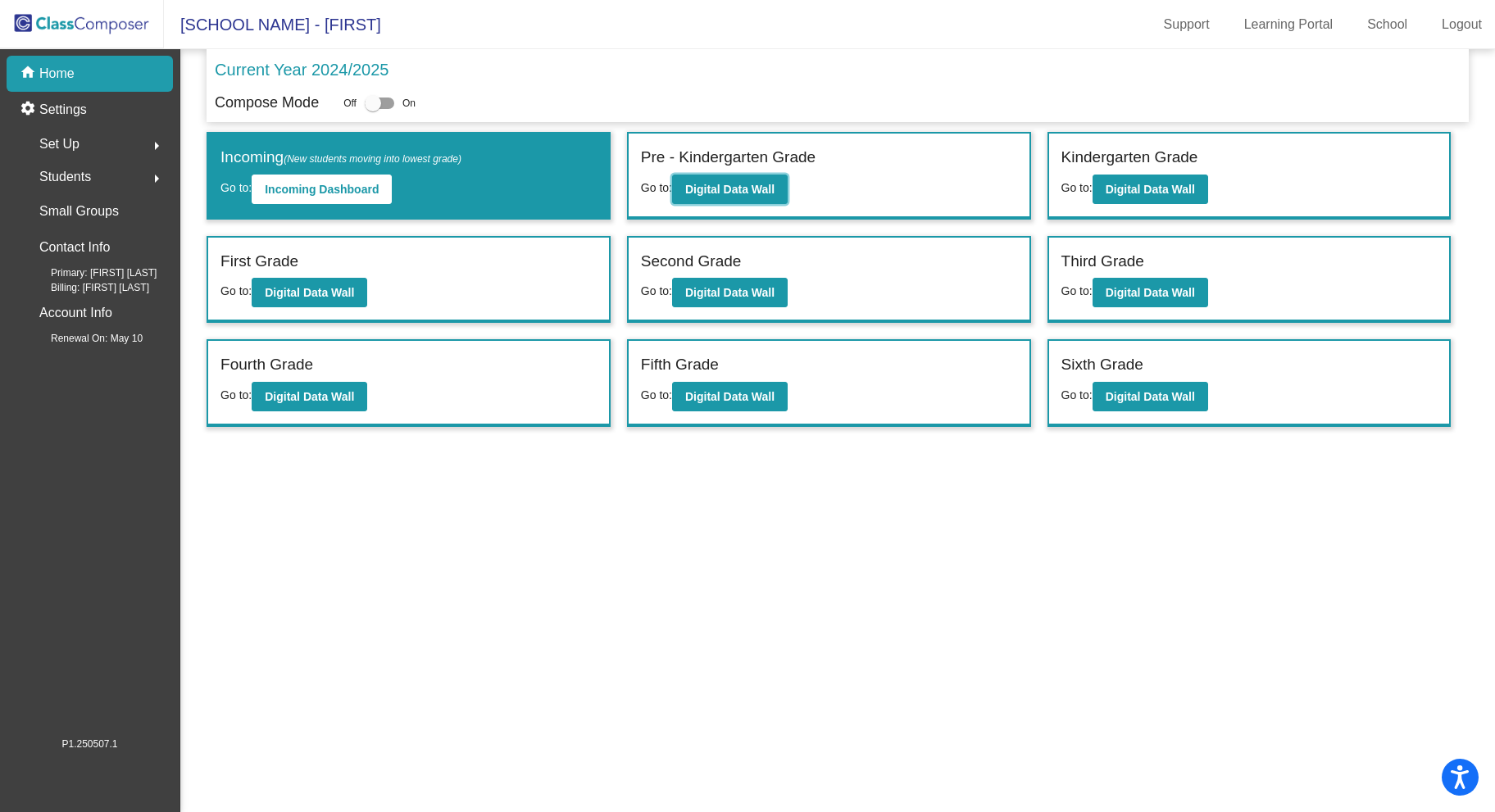 click on "Digital Data Wall" 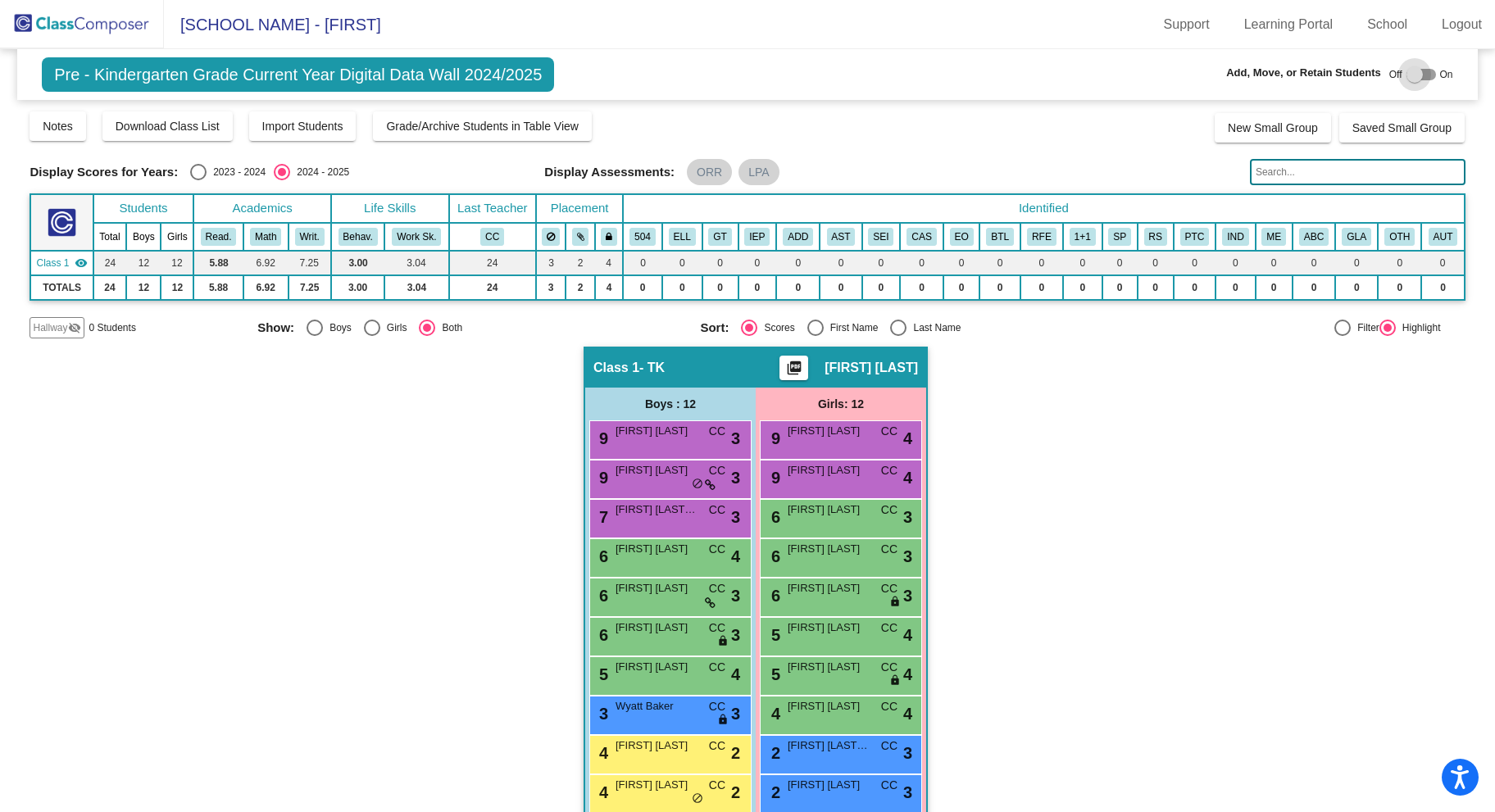 click at bounding box center (1421, 75) 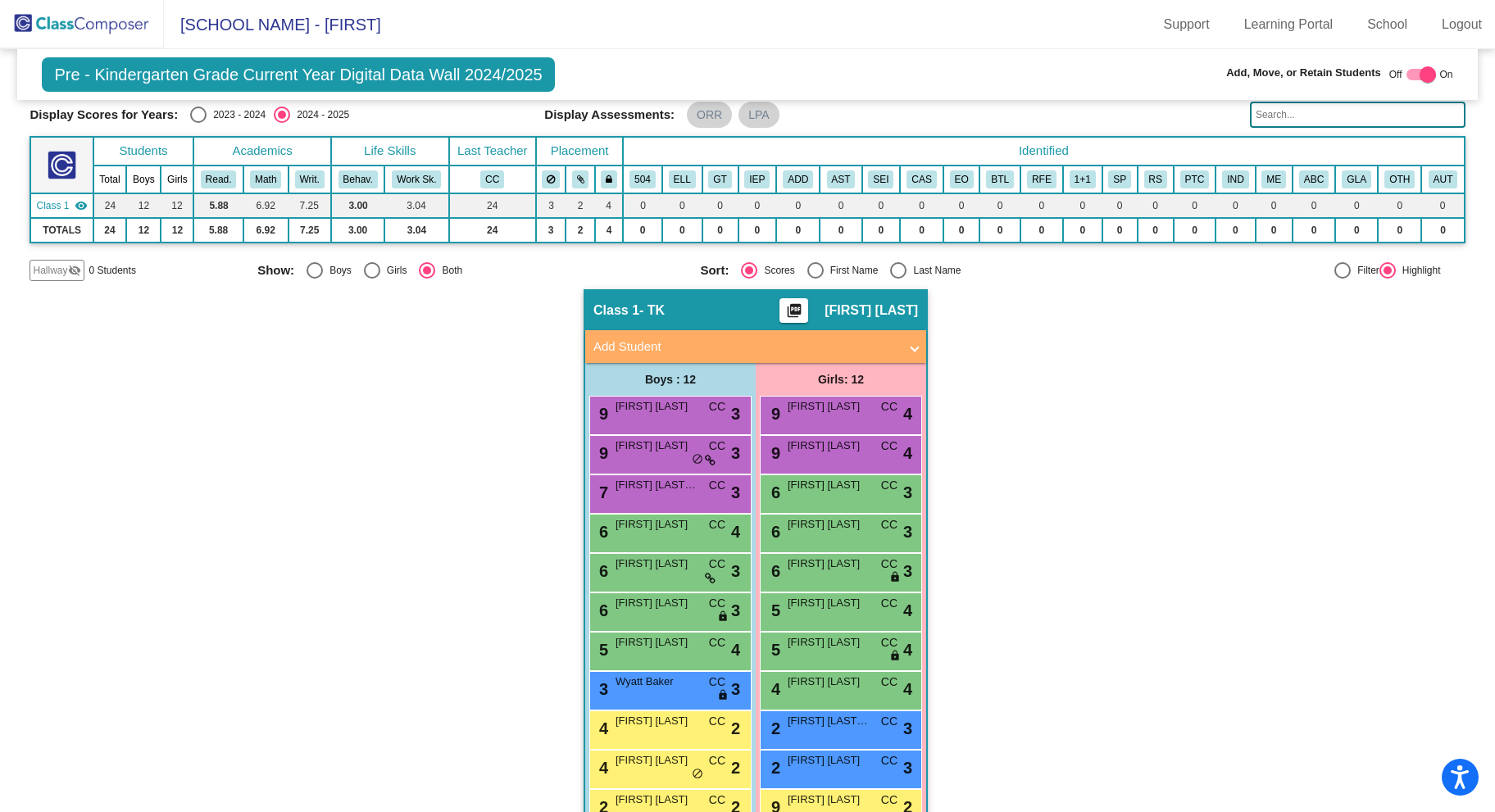 scroll, scrollTop: 0, scrollLeft: 0, axis: both 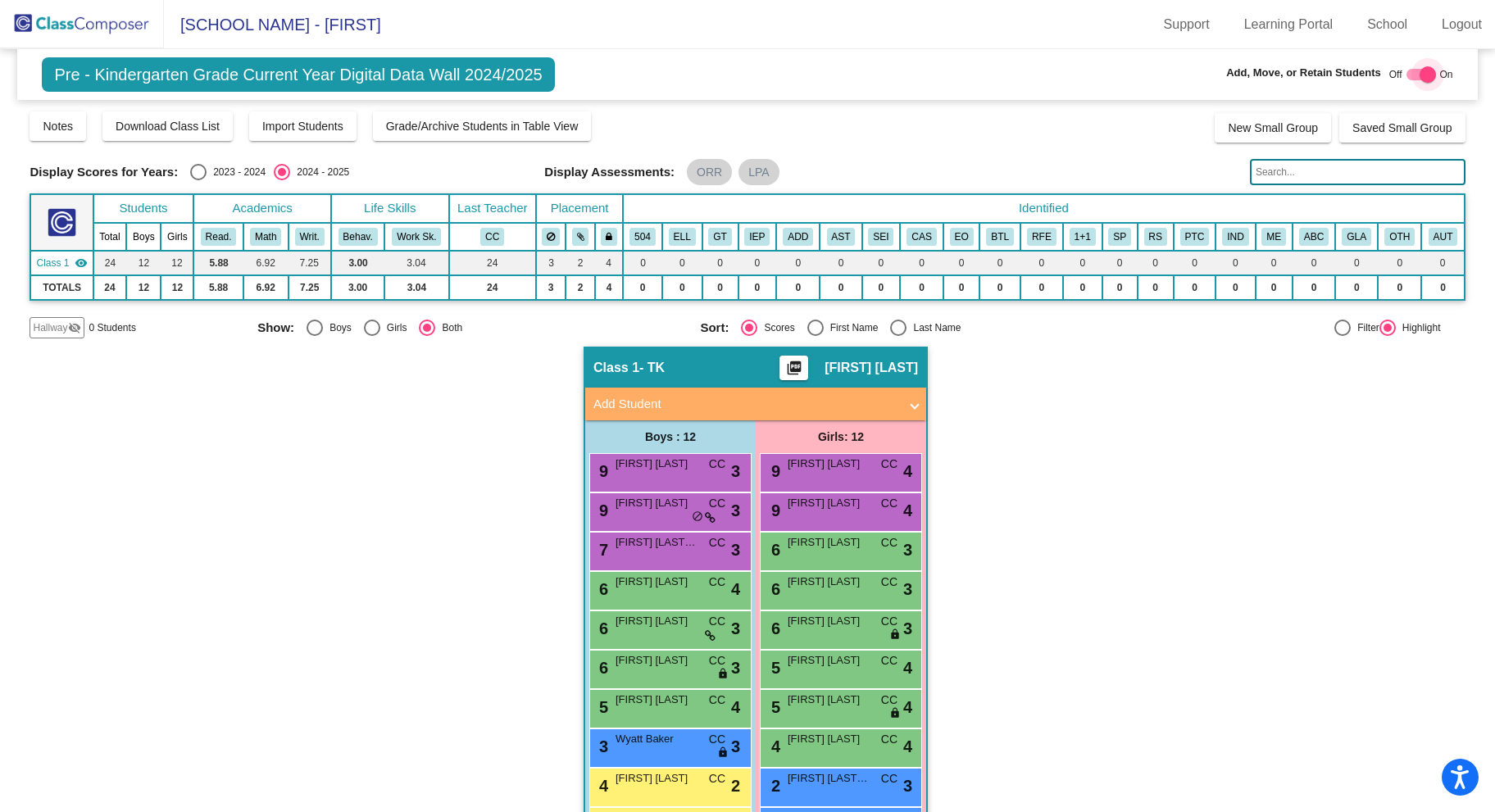 click at bounding box center (1421, 75) 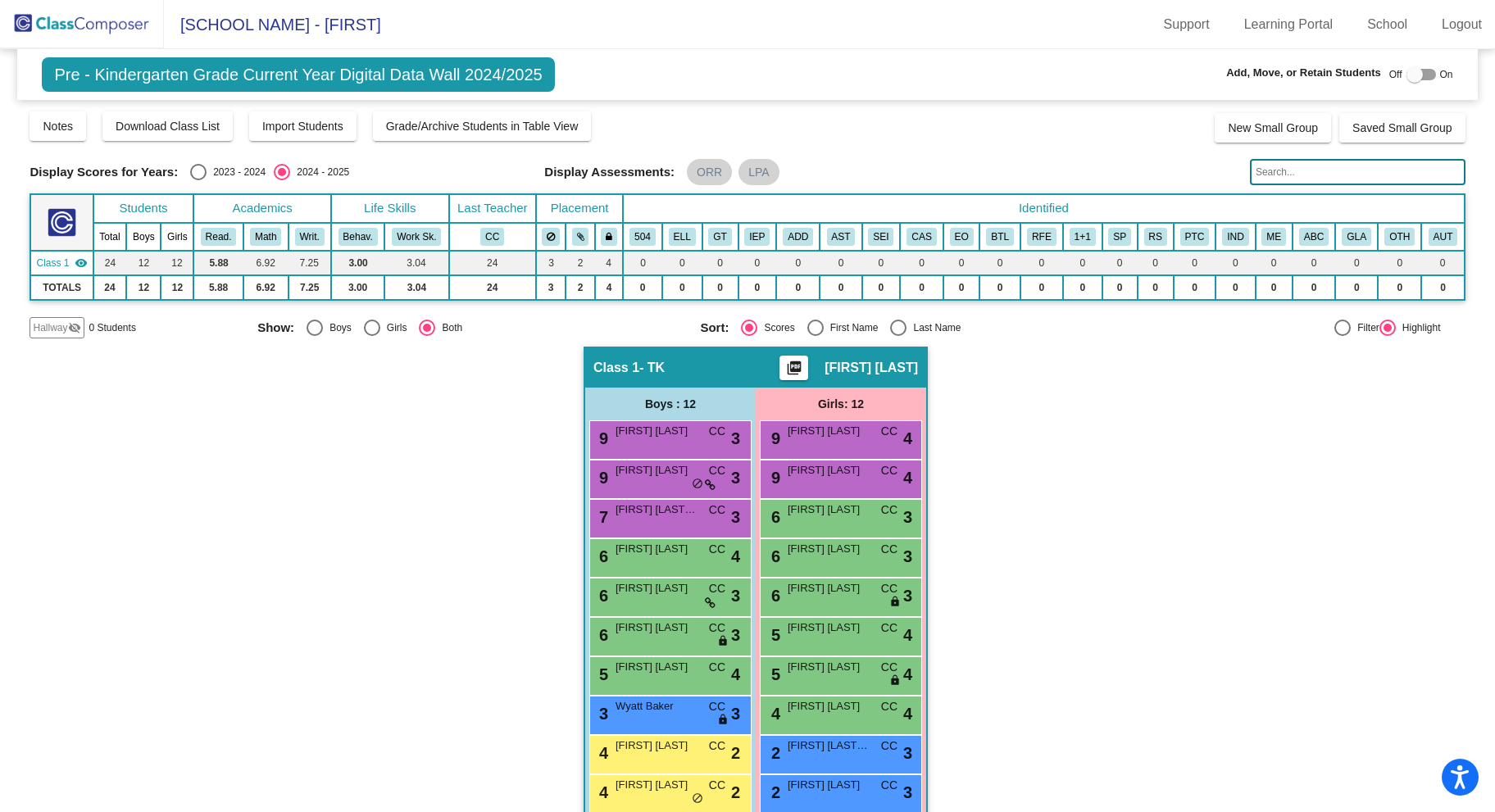 click 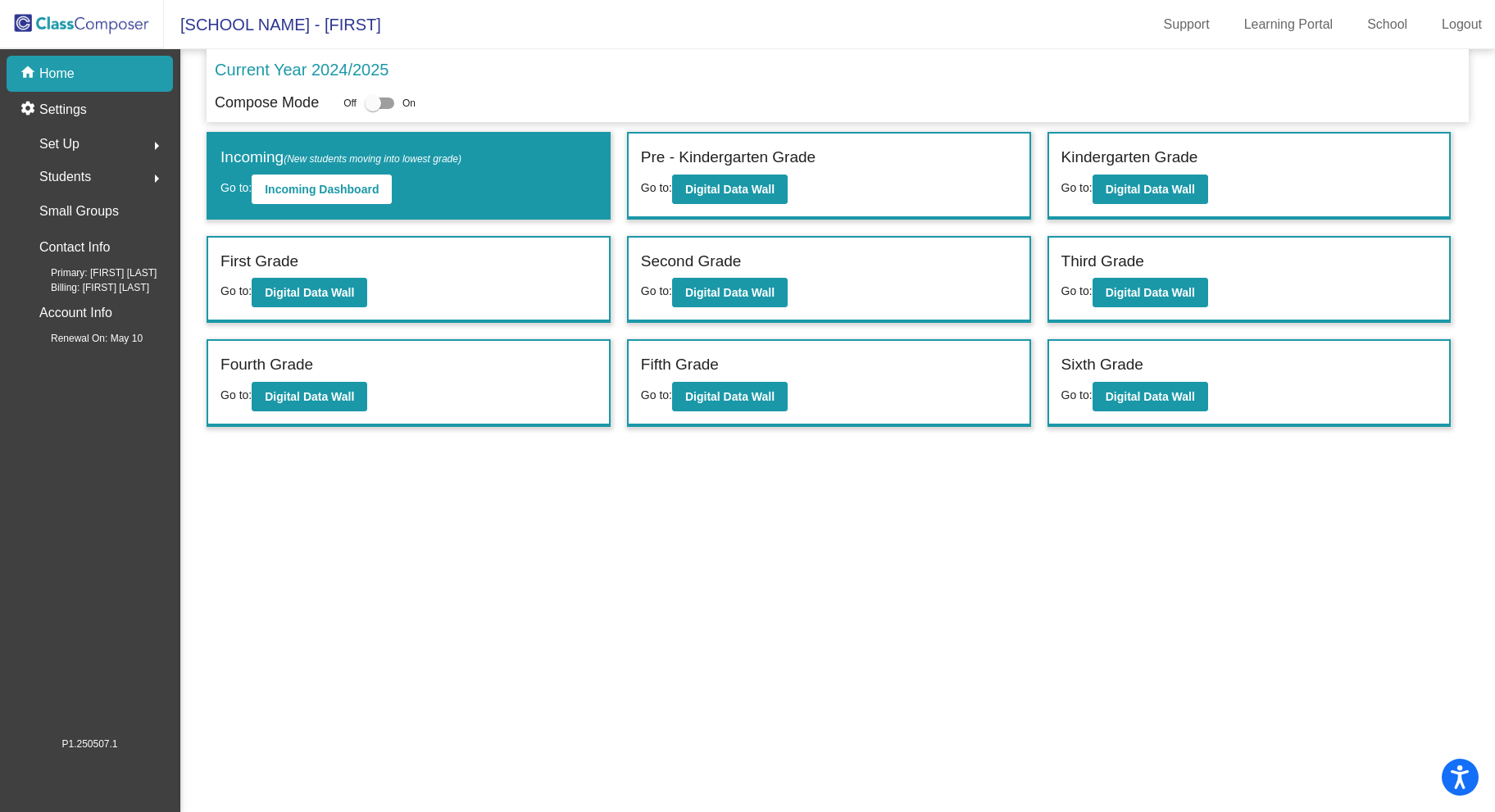 click on "Set Up" 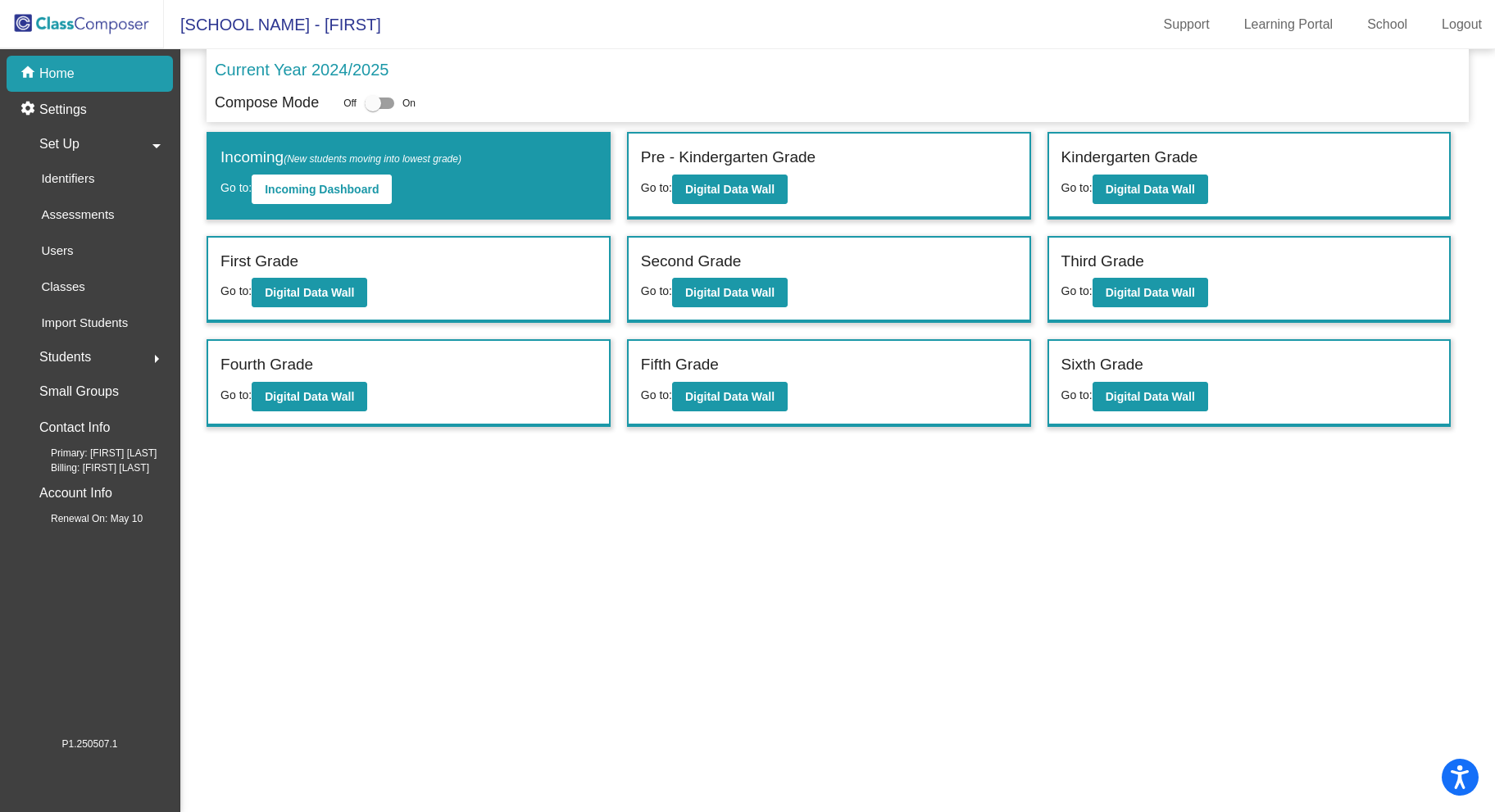 click on "Students" 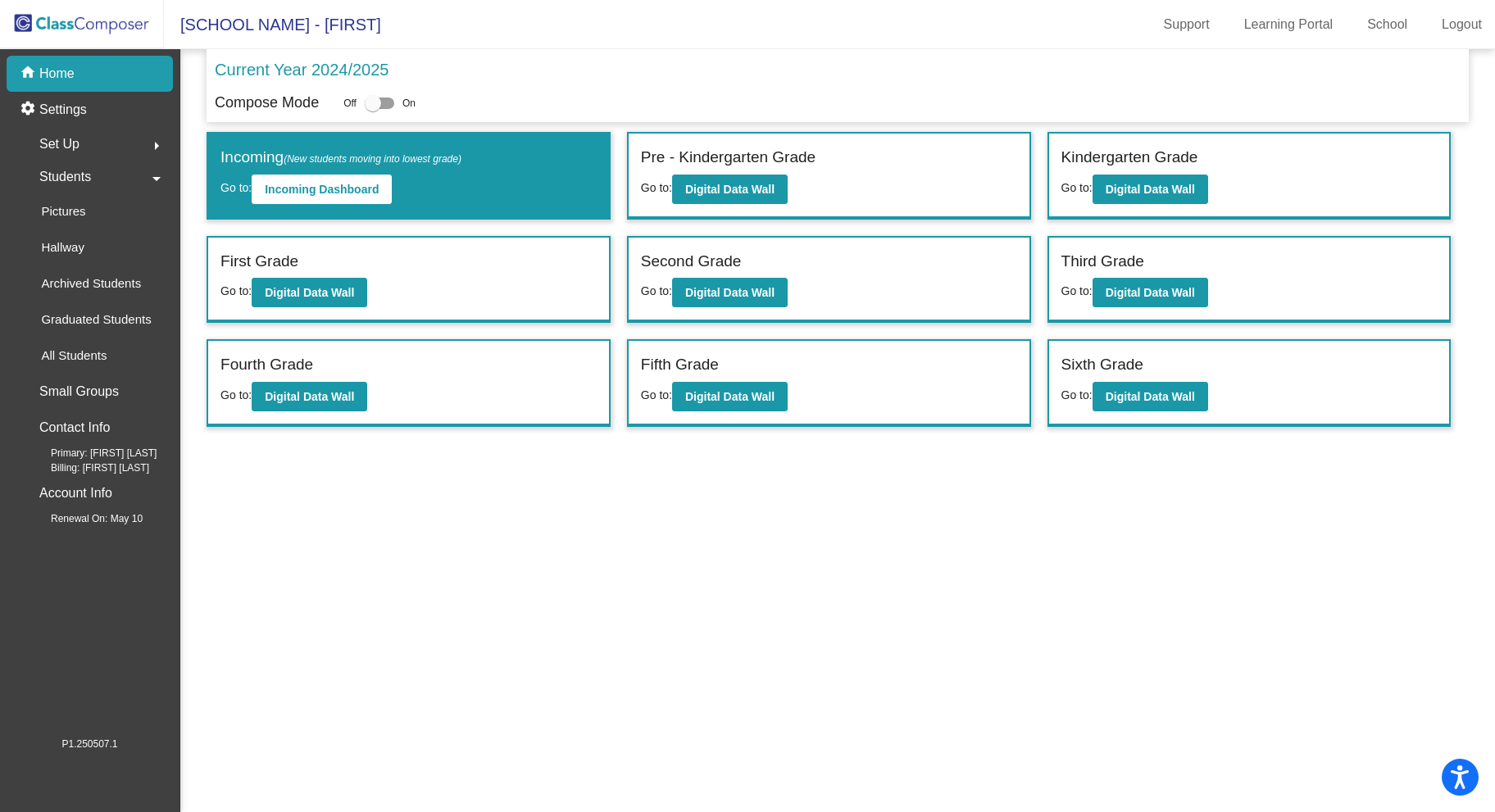 click on "Current Year 2024/2025 Compose Mode Off   On   Incoming   (New students moving into lowest grade) Go to:  Incoming Dashboard Pre - Kindergarten Grade Go to:  Digital Data Wall Kindergarten Grade Go to:  Digital Data Wall First Grade Go to:  Digital Data Wall Second Grade Go to:  Digital Data Wall Third Grade Go to:  Digital Data Wall Fourth Grade Go to:  Digital Data Wall Fifth Grade Go to:  Digital Data Wall Sixth Grade Go to:  Digital Data Wall" 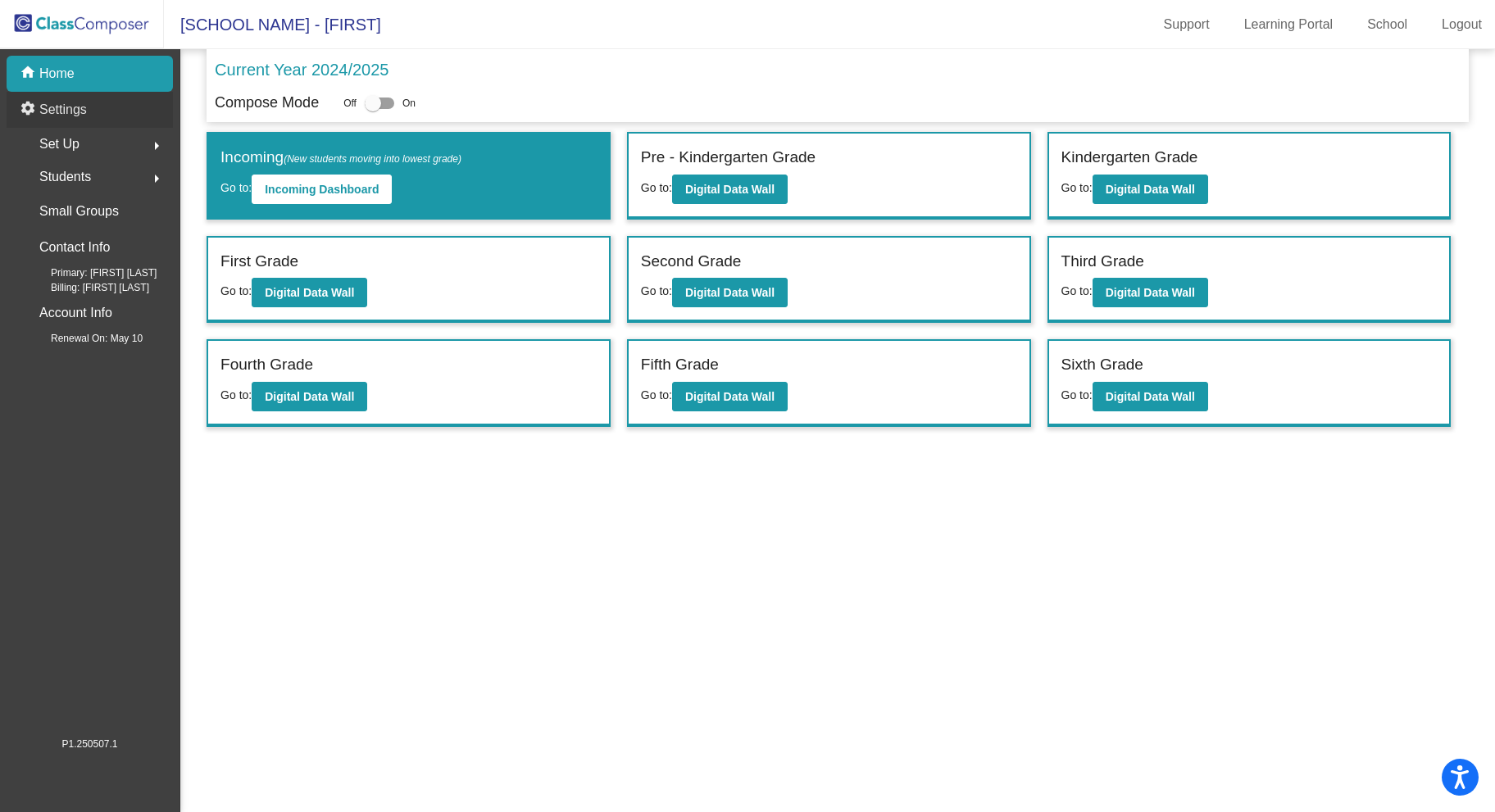 click on "Settings" 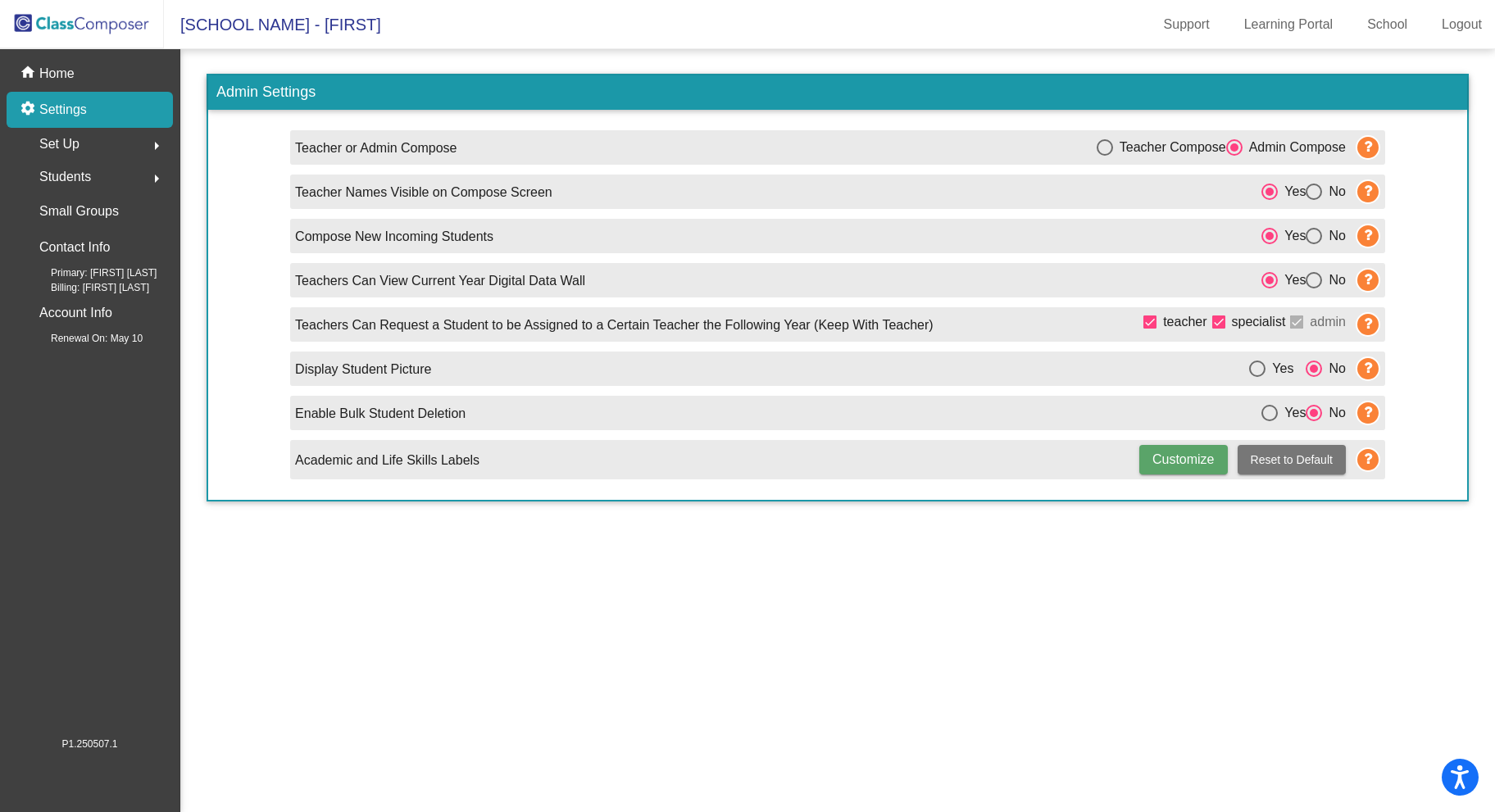 click on "Support" 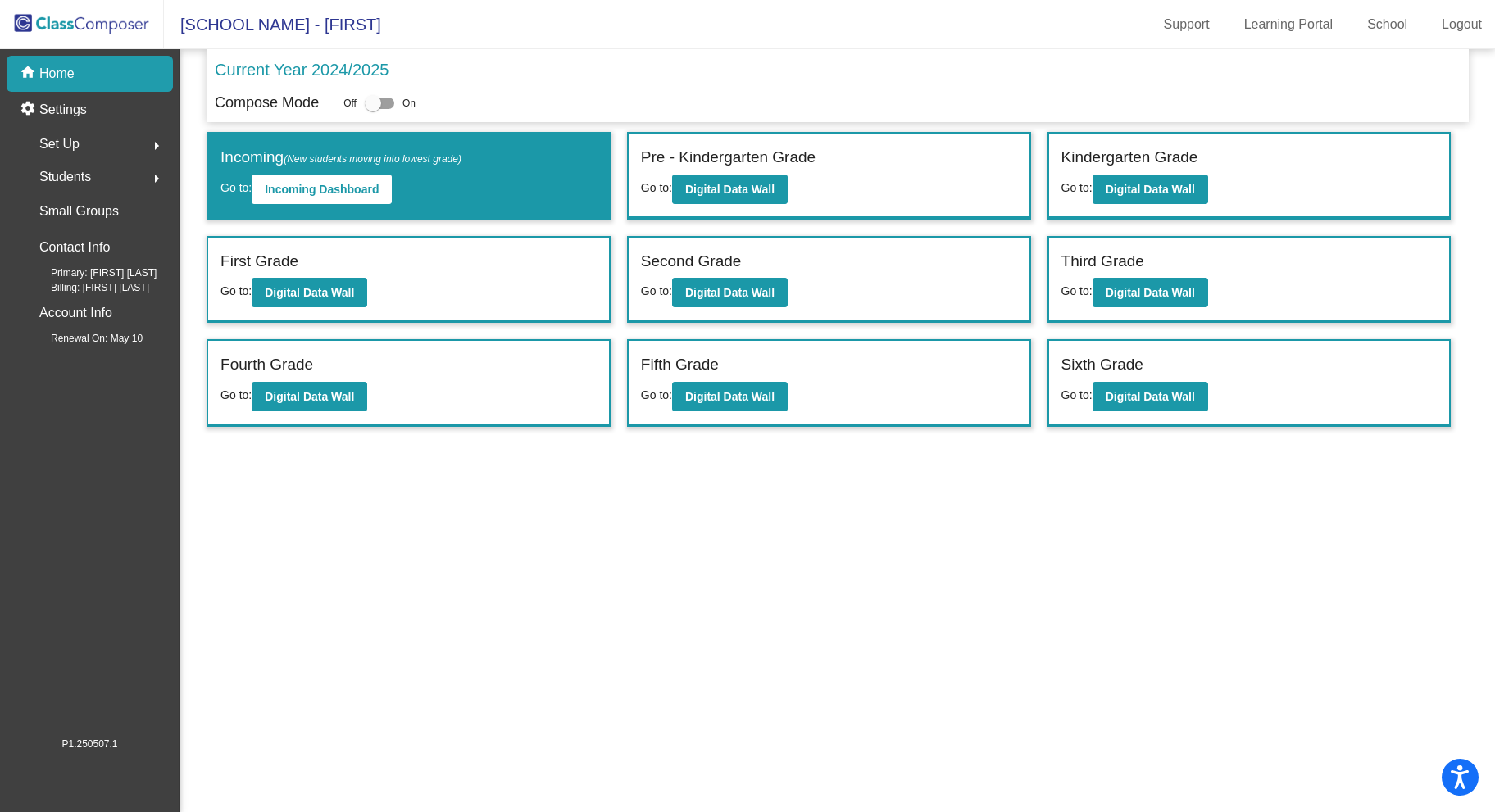 click on "School" 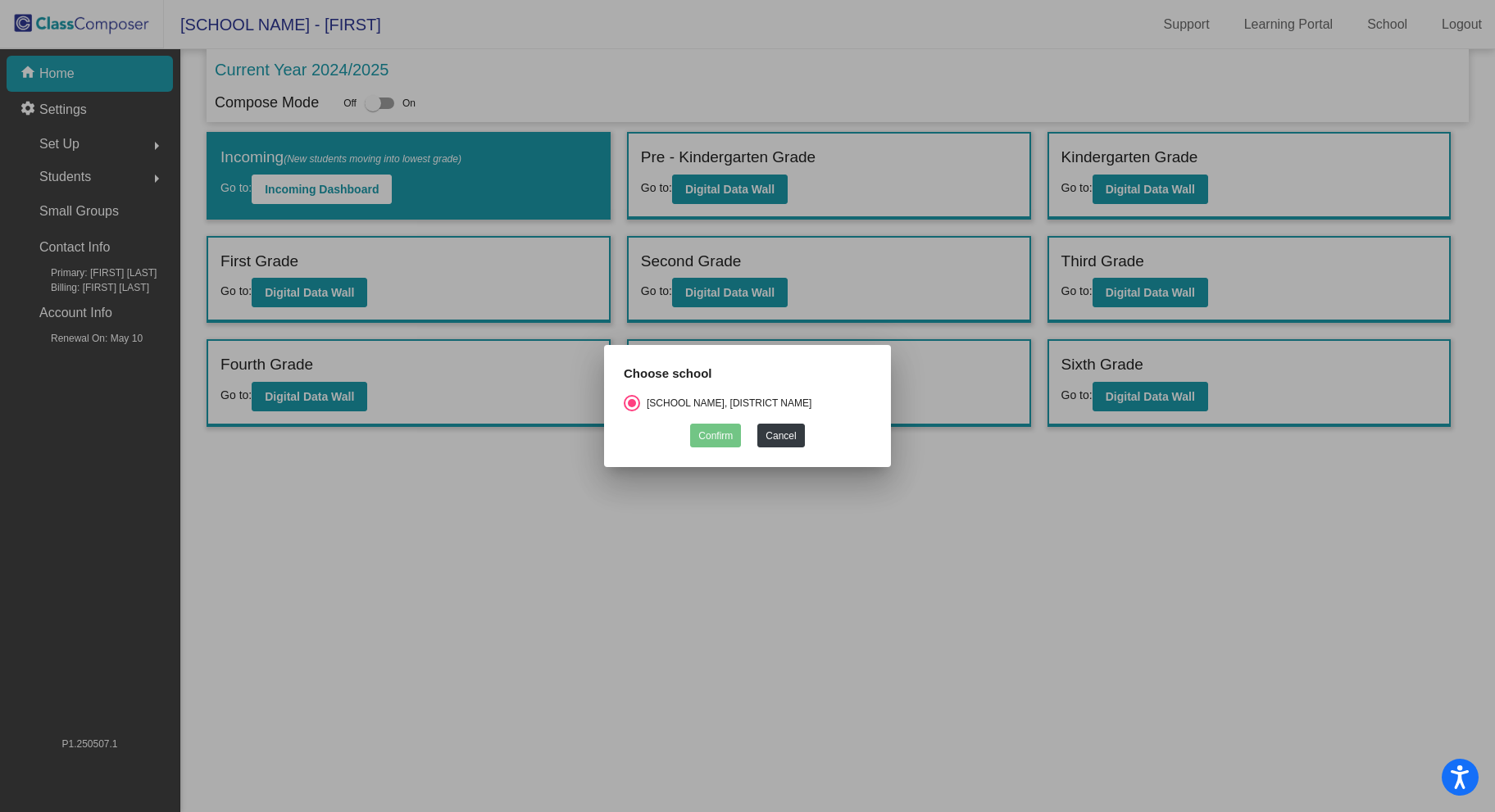 click at bounding box center [748, 406] 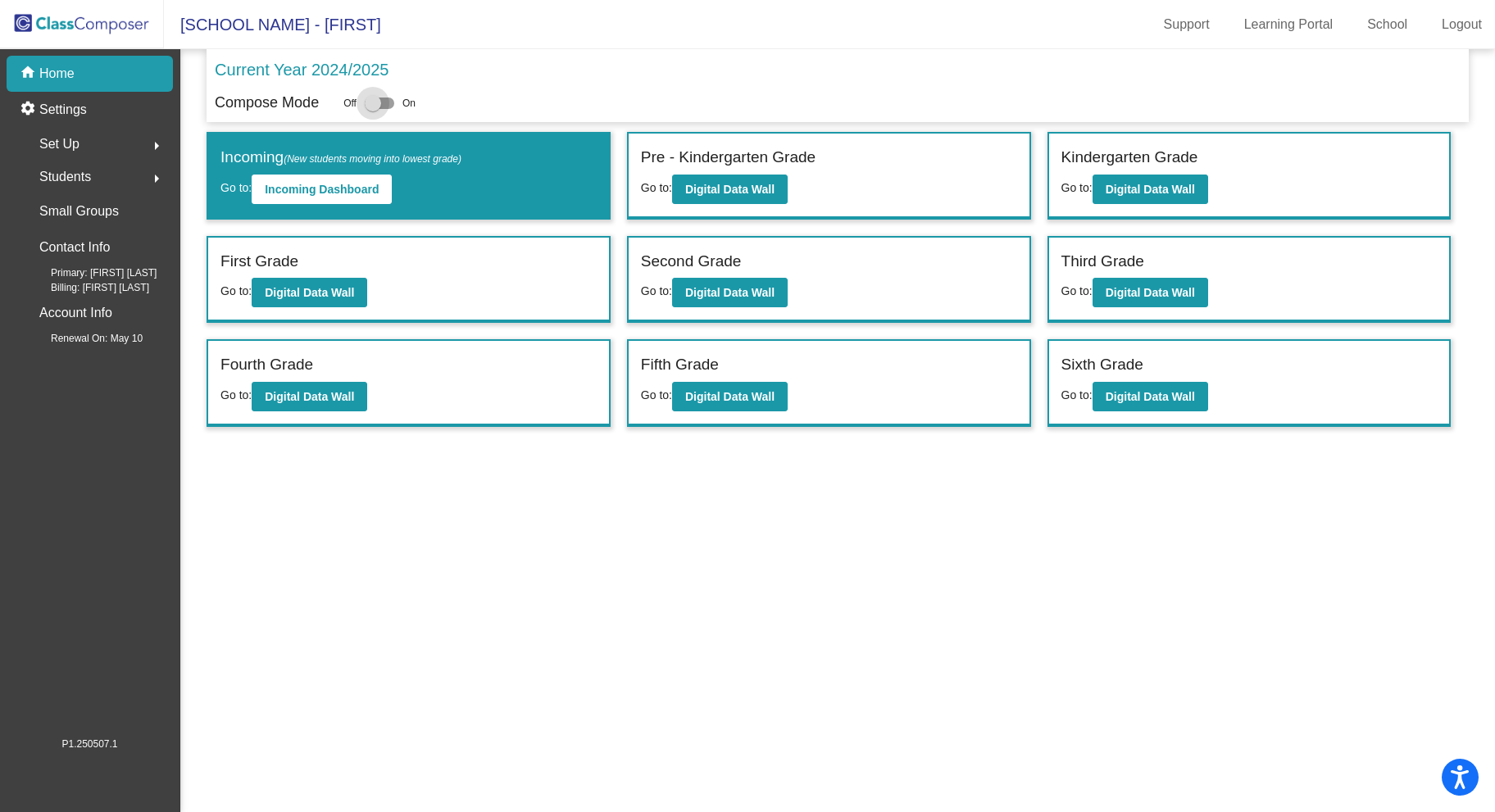 click at bounding box center (379, 103) 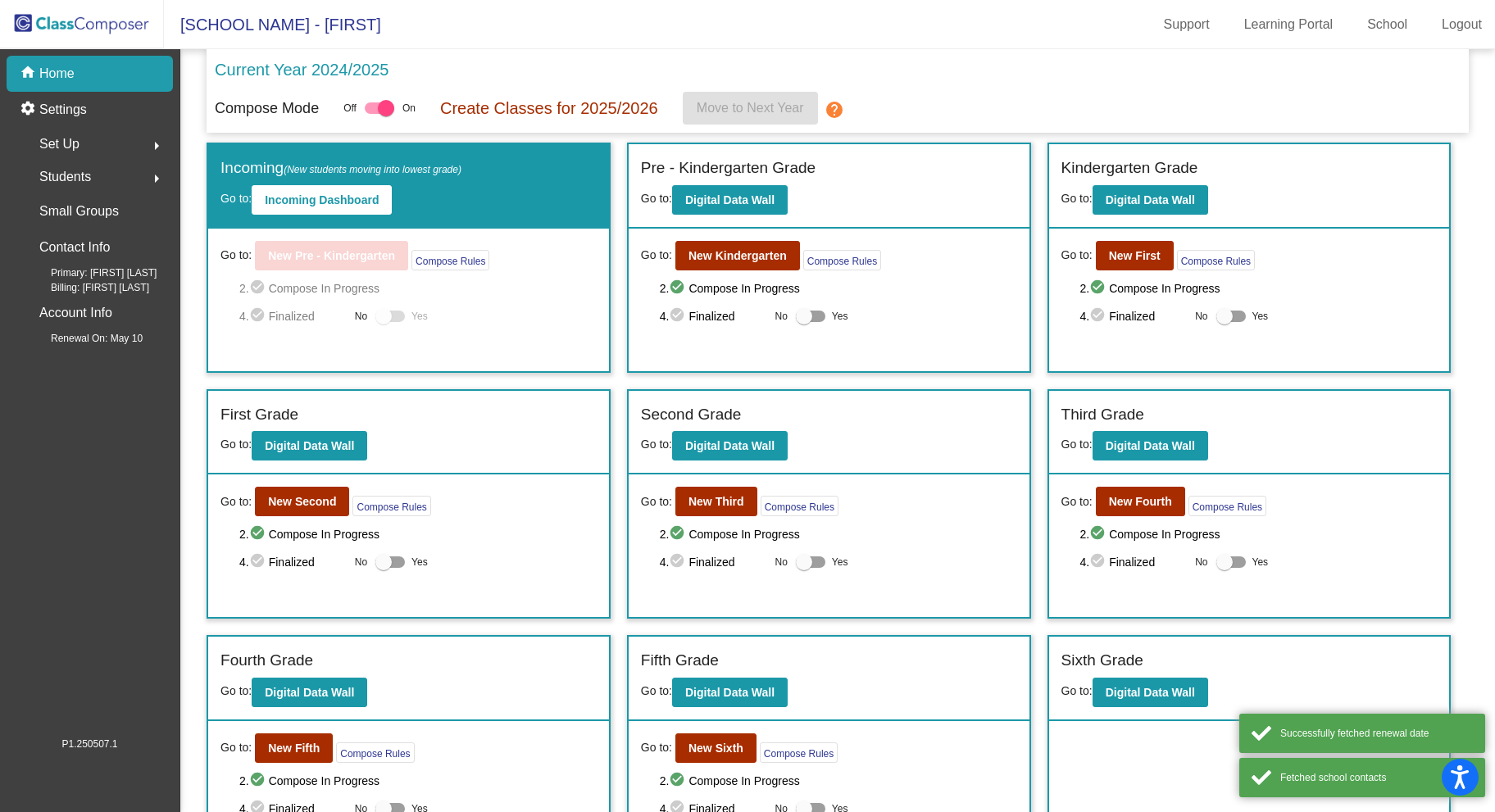 scroll, scrollTop: 50, scrollLeft: 0, axis: vertical 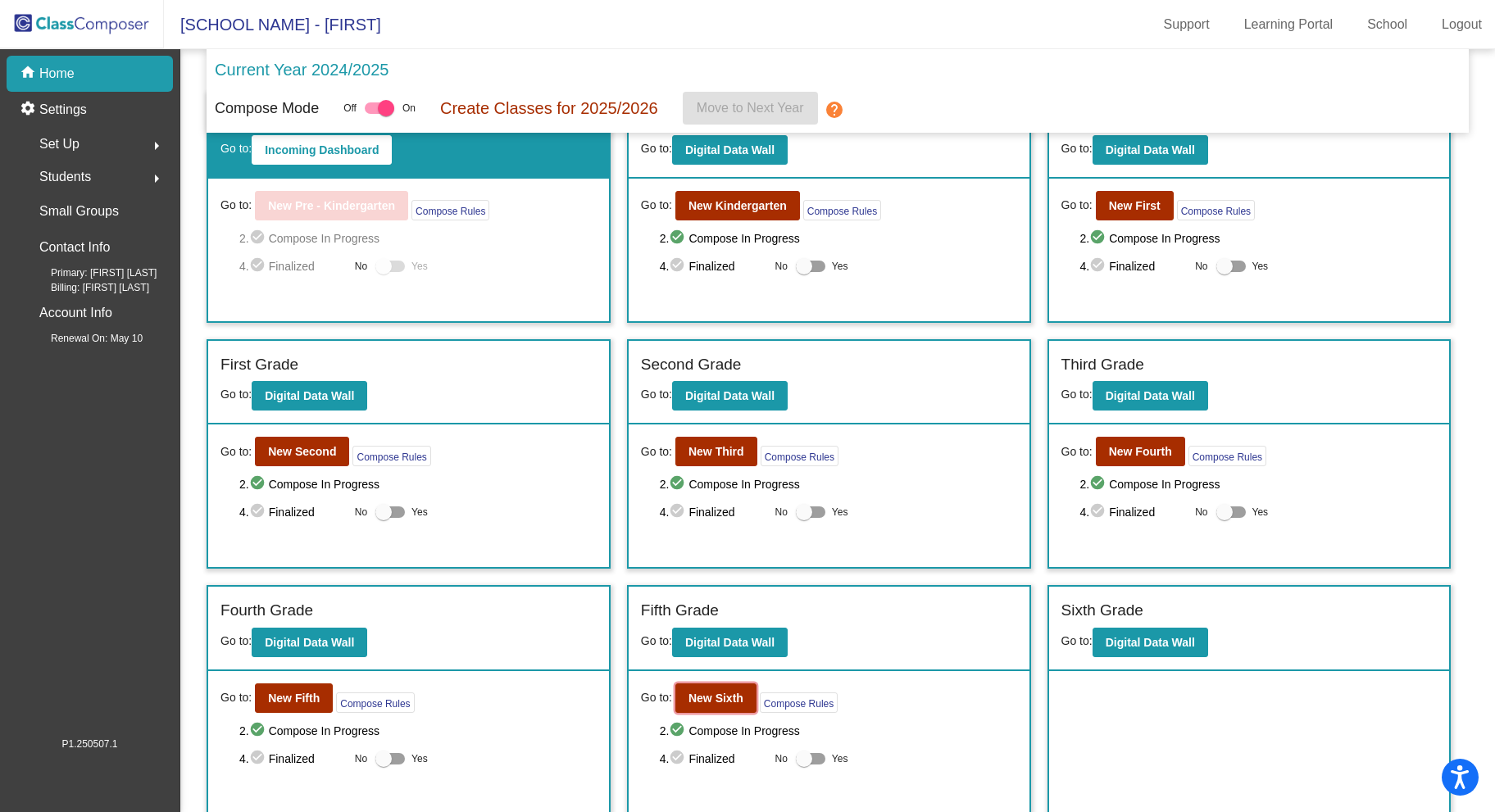click on "New Sixth" 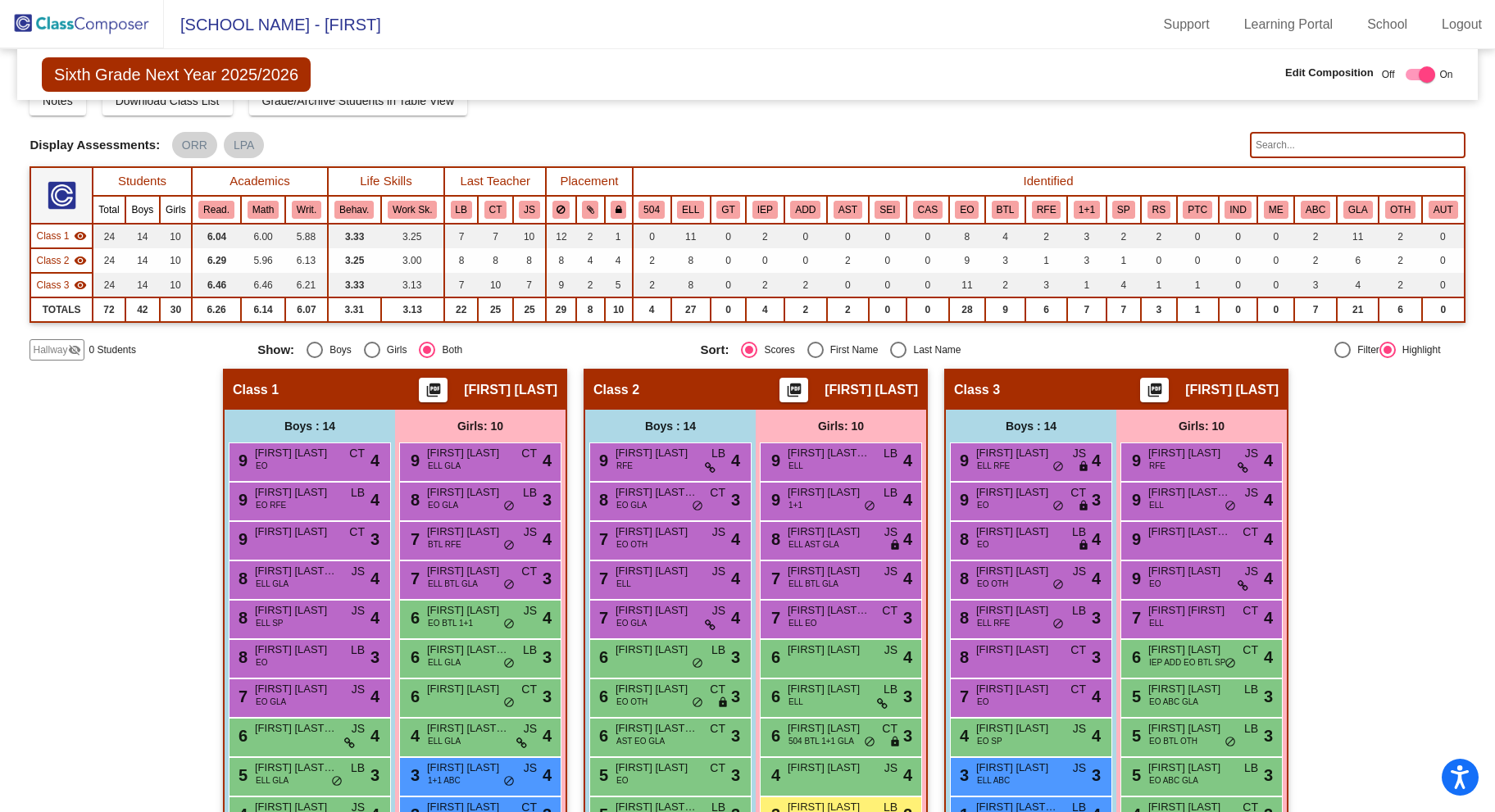 scroll, scrollTop: 0, scrollLeft: 0, axis: both 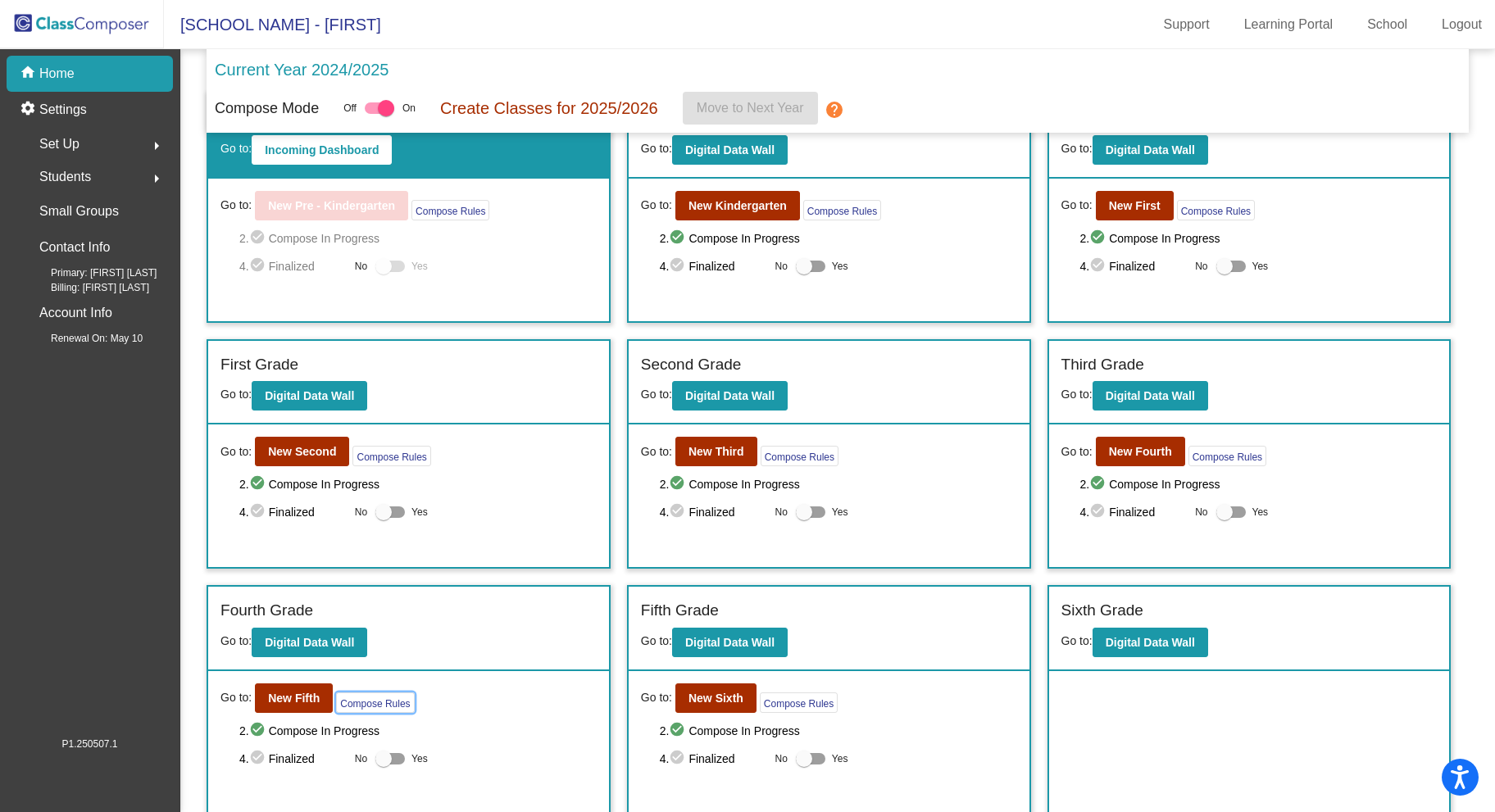 click on "Compose Rules" 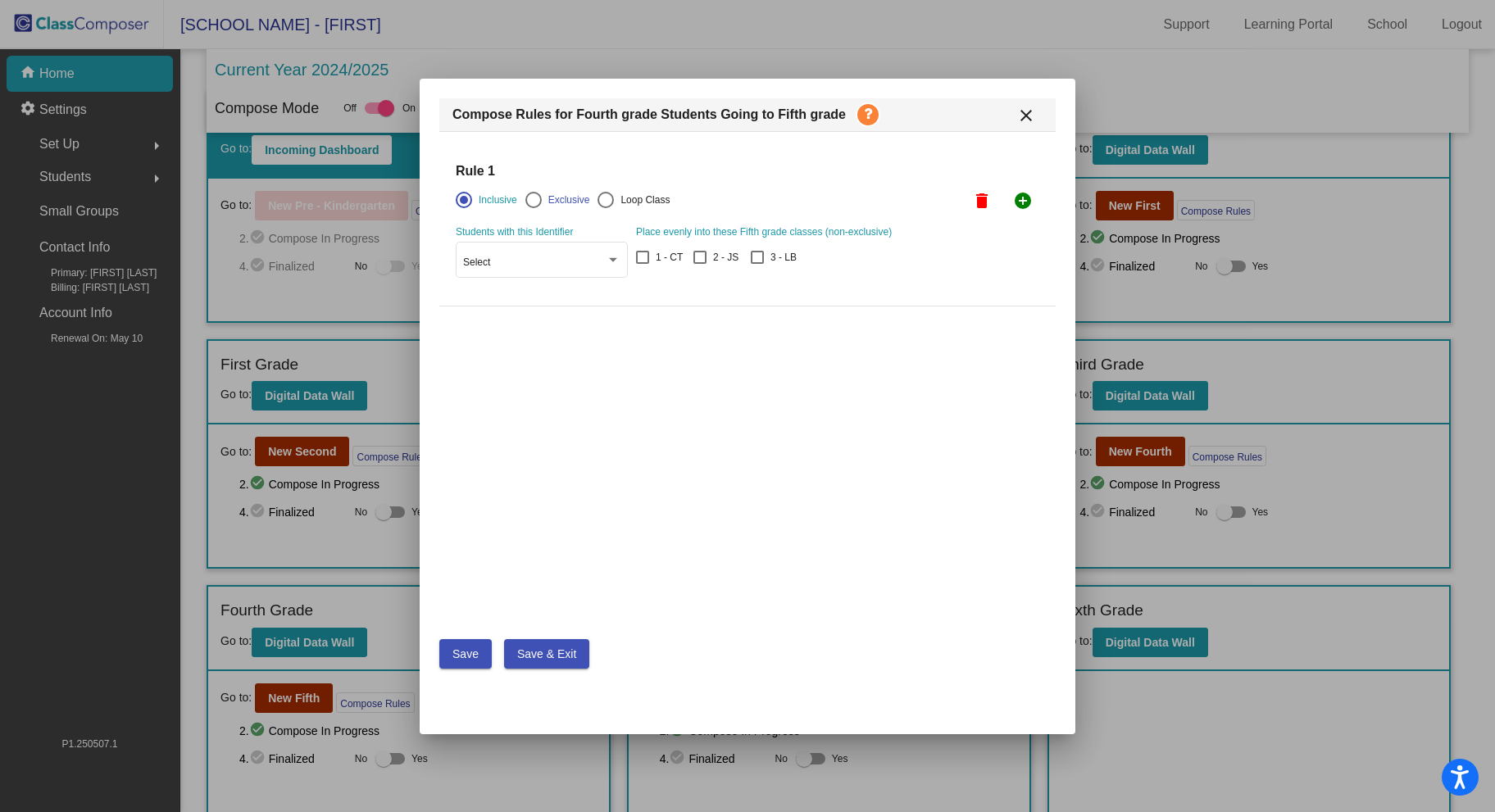 click on "Select" 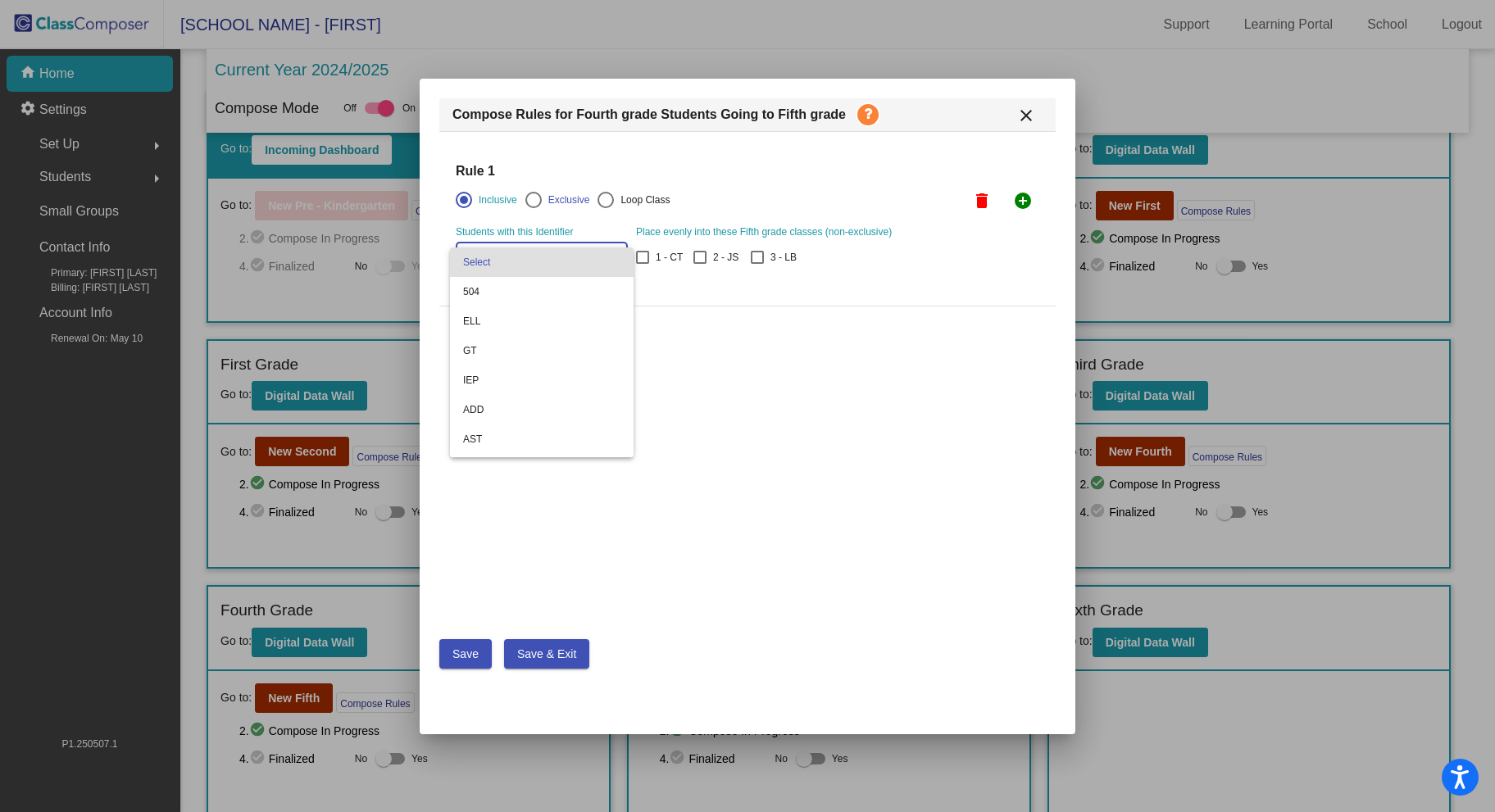 click at bounding box center [748, 406] 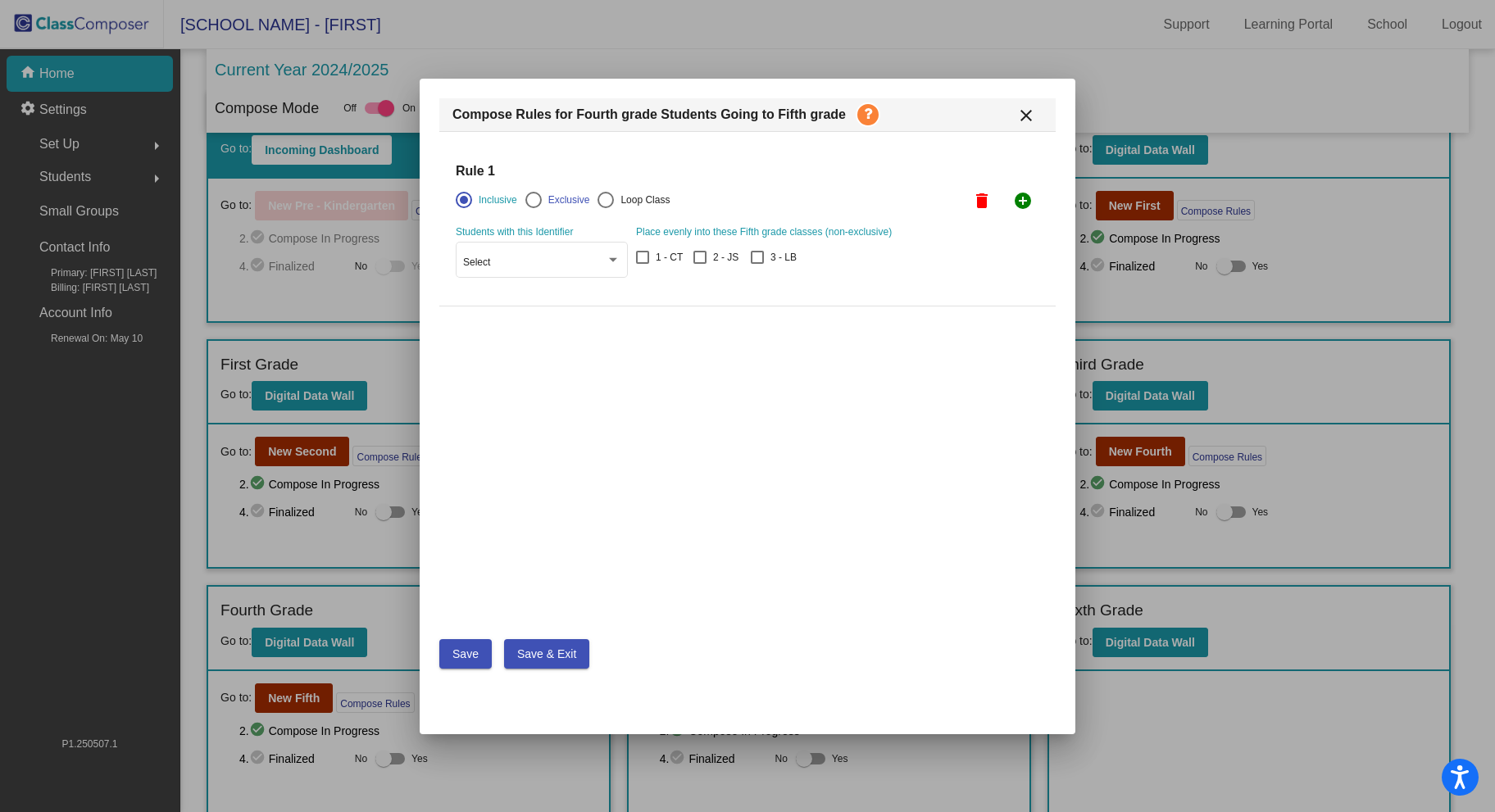 click on "close" at bounding box center (1026, 116) 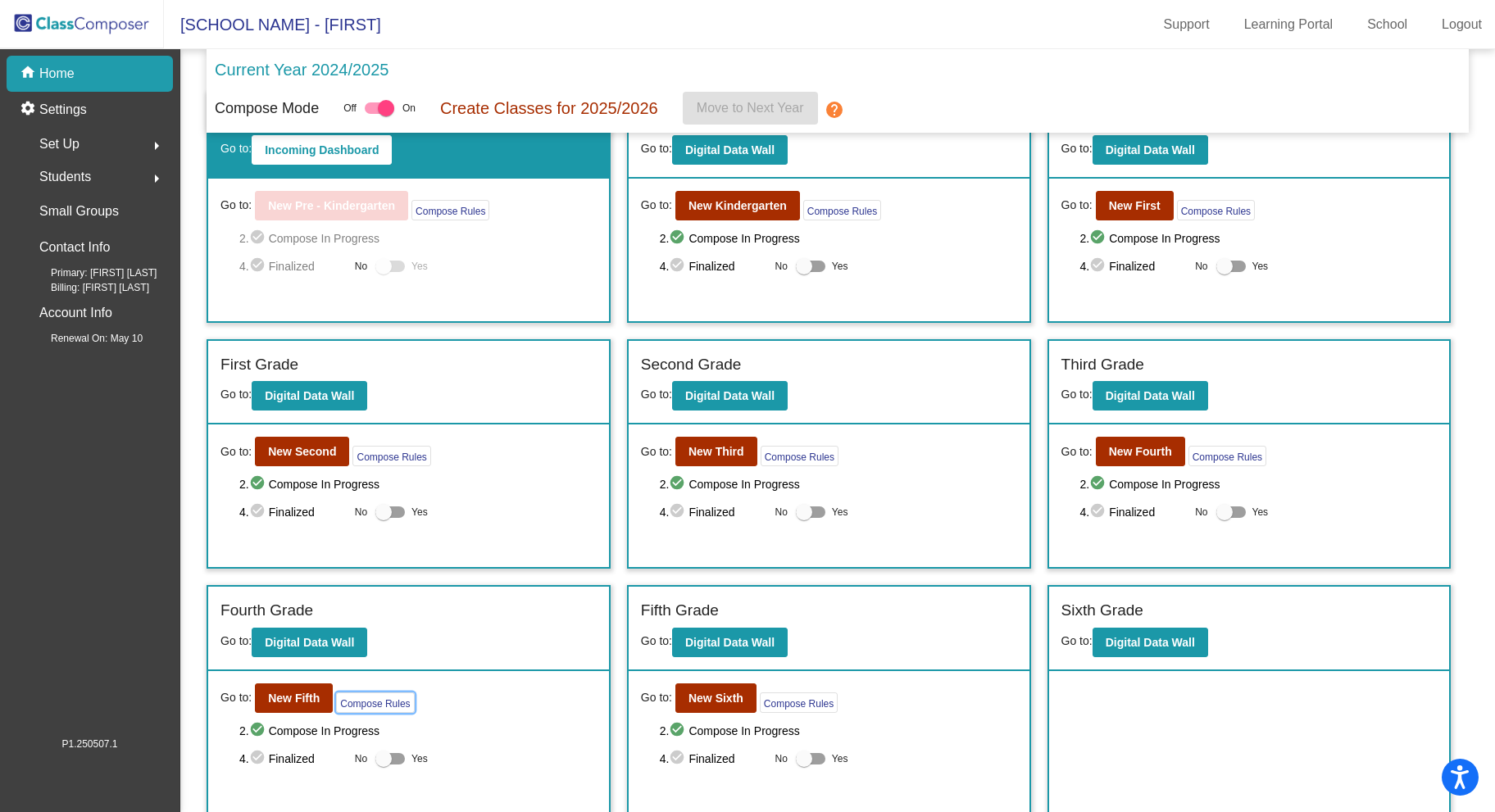 scroll, scrollTop: 0, scrollLeft: 0, axis: both 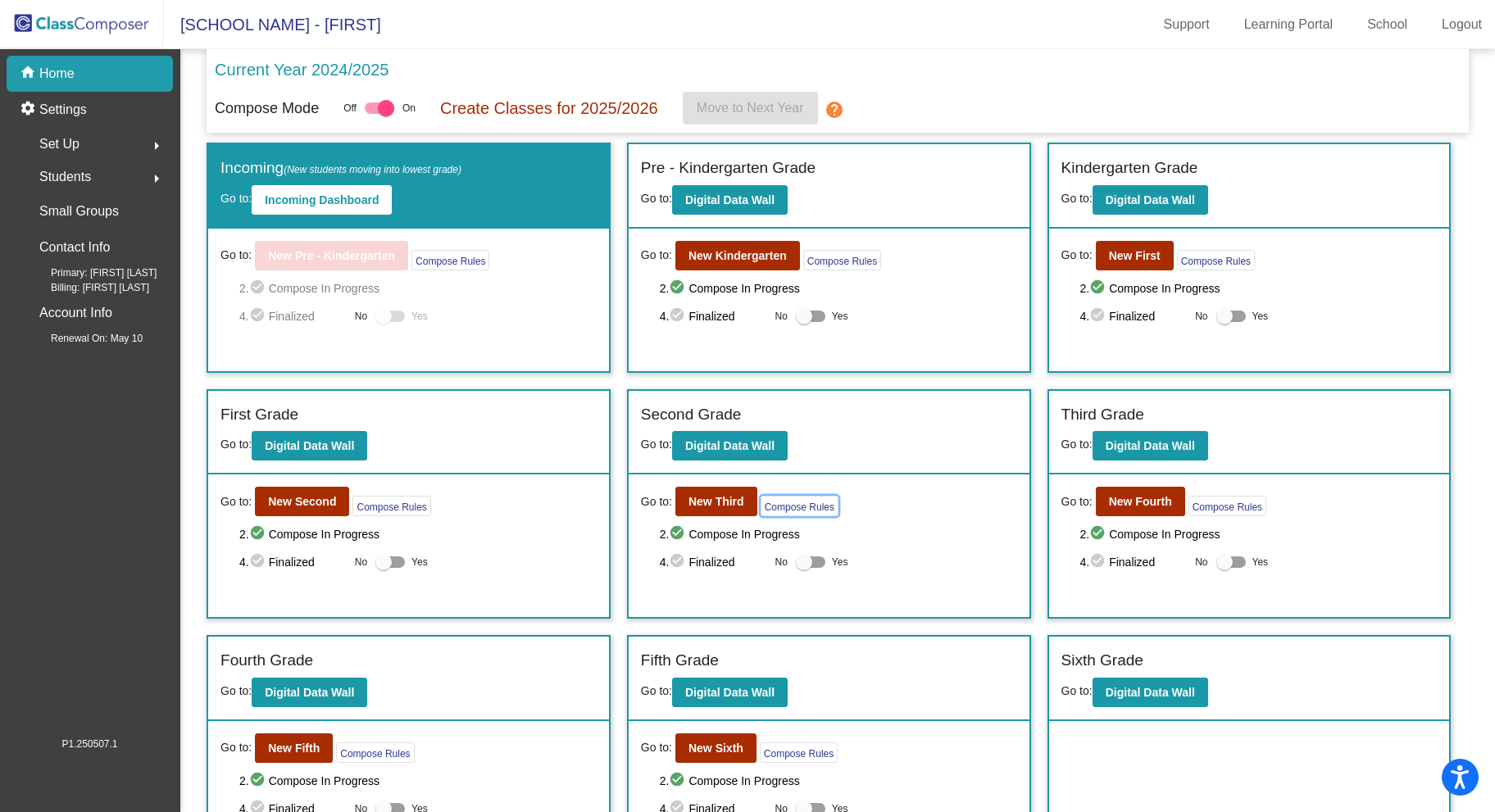 click on "Compose Rules" 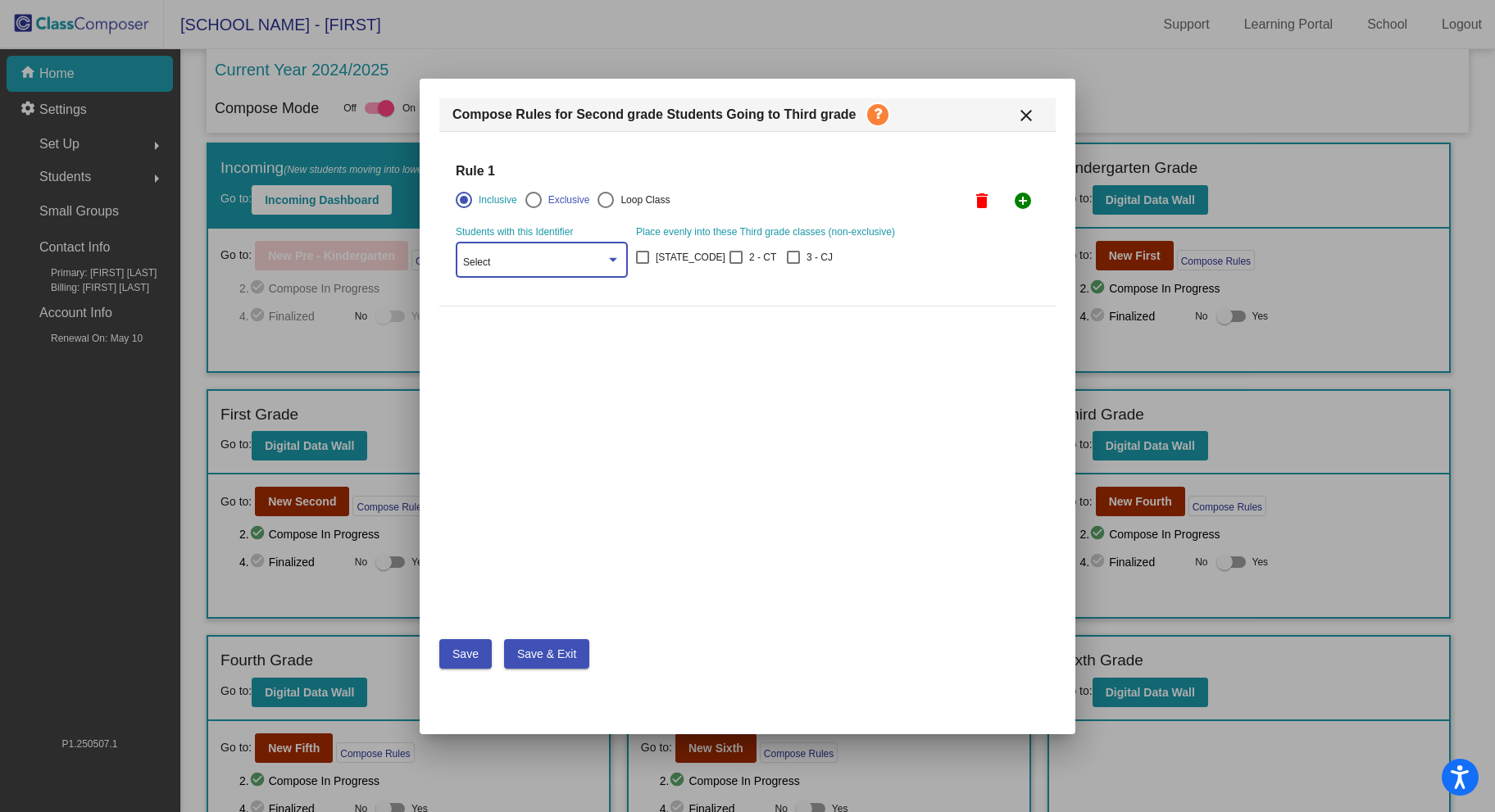 click at bounding box center (613, 260) 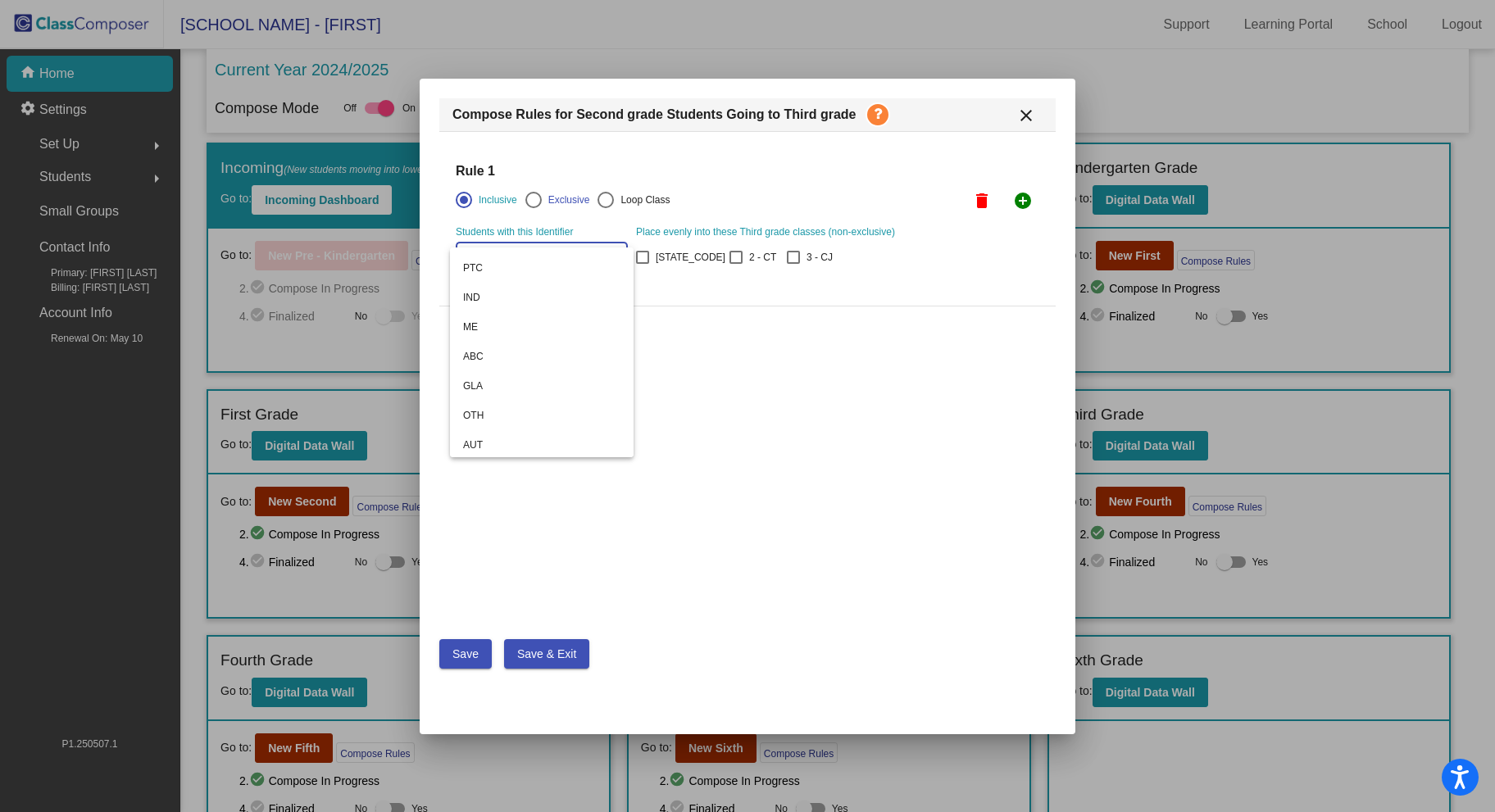 scroll, scrollTop: 439, scrollLeft: 0, axis: vertical 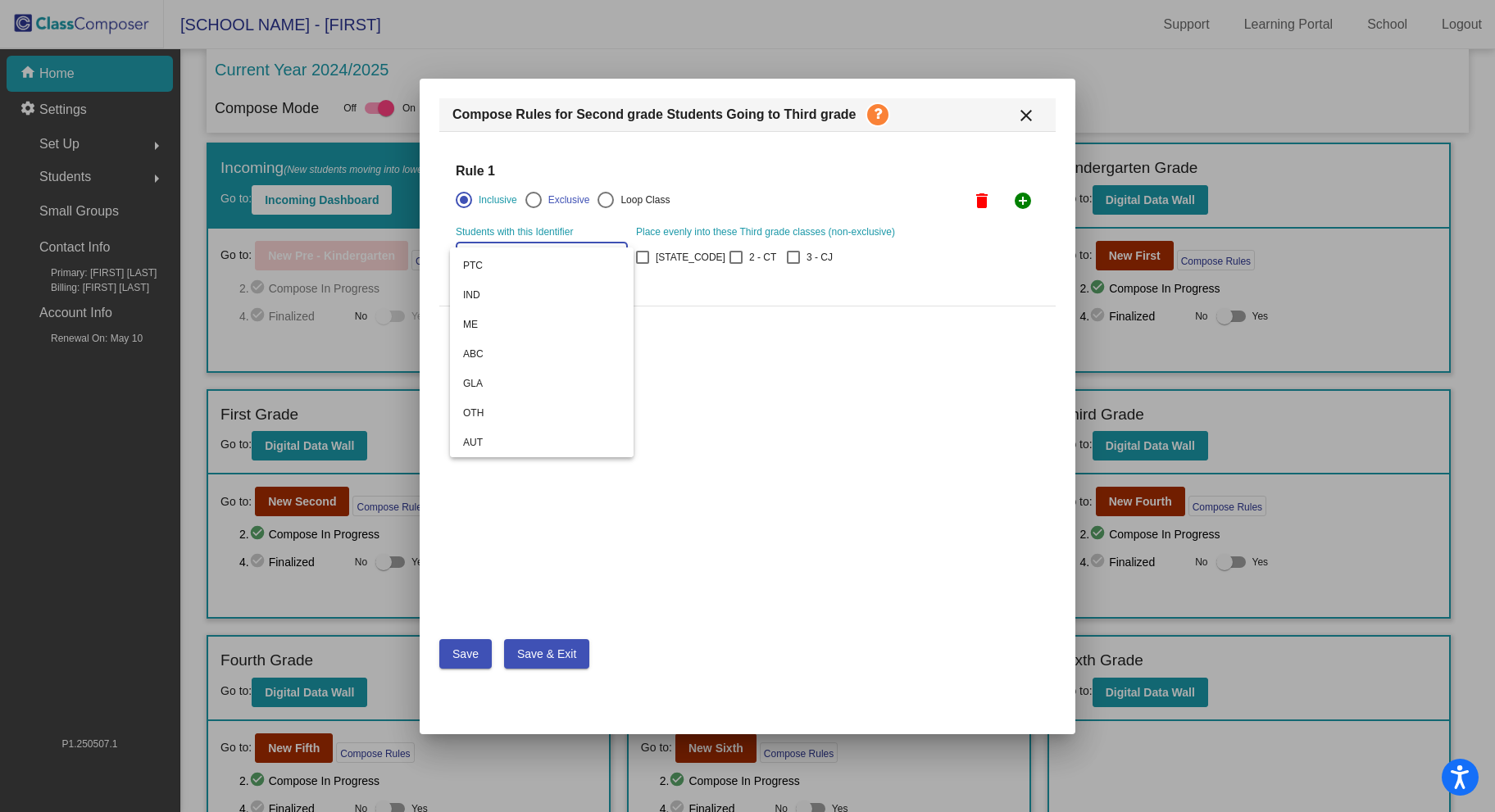 click at bounding box center (748, 406) 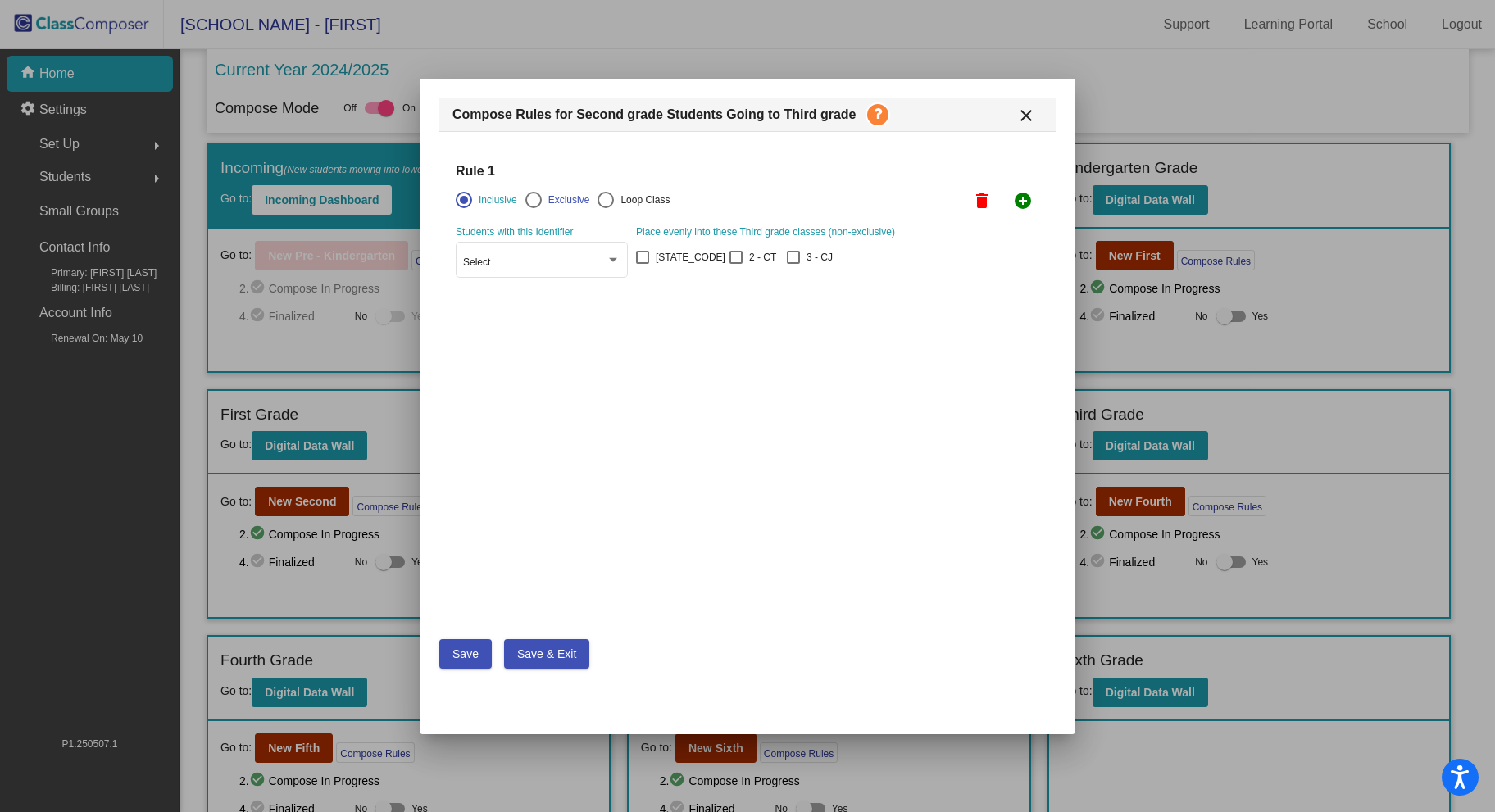 click at bounding box center (878, 115) 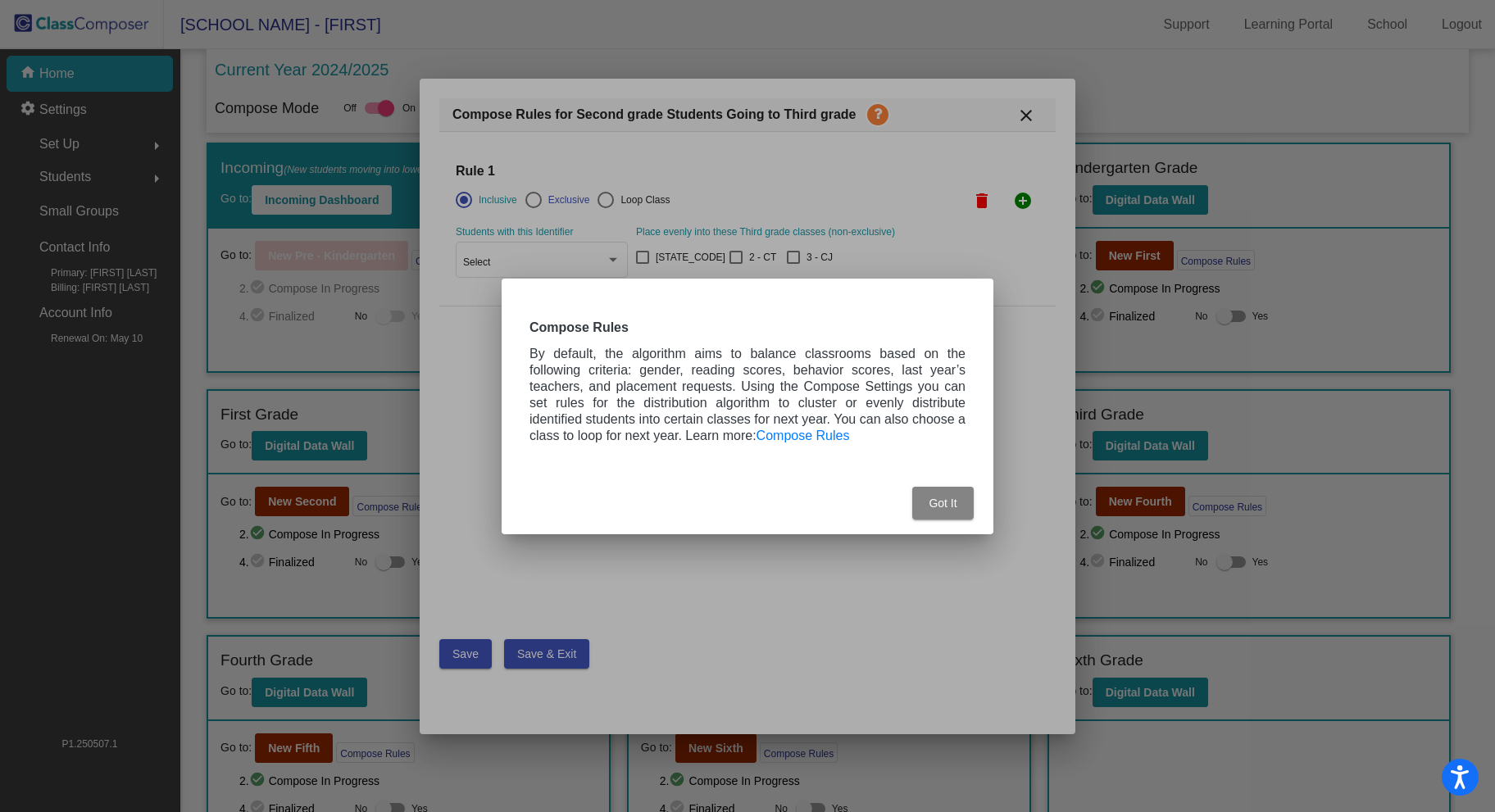 click on "Got It" at bounding box center [943, 503] 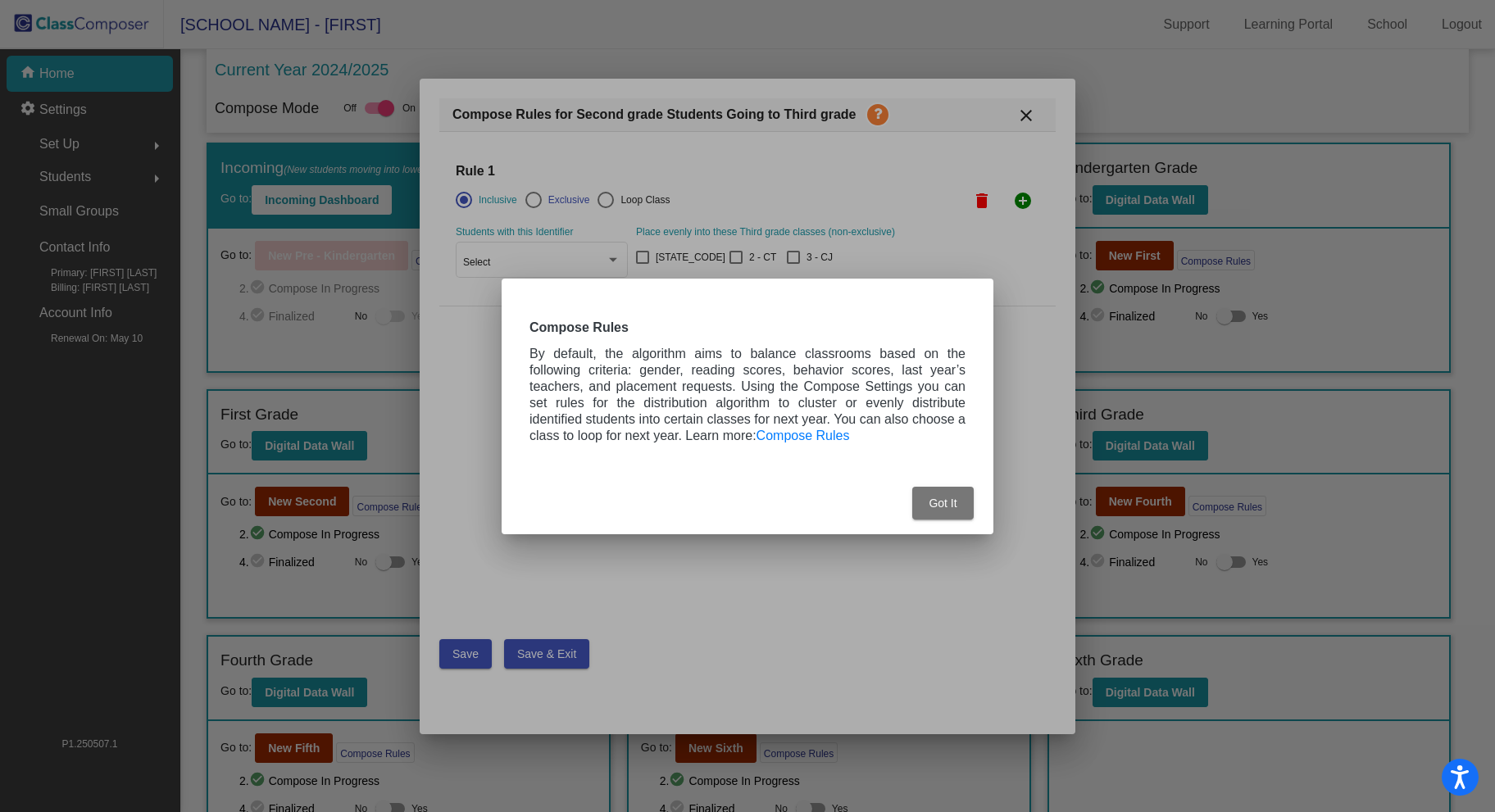 click on "Got It" at bounding box center (943, 503) 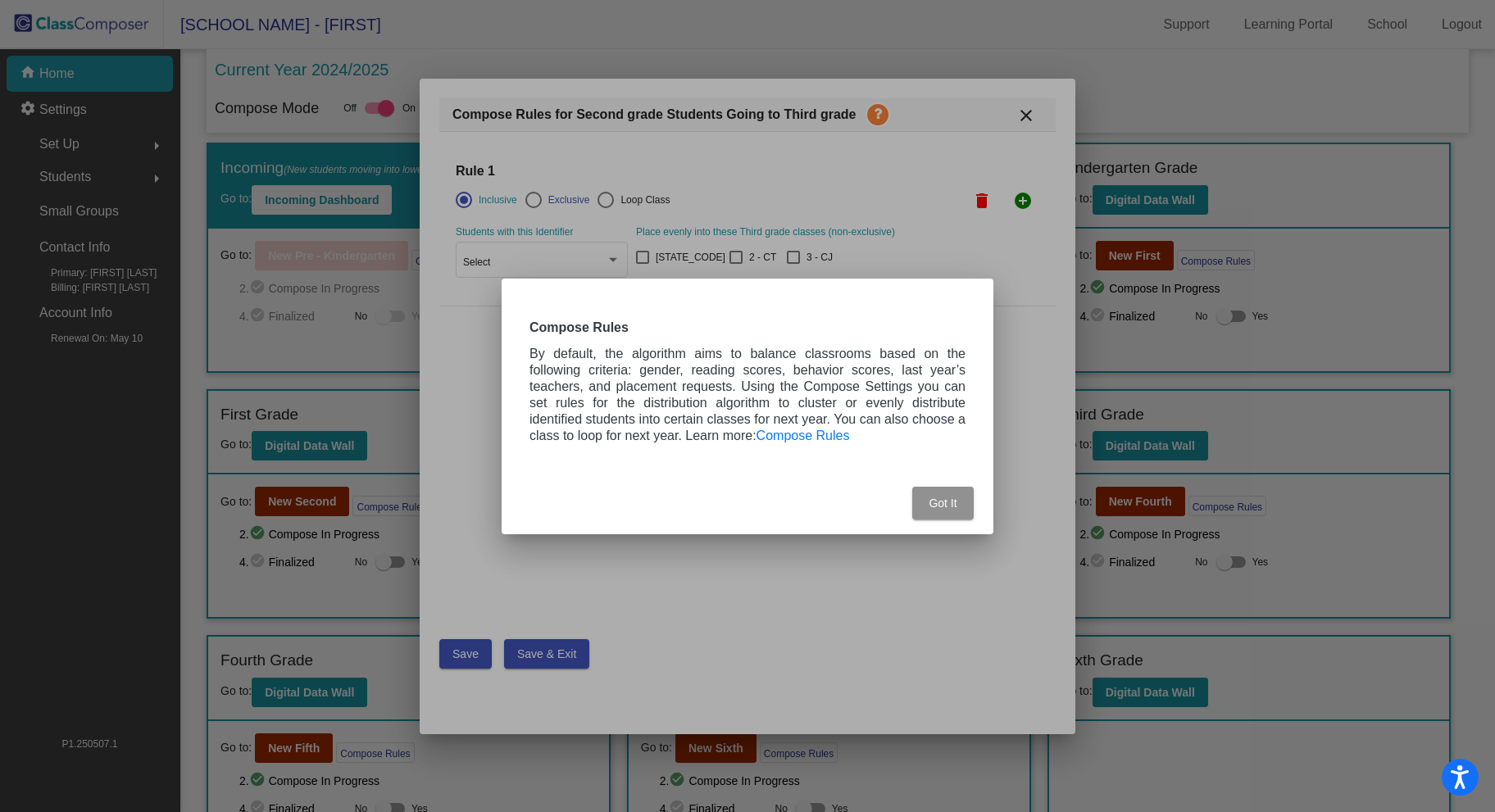 click on "Got It" at bounding box center [943, 503] 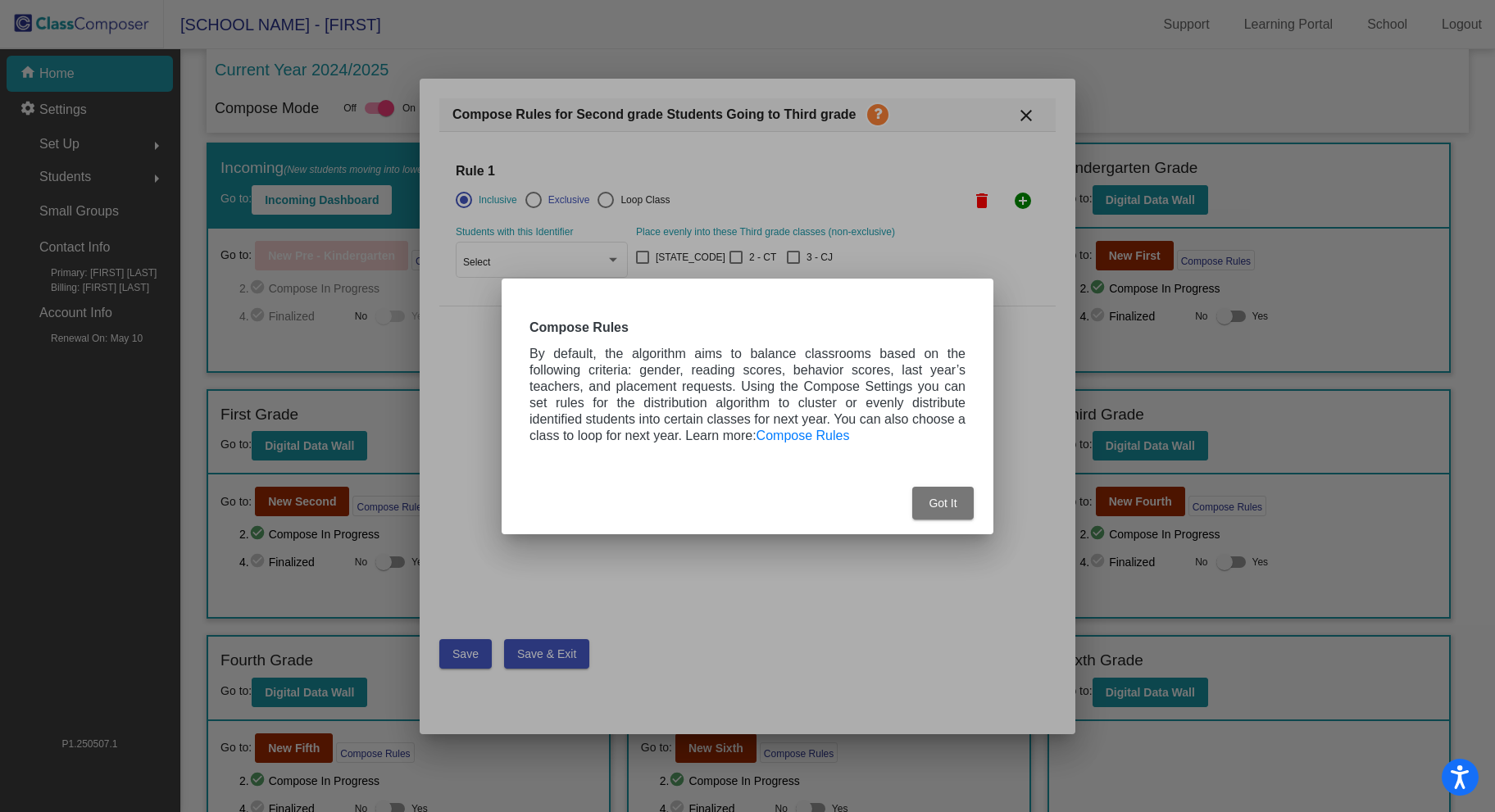 click at bounding box center (748, 406) 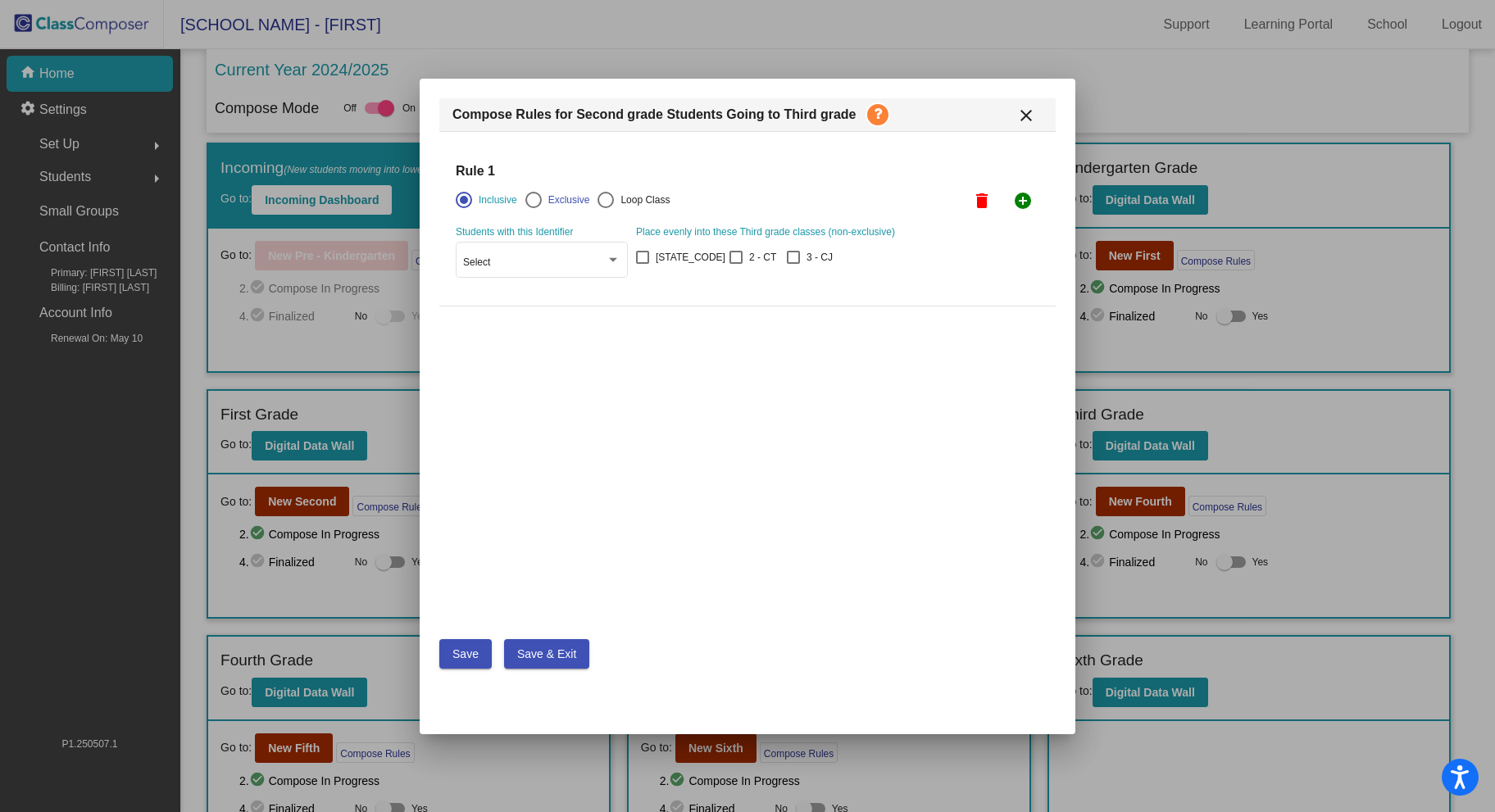 click on "close" at bounding box center [1026, 116] 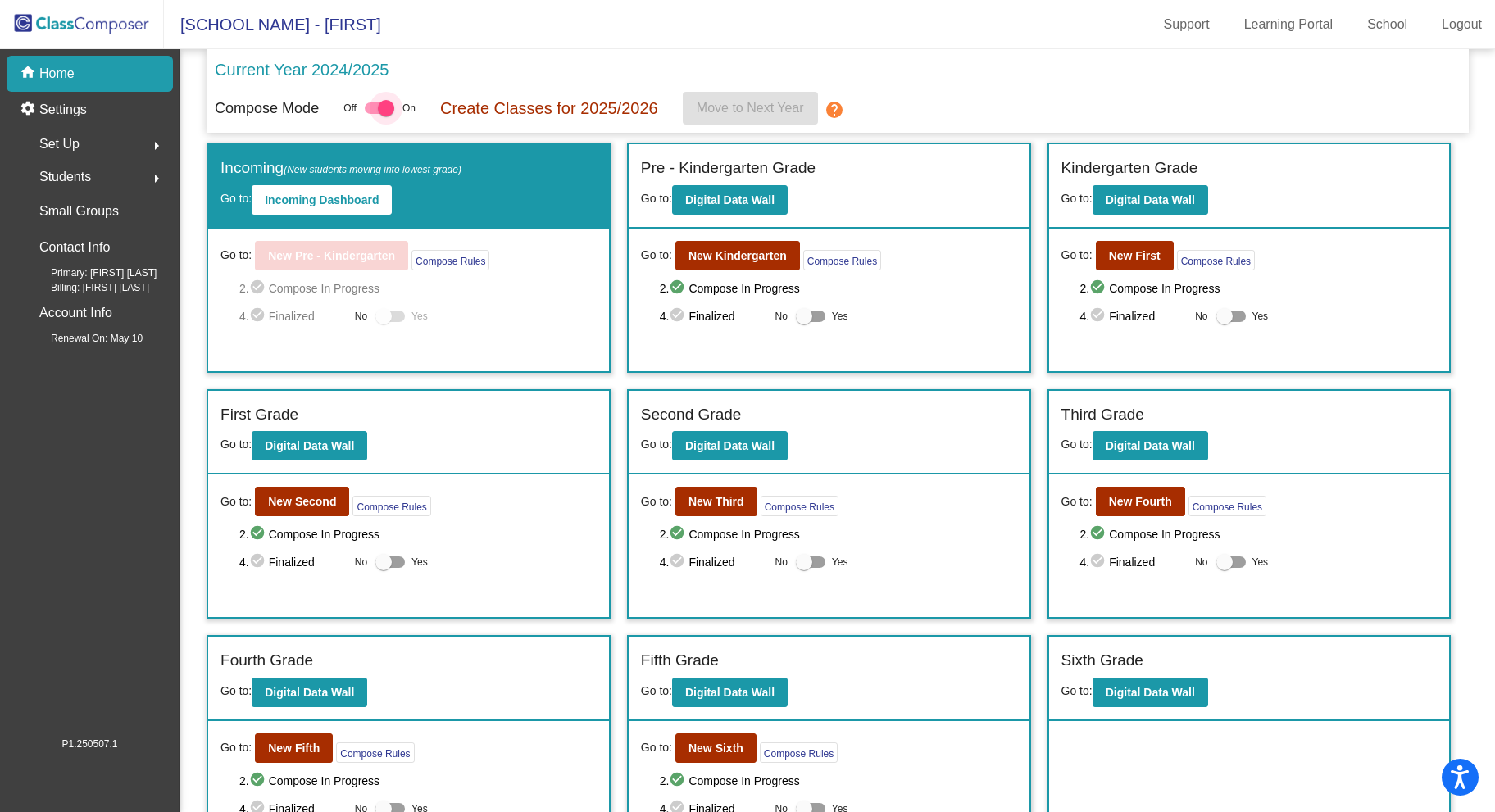 click at bounding box center [379, 108] 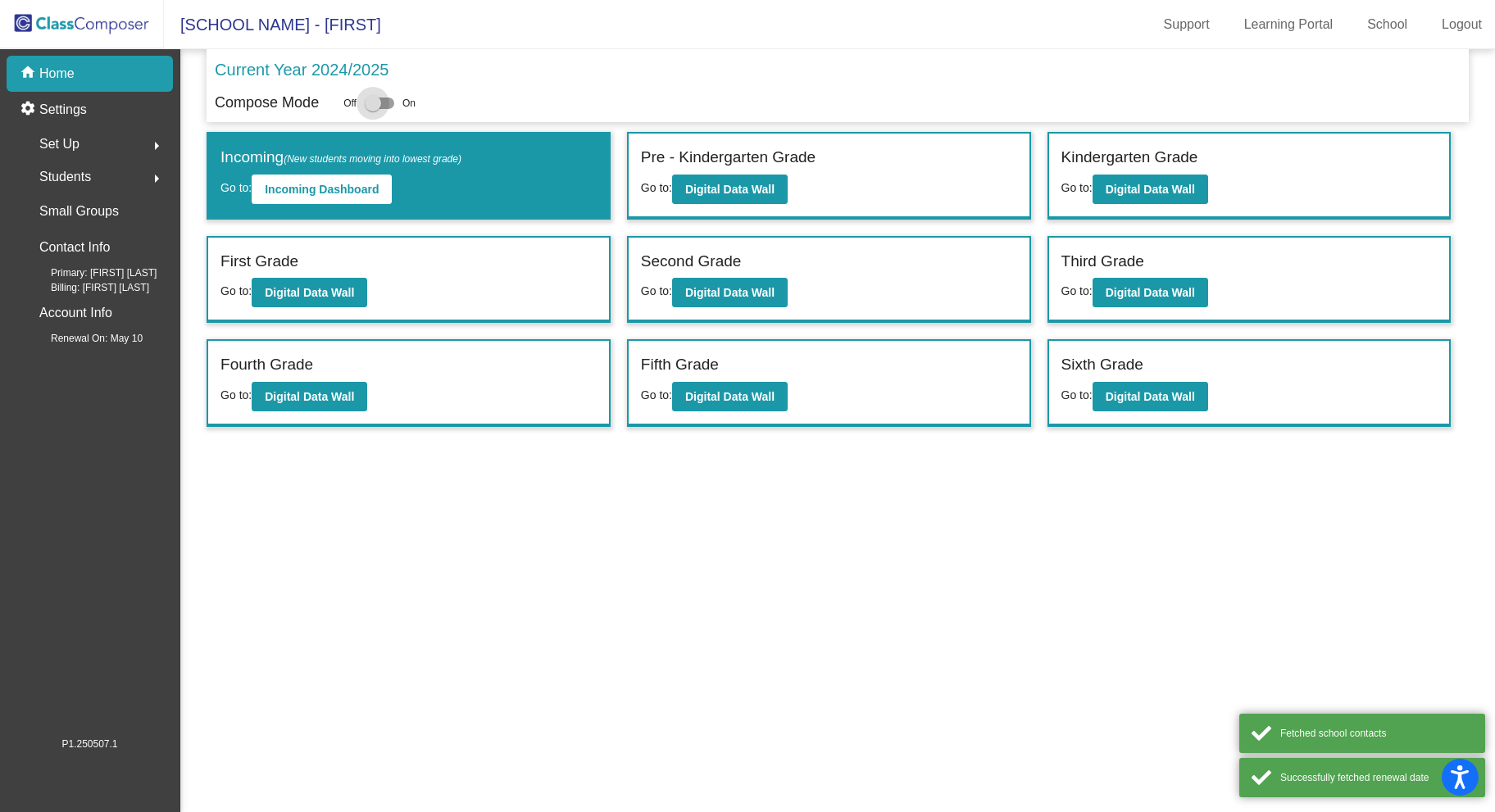 click at bounding box center (373, 103) 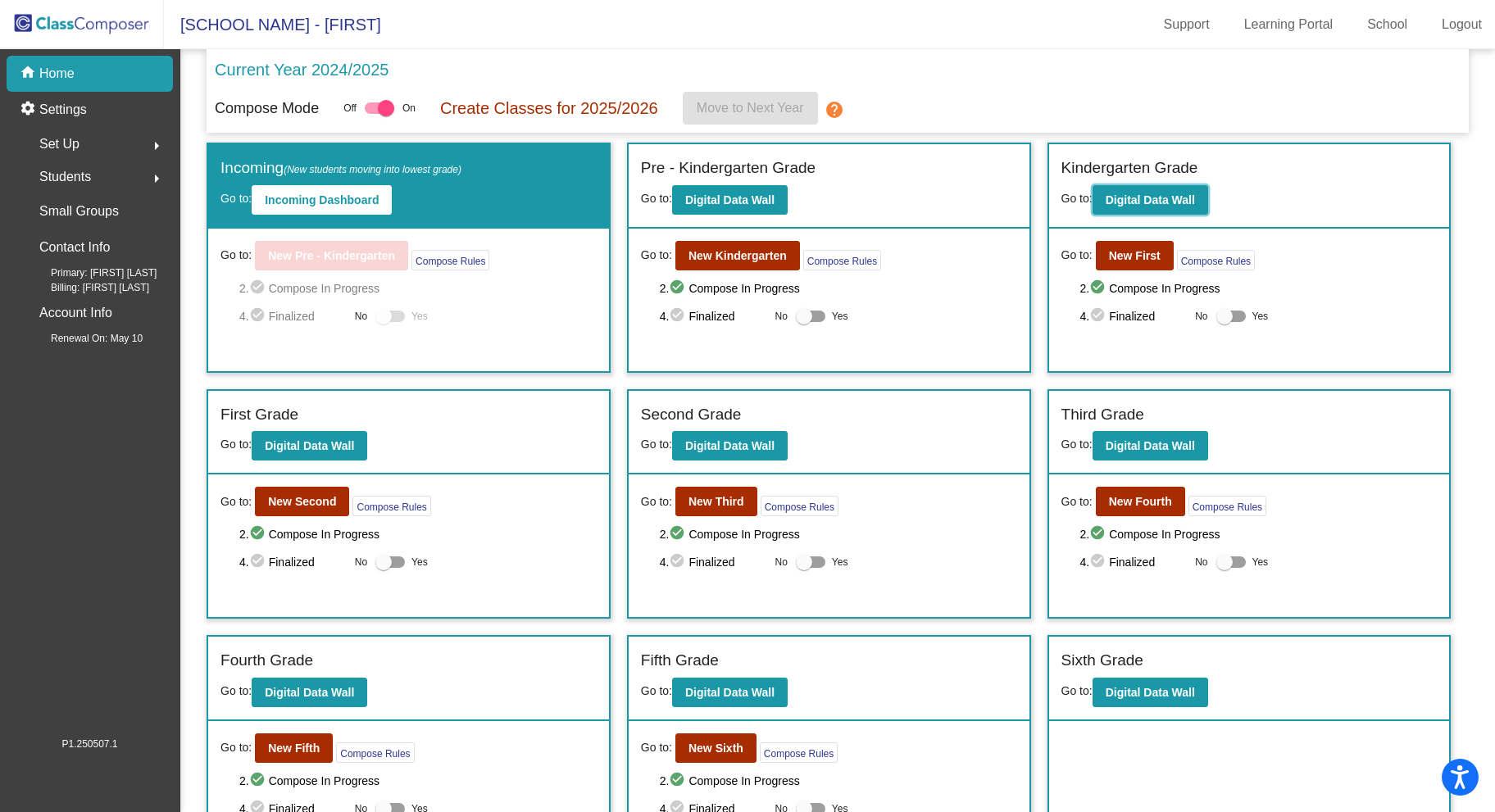 click on "Digital Data Wall" 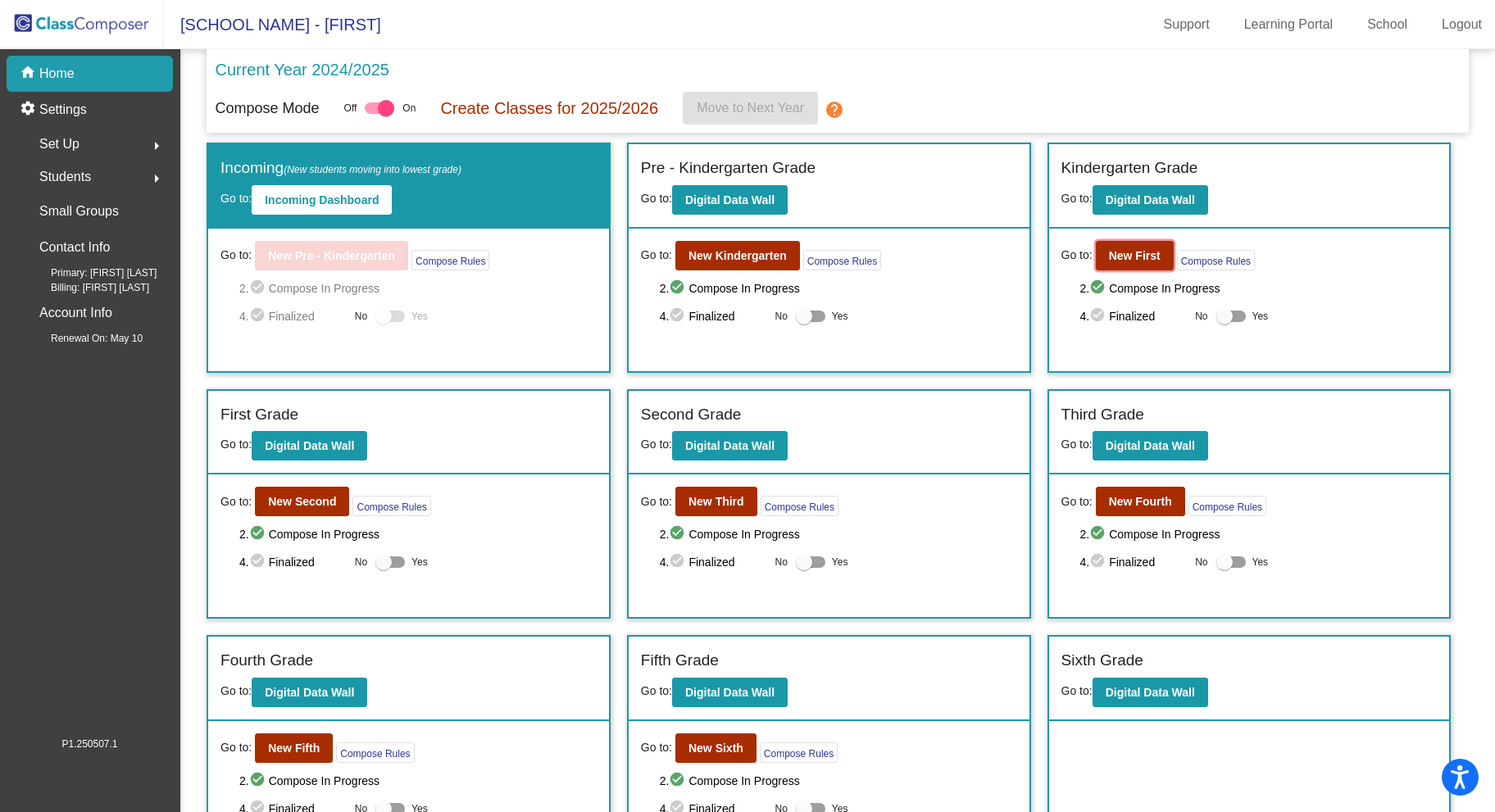 click on "New First" 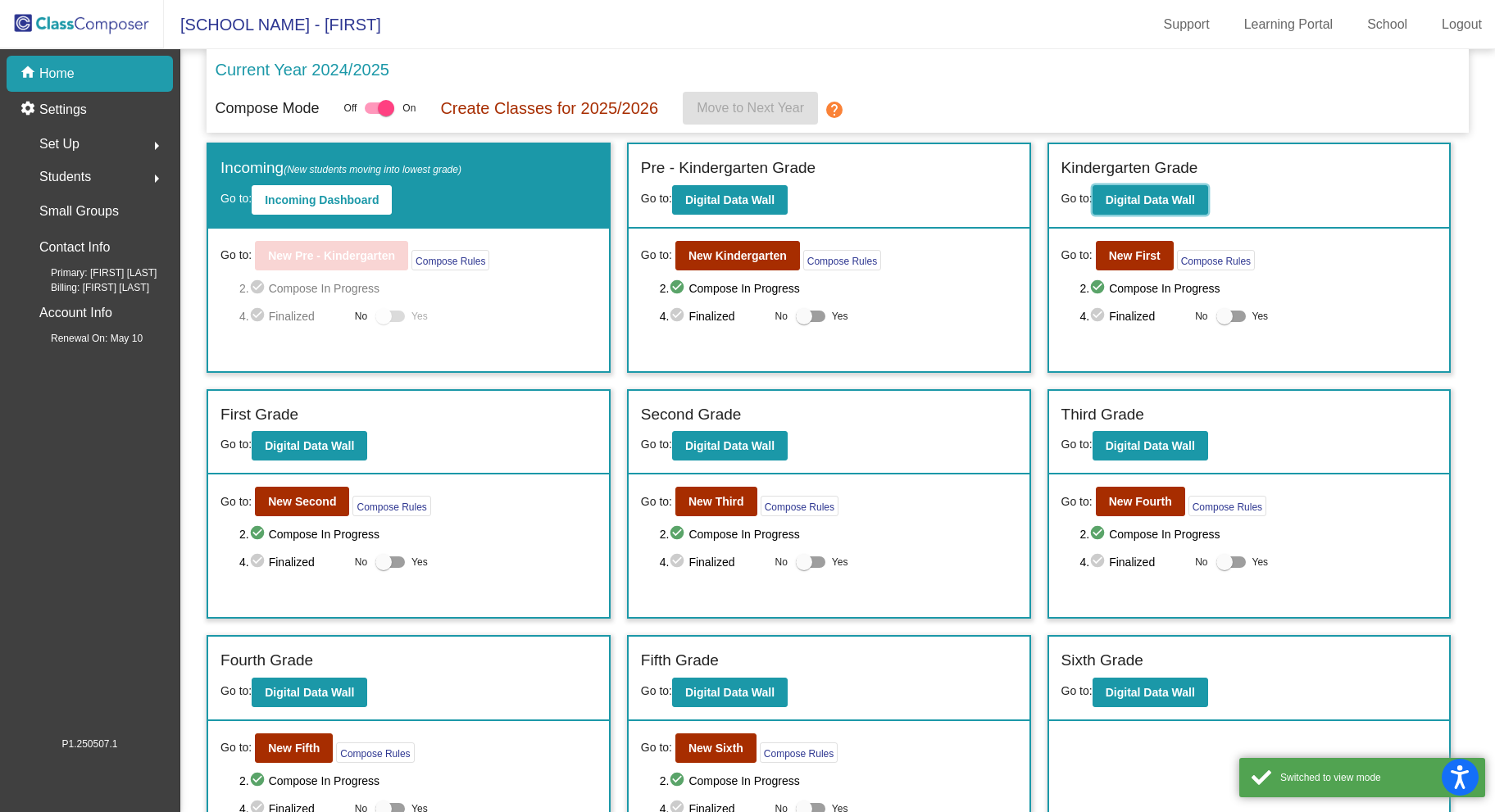 click on "Digital Data Wall" 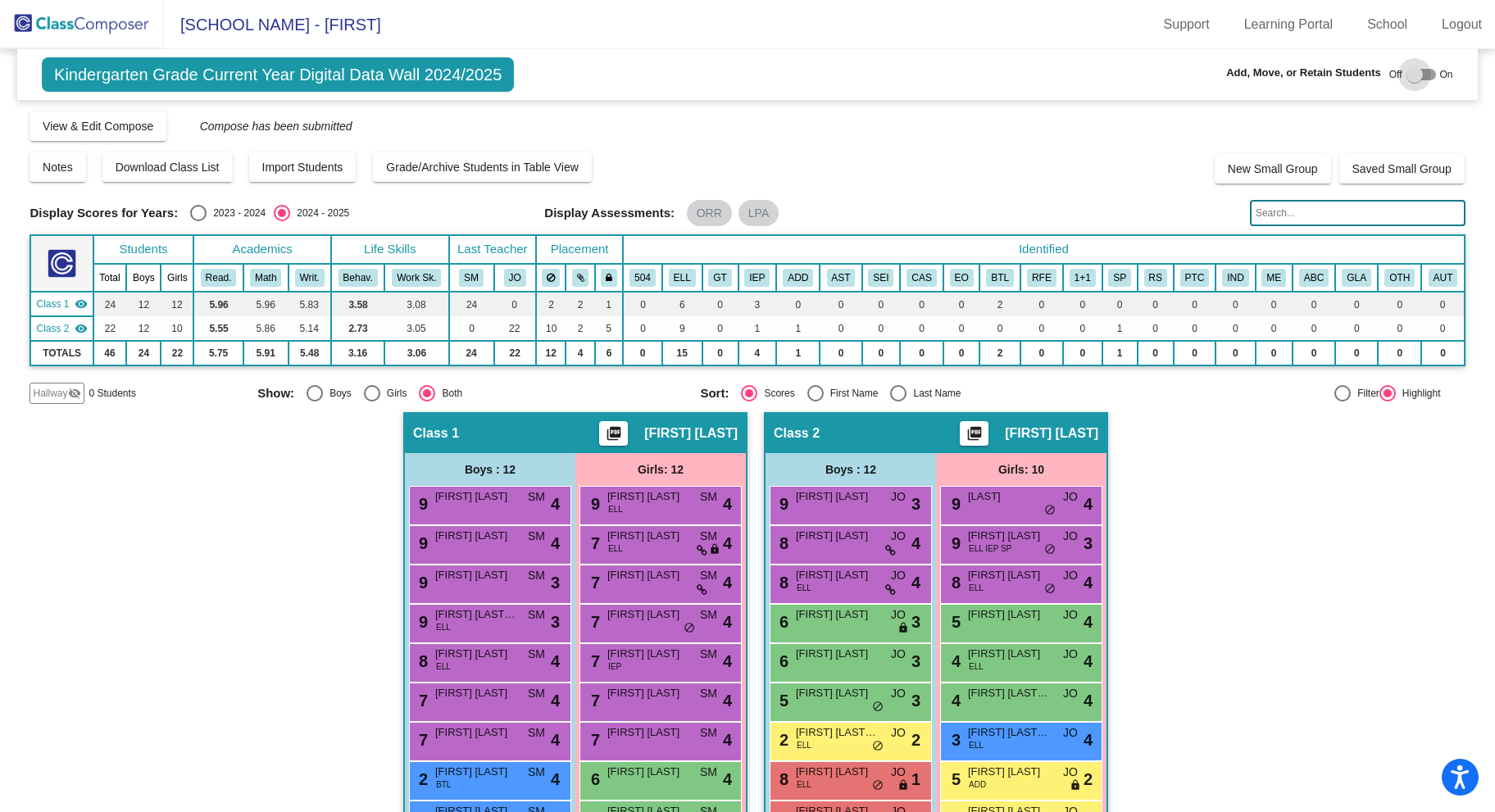 click at bounding box center [1421, 75] 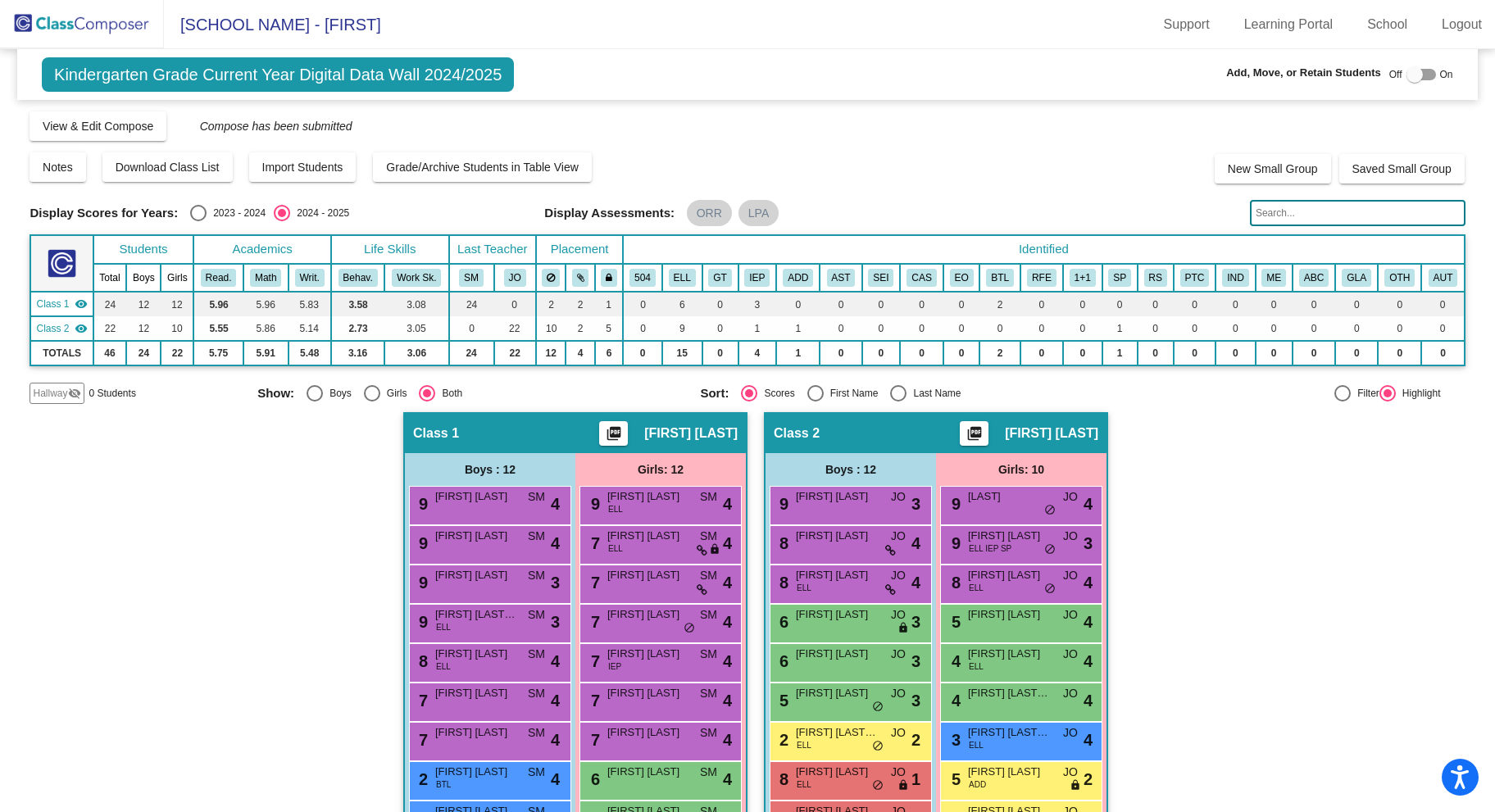 checkbox on "true" 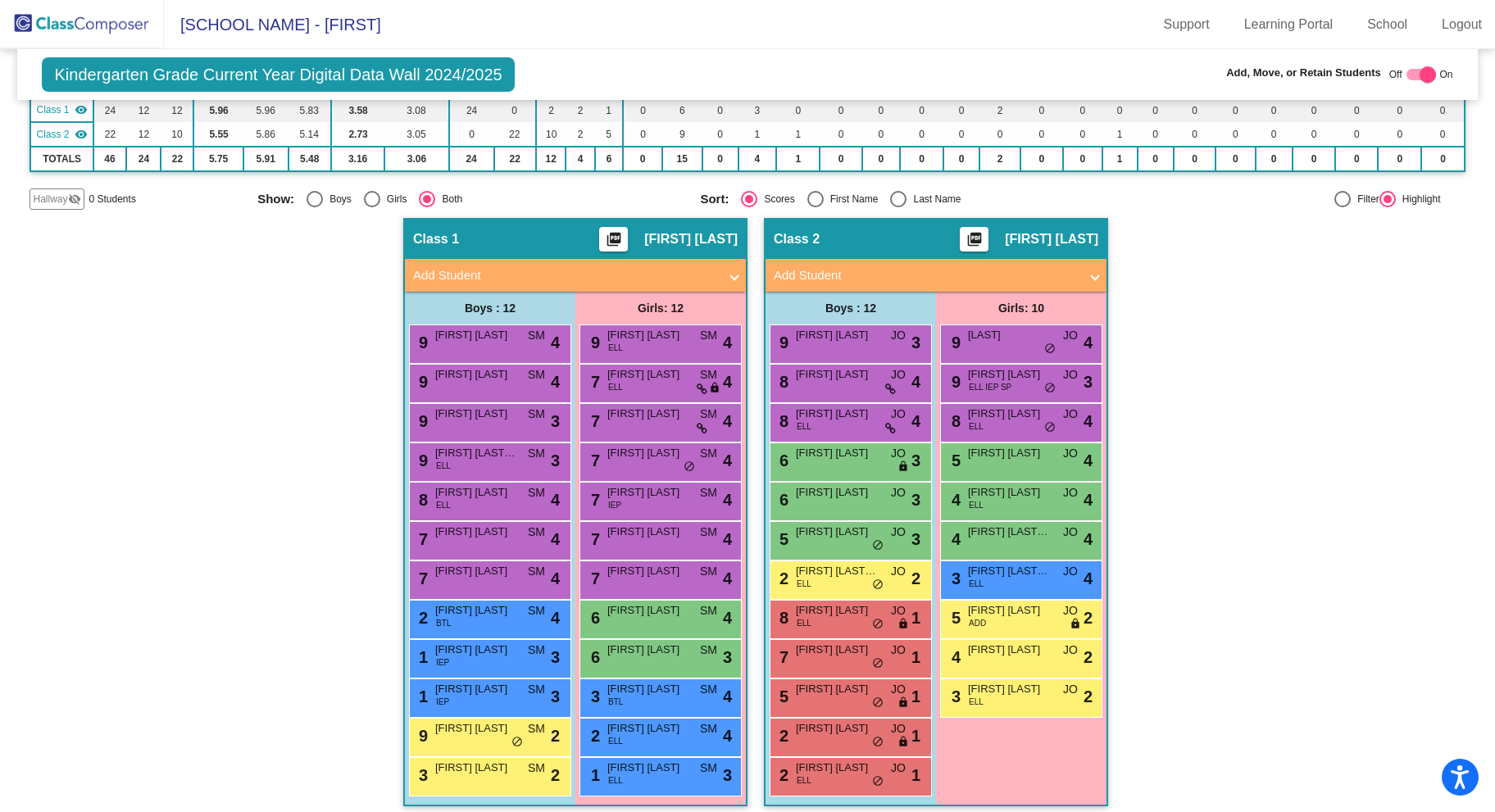 scroll, scrollTop: 203, scrollLeft: 0, axis: vertical 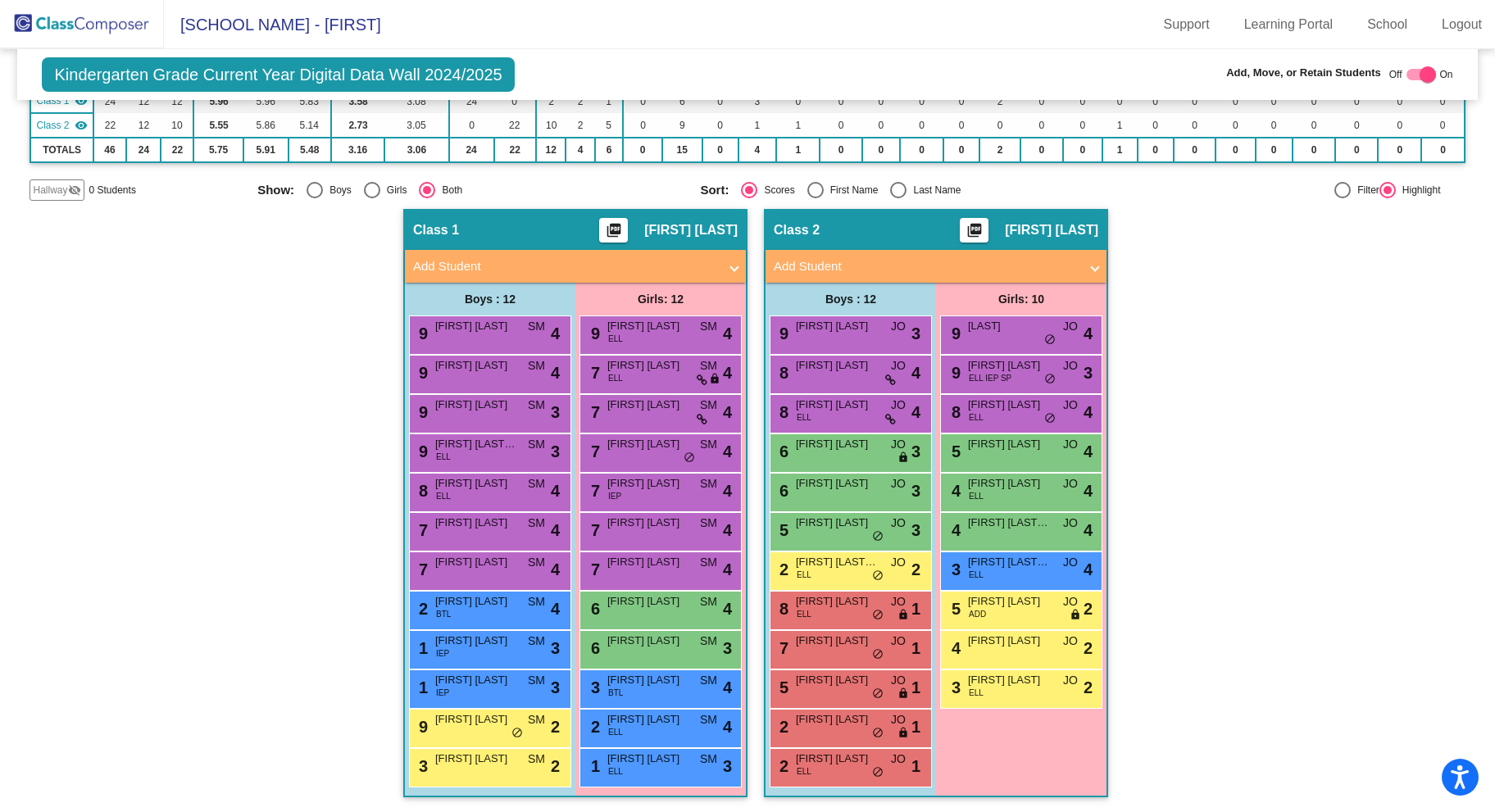 click on "Add Student" at bounding box center [575, 266] 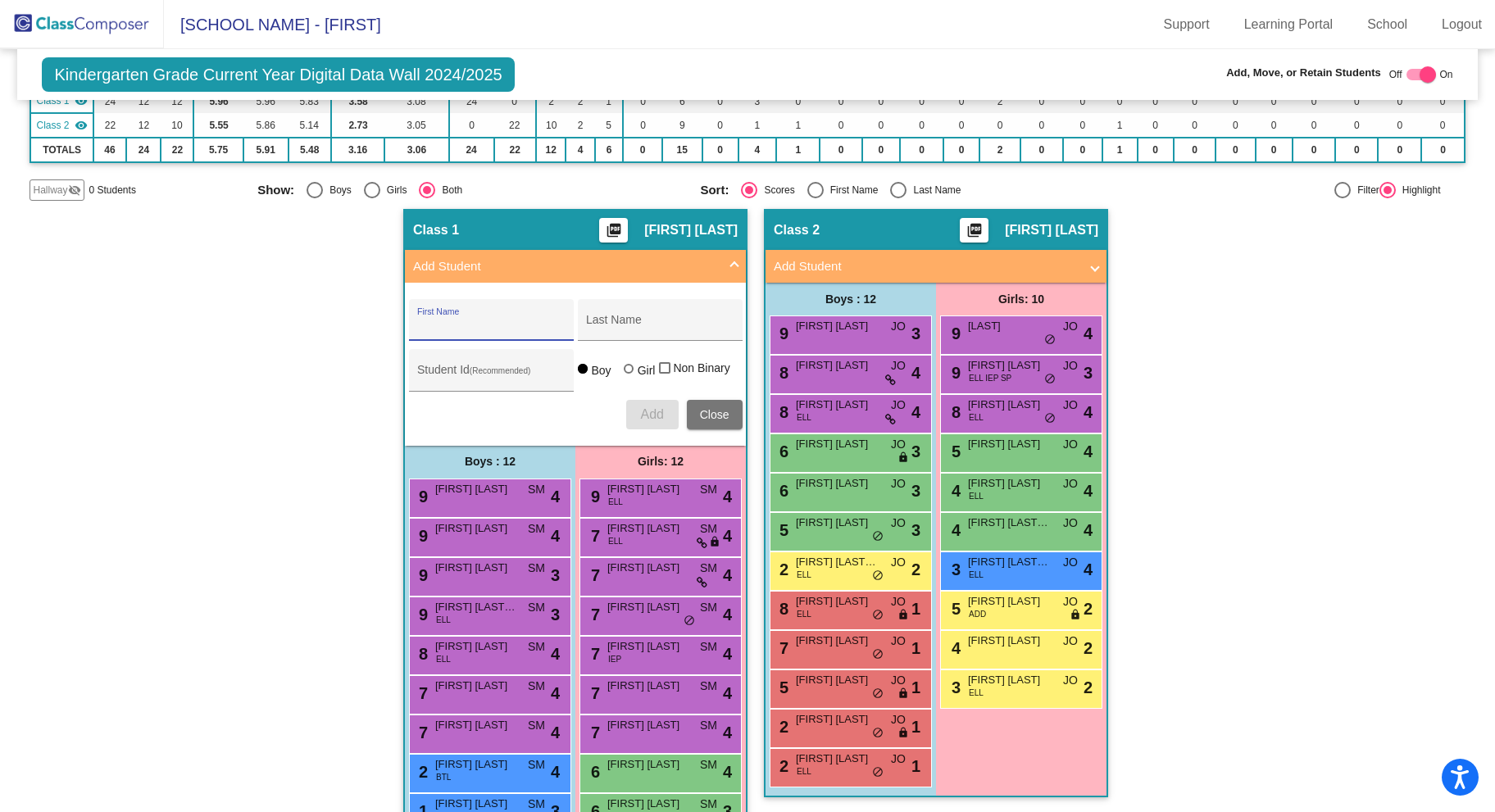 click on "First Name" at bounding box center [491, 326] 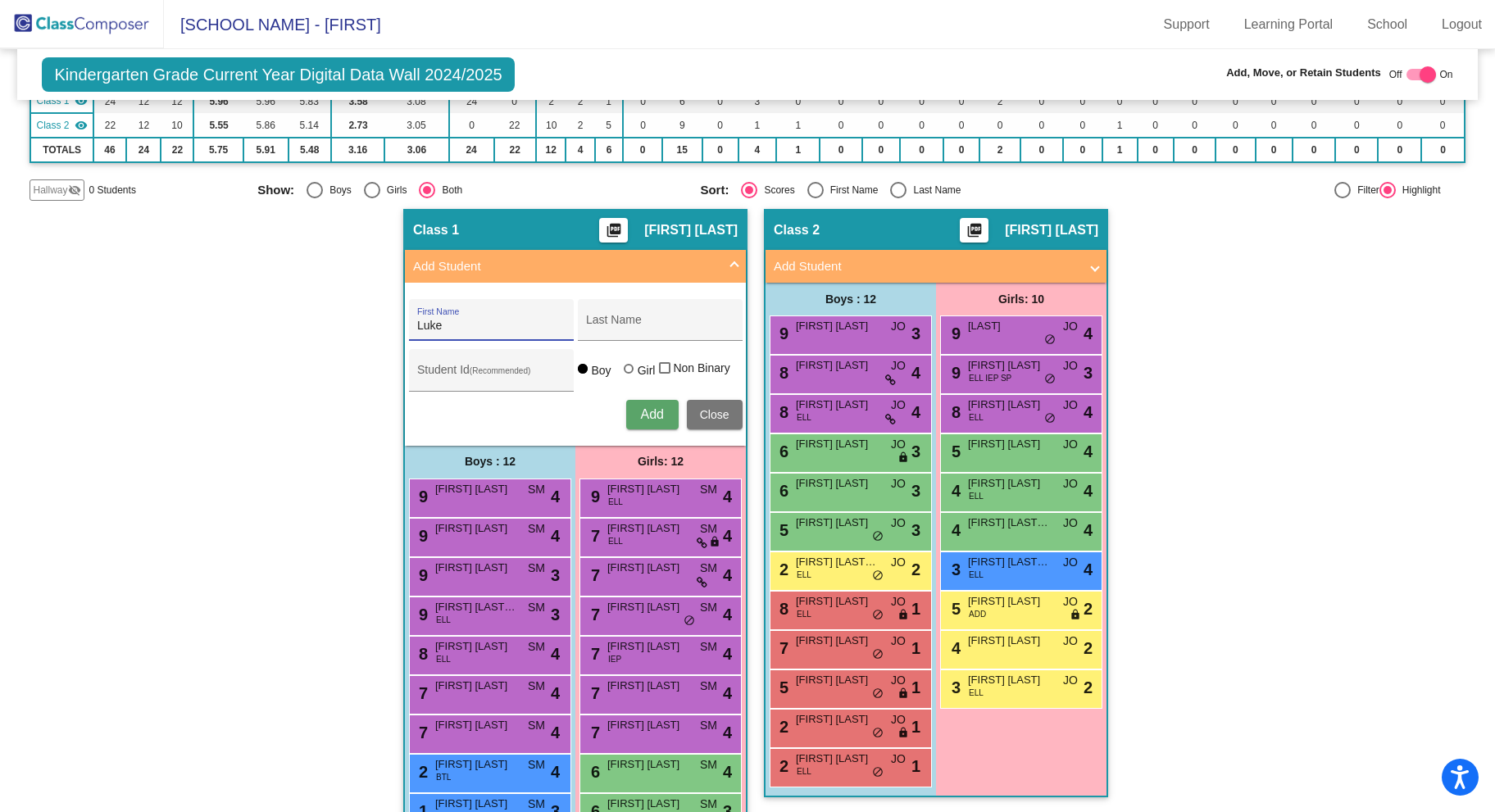 type on "Luke" 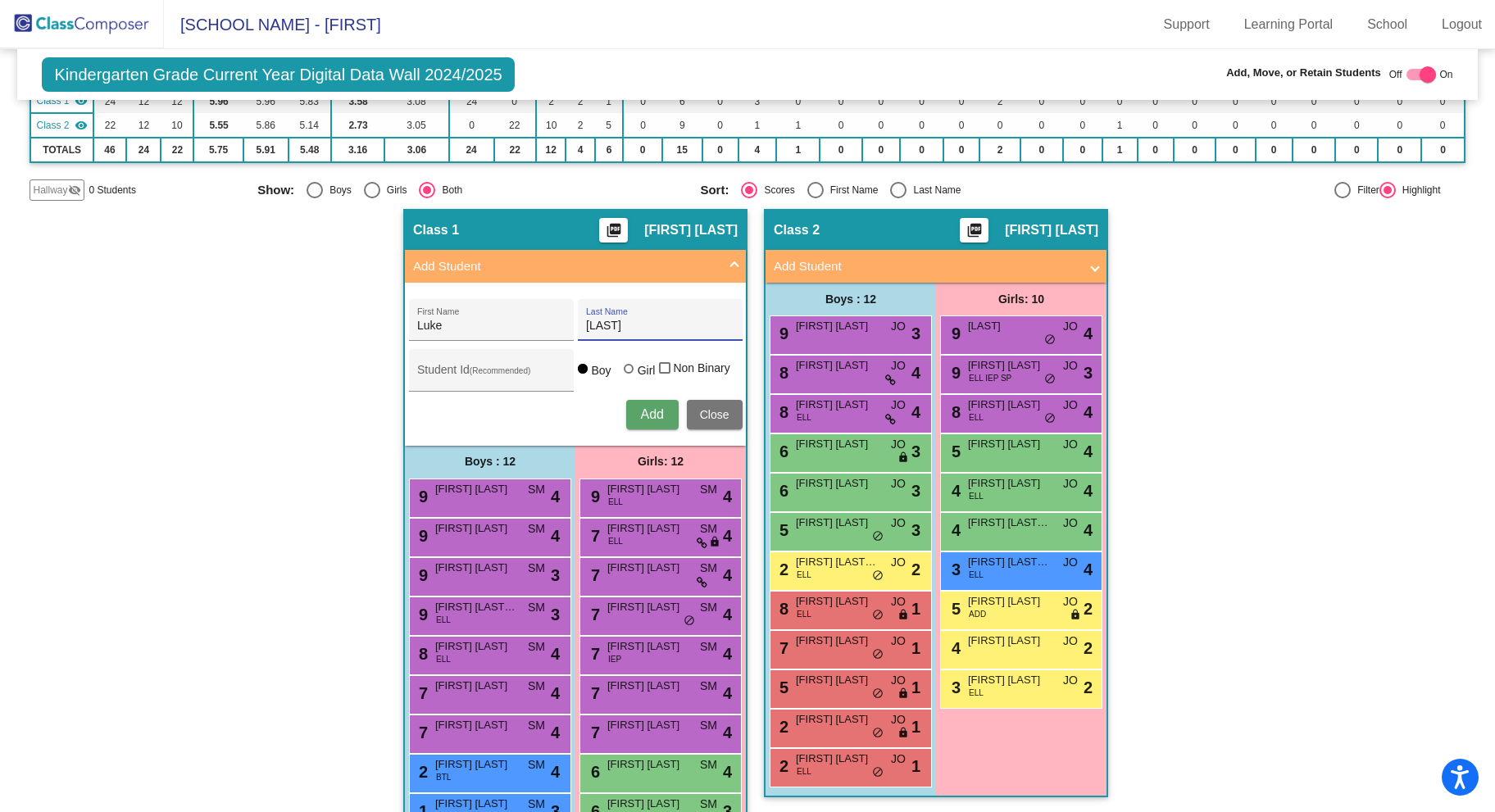 type on "Hopkins" 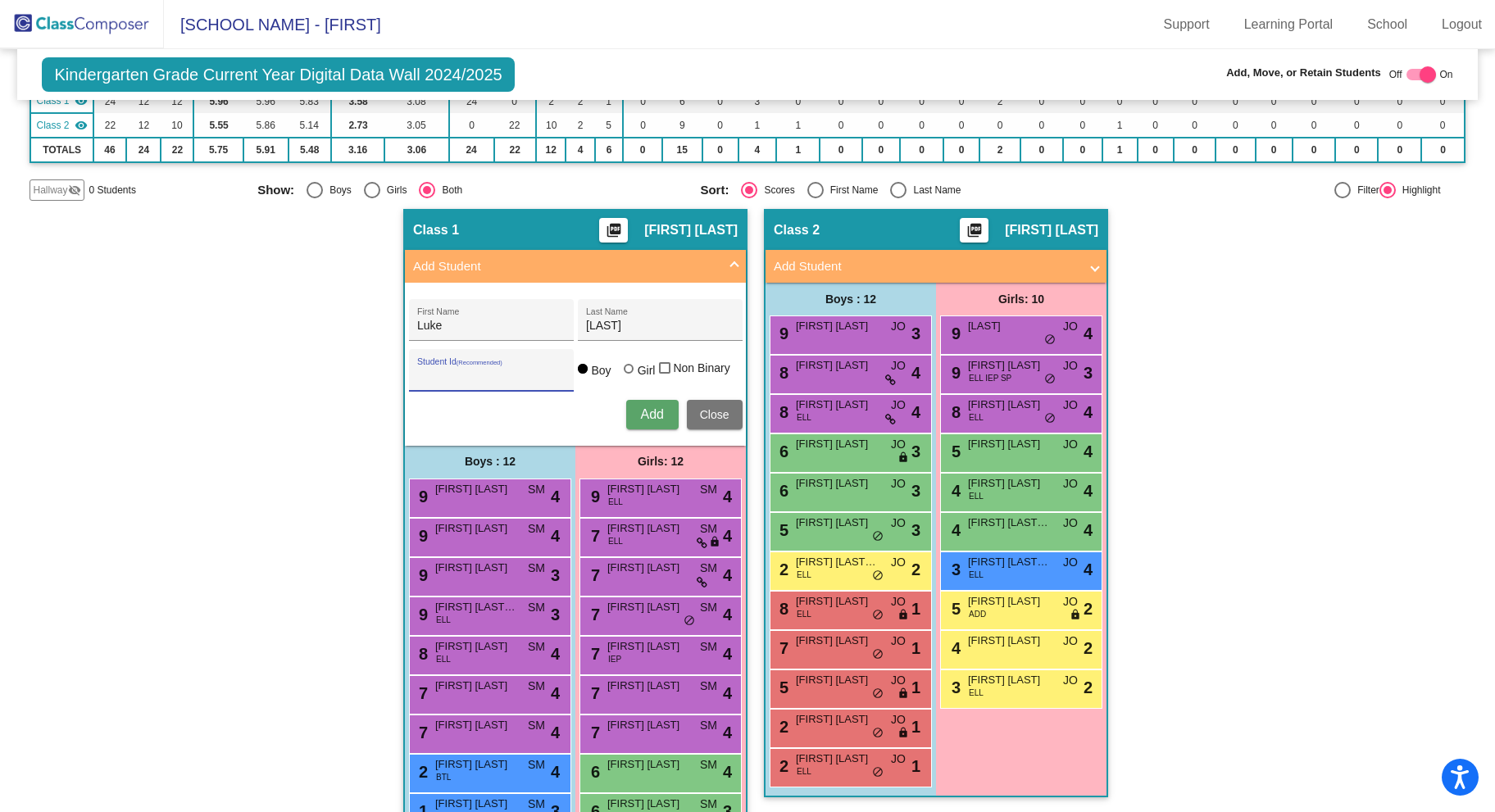 click on "Student Id  (Recommended)" at bounding box center (491, 376) 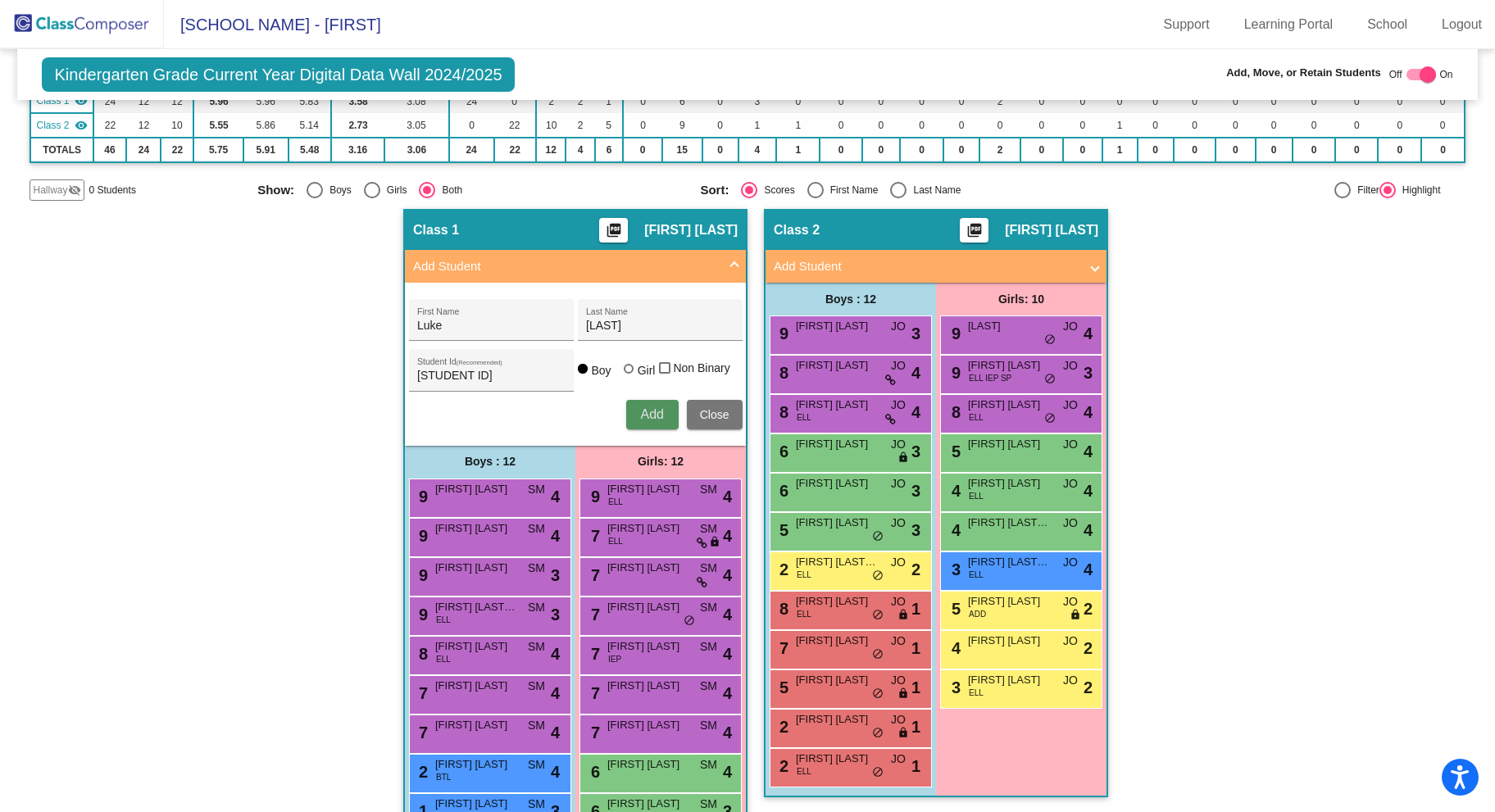 click on "Add" at bounding box center (652, 414) 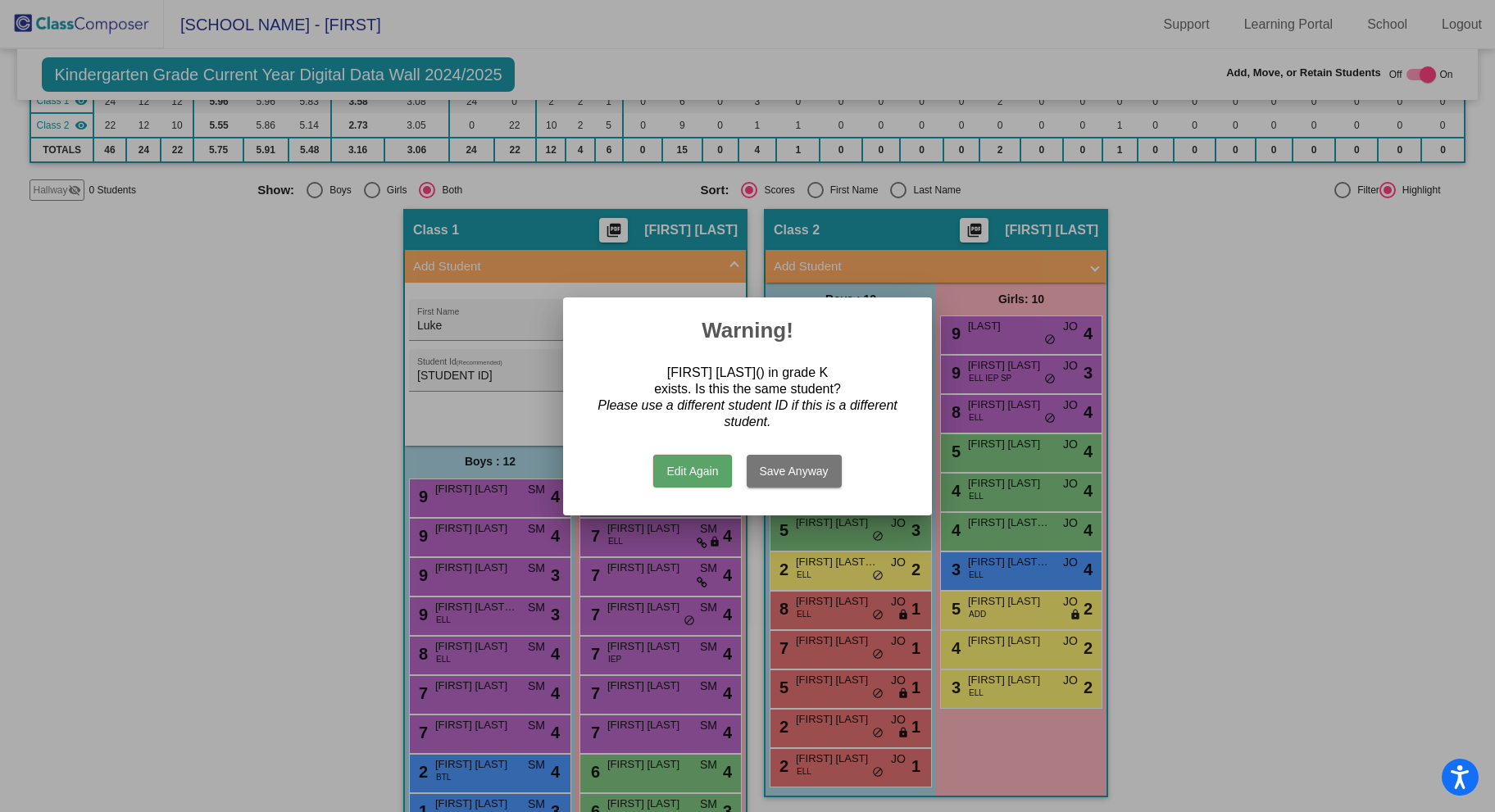 click on "Edit Again" at bounding box center (692, 471) 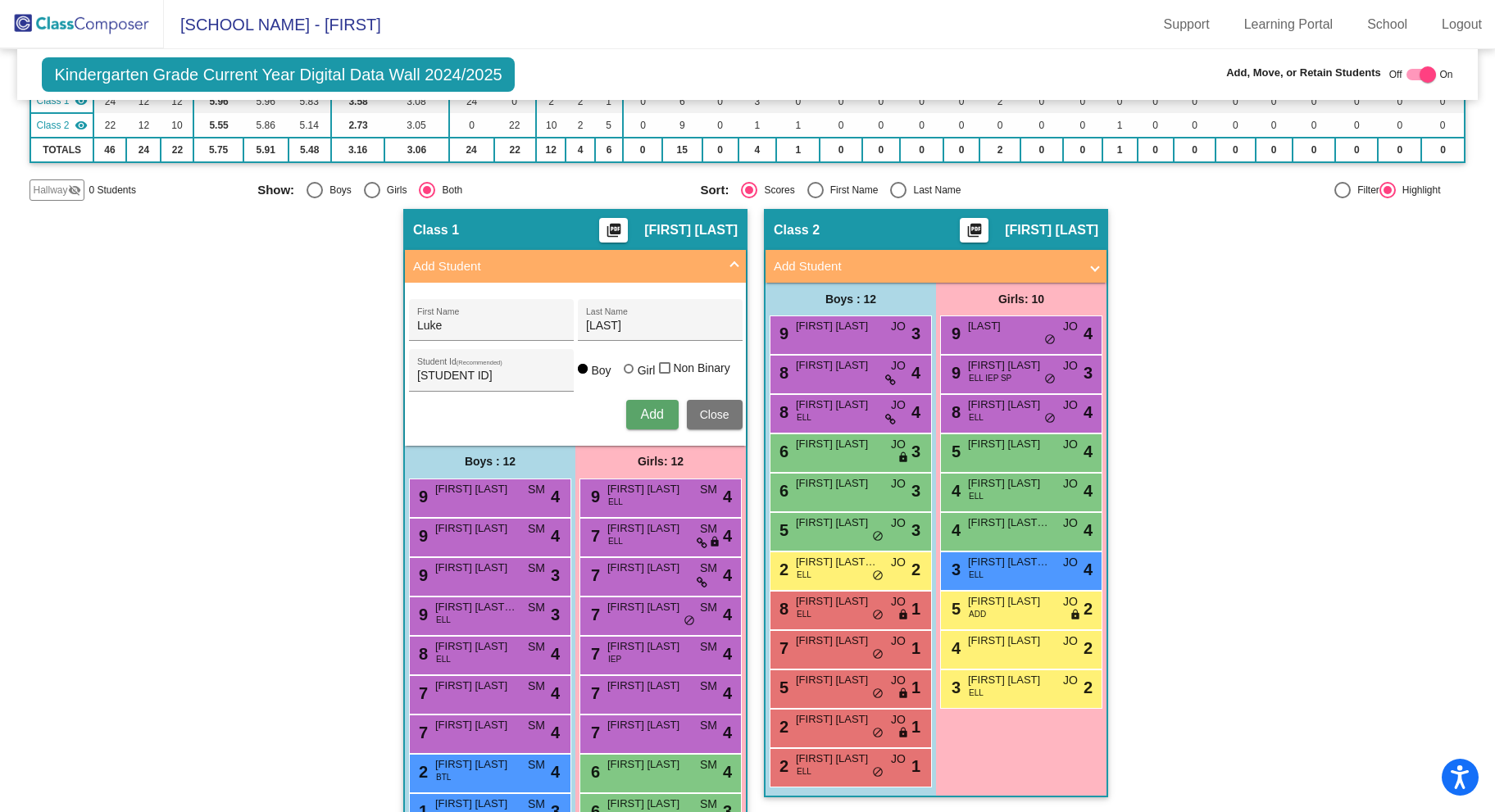 drag, startPoint x: 482, startPoint y: 381, endPoint x: 488, endPoint y: 362, distance: 19.924859 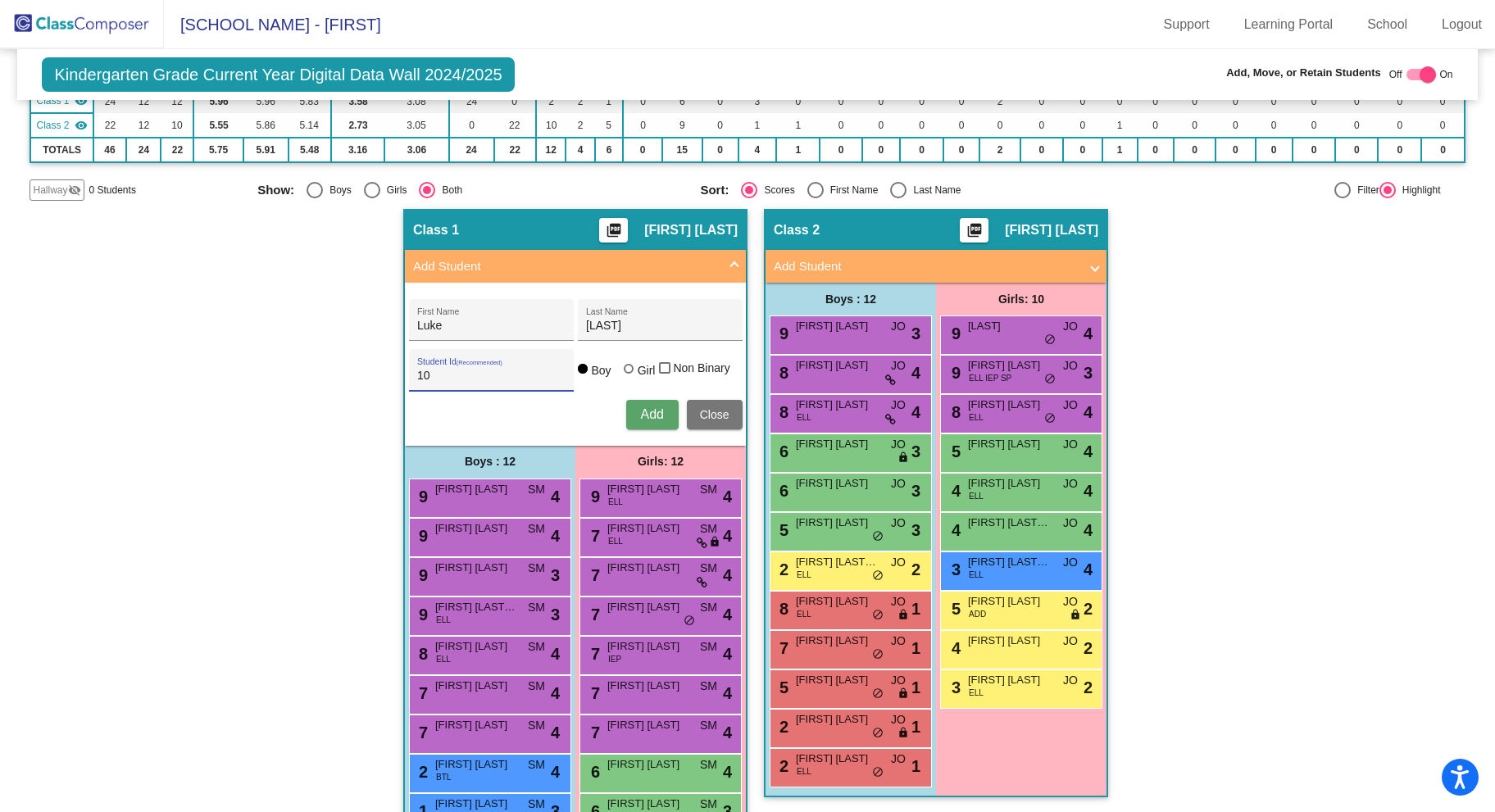type on "1" 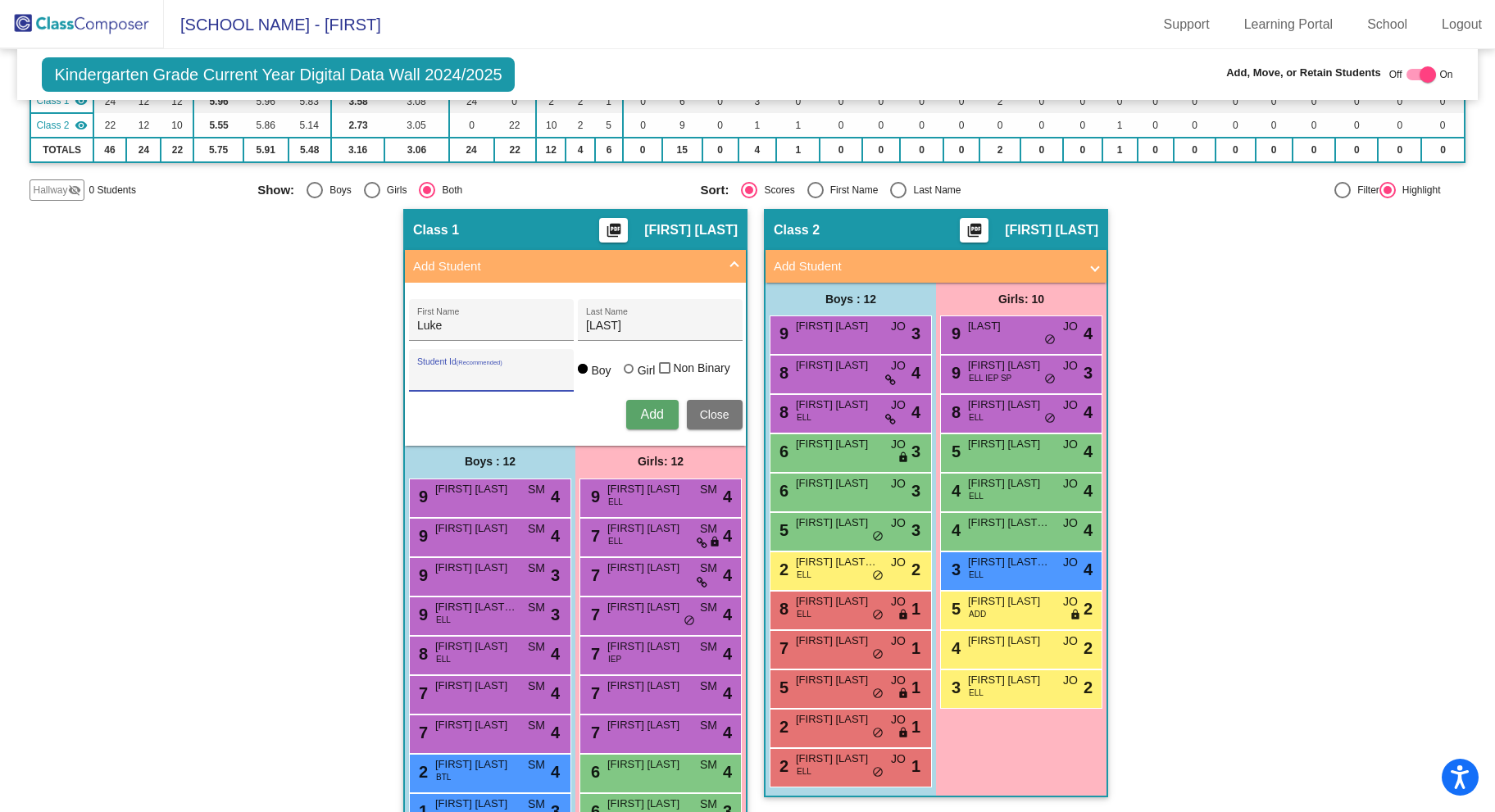 type 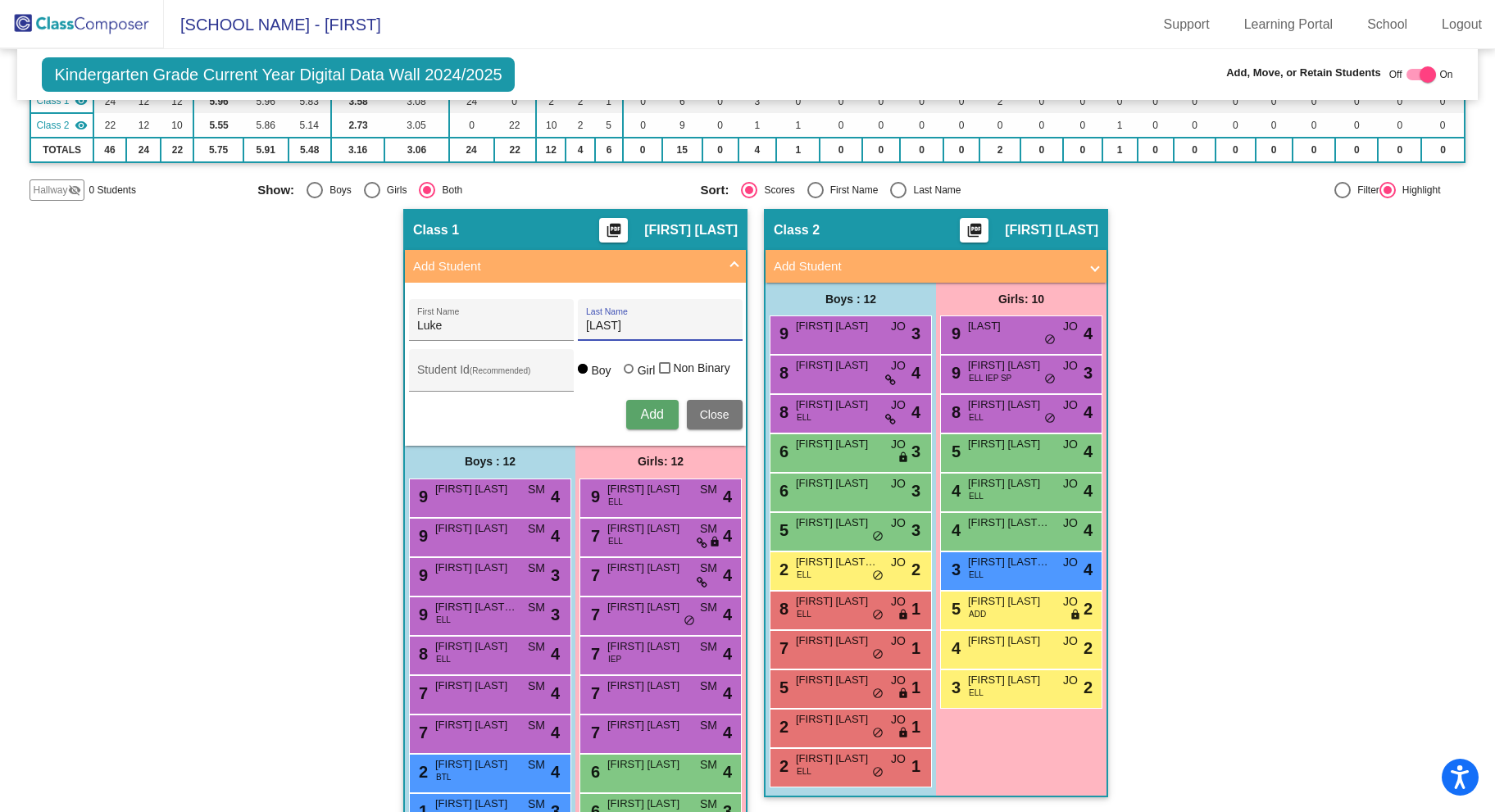 click on "Hopkins" at bounding box center [660, 326] 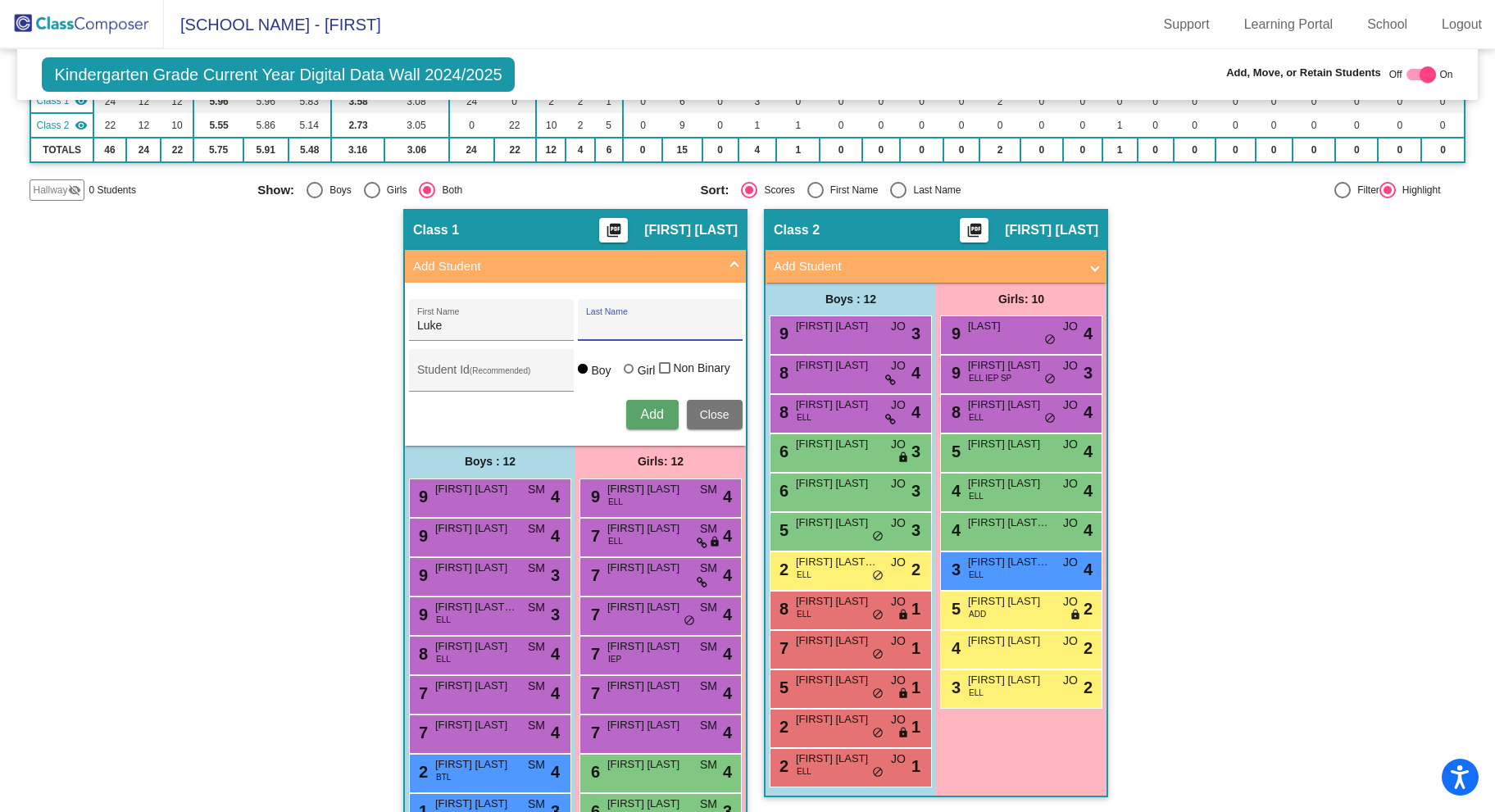 type 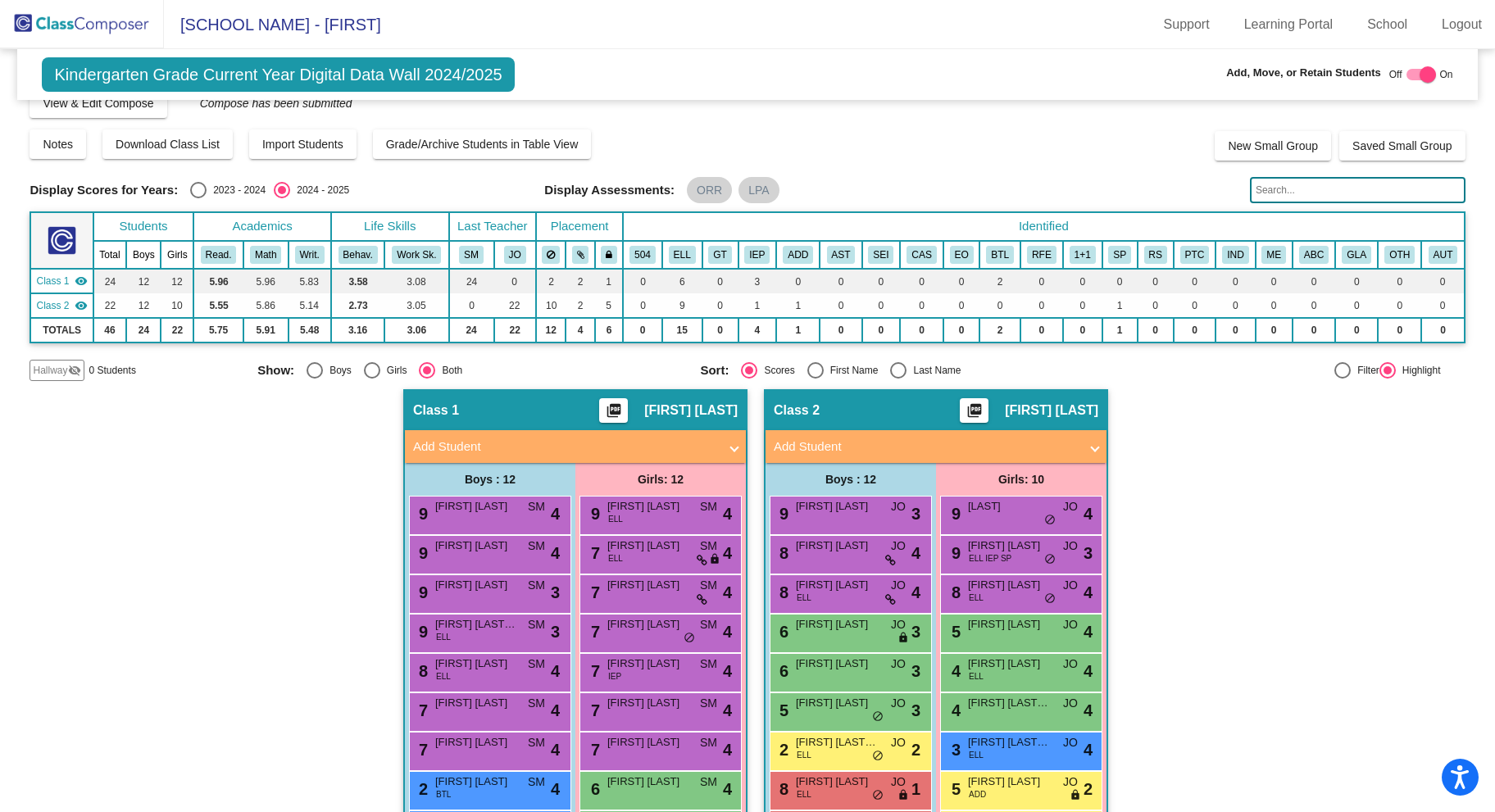 scroll, scrollTop: 21, scrollLeft: 0, axis: vertical 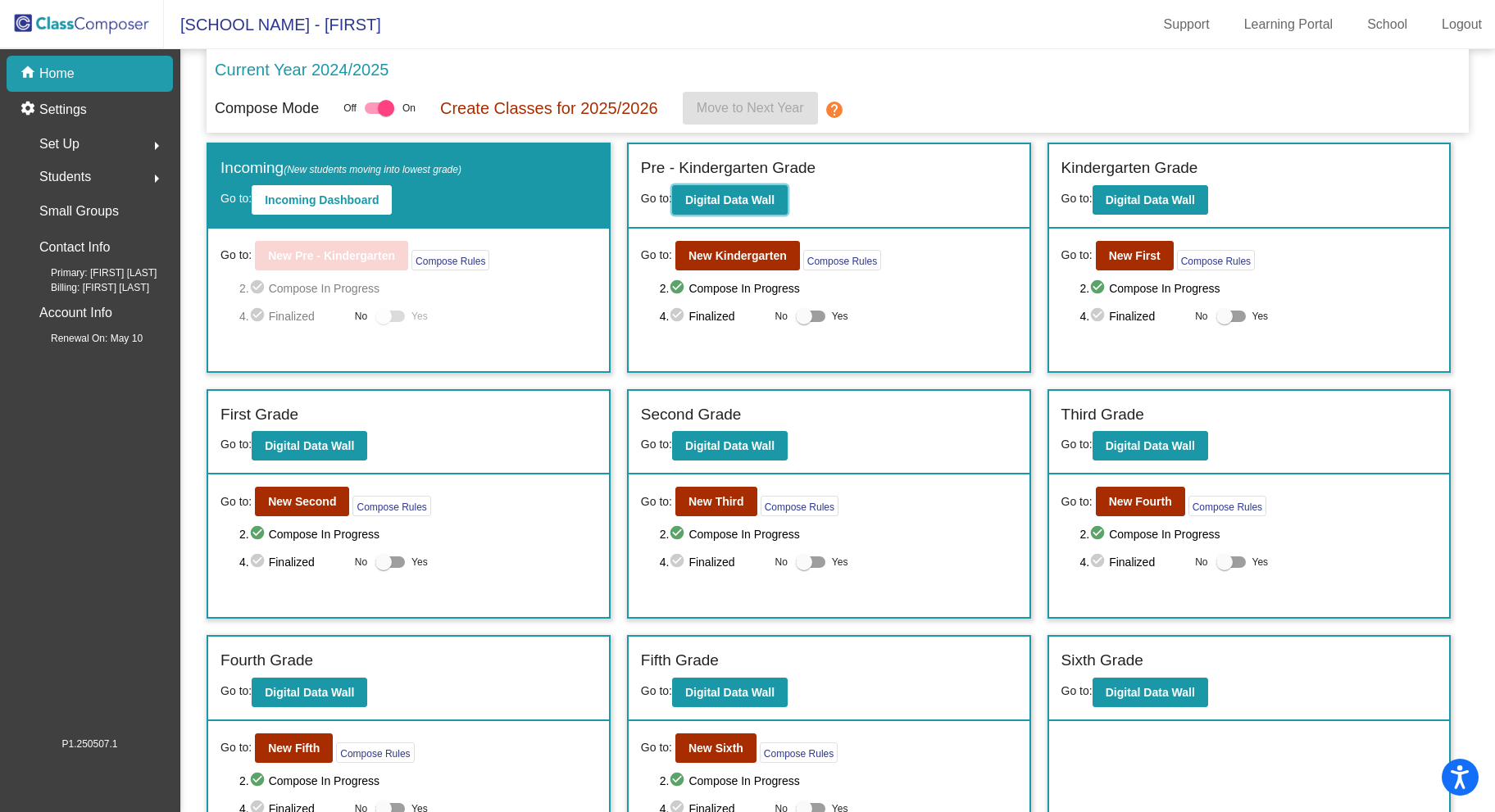 click on "Digital Data Wall" 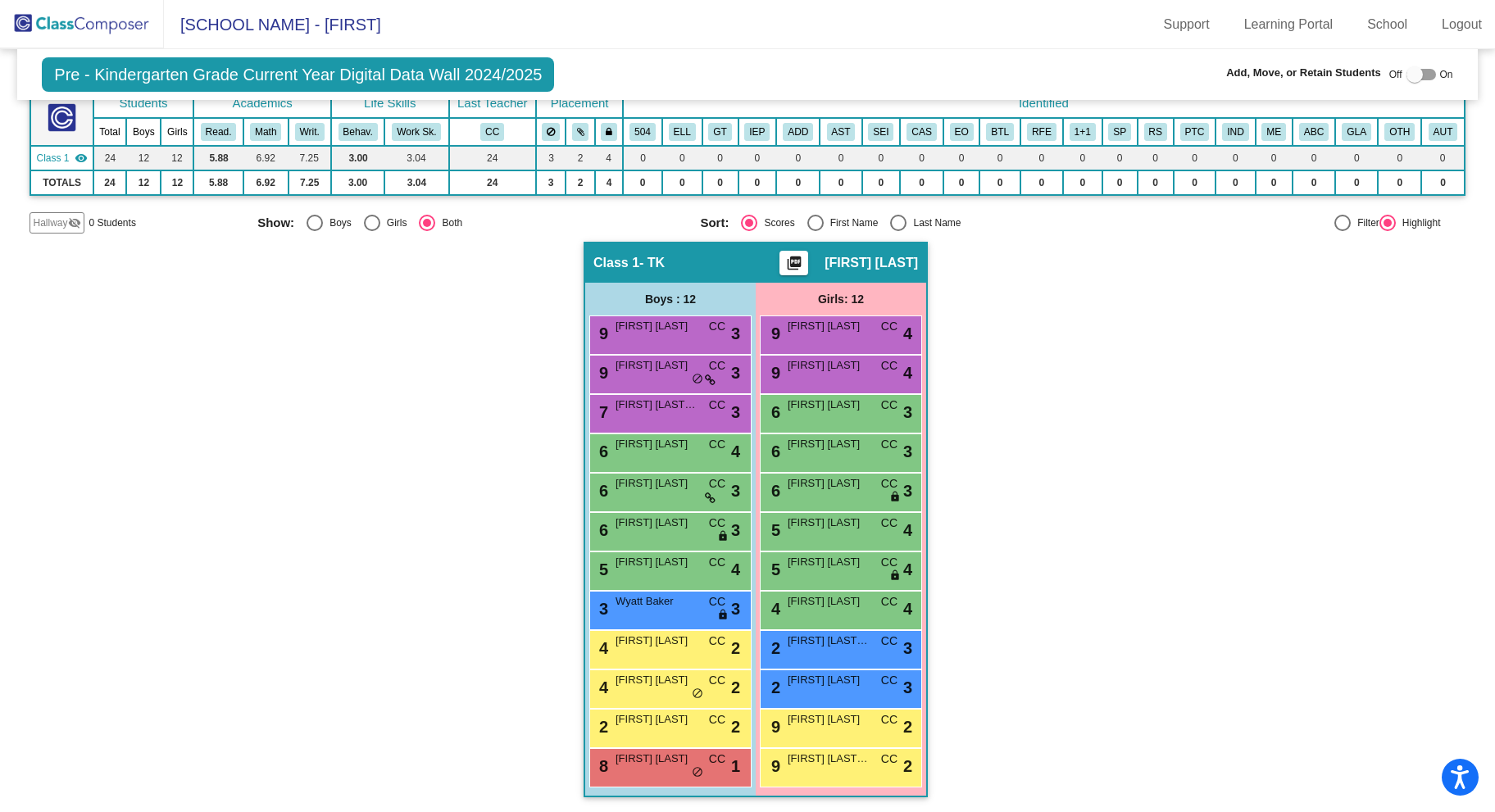 scroll, scrollTop: 146, scrollLeft: 0, axis: vertical 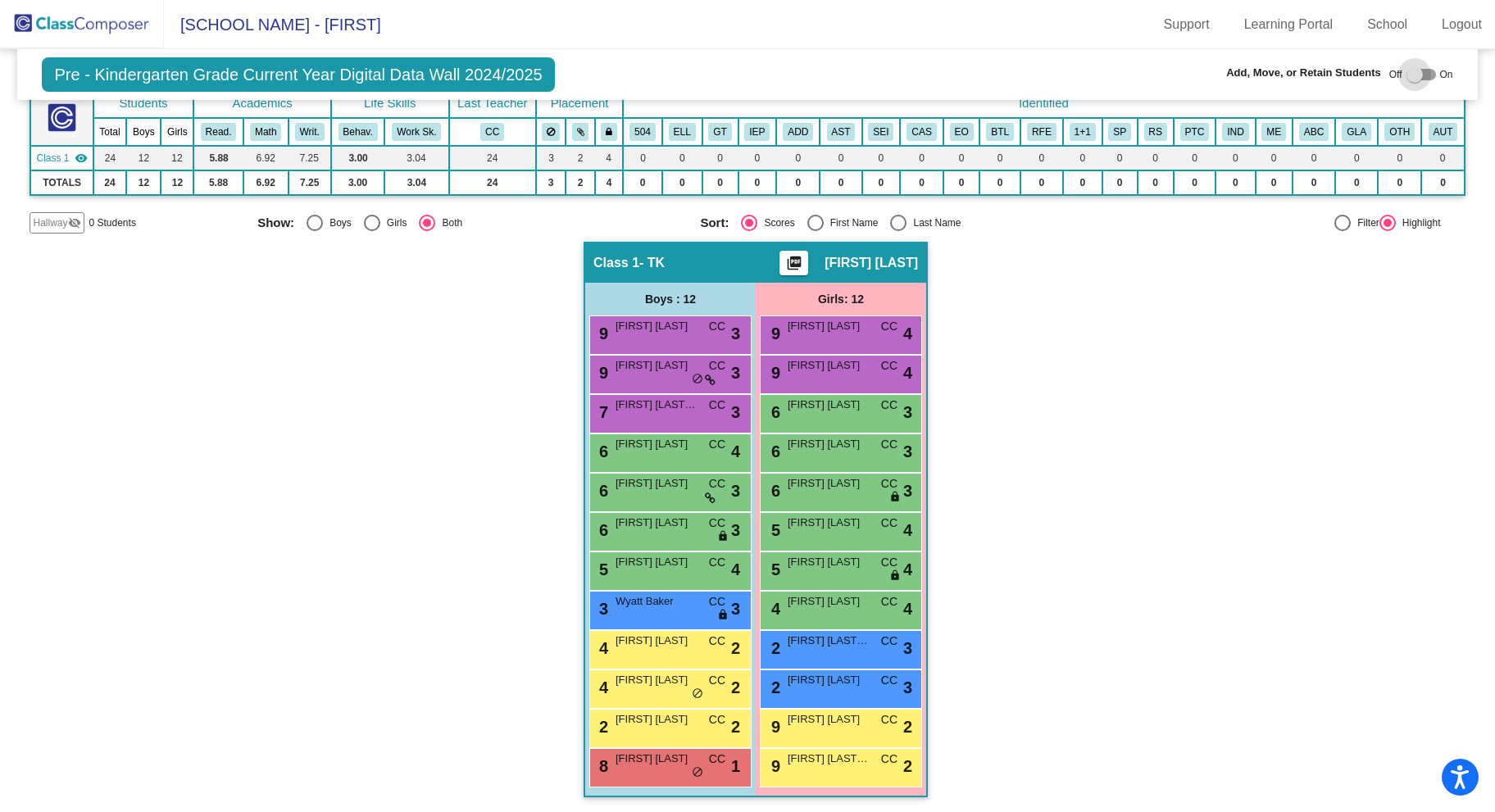click at bounding box center (1415, 75) 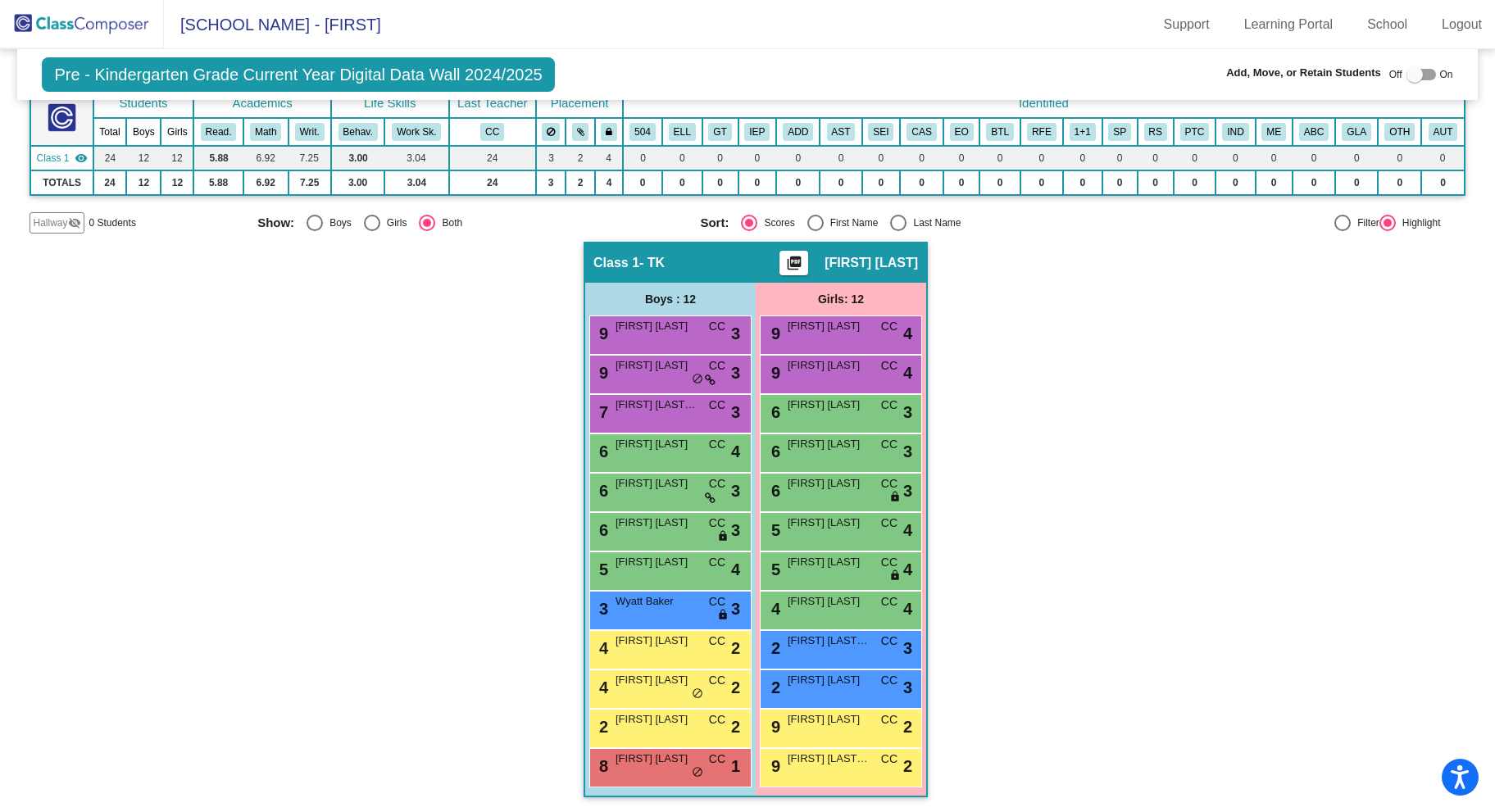 checkbox on "true" 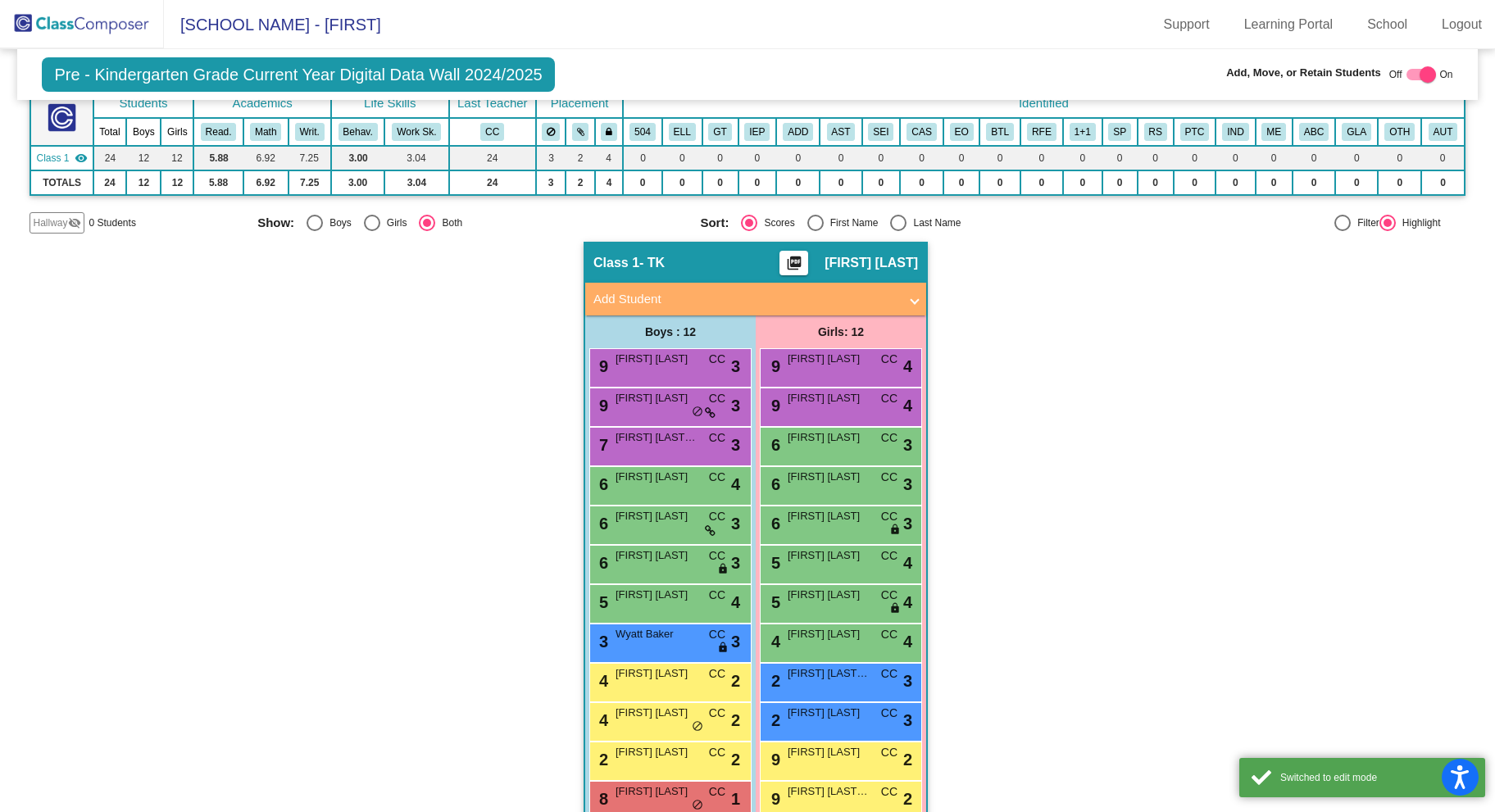 click on "Add Student" at bounding box center (746, 299) 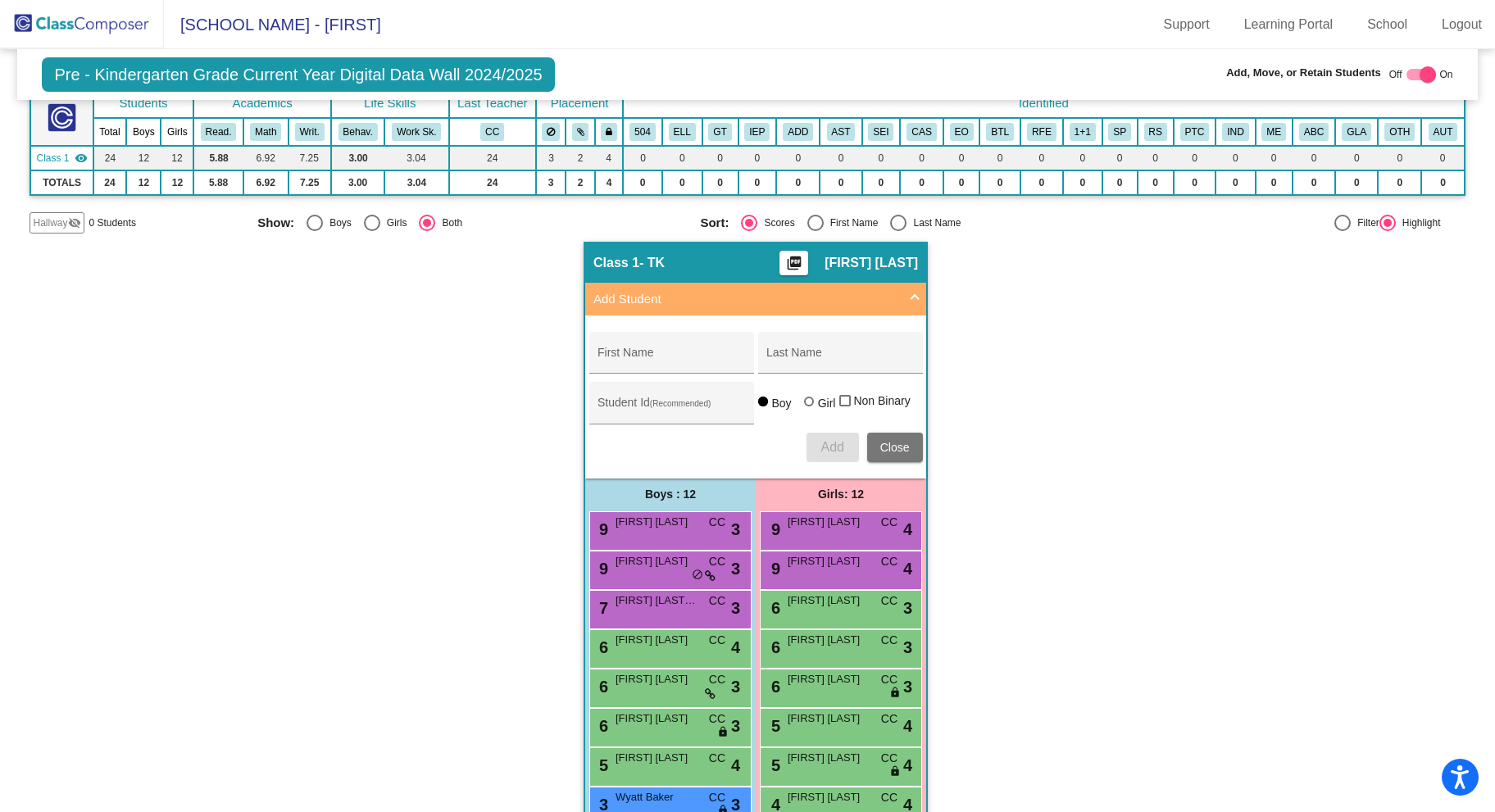 click on "First Name" at bounding box center (671, 359) 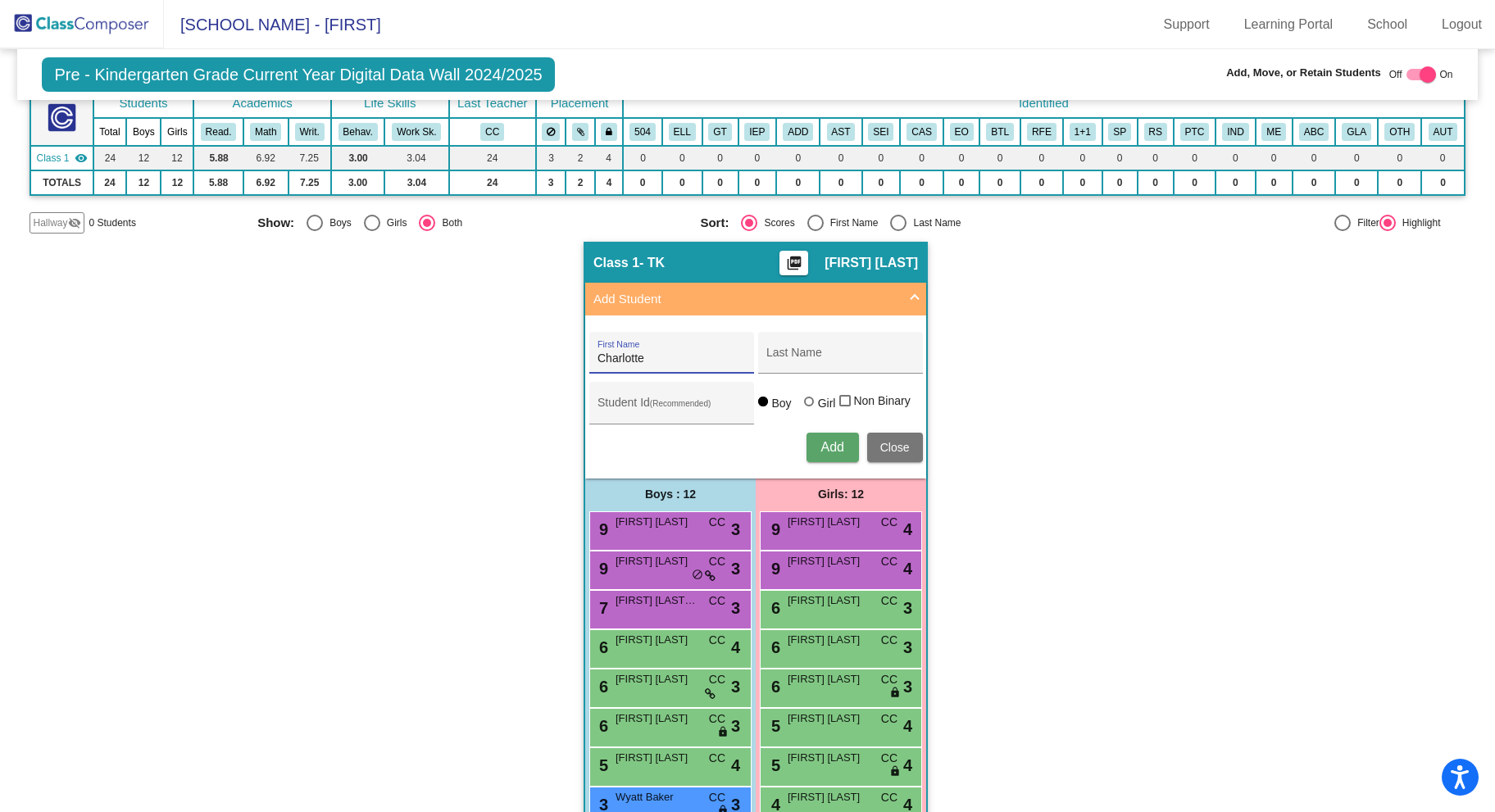 type on "Charlotte" 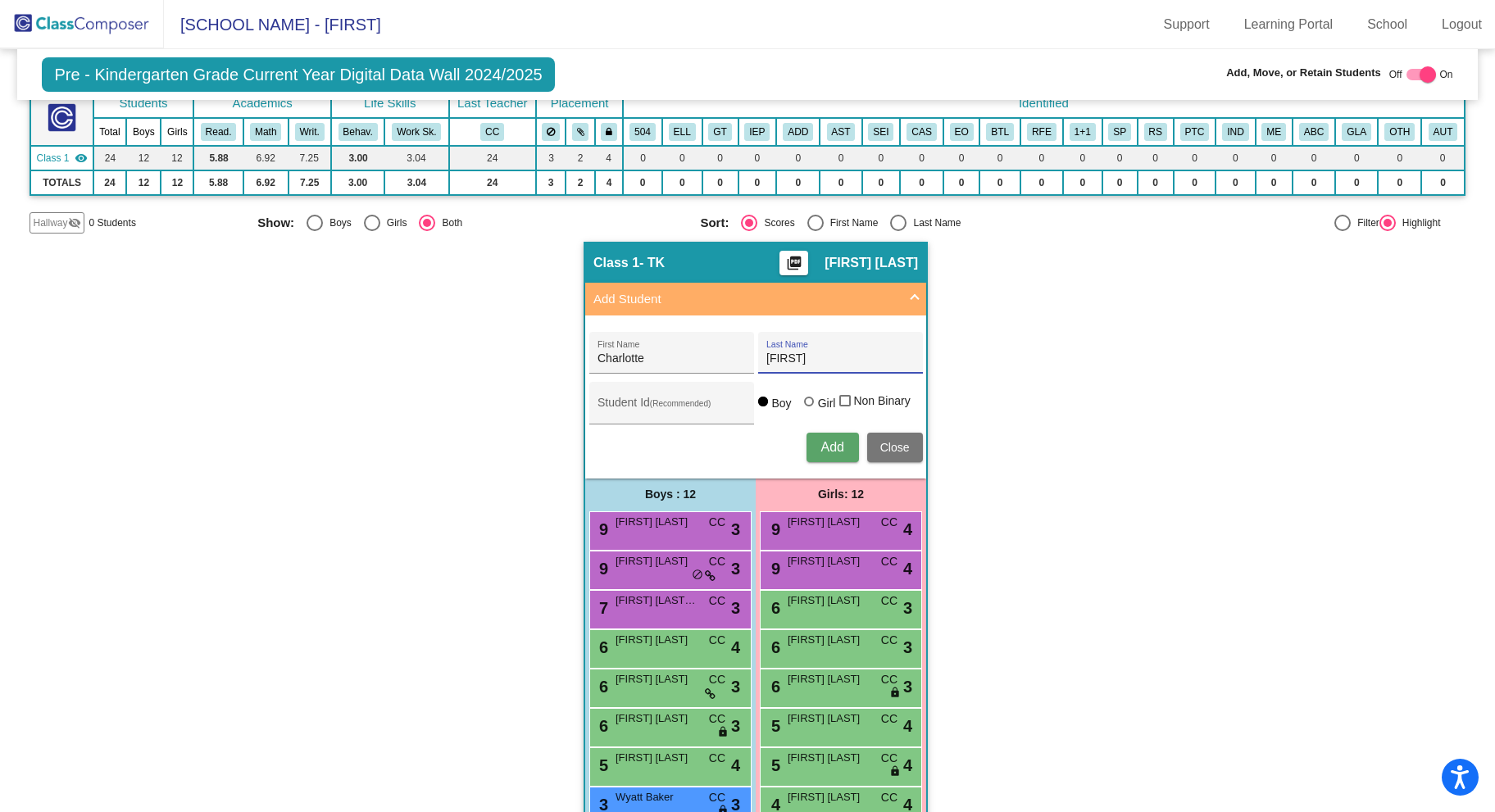 type on "Kirk" 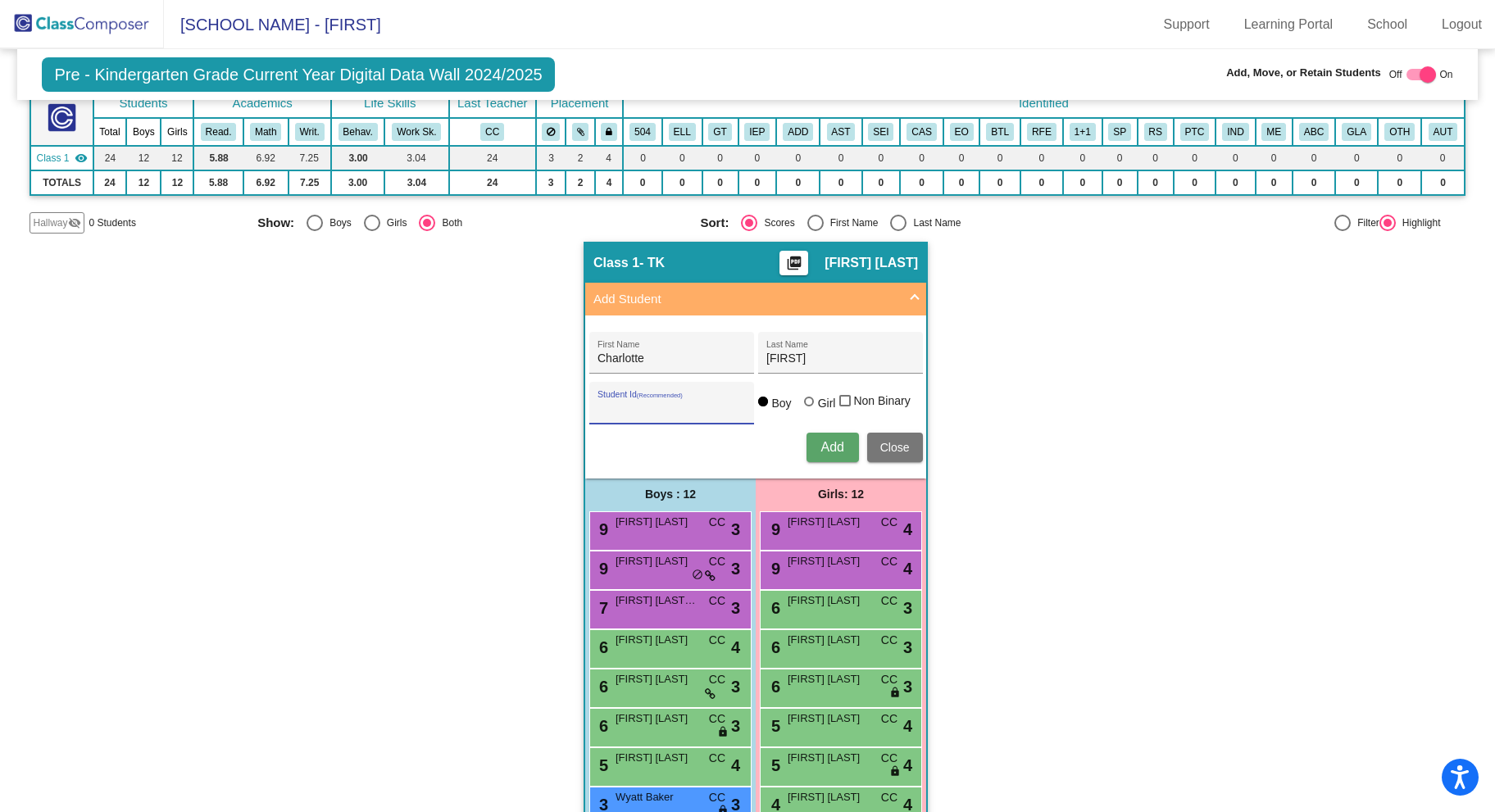 click on "Student Id  (Recommended)" at bounding box center (671, 409) 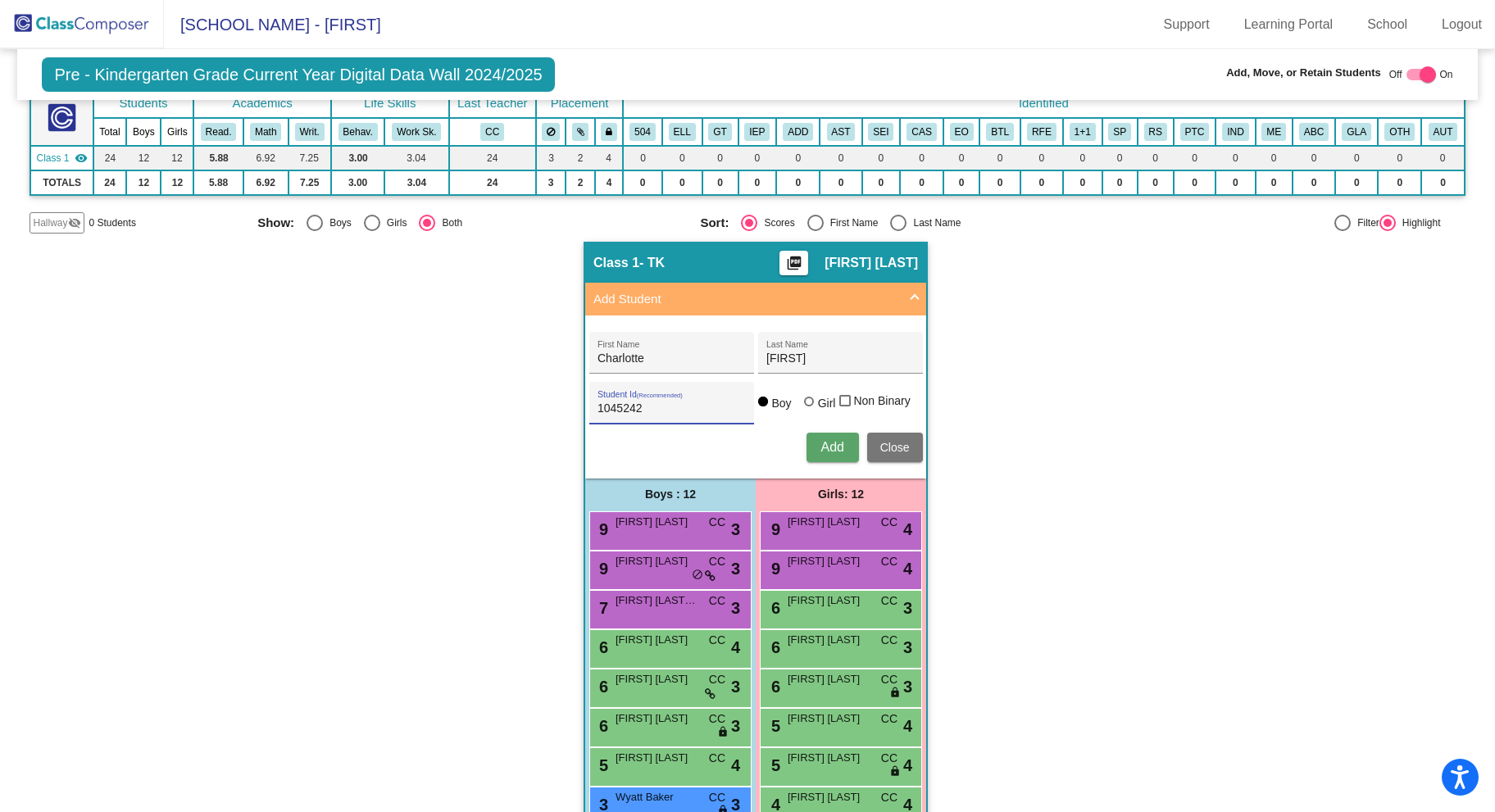 type on "1045242" 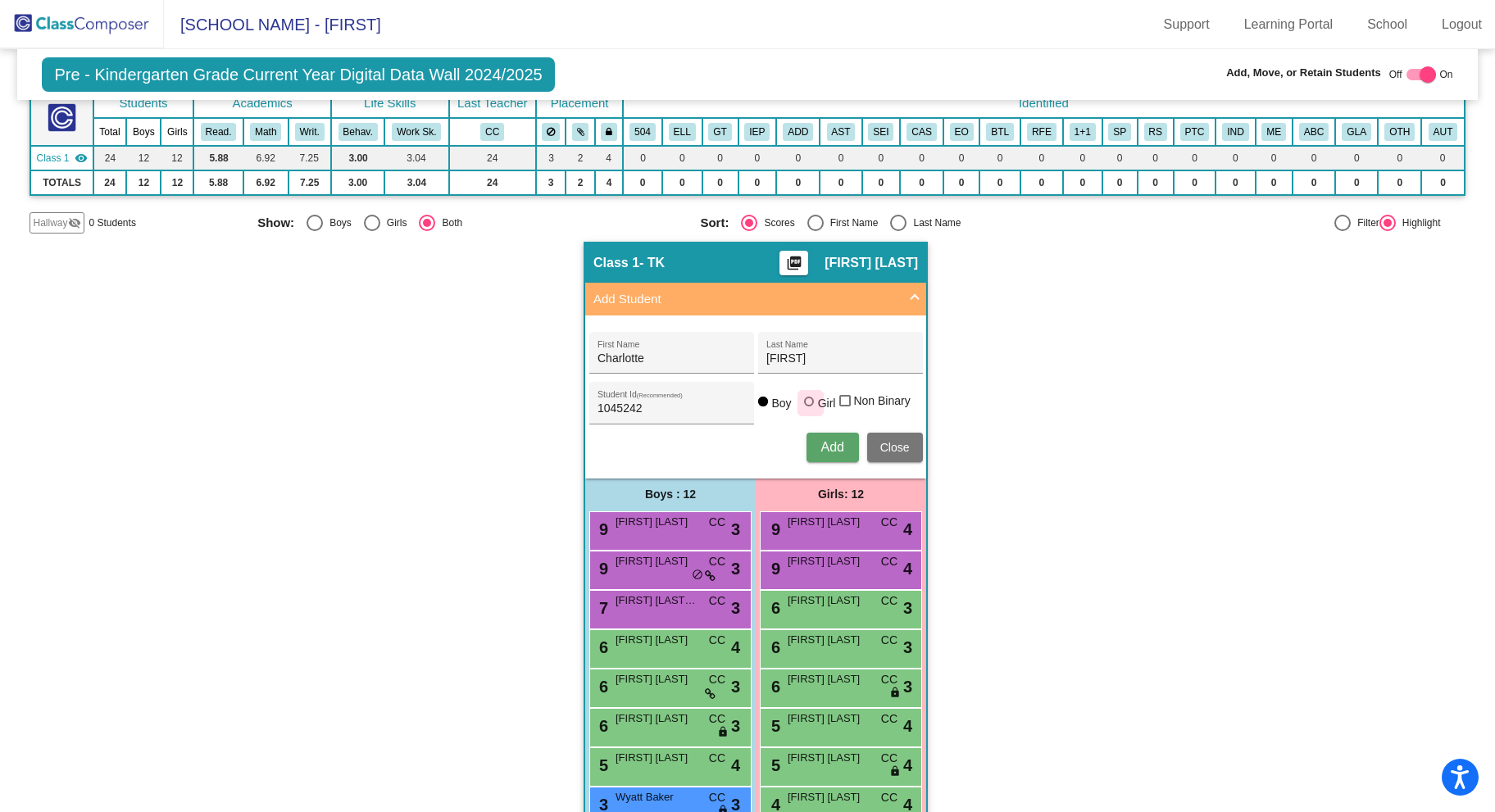 click at bounding box center [809, 401] 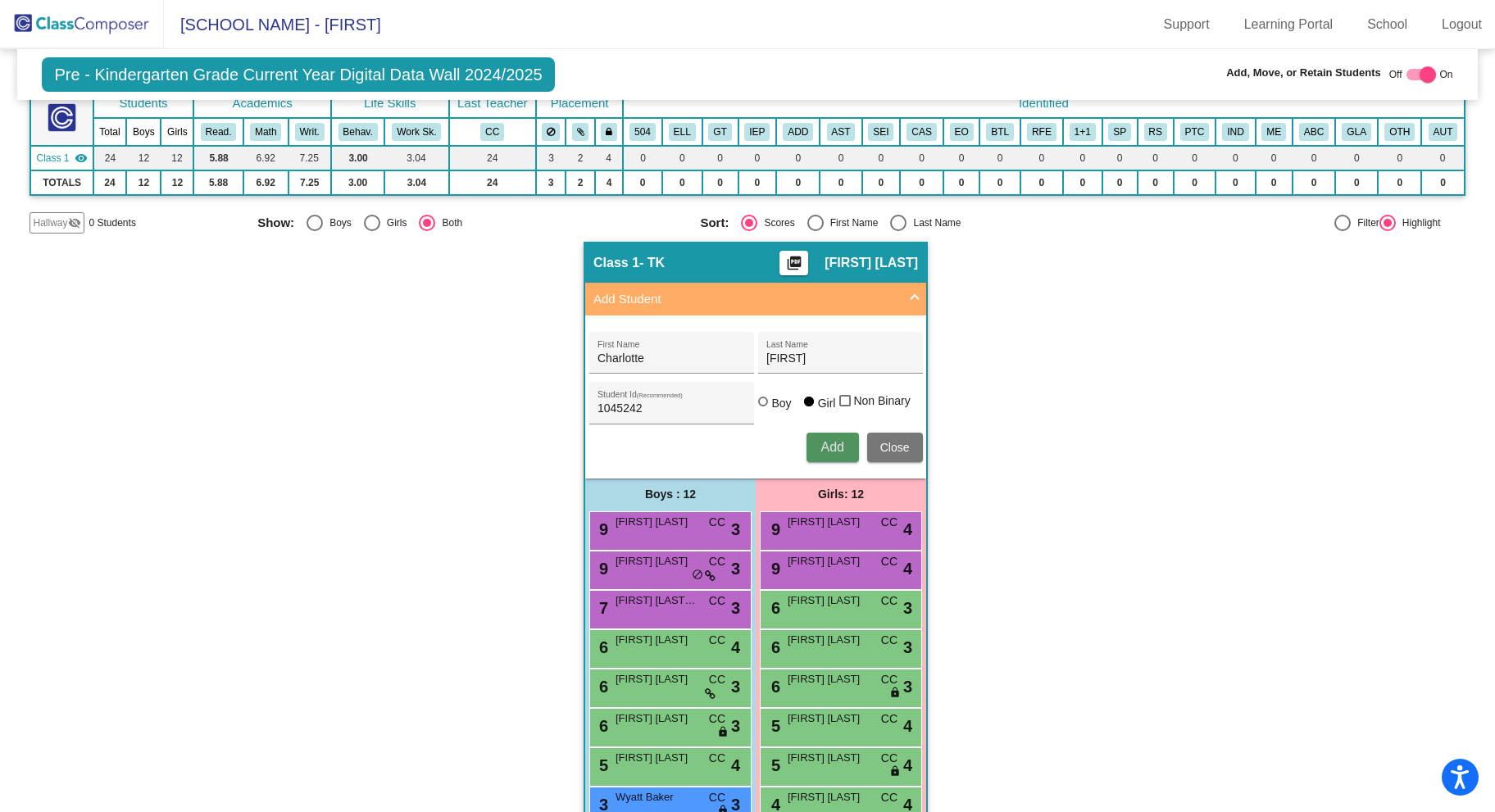 click on "Add" at bounding box center (833, 447) 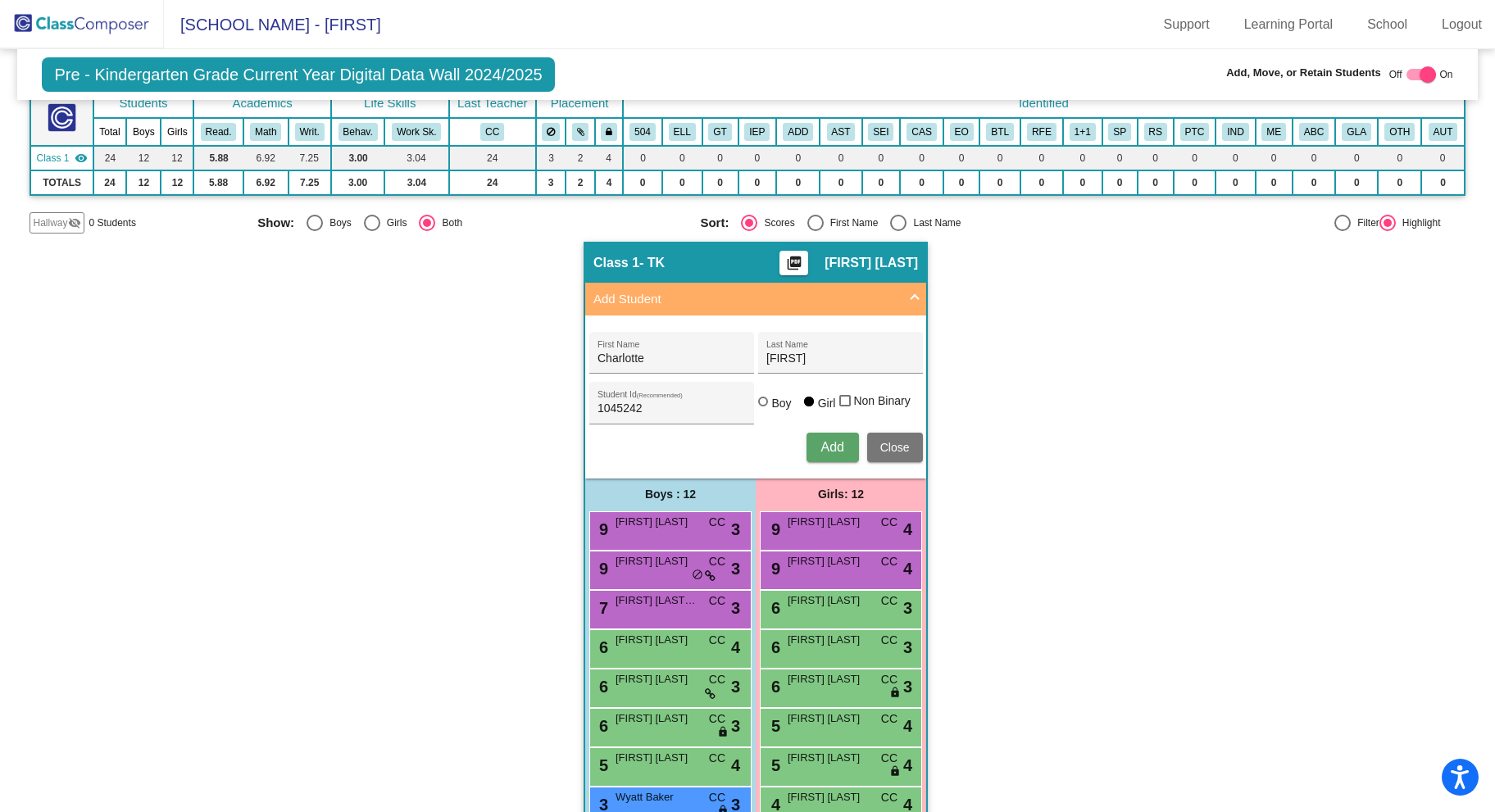 type 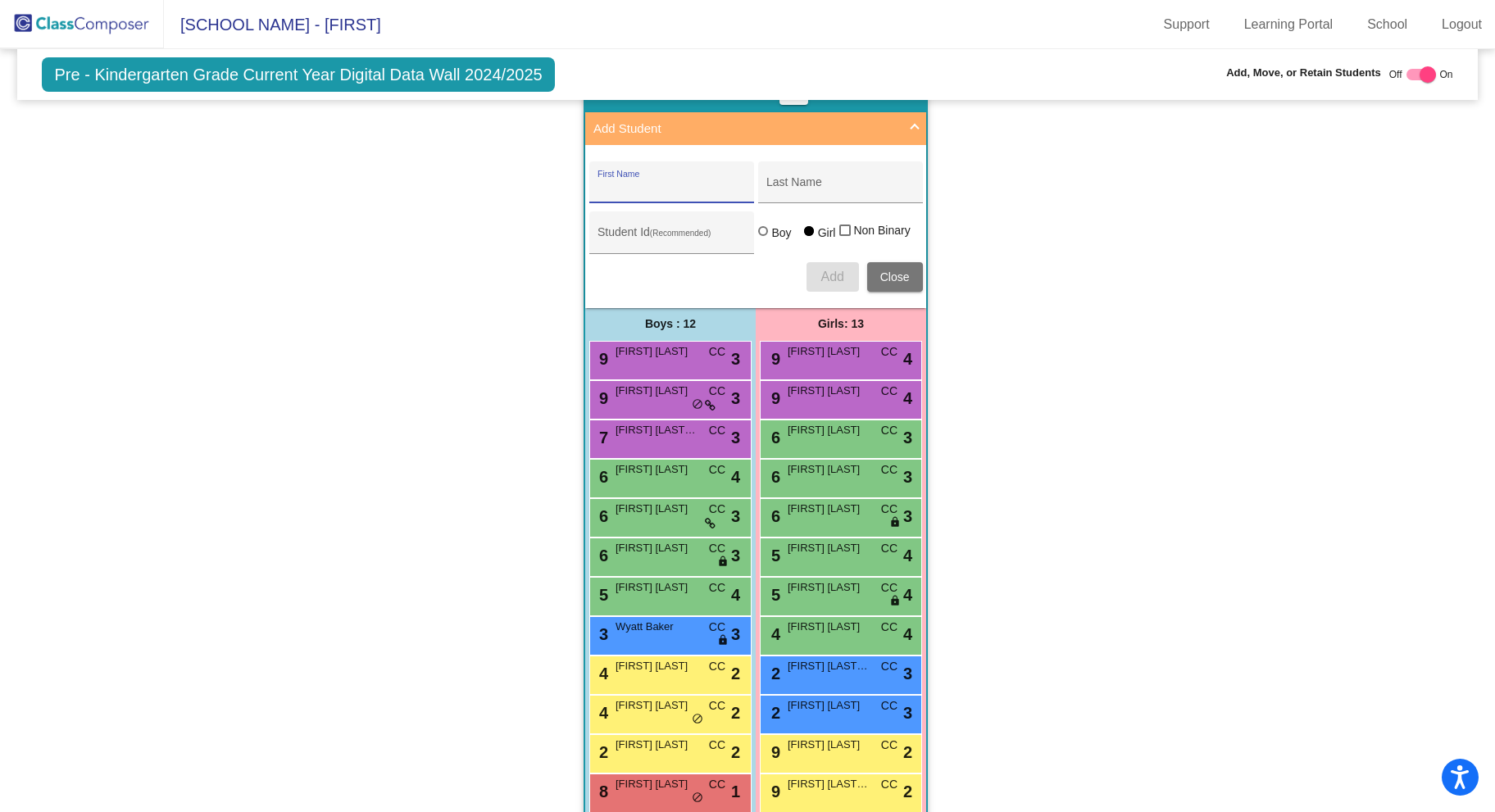 scroll, scrollTop: 382, scrollLeft: 0, axis: vertical 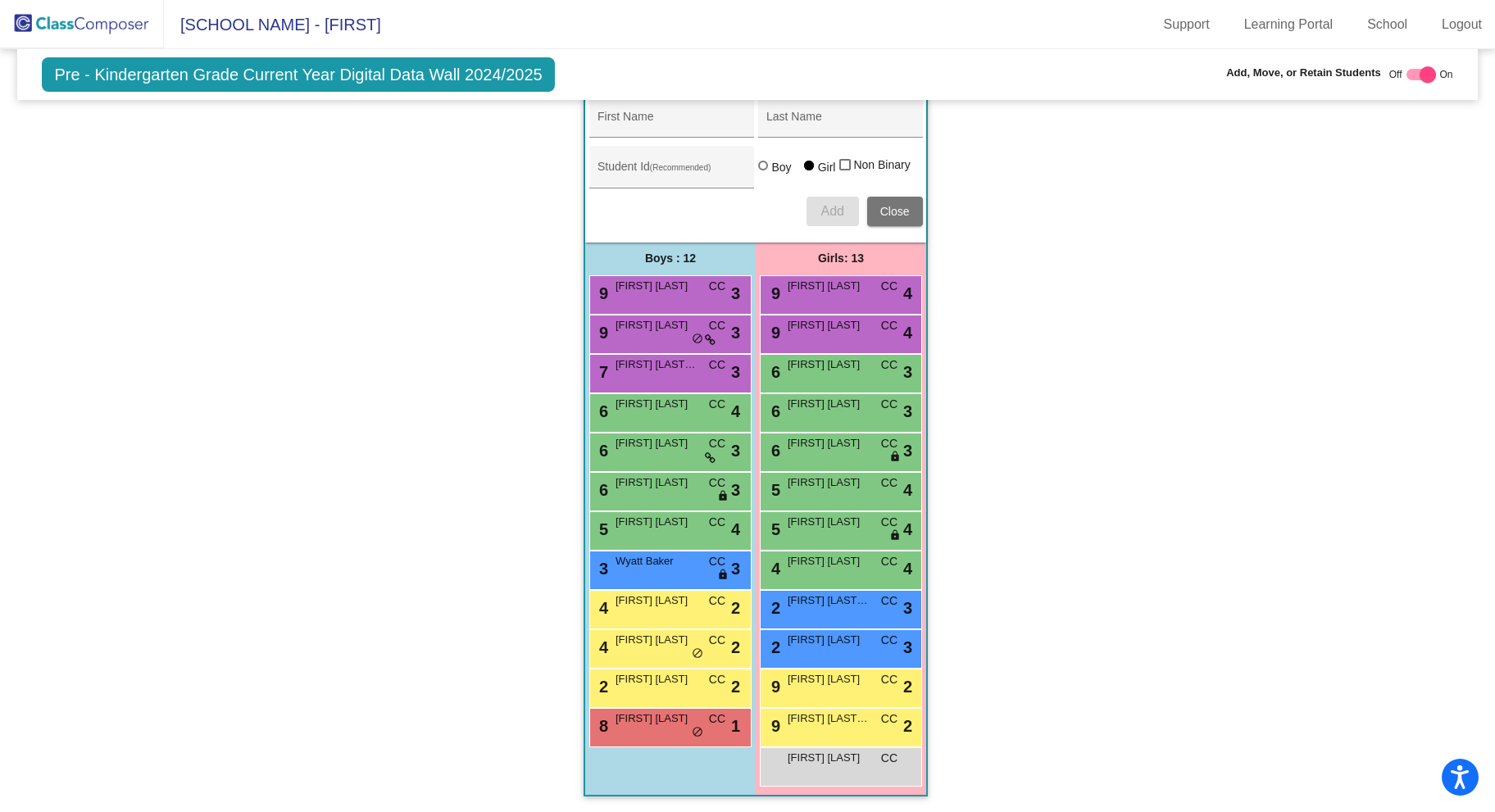 click on "Charlotte  Kirk CC lock do_not_disturb_alt" at bounding box center (840, 764) 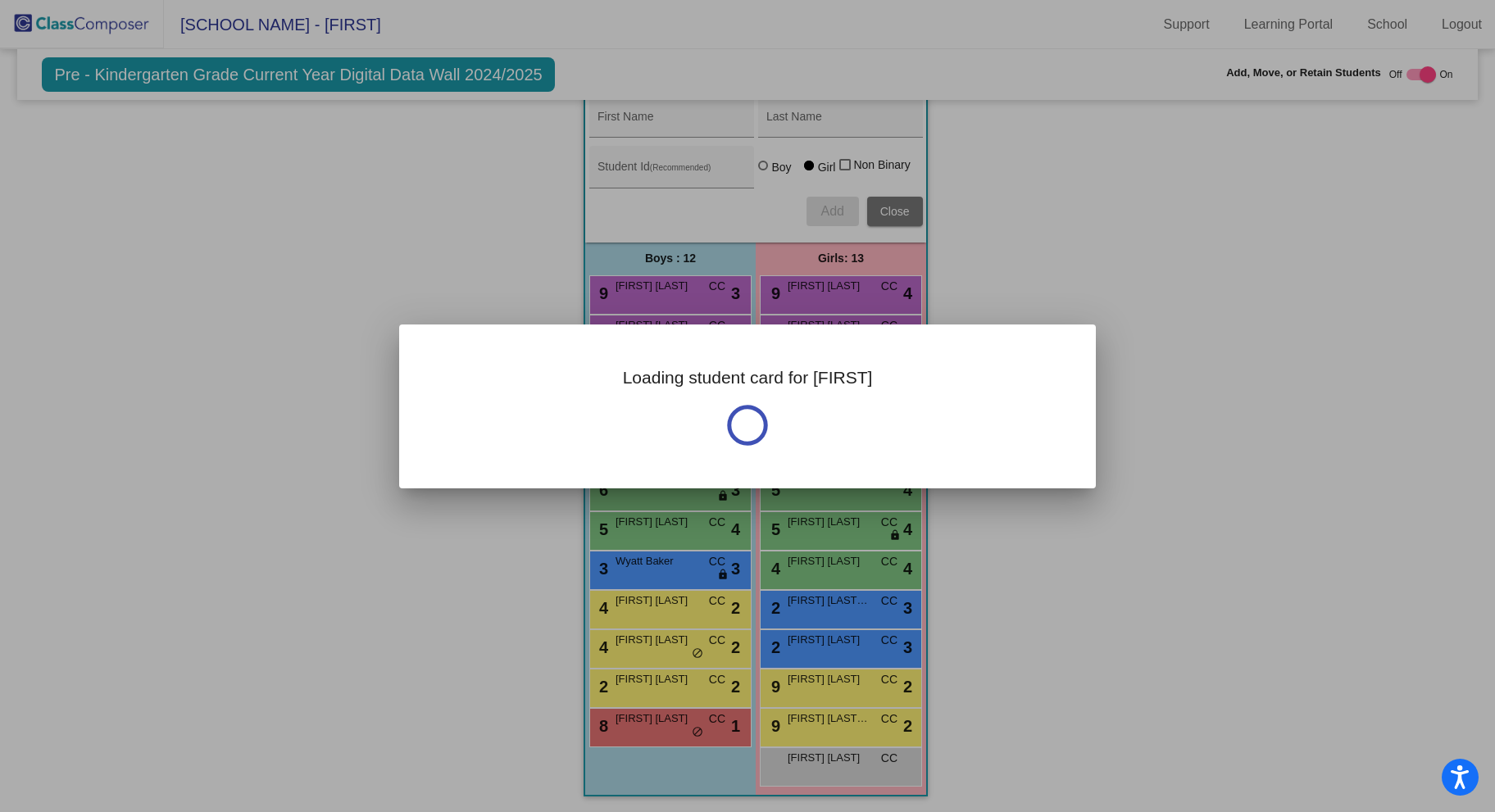 click at bounding box center (748, 406) 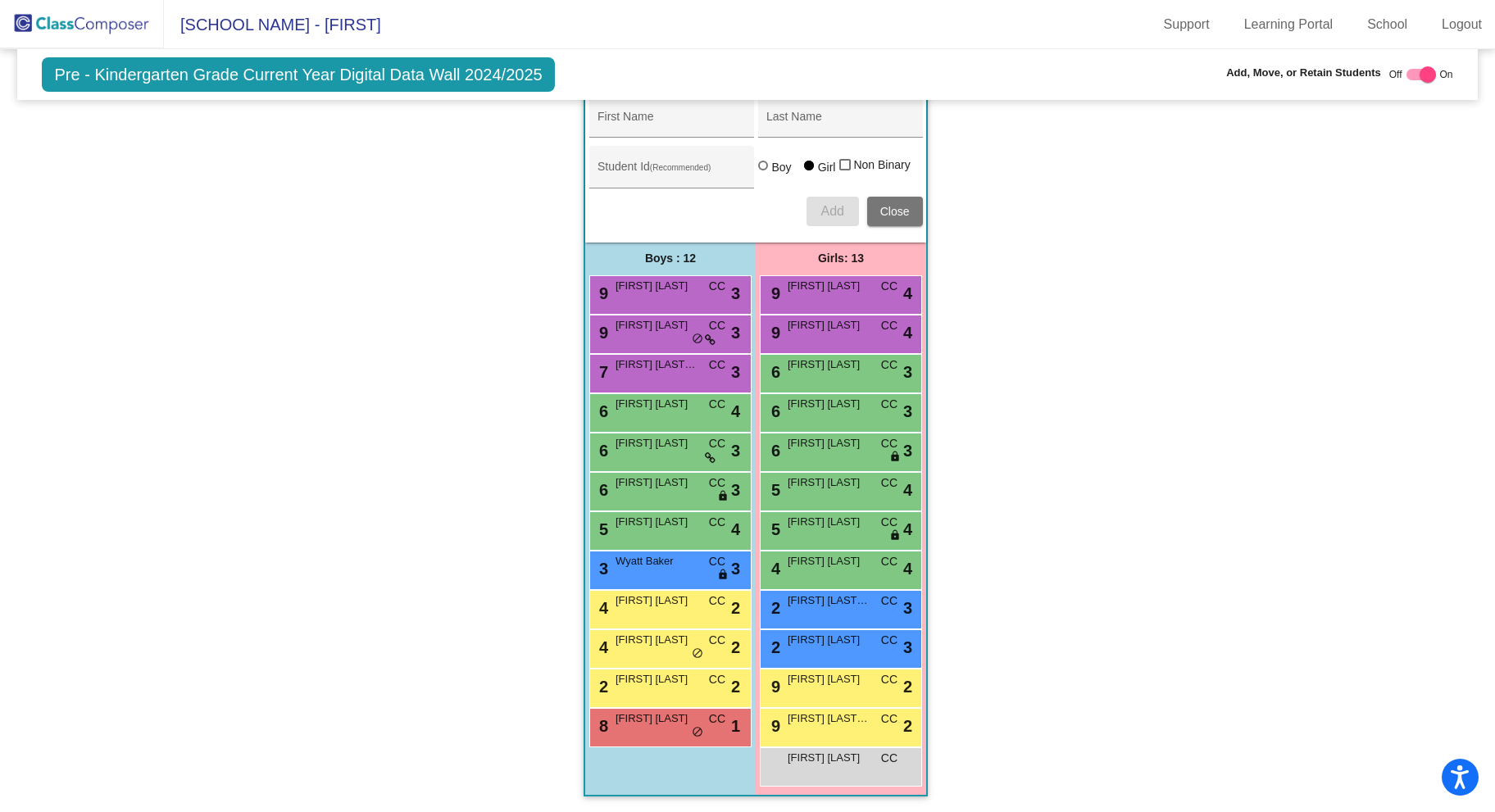click on "Charlotte  Kirk CC lock do_not_disturb_alt" at bounding box center (840, 764) 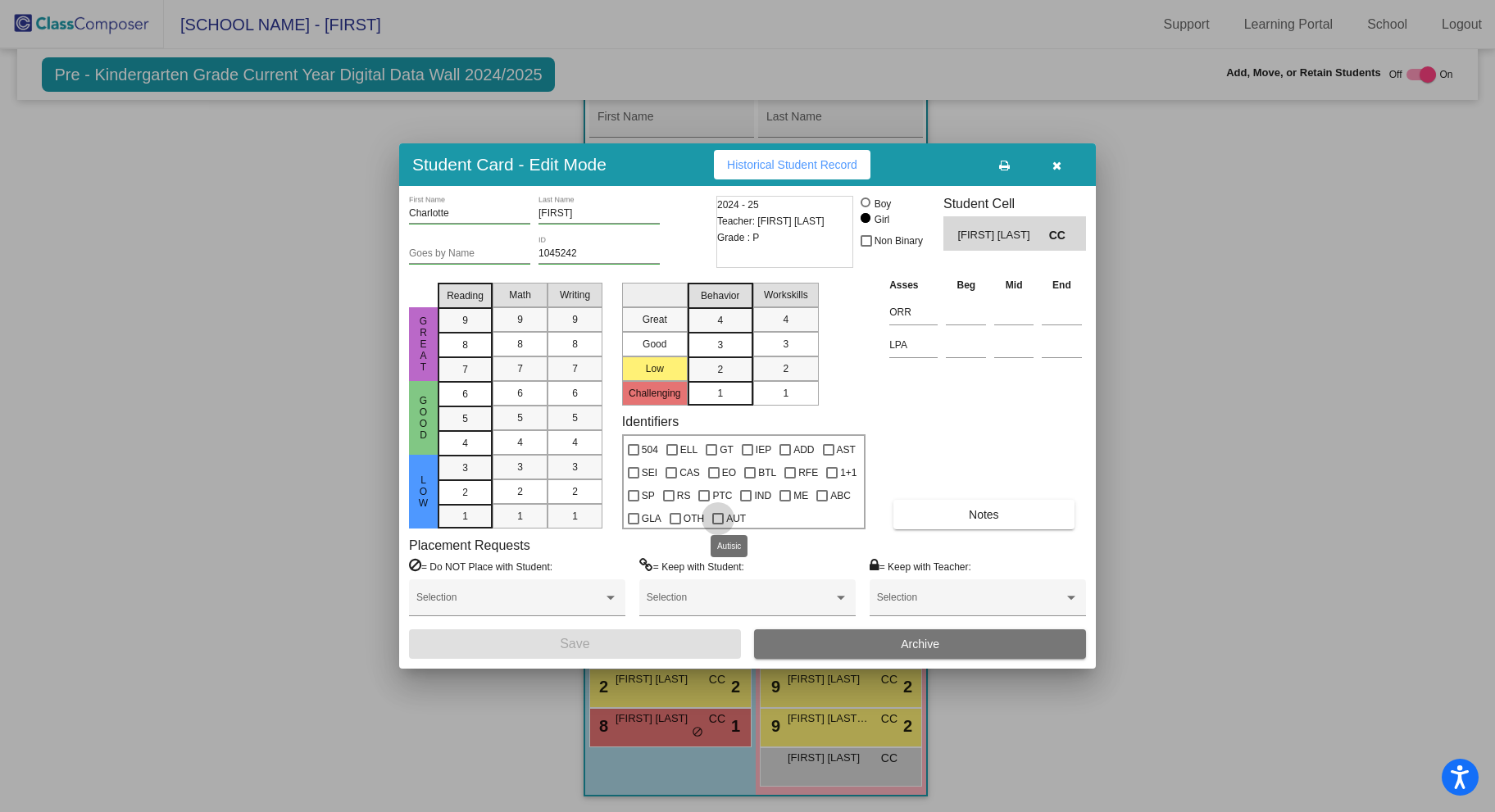 click at bounding box center (718, 519) 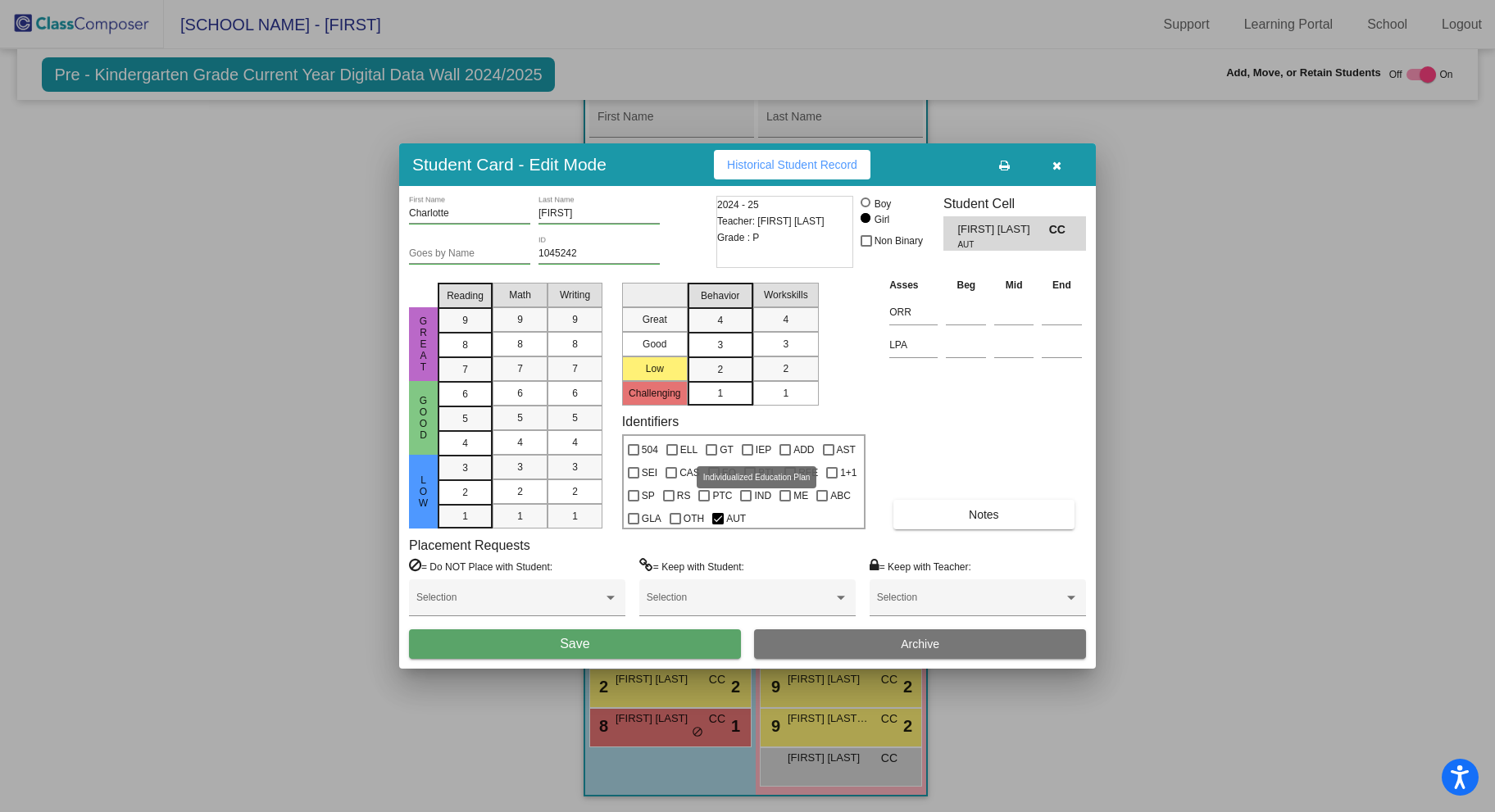 click at bounding box center [748, 450] 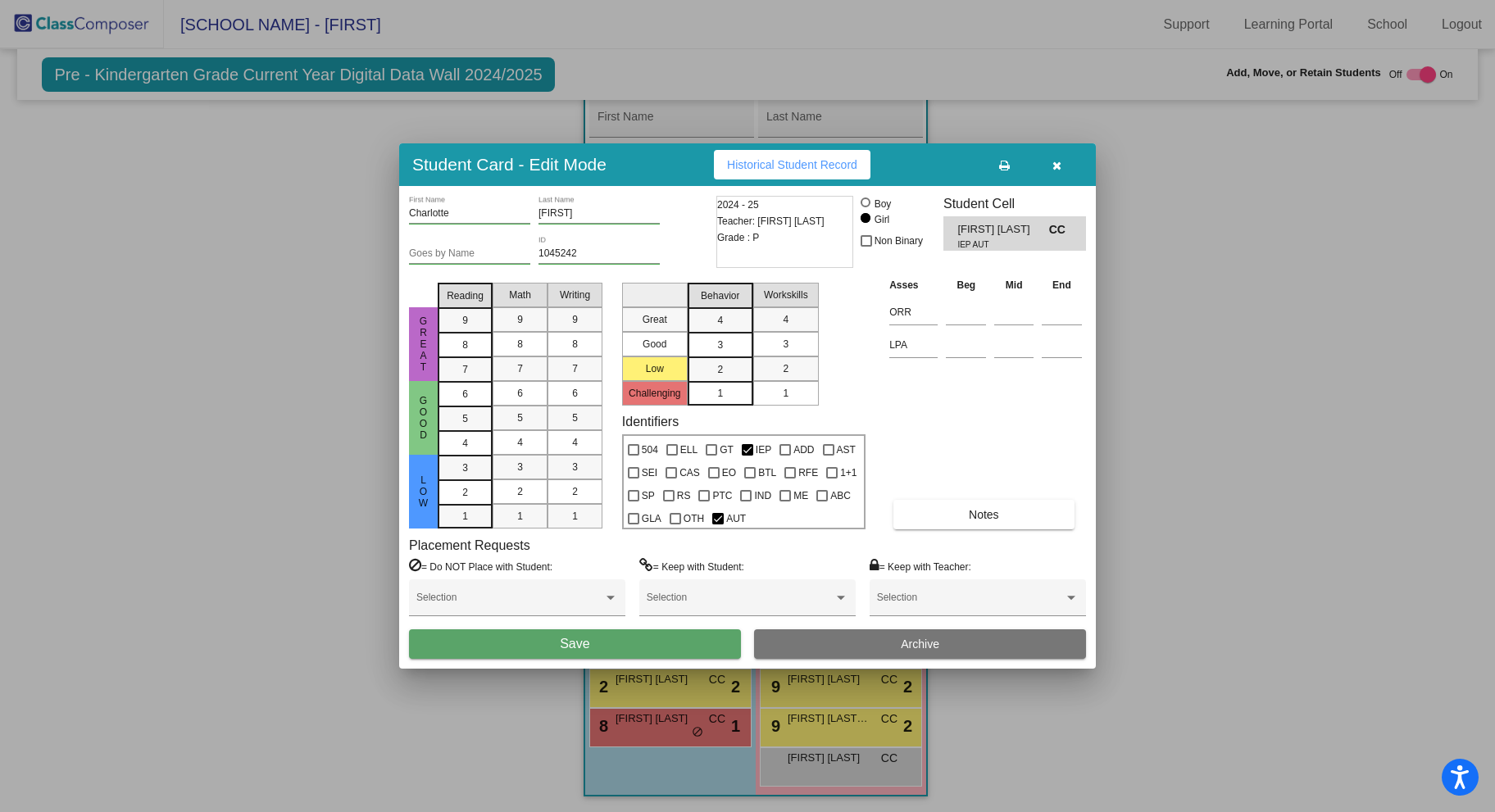 click on "1" at bounding box center [520, 516] 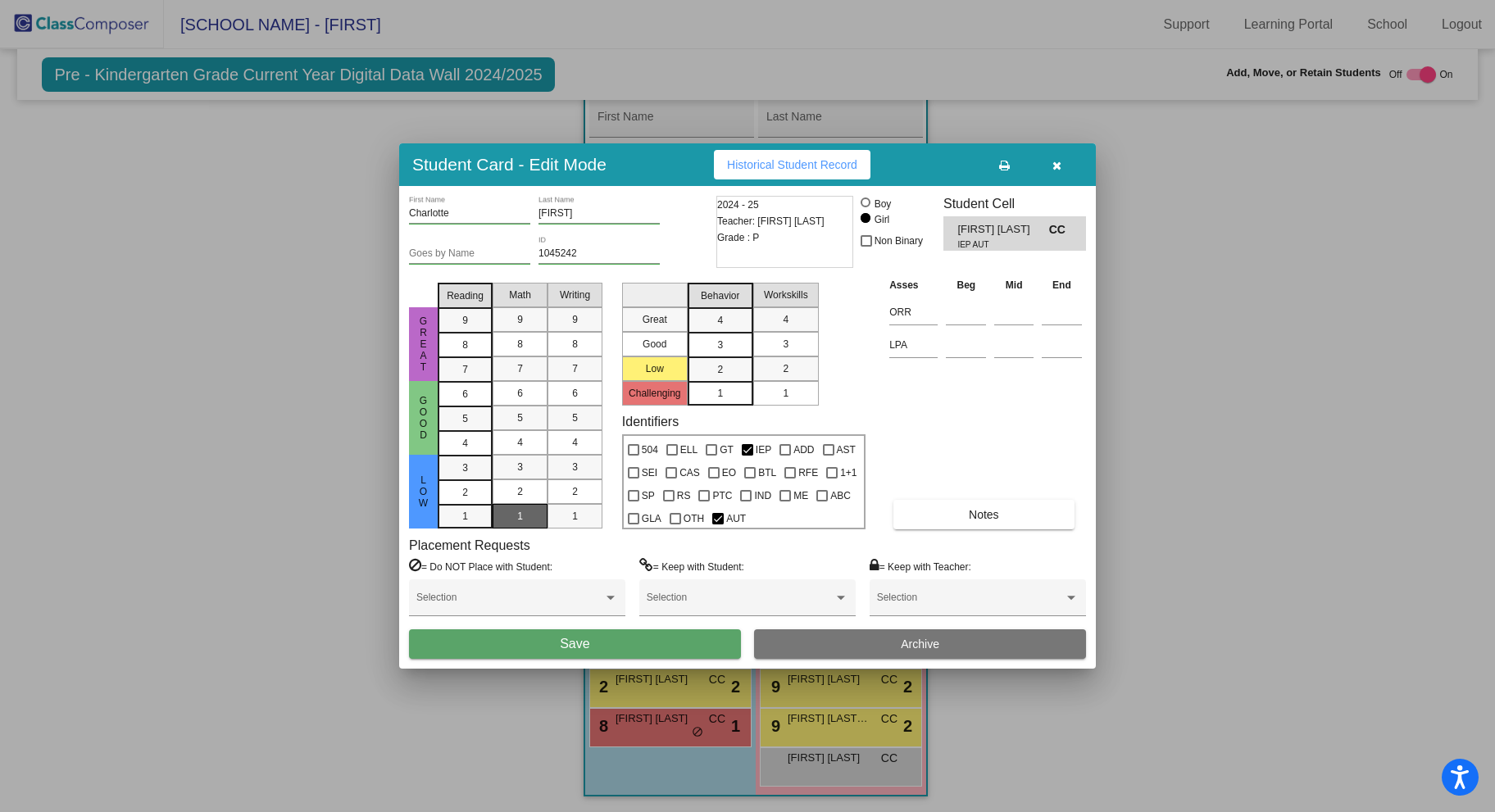 click on "1" at bounding box center (465, 468) 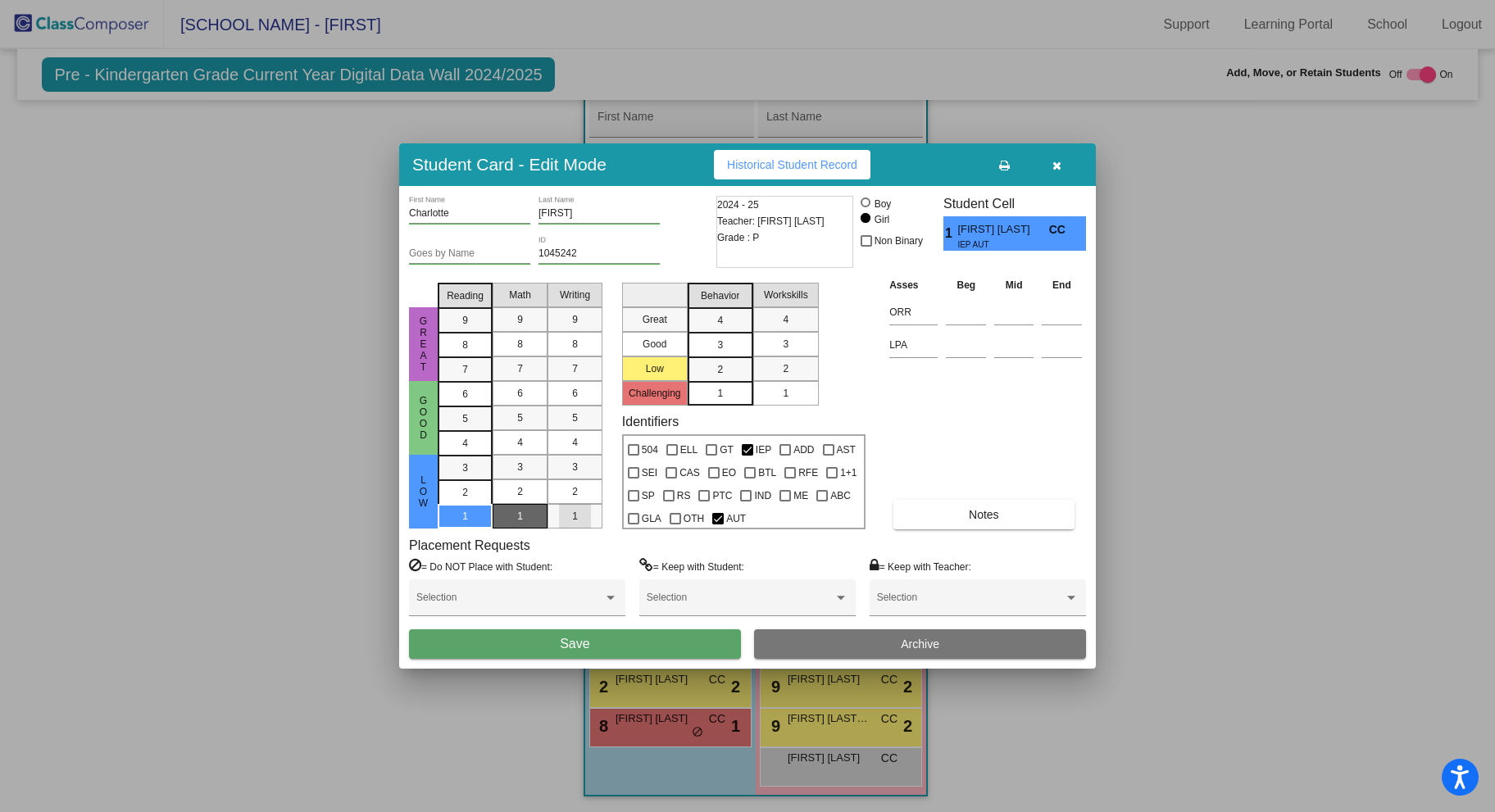 click on "1" at bounding box center [575, 516] 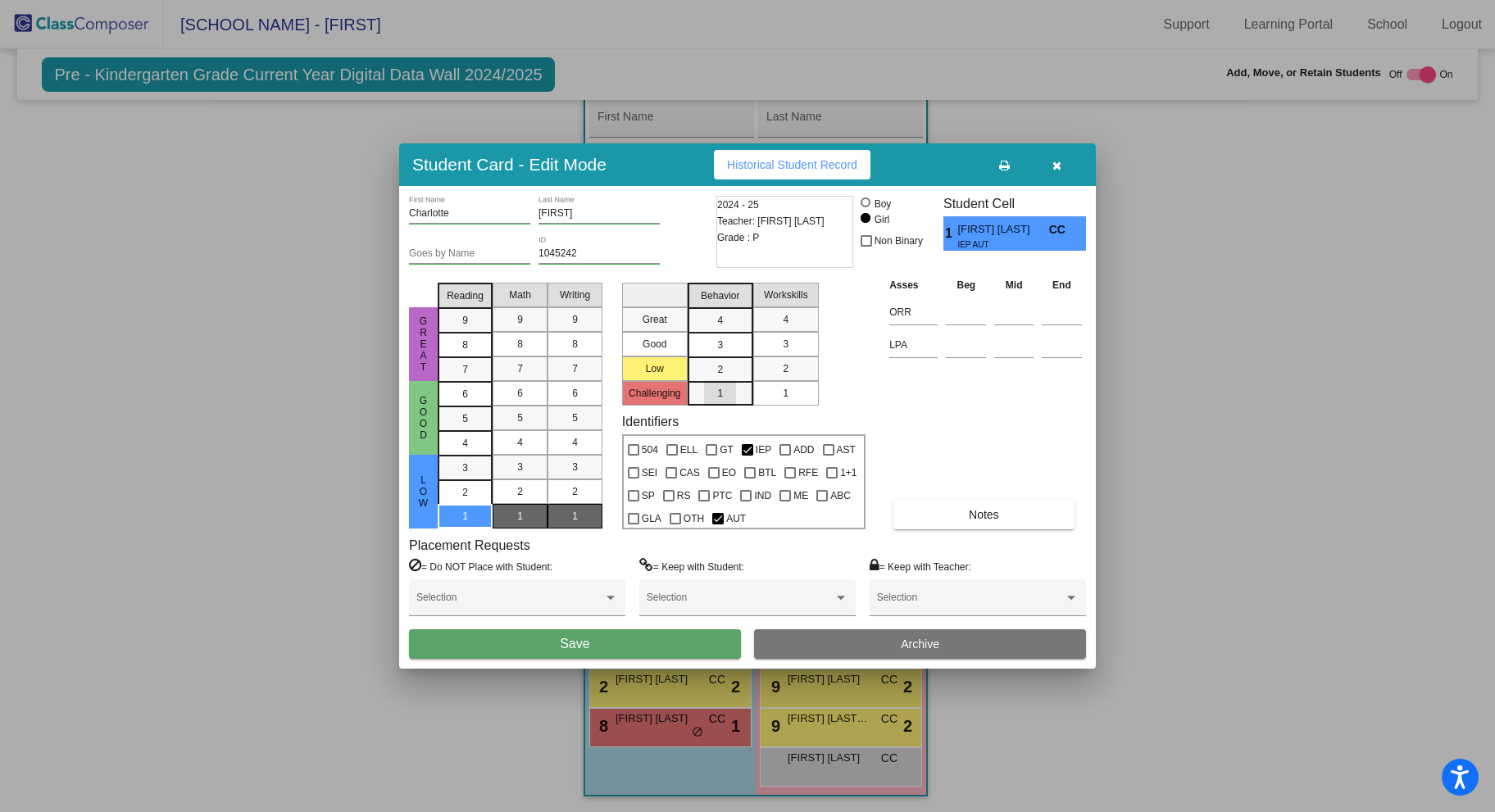 click on "1" at bounding box center (720, 393) 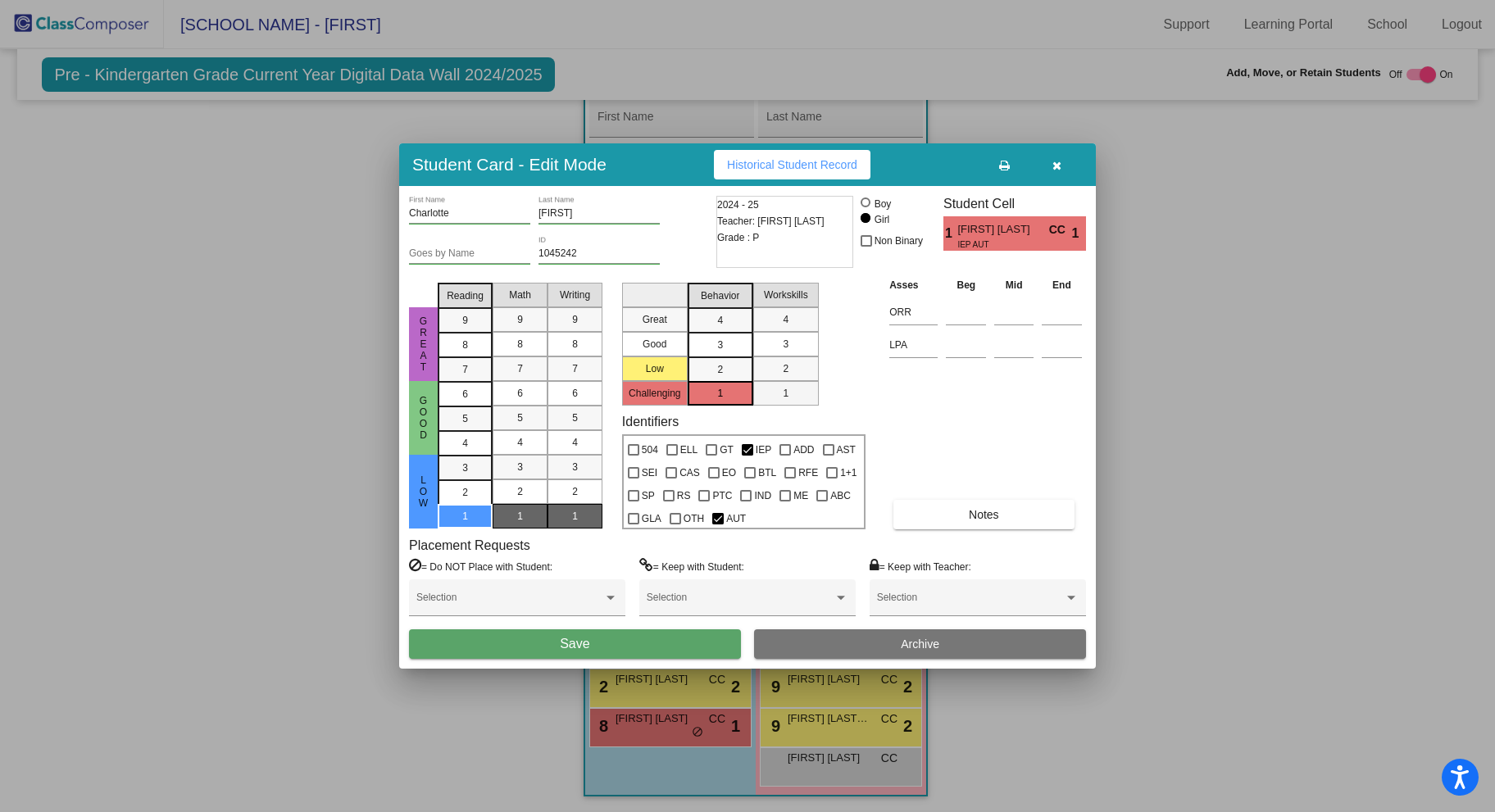 click on "1" at bounding box center (785, 393) 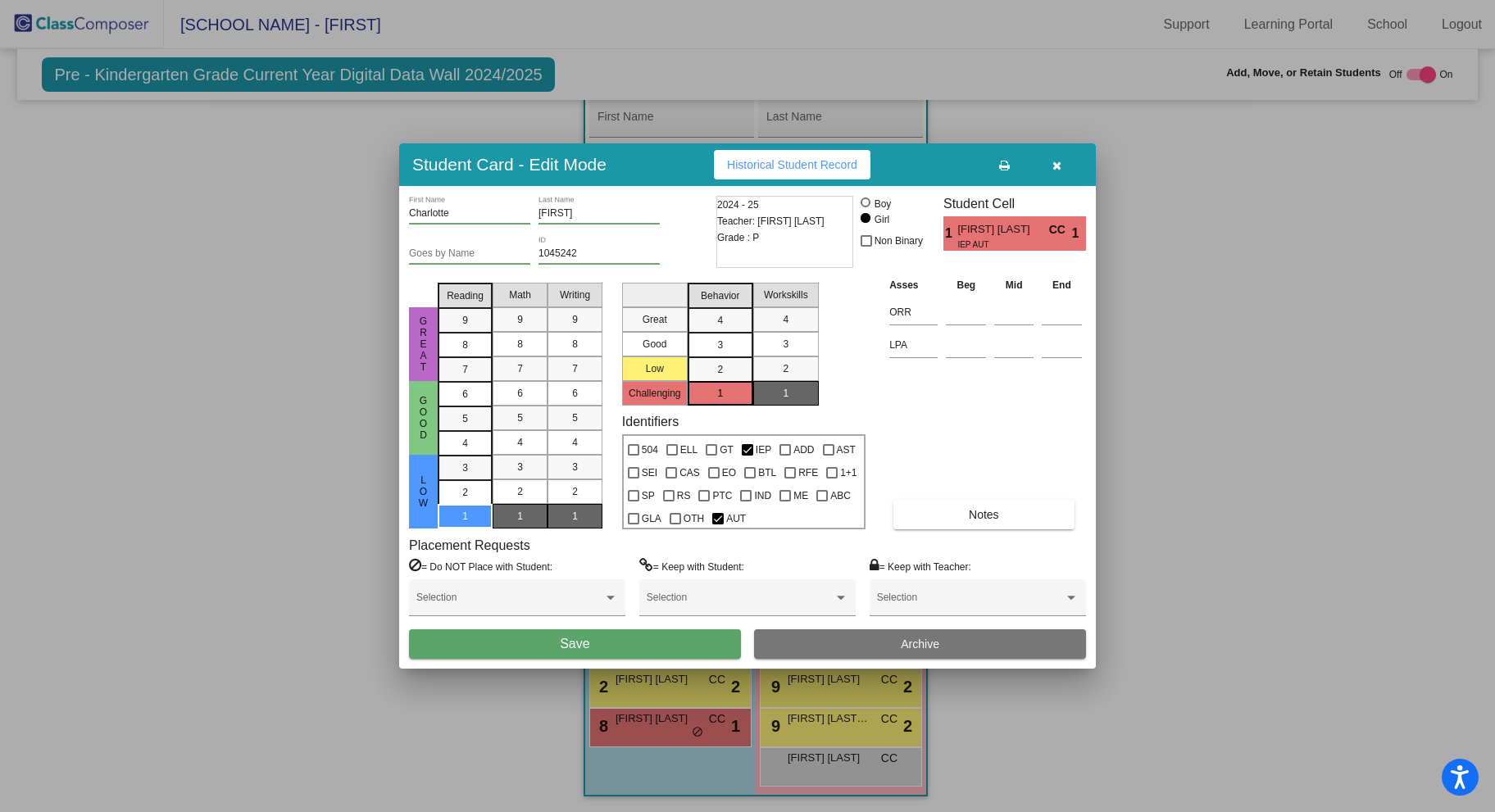 click on "Selection" at bounding box center [978, 597] 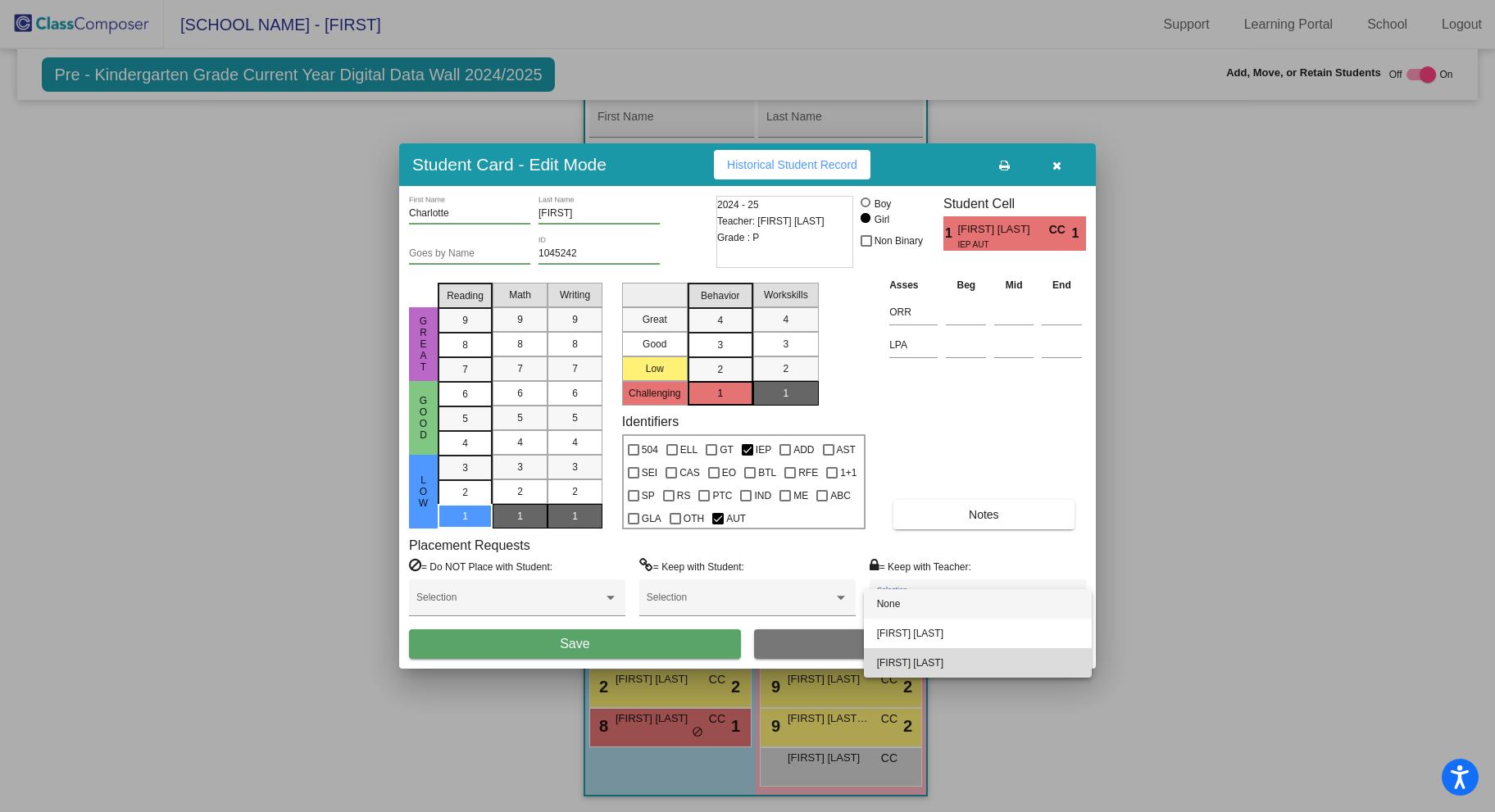 click on "Sarah MacDannald" at bounding box center (978, 663) 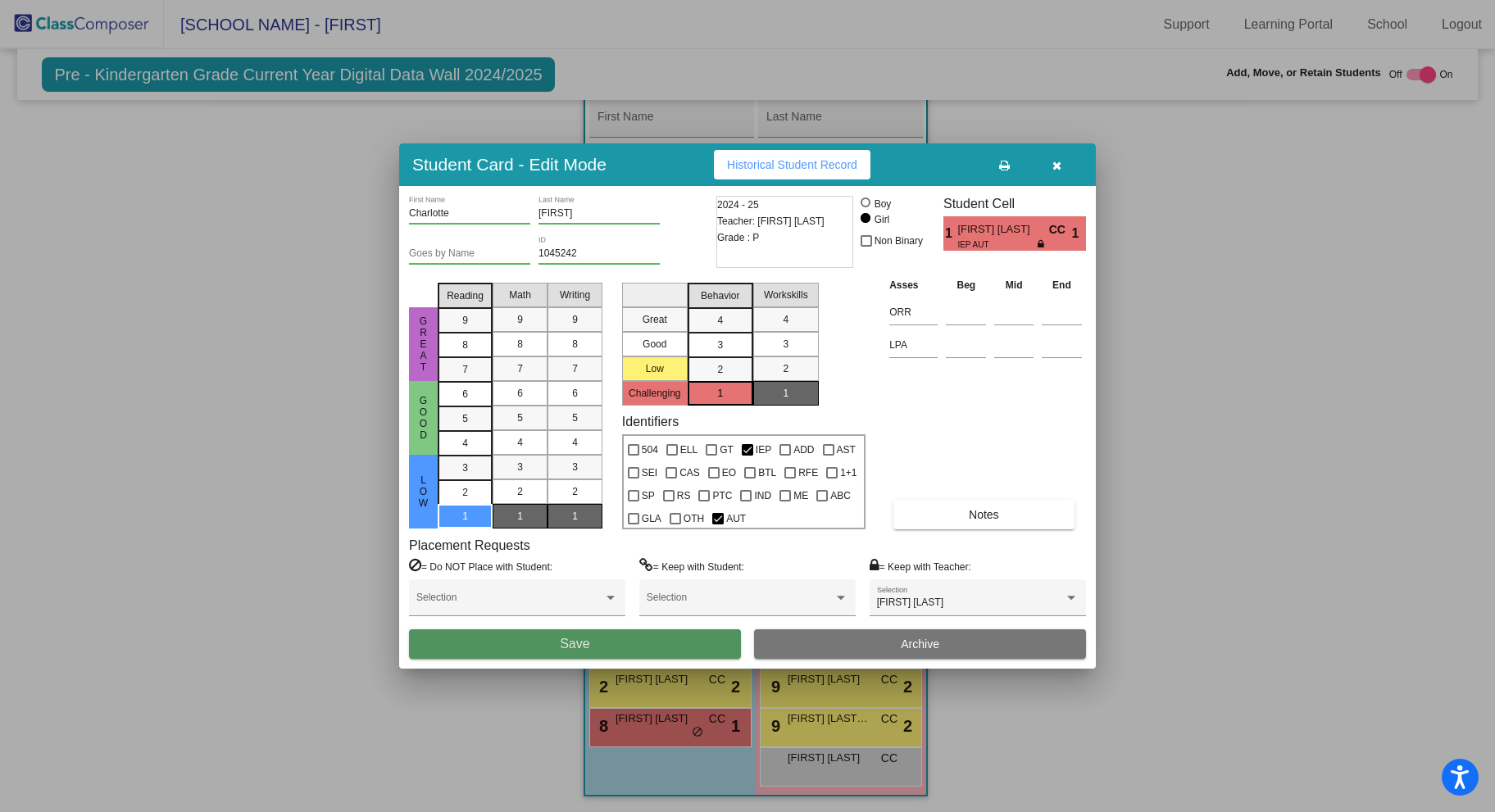 click on "Save" at bounding box center [575, 644] 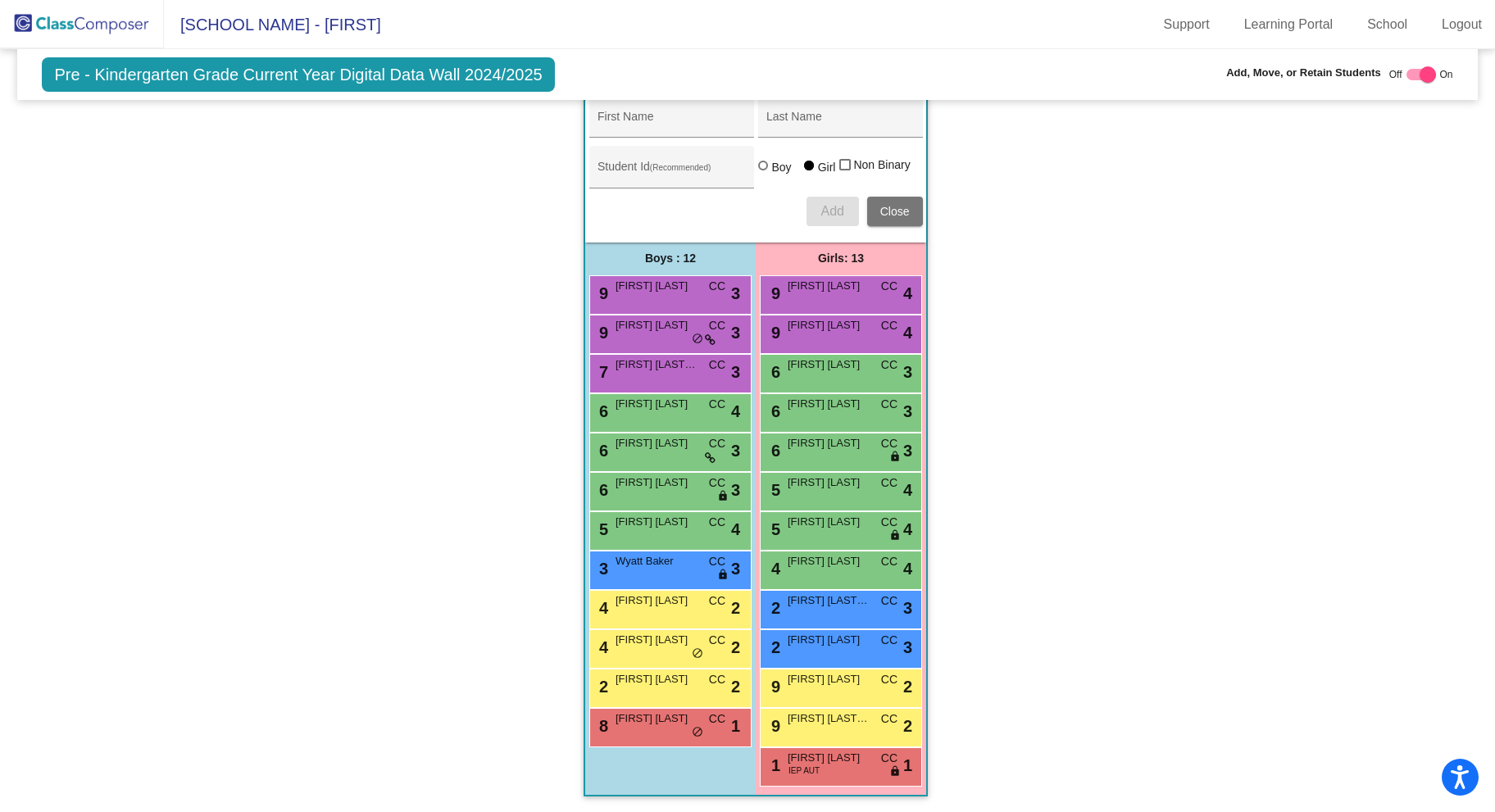 click on "8 Kobe Pomele CC lock do_not_disturb_alt 1" at bounding box center (668, 725) 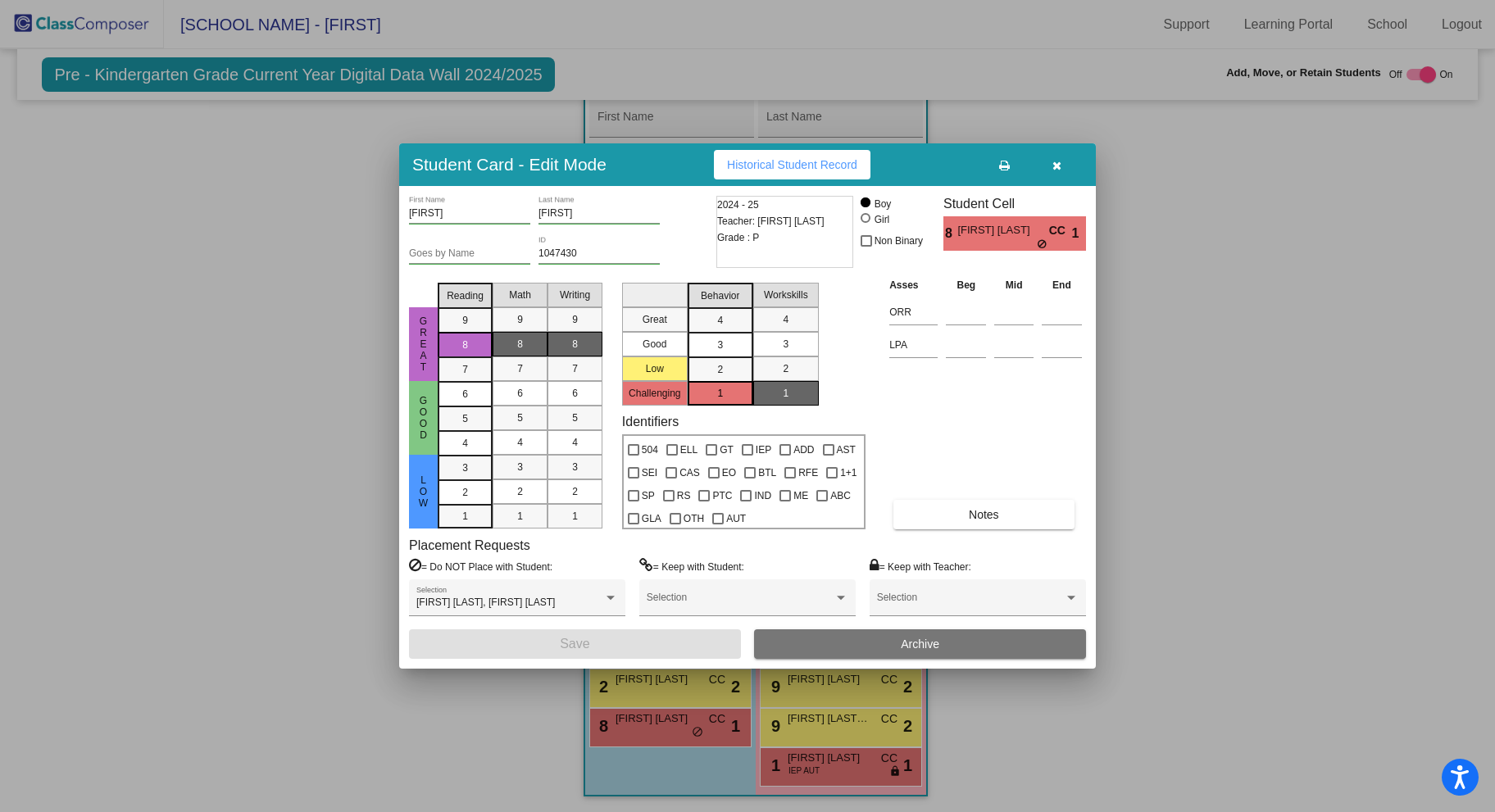 click at bounding box center (748, 406) 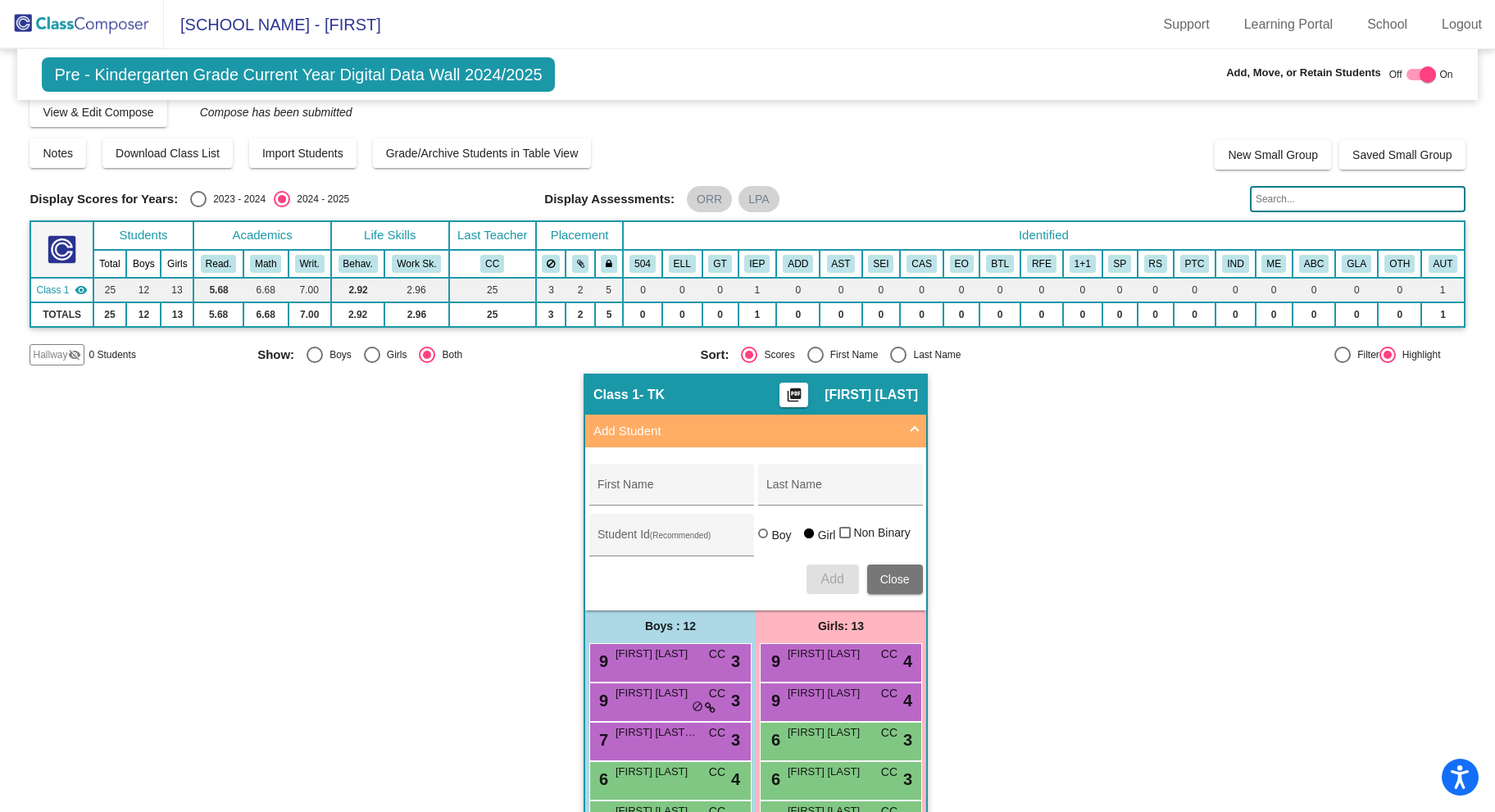 scroll, scrollTop: 0, scrollLeft: 0, axis: both 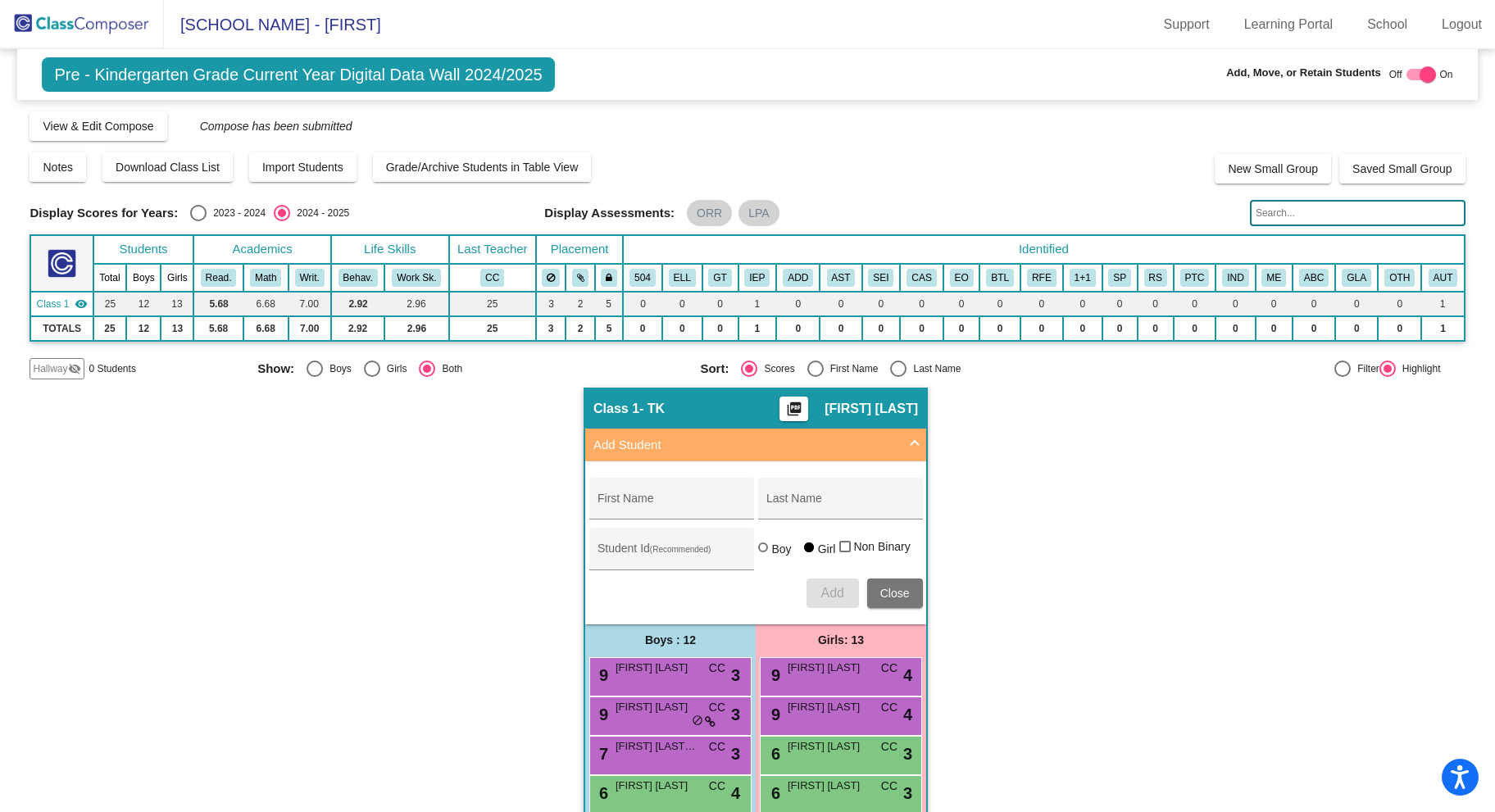 click on "Pre - Kindergarten Grade Current Year Digital Data Wall 2024/2025  Add, Move, or Retain Students Off   On  Incoming   Digital Data Wall    Display Scores for Years:   2023 - 2024   2024 - 2025  Grade/Archive Students in Table View   Download   New Small Group   Saved Small Group   Compose   View Compose   View & Edit Compose   Submit Classes  Compose has been submitted  Check for Incomplete Scores  Notes   Download Class List   Import Students   Grade/Archive Students in Table View   New Small Group   Saved Small Group  Display Scores for Years:   2023 - 2024   2024 - 2025 Display Assessments: ORR LPA Students Academics Life Skills  Last Teacher  Placement  Identified  Total Boys Girls  Read.   Math   Writ.   Behav.   Work Sk.   CC   504   ELL   GT   IEP   ADD   AST   SEI   CAS   EO   BTL   RFE   1+1   SP   RS   PTC   IND   ME   ABC   GLA   OTH   AUT  Hallway  visibility_off  0 0 0                 0   0   0   0   0   0   0   0   0   0   0   0   0   0   0   0   0   0   0   0   0   0   0   0   0  Class 1" 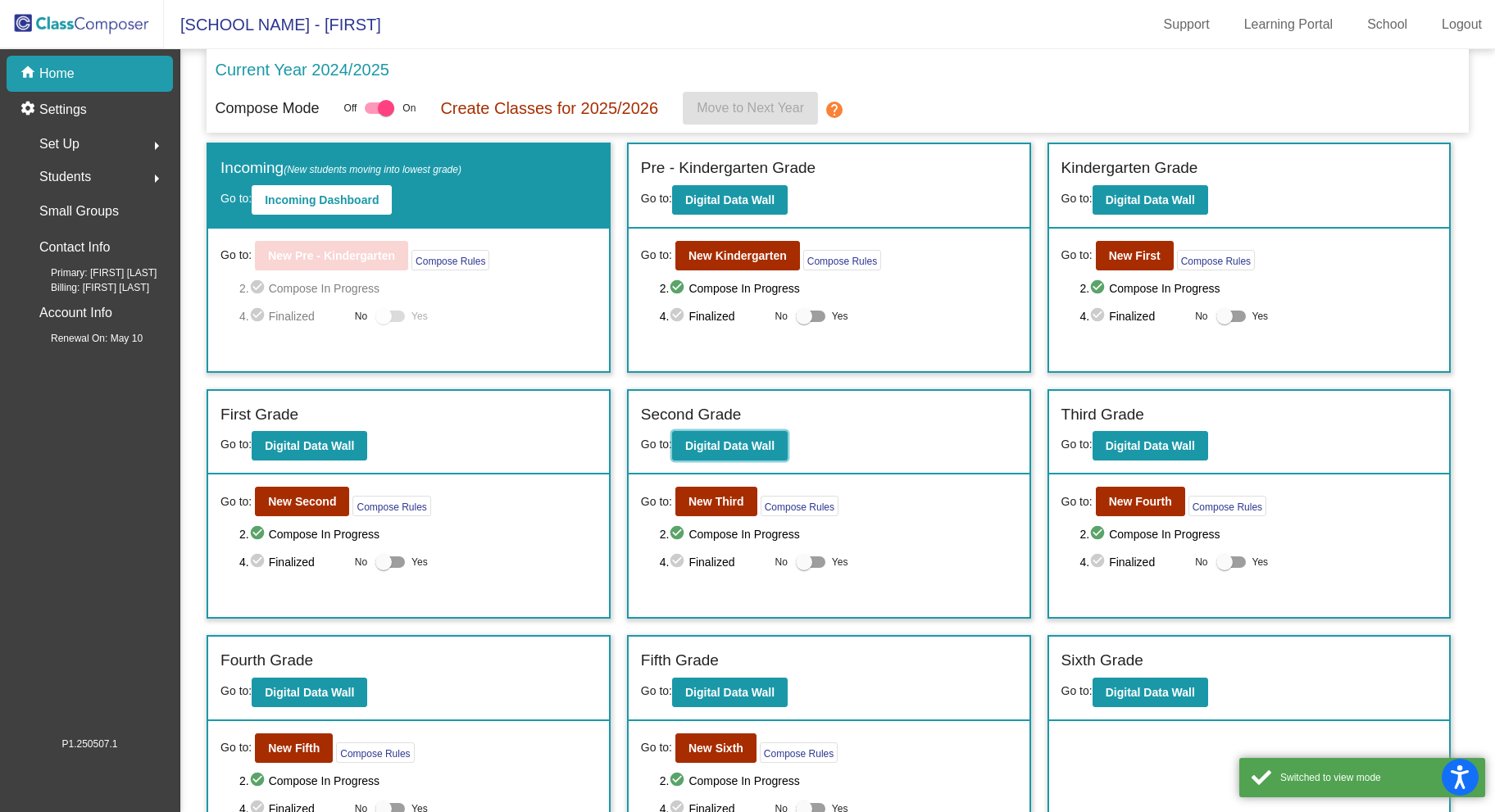 click on "Digital Data Wall" 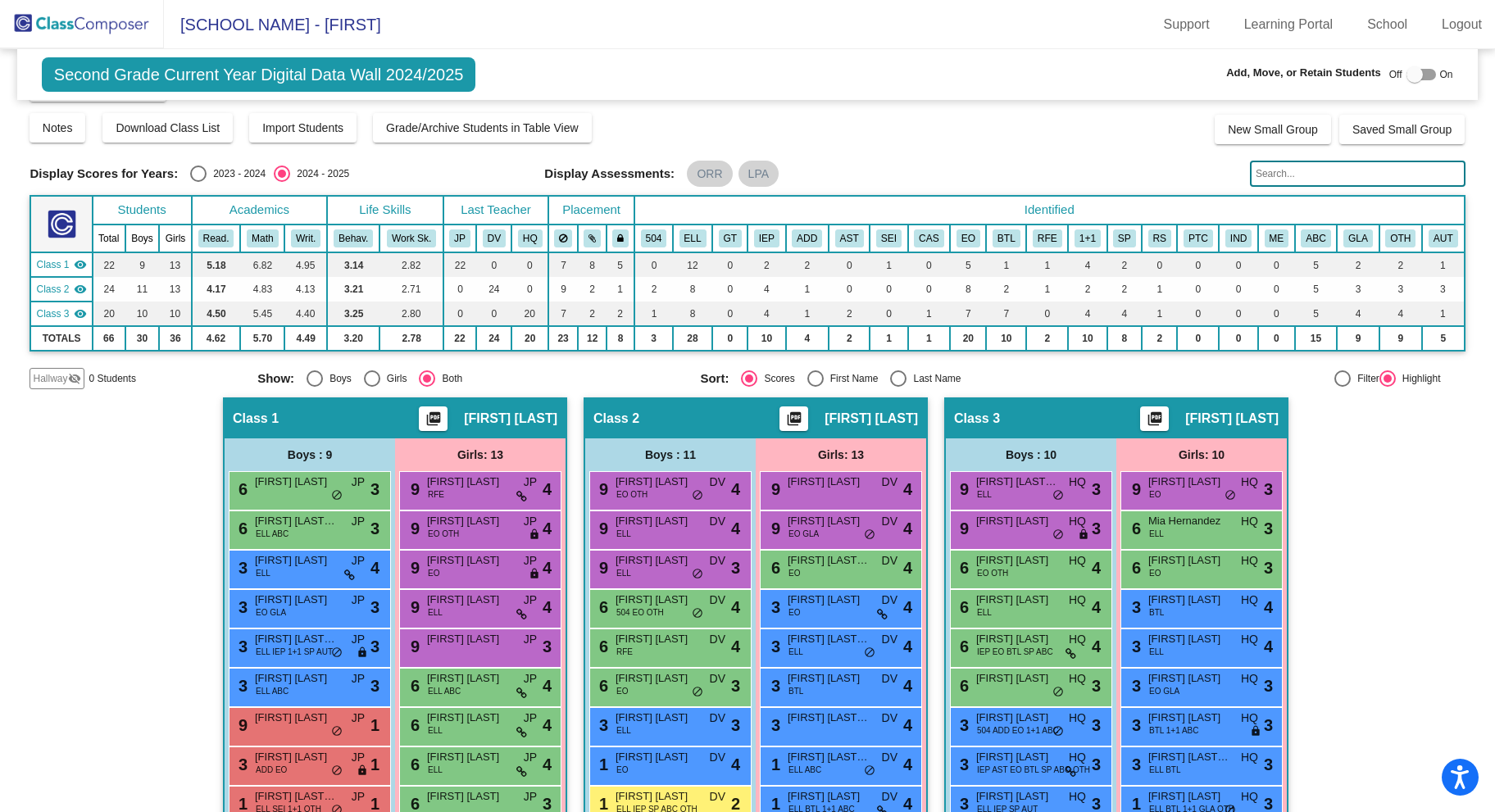 scroll, scrollTop: 234, scrollLeft: 0, axis: vertical 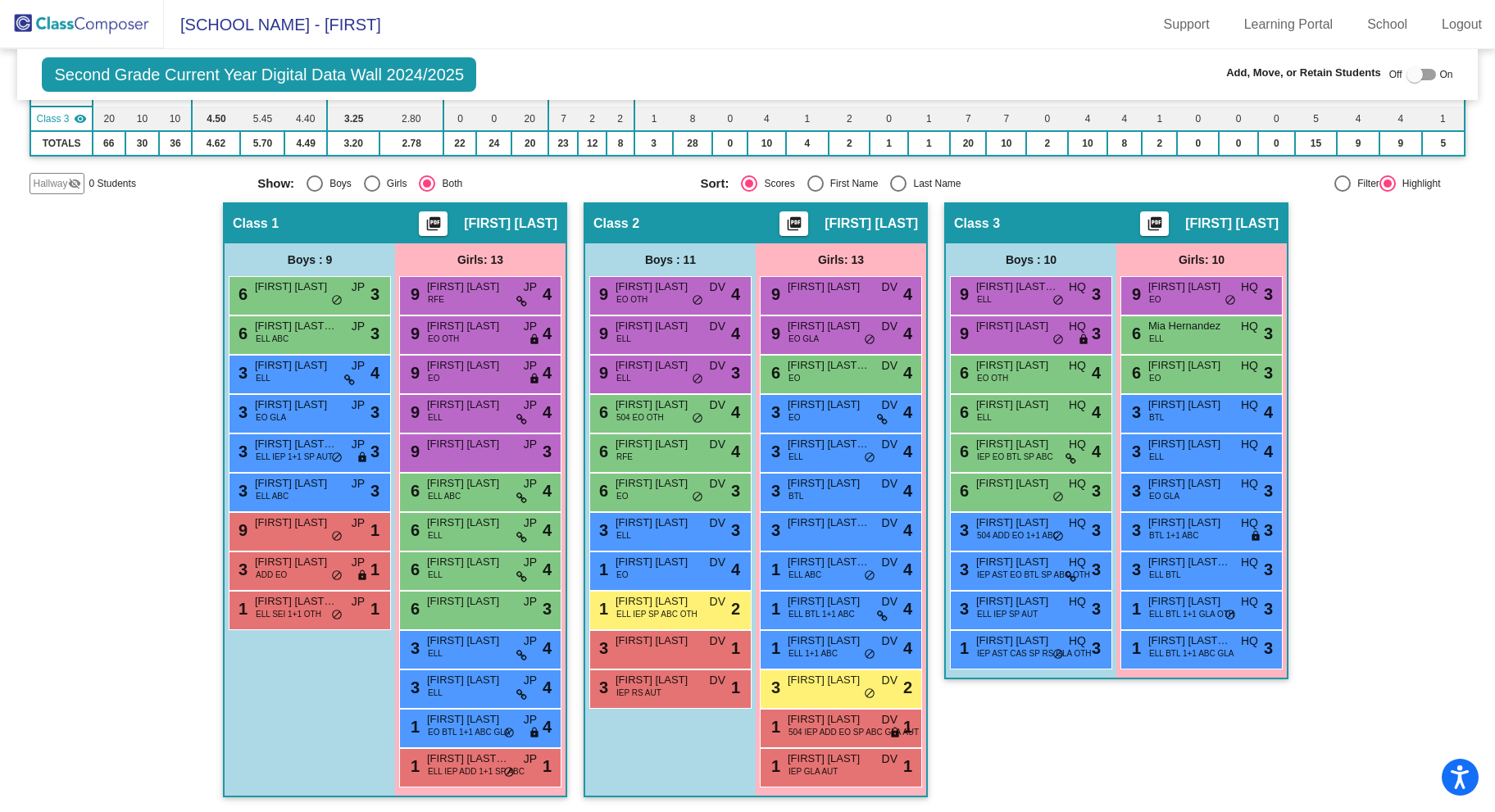 click on "IEP RS AUT" at bounding box center [638, 692] 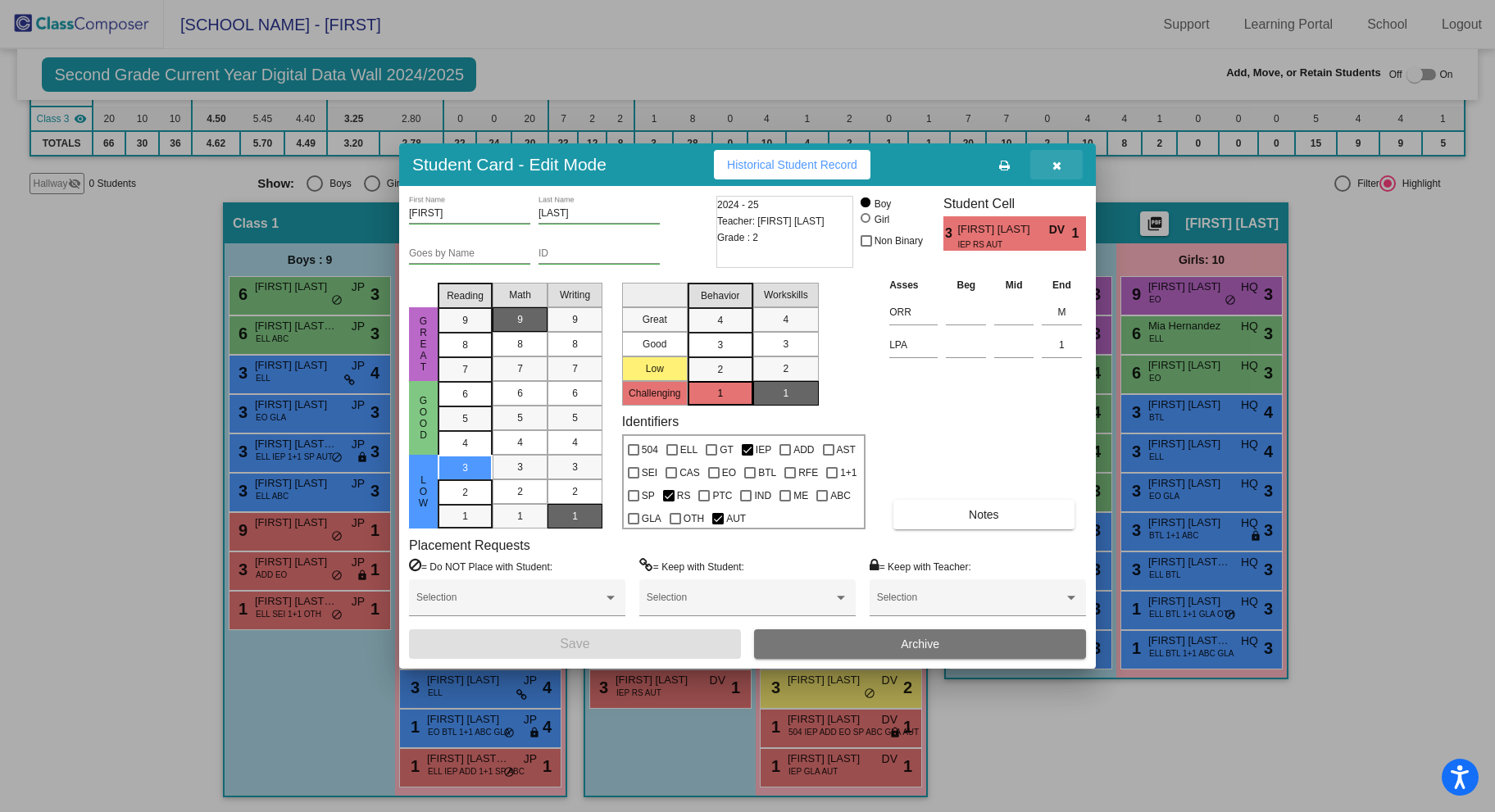 click at bounding box center [1056, 166] 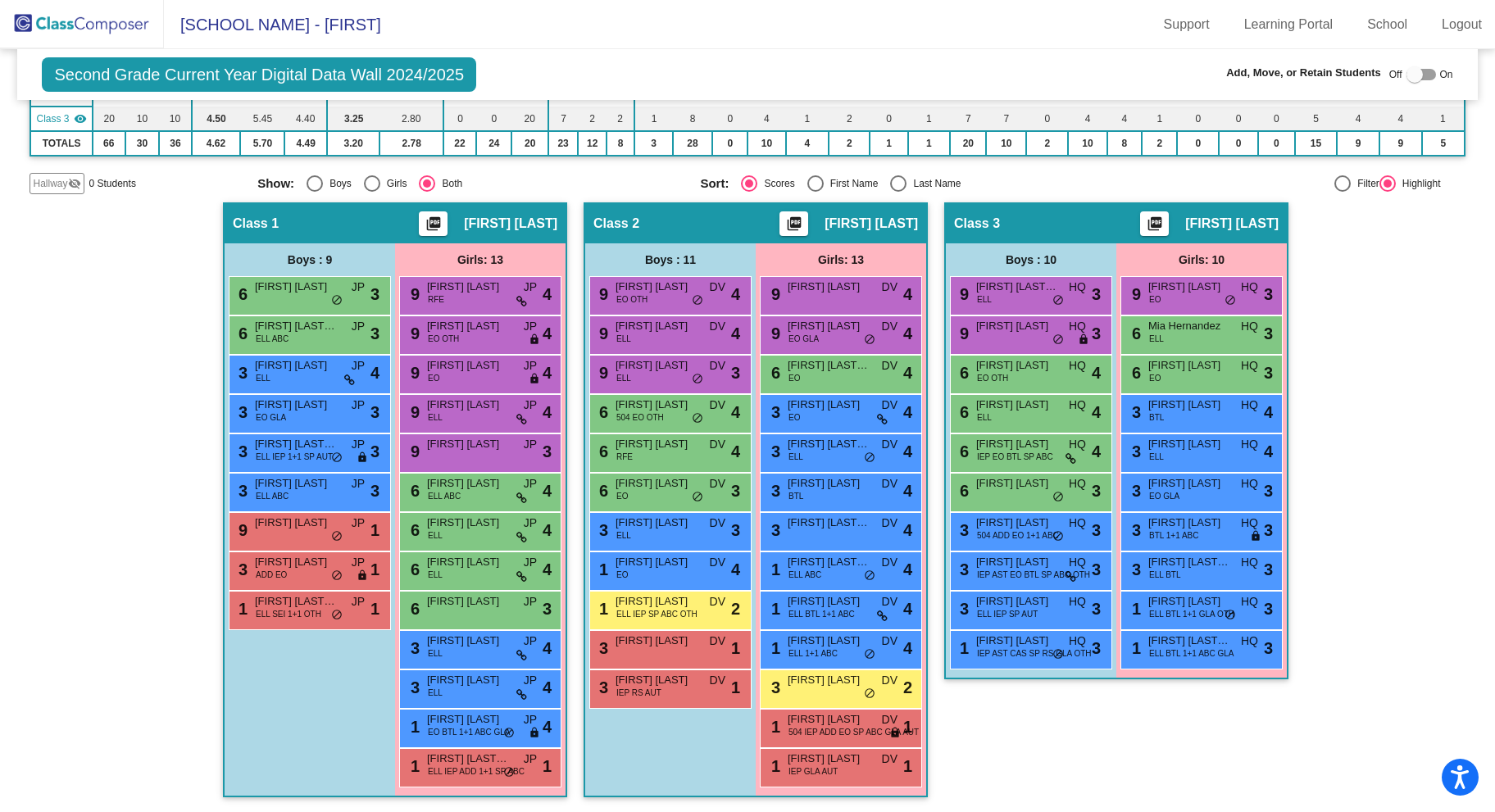 click on "1 Adamari Maldanado IEP GLA AUT DV lock do_not_disturb_alt 1" at bounding box center (840, 765) 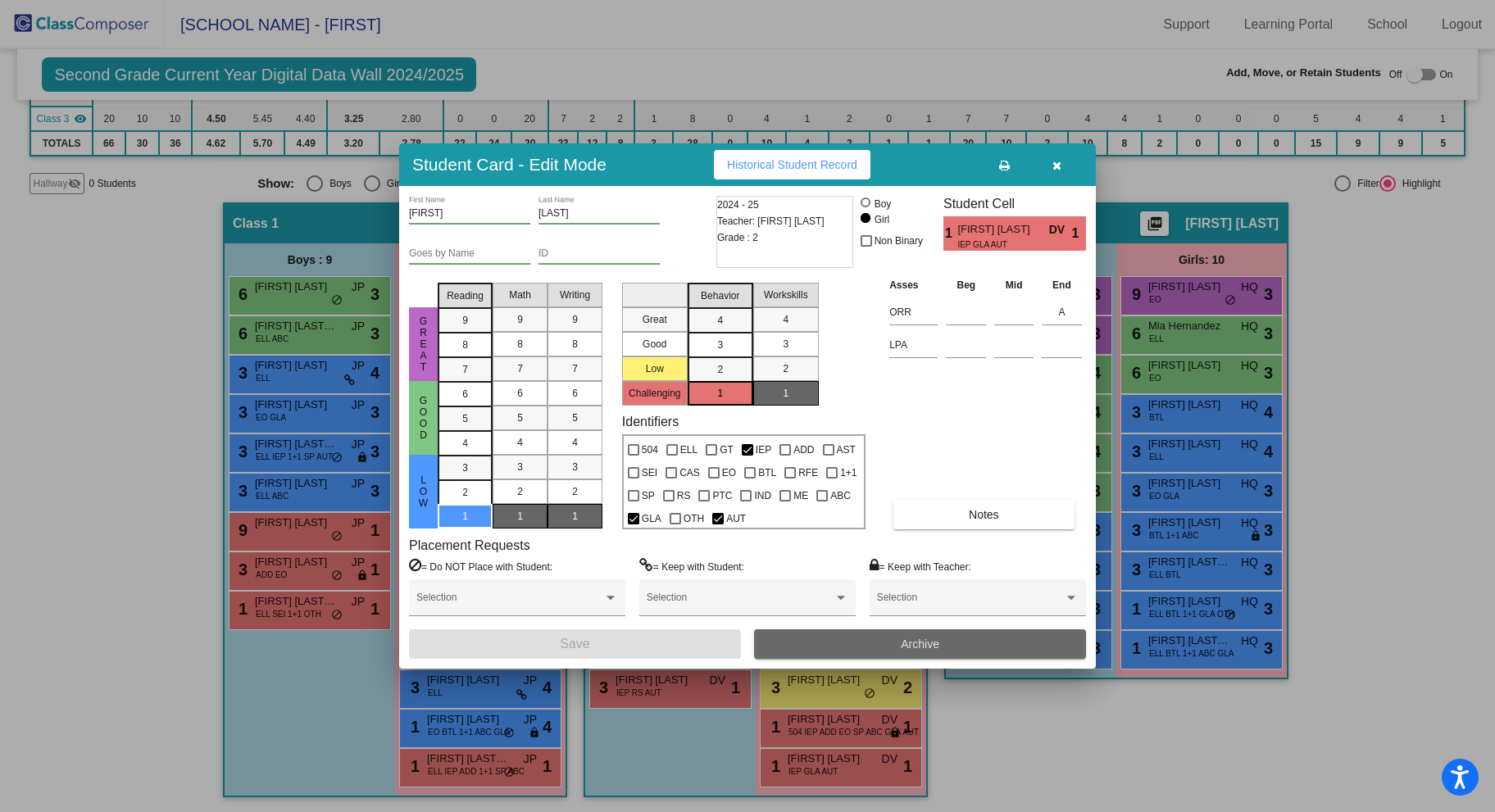 click on "Archive" at bounding box center (920, 644) 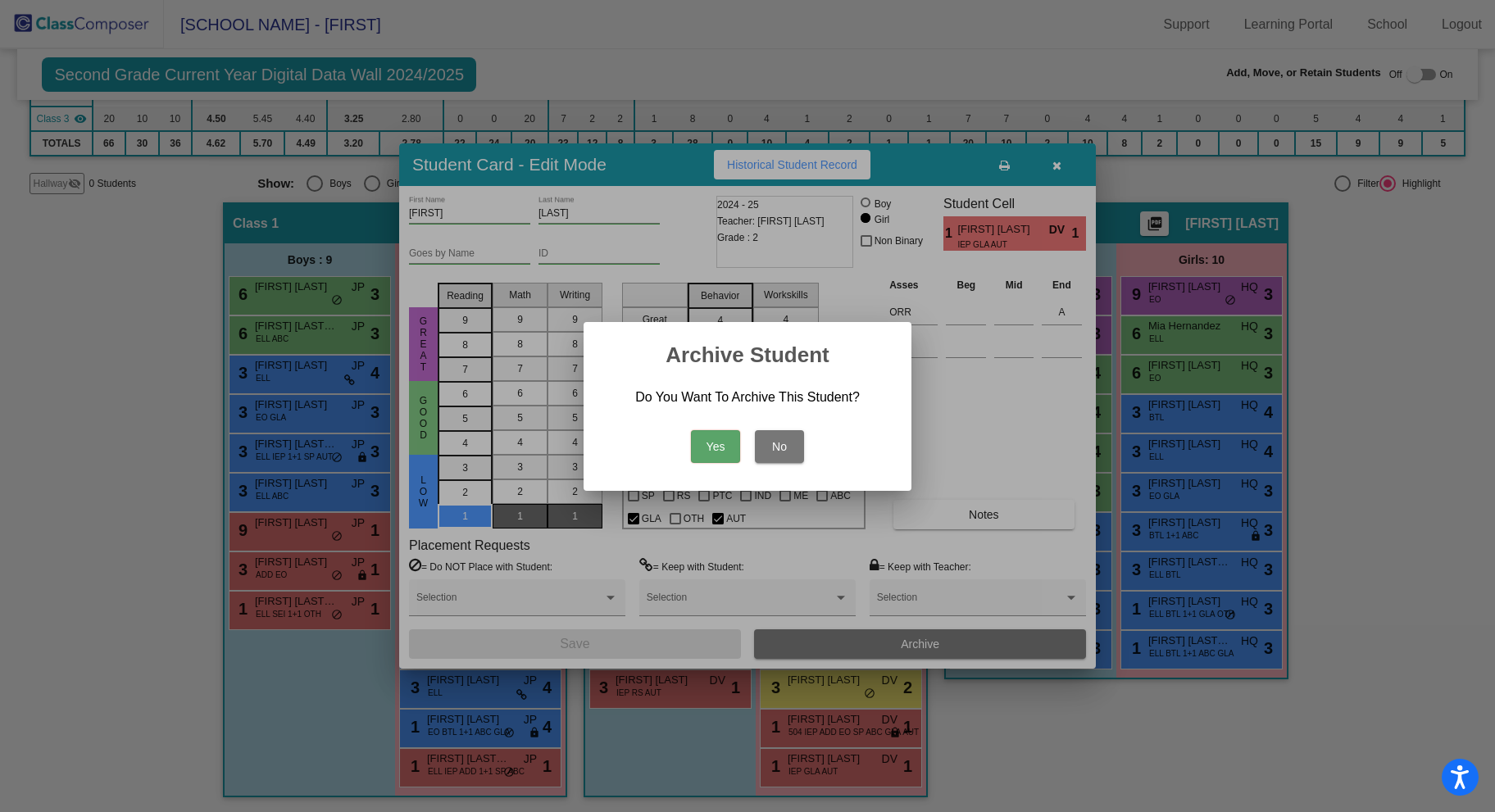 click on "Yes" at bounding box center (716, 447) 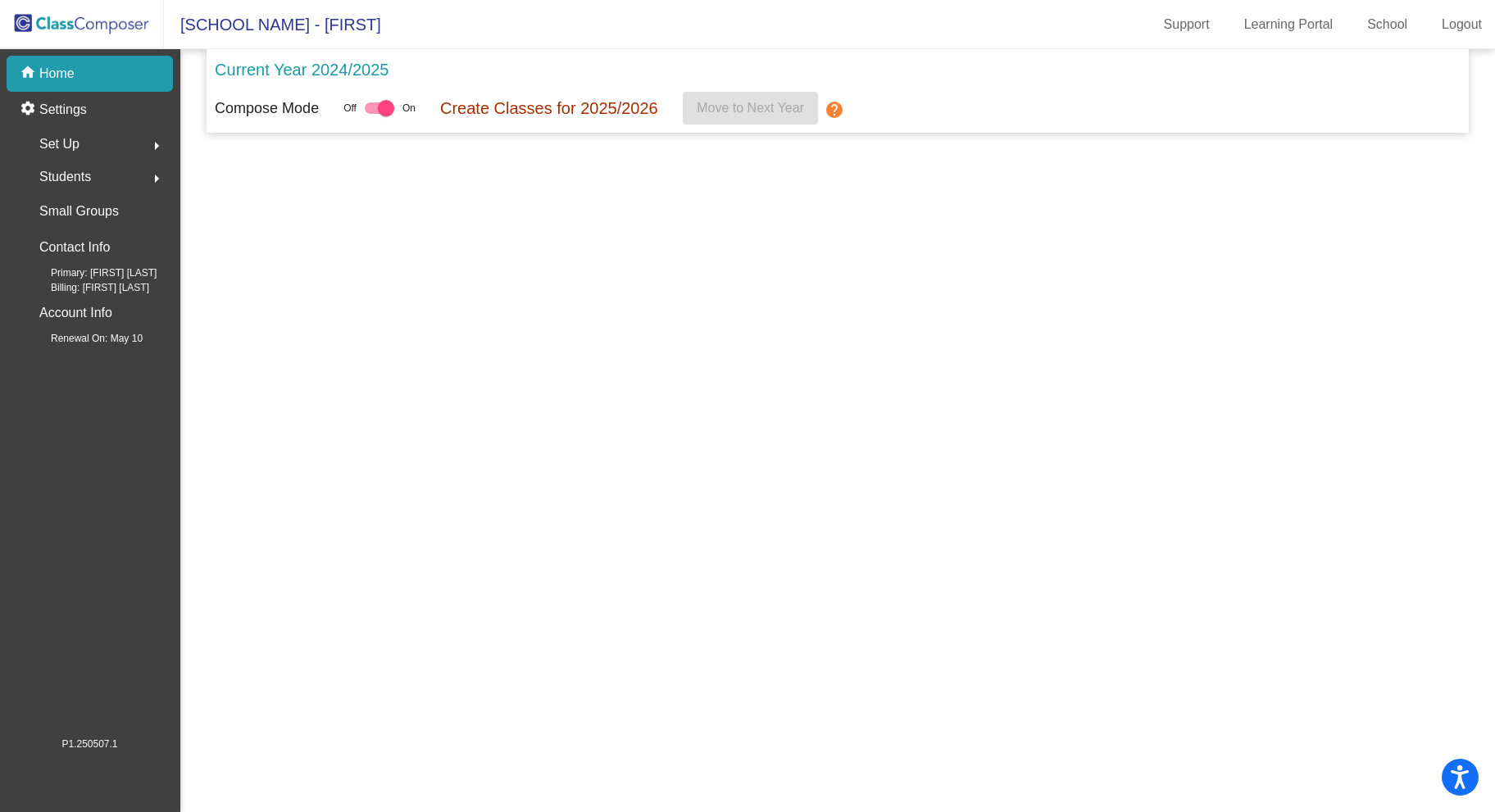 scroll, scrollTop: 0, scrollLeft: 0, axis: both 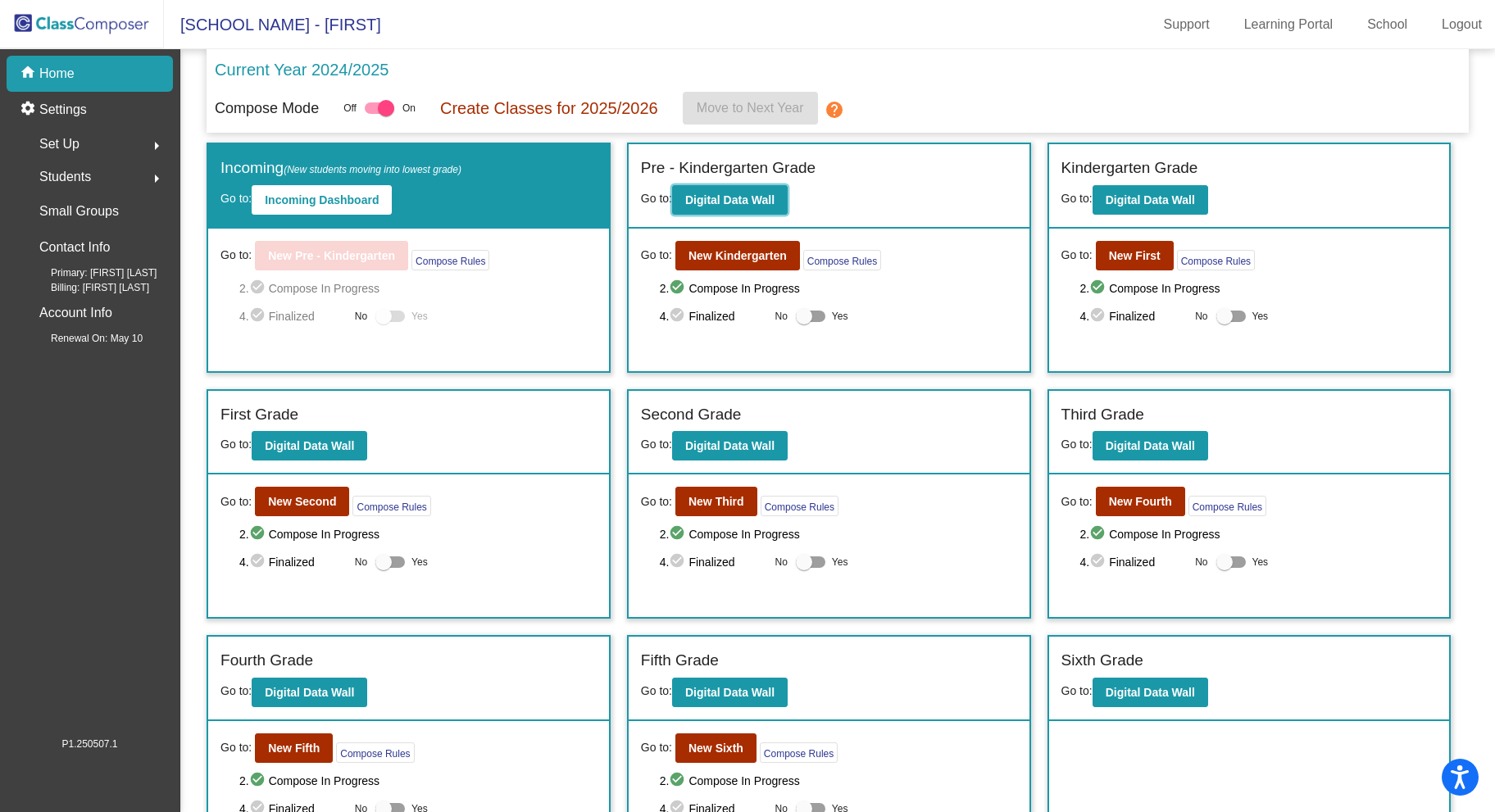 click on "Digital Data Wall" 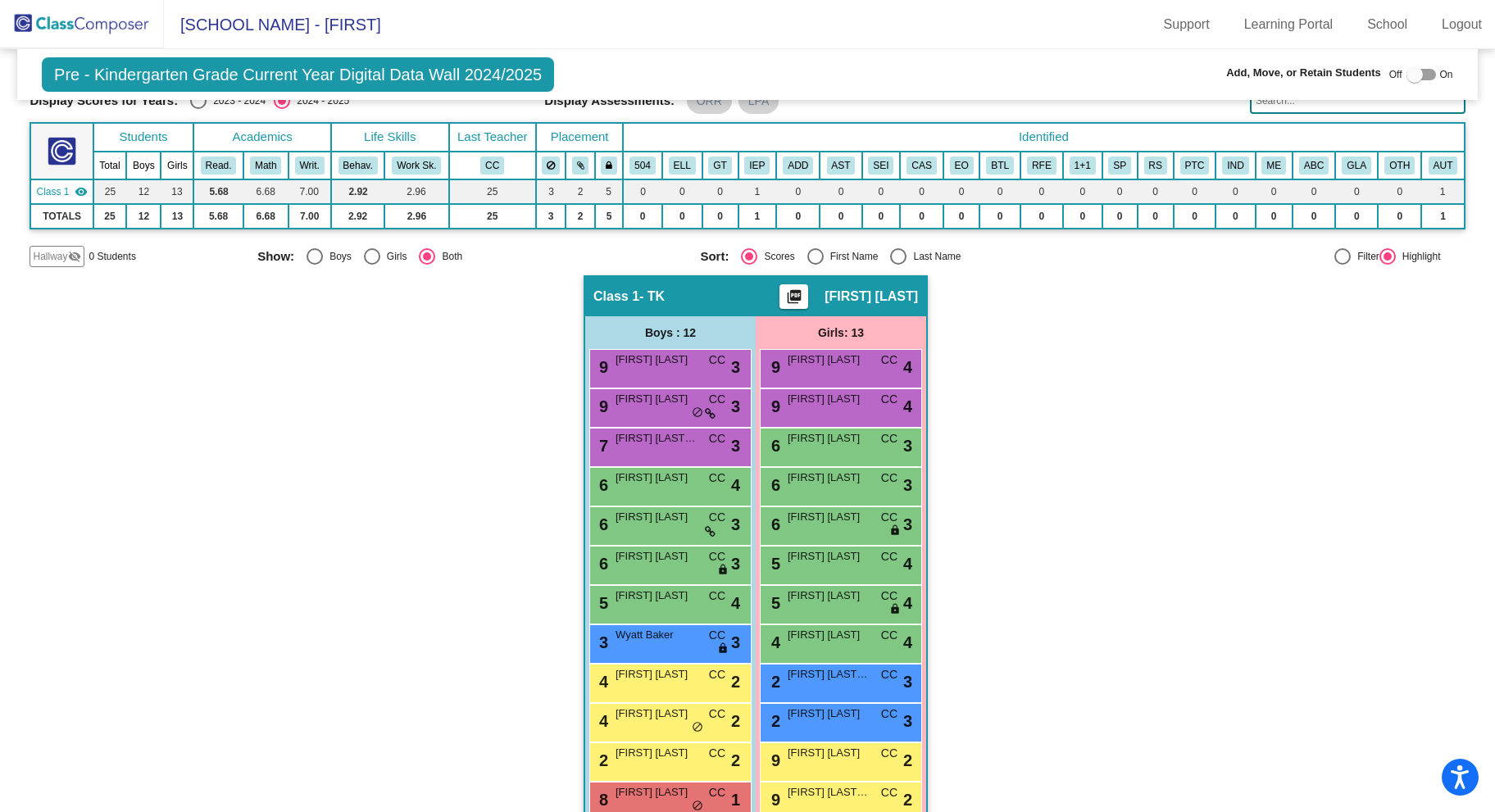scroll, scrollTop: 0, scrollLeft: 0, axis: both 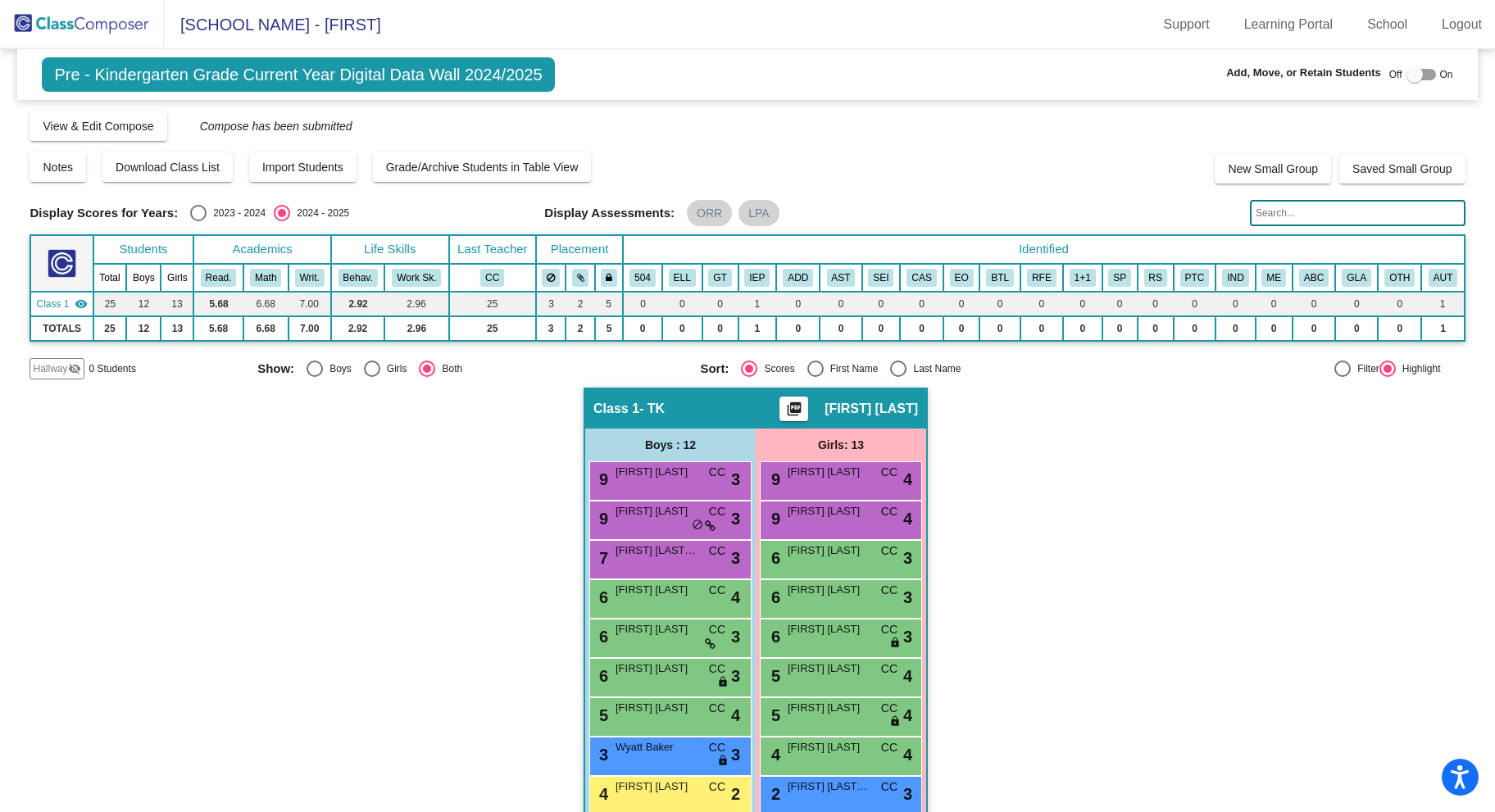 click on "View & Edit Compose" 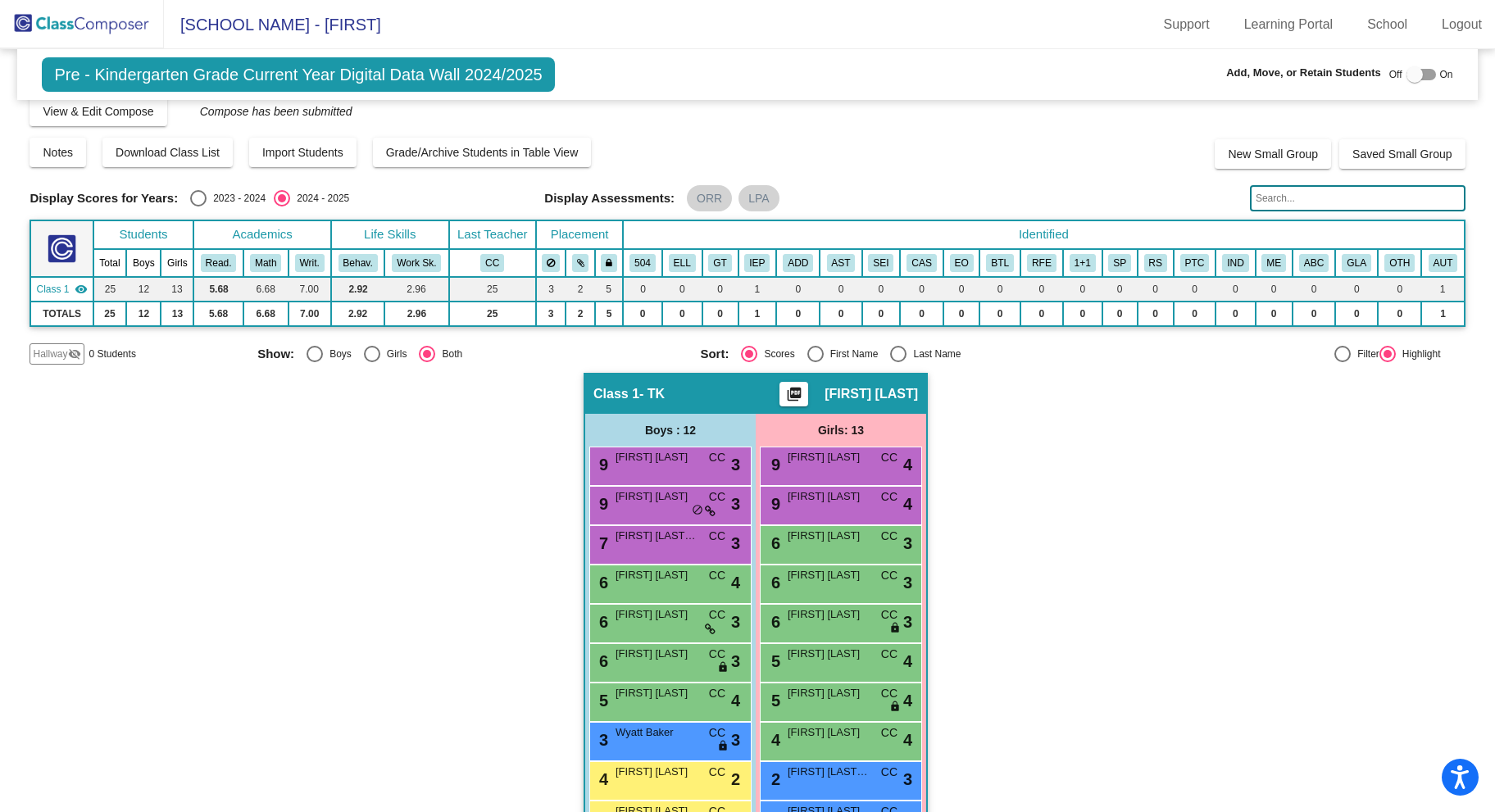 scroll, scrollTop: 16, scrollLeft: 0, axis: vertical 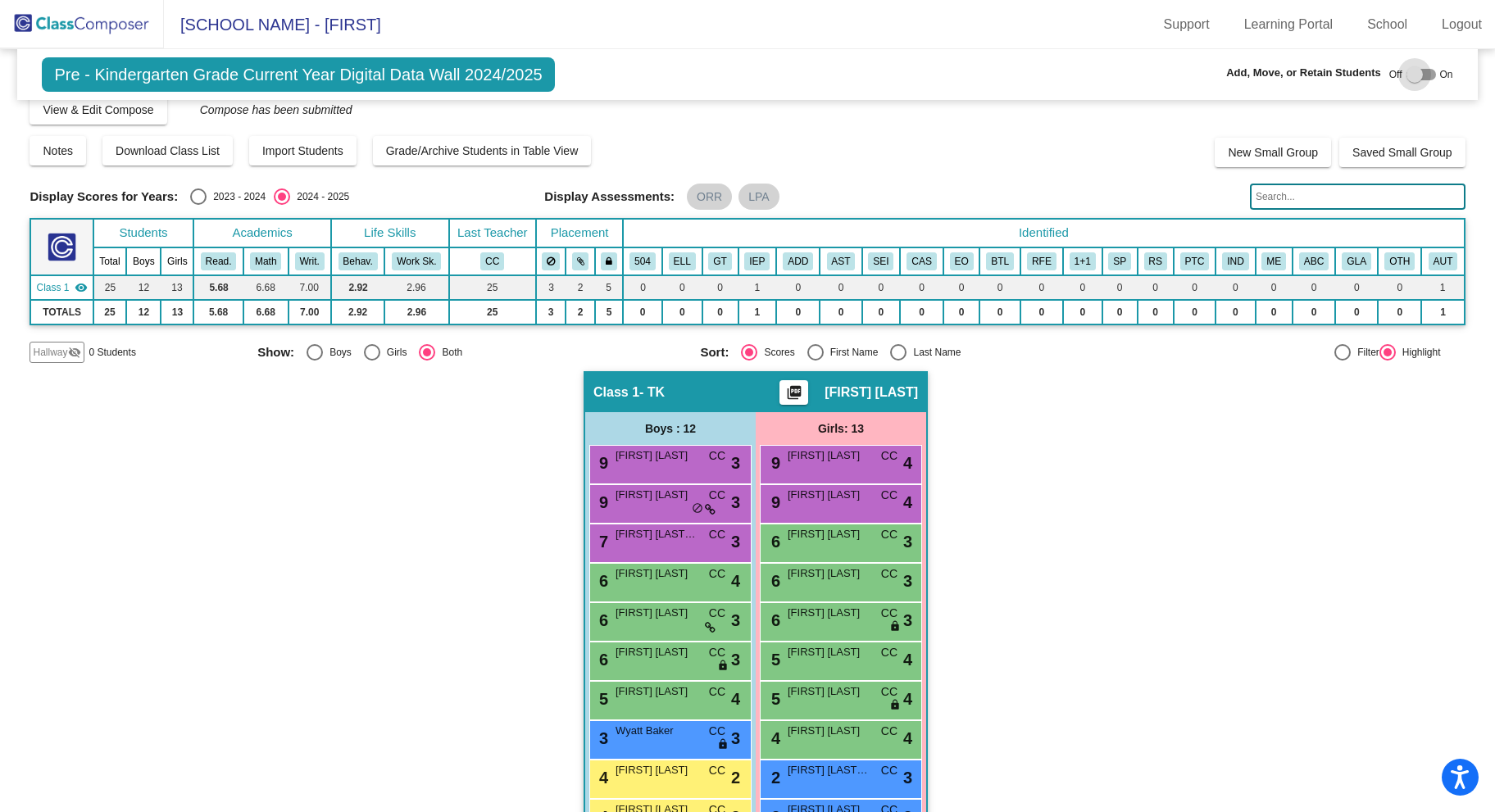click at bounding box center (1415, 75) 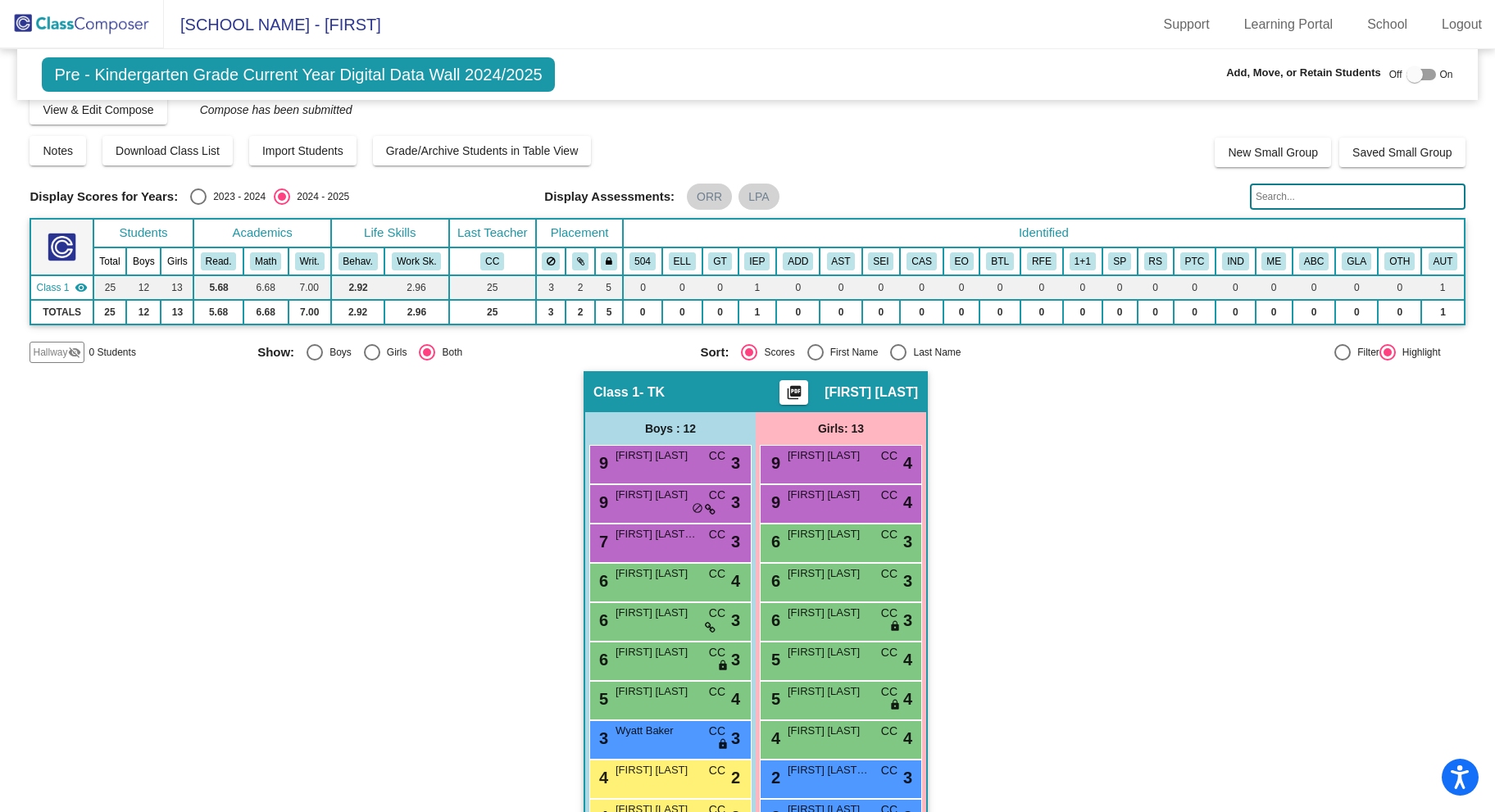 checkbox on "true" 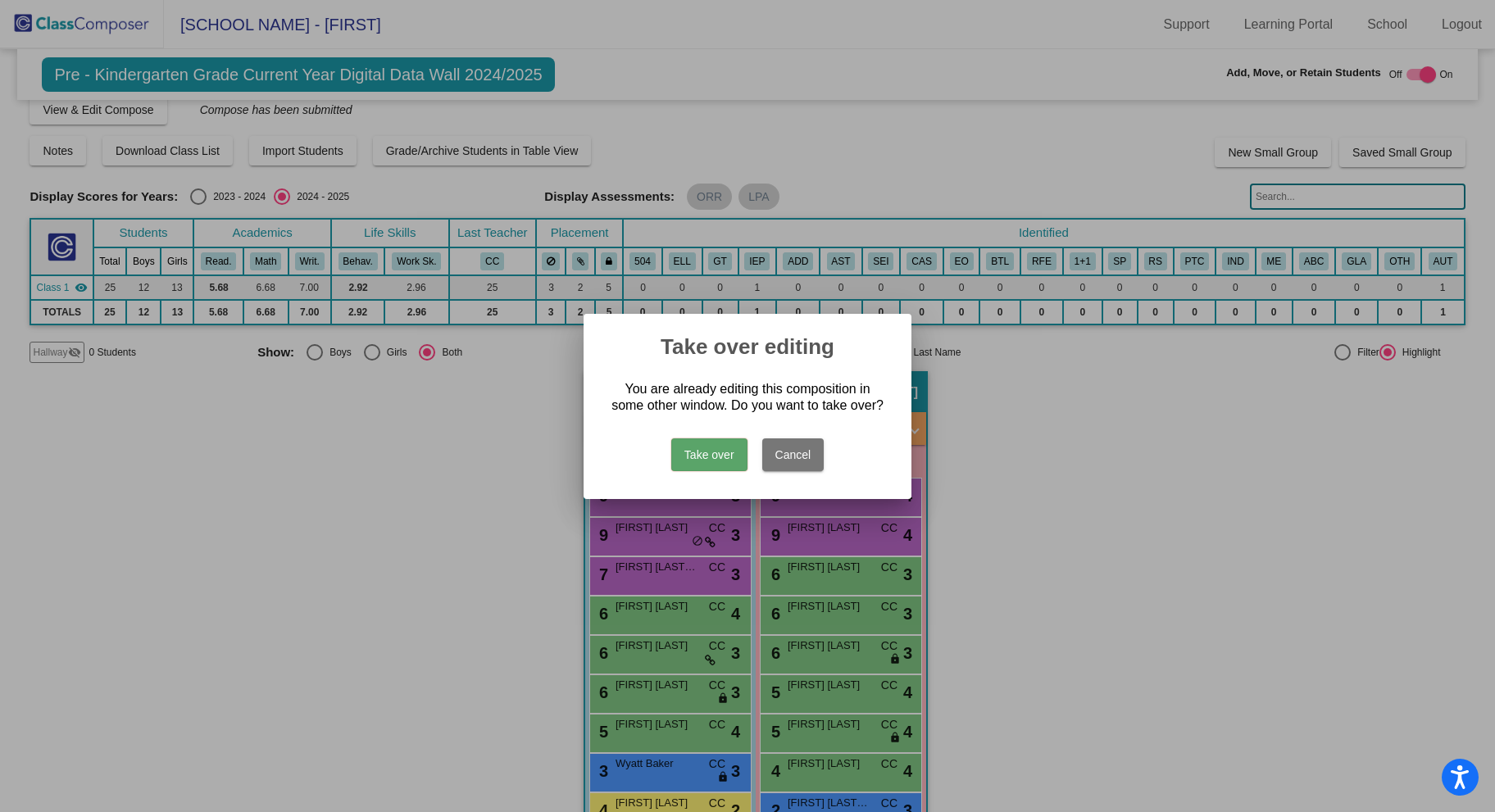 click on "Take over" at bounding box center [709, 455] 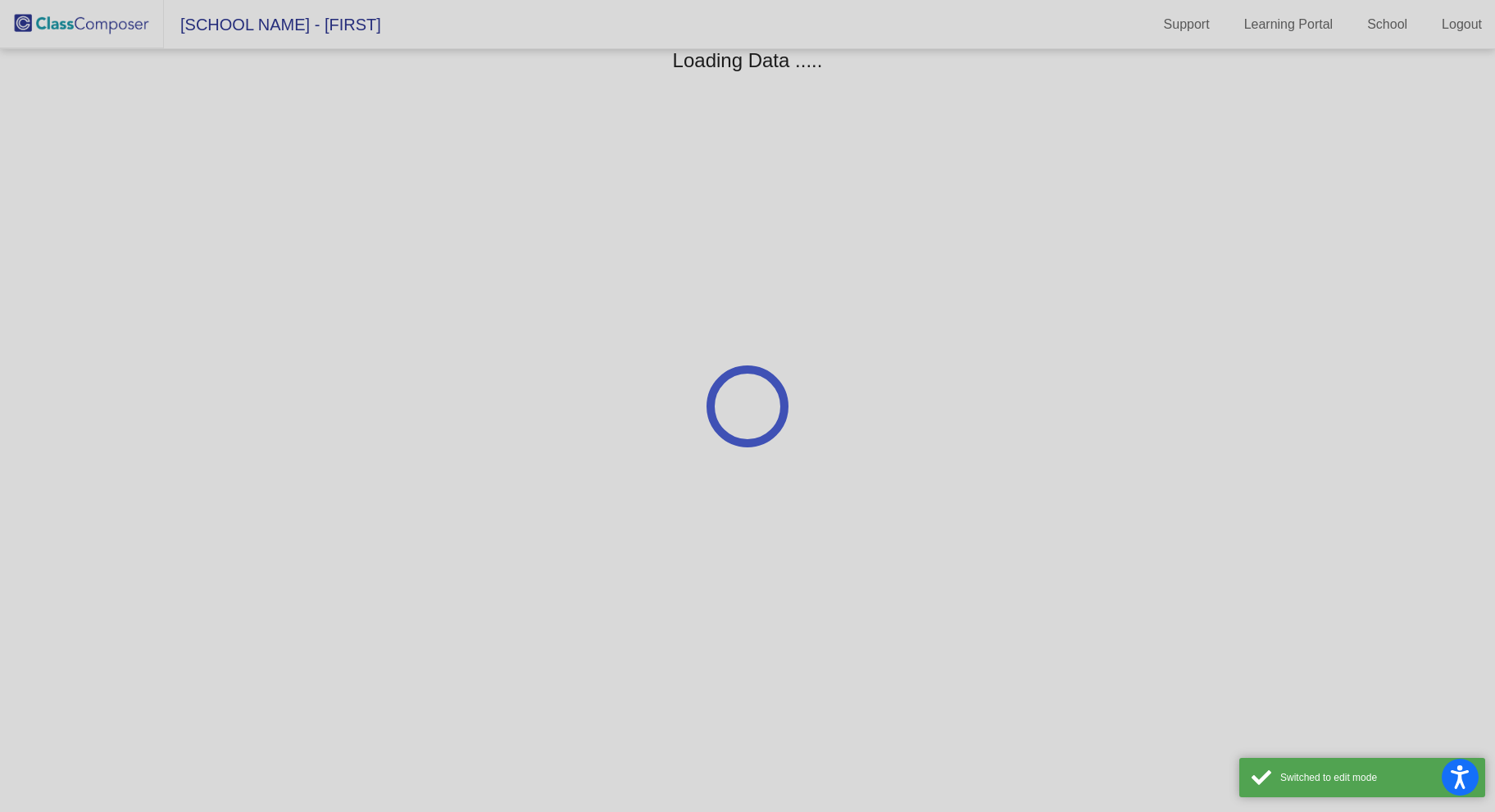 scroll, scrollTop: 0, scrollLeft: 0, axis: both 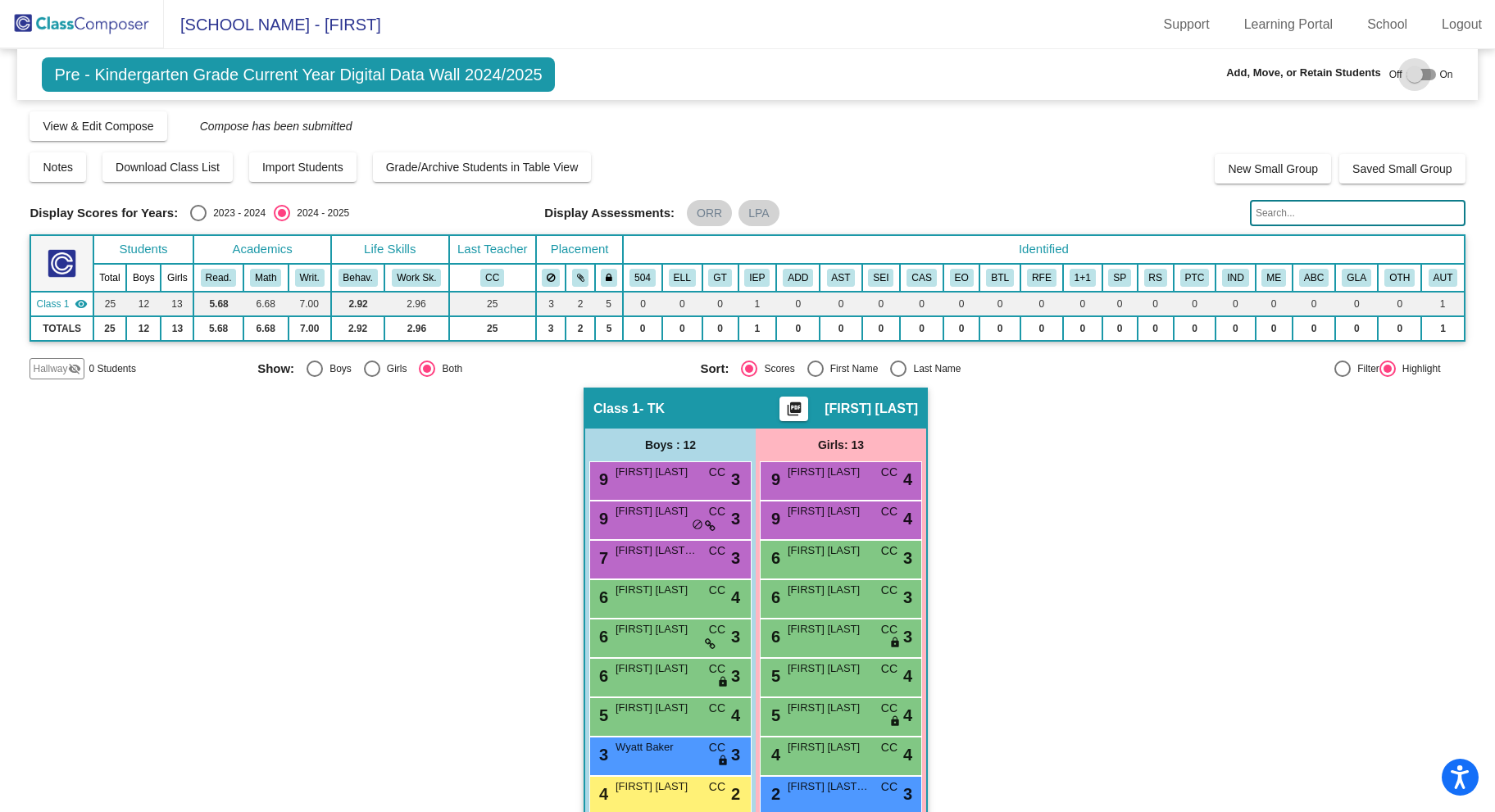 click at bounding box center (1421, 75) 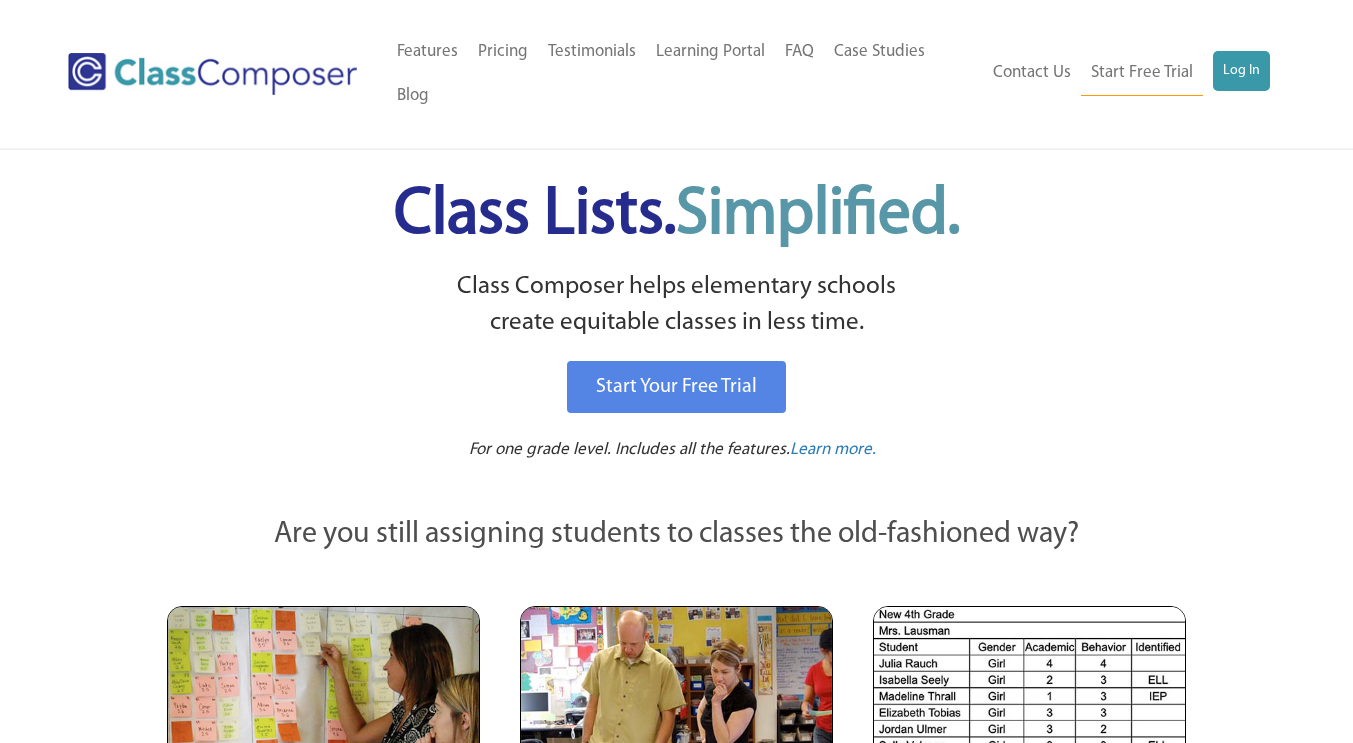 scroll, scrollTop: 0, scrollLeft: 0, axis: both 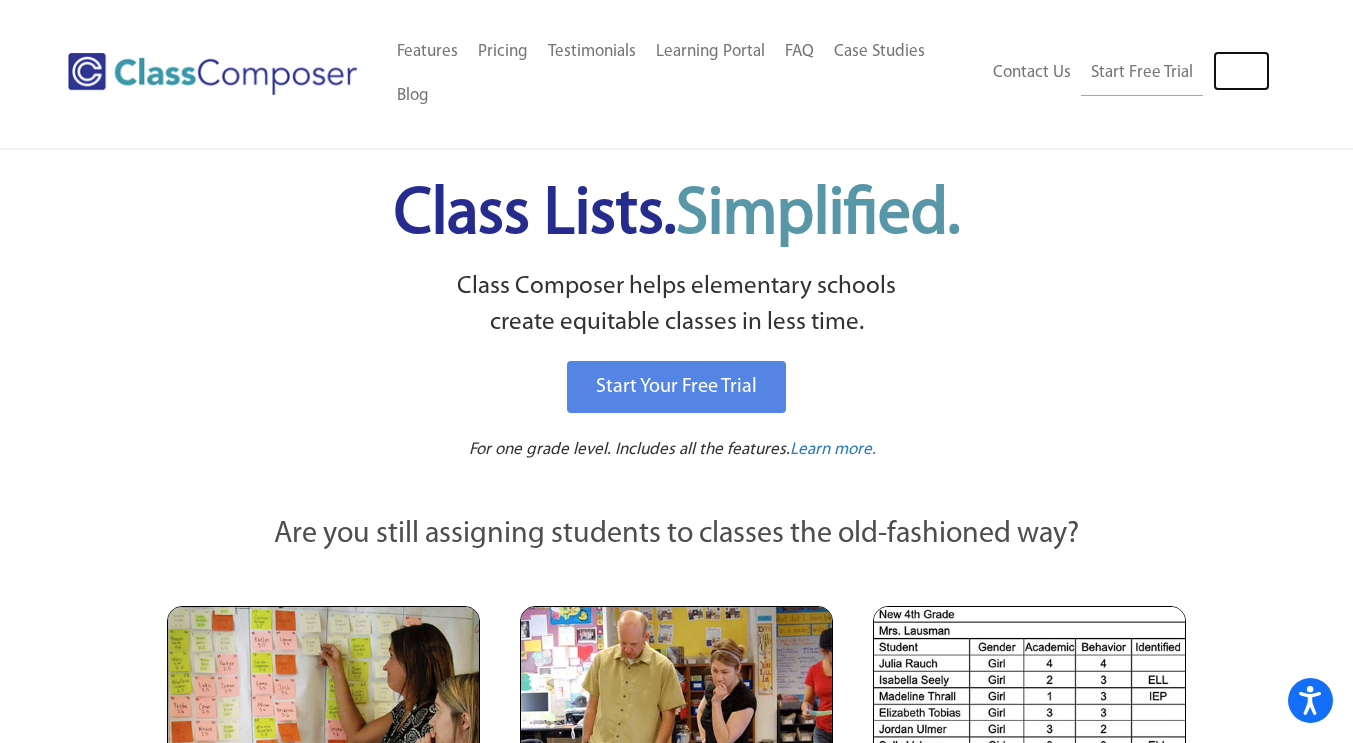 click on "Log In" at bounding box center (1241, 71) 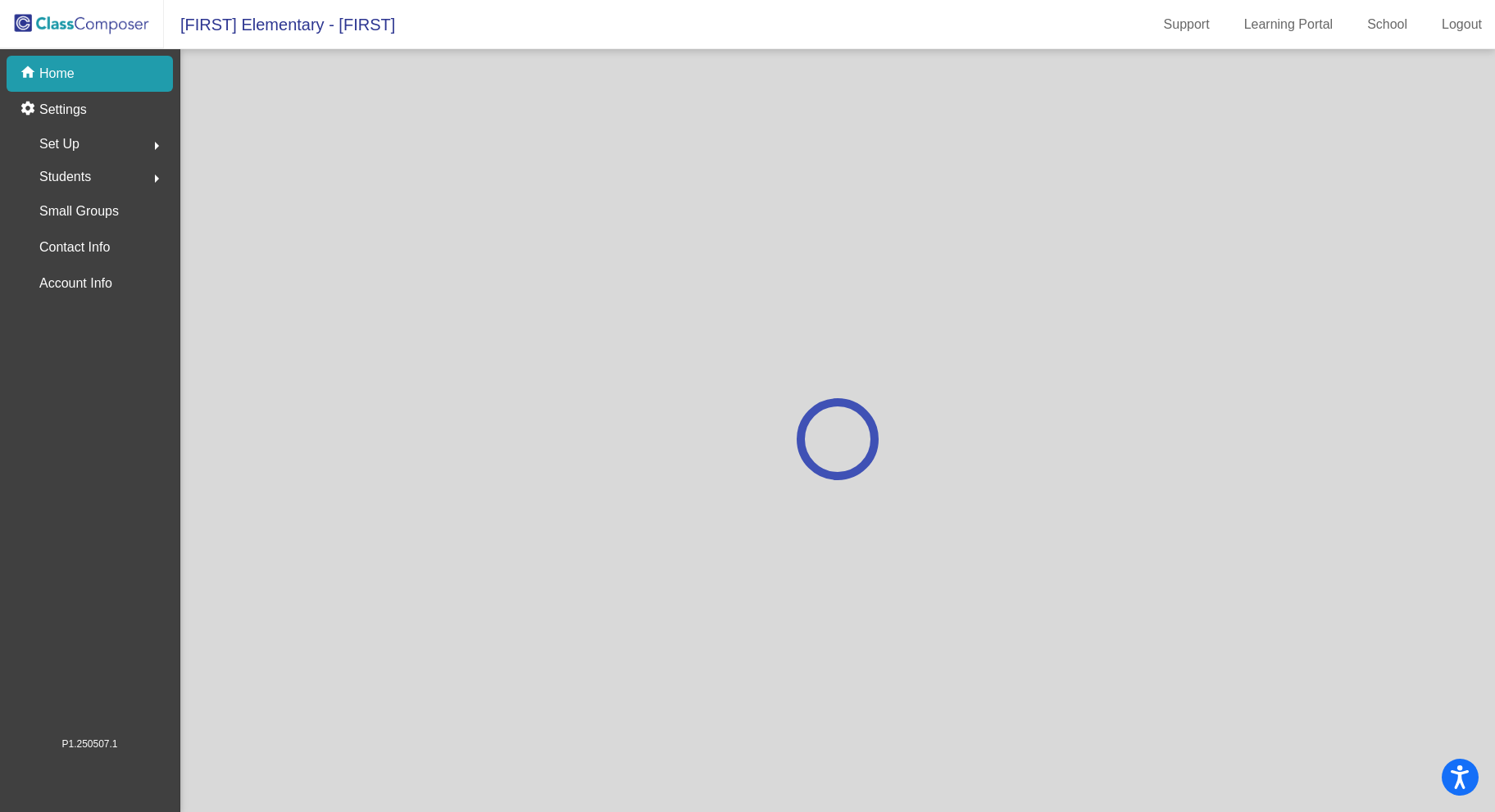 scroll, scrollTop: 0, scrollLeft: 0, axis: both 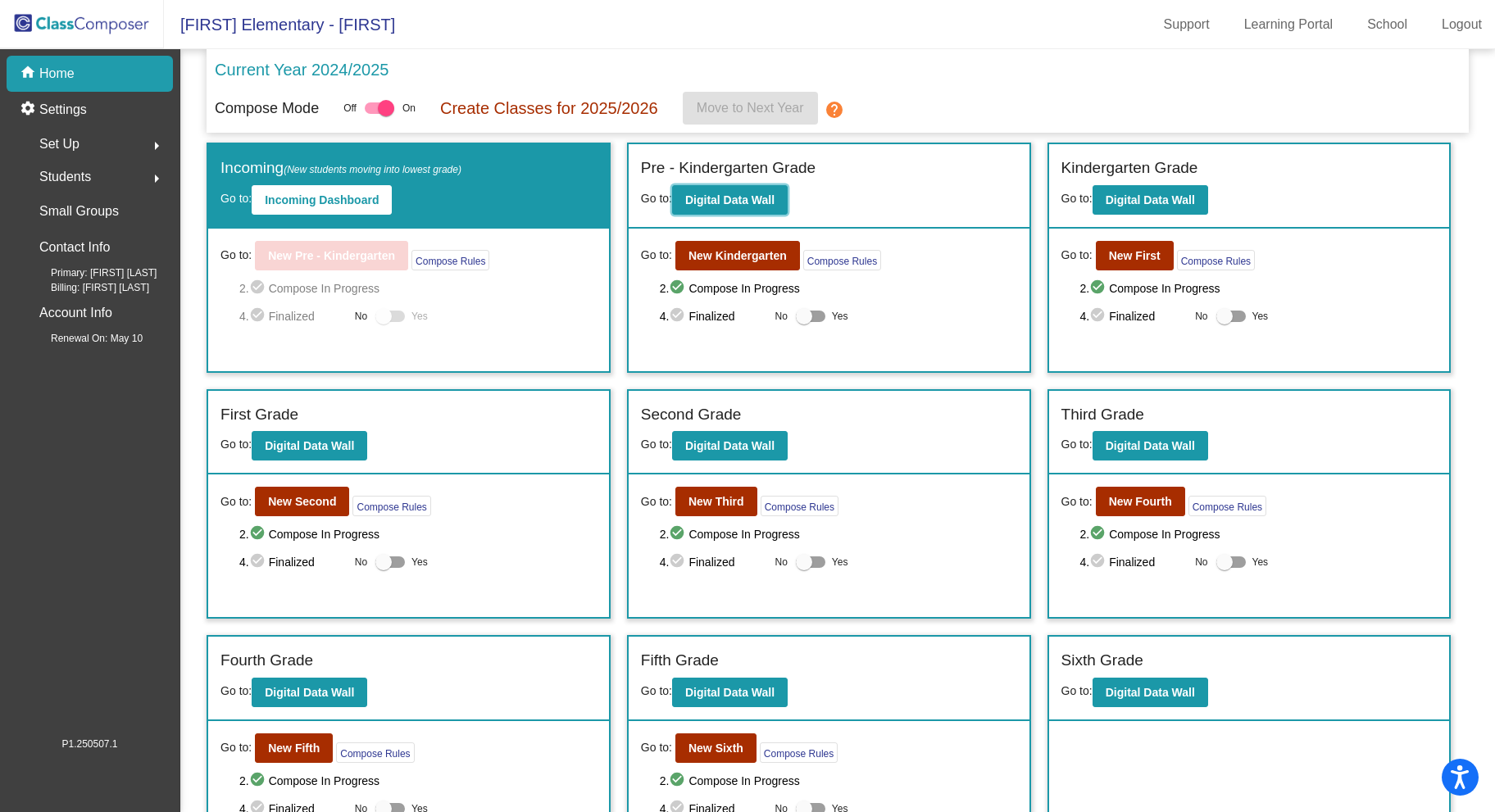 click on "Digital Data Wall" 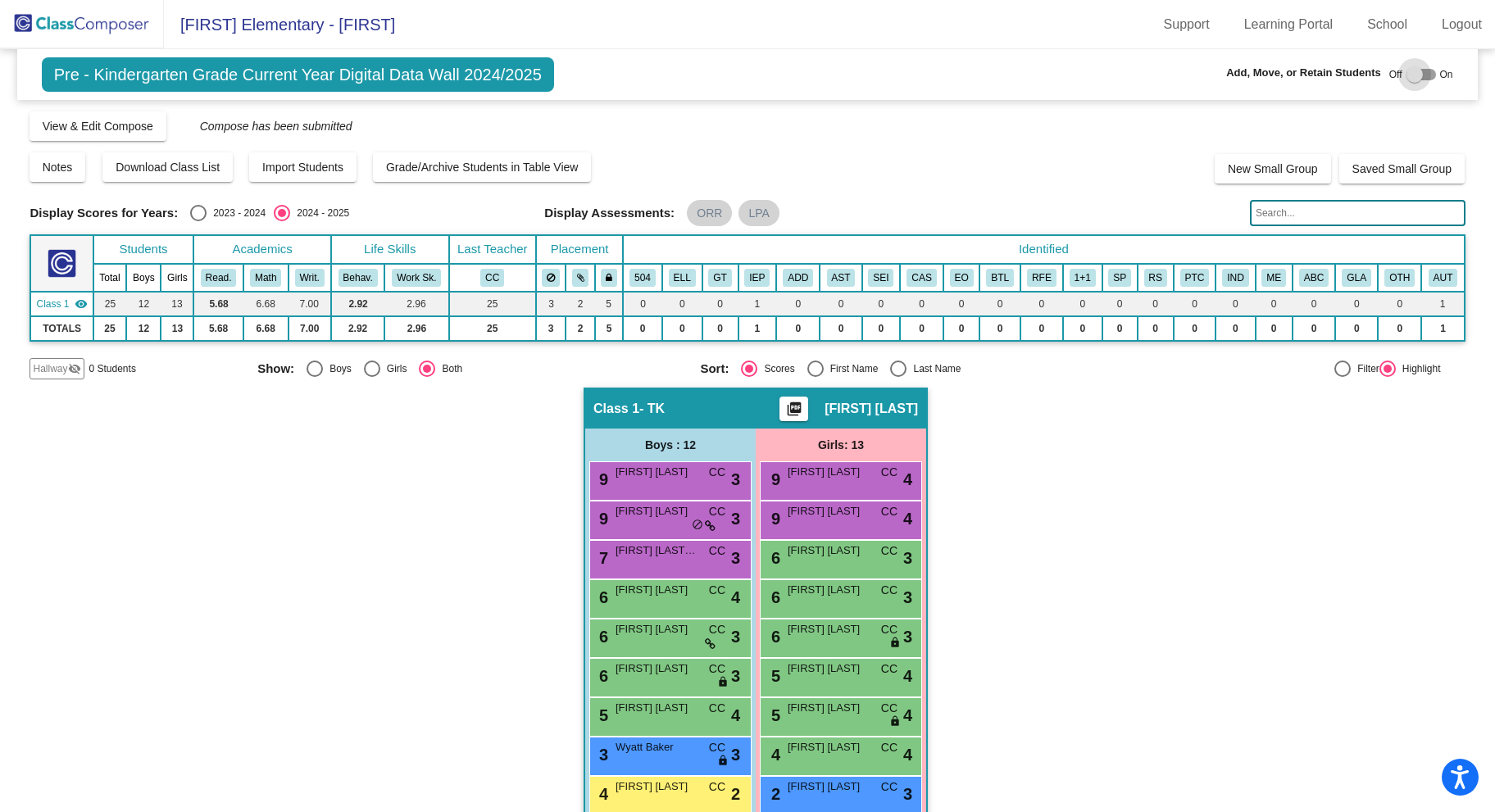 click at bounding box center [1421, 75] 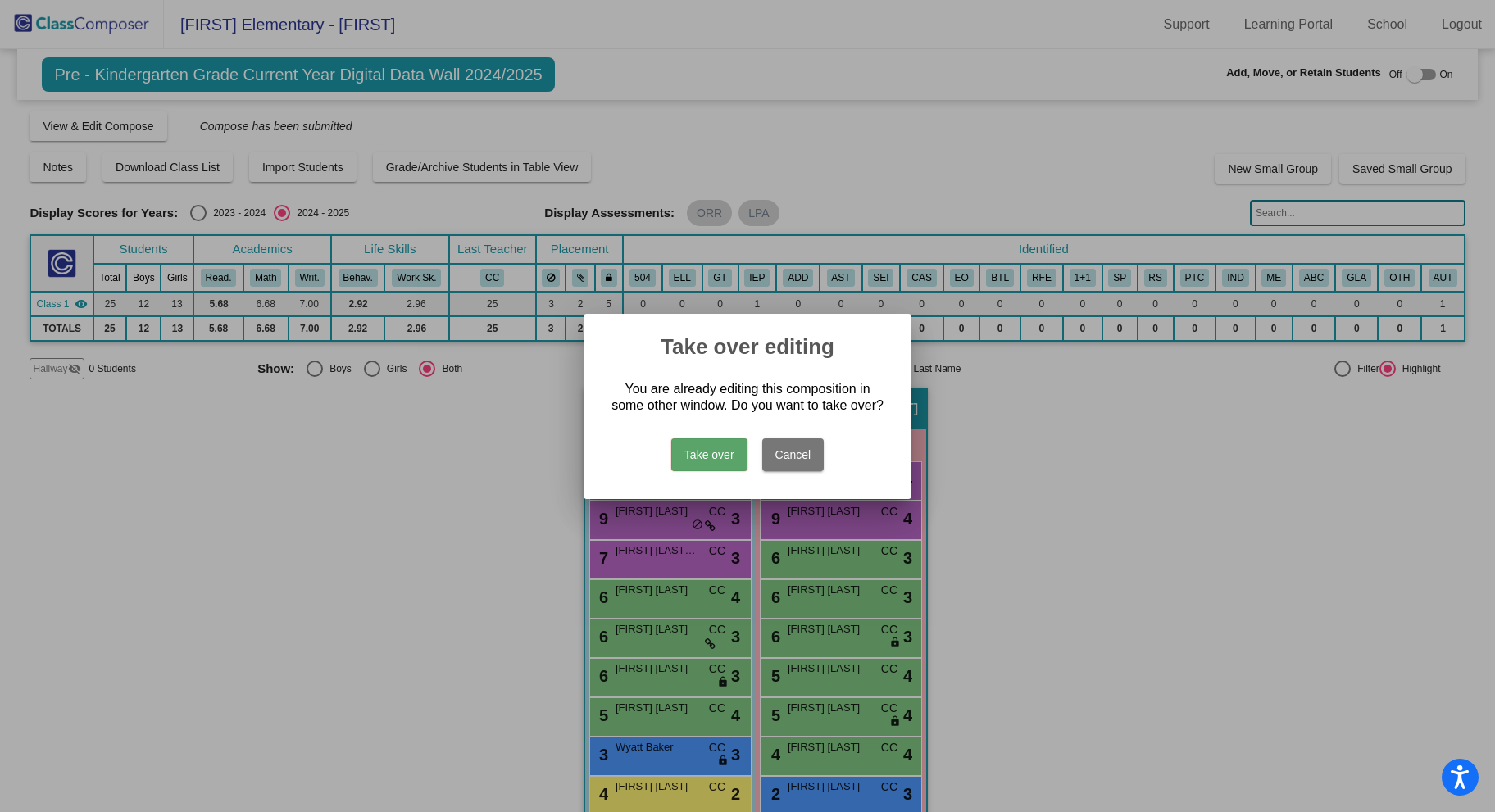 click on "Take over" at bounding box center (709, 455) 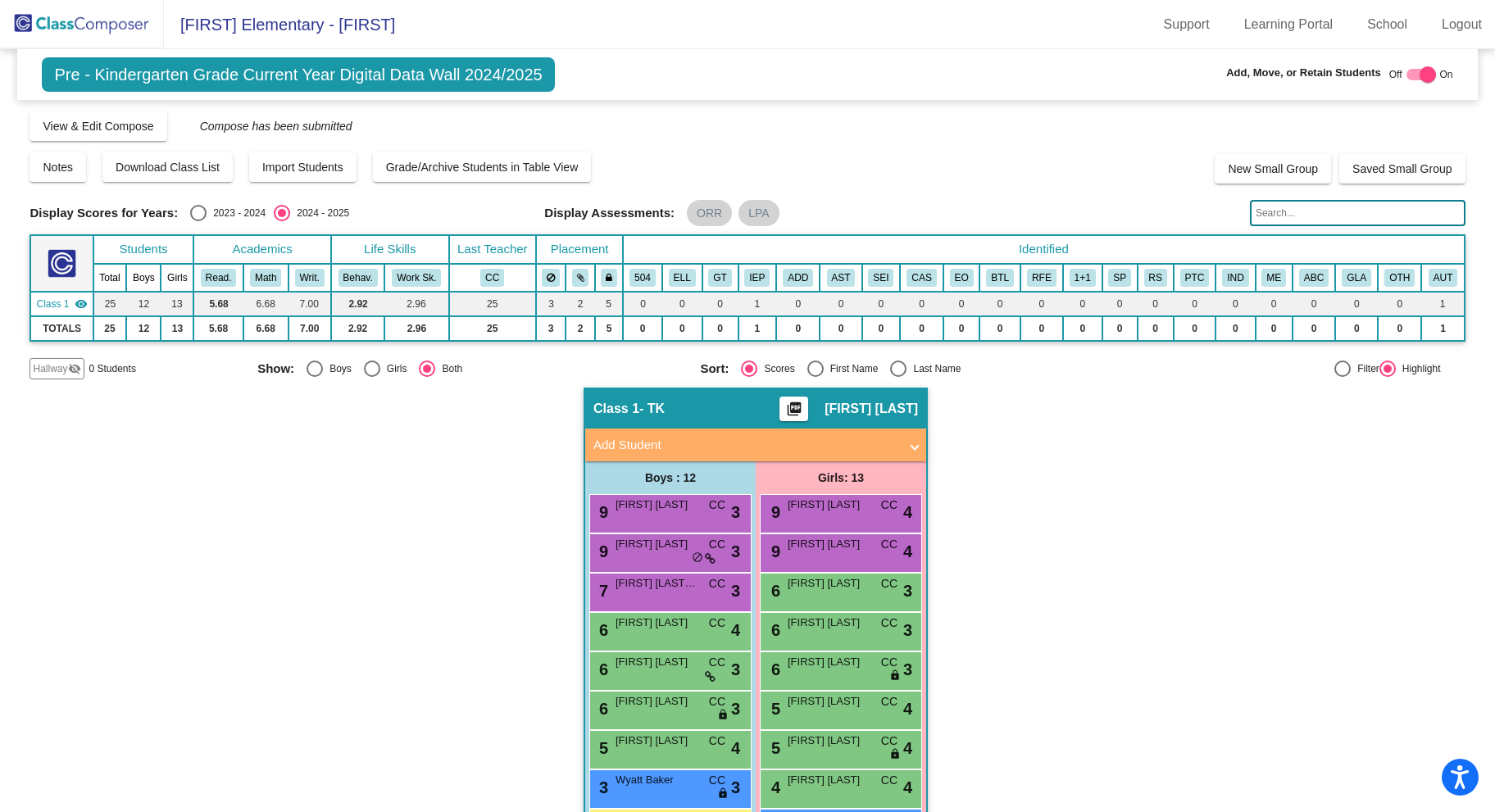 click on "Add Student" at bounding box center [746, 445] 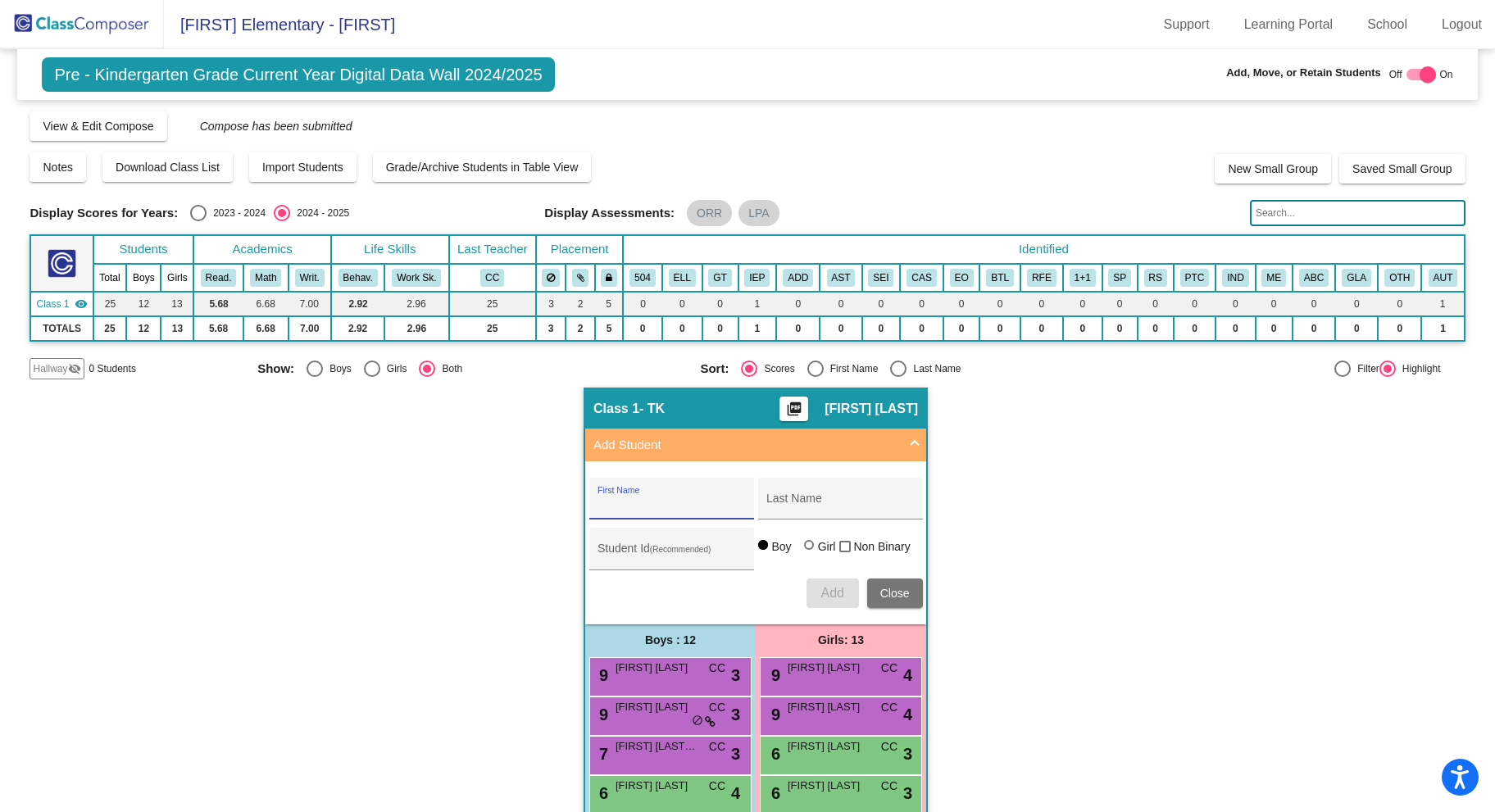 click on "First Name" at bounding box center (671, 505) 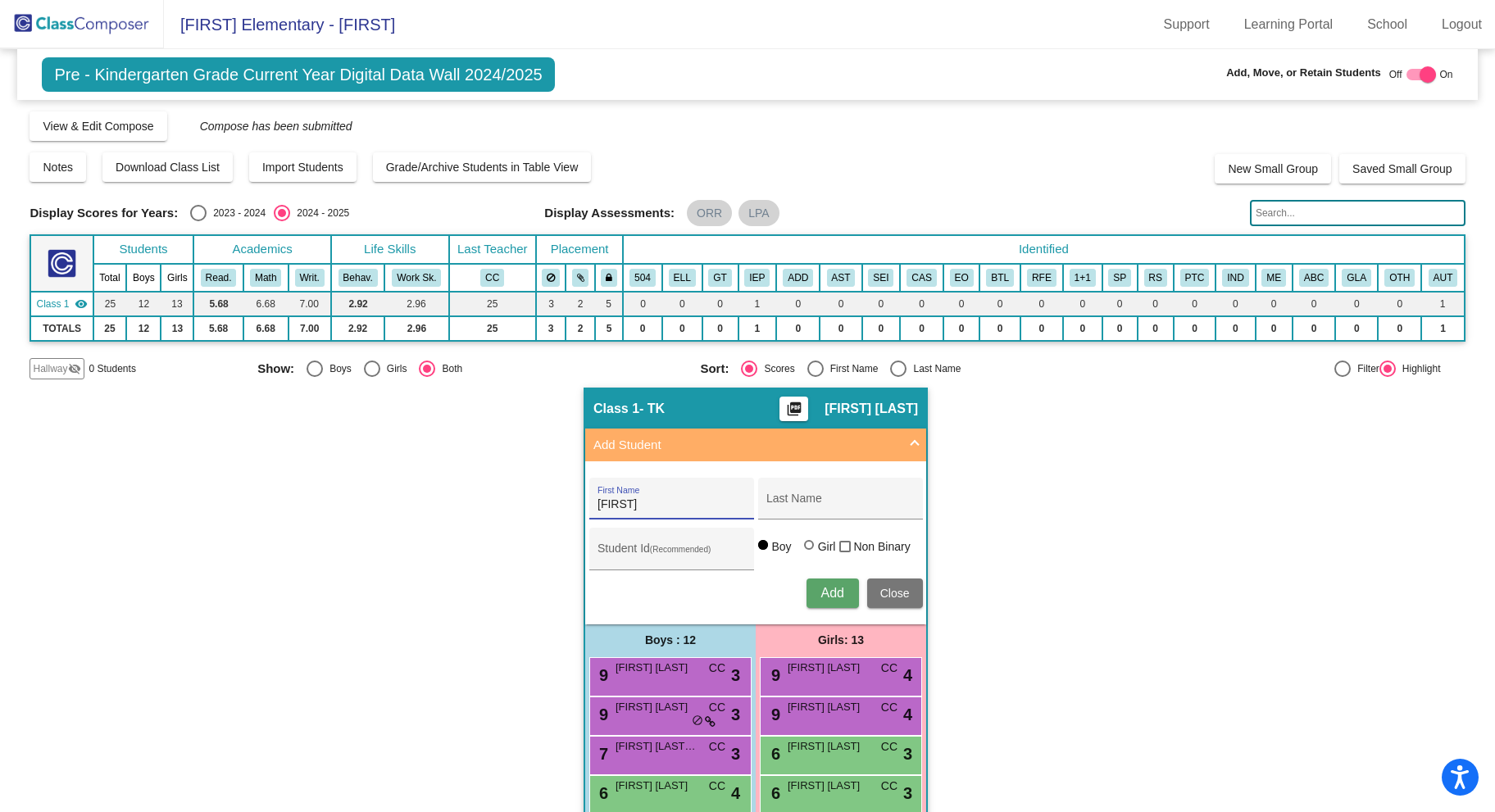 type on "Camila" 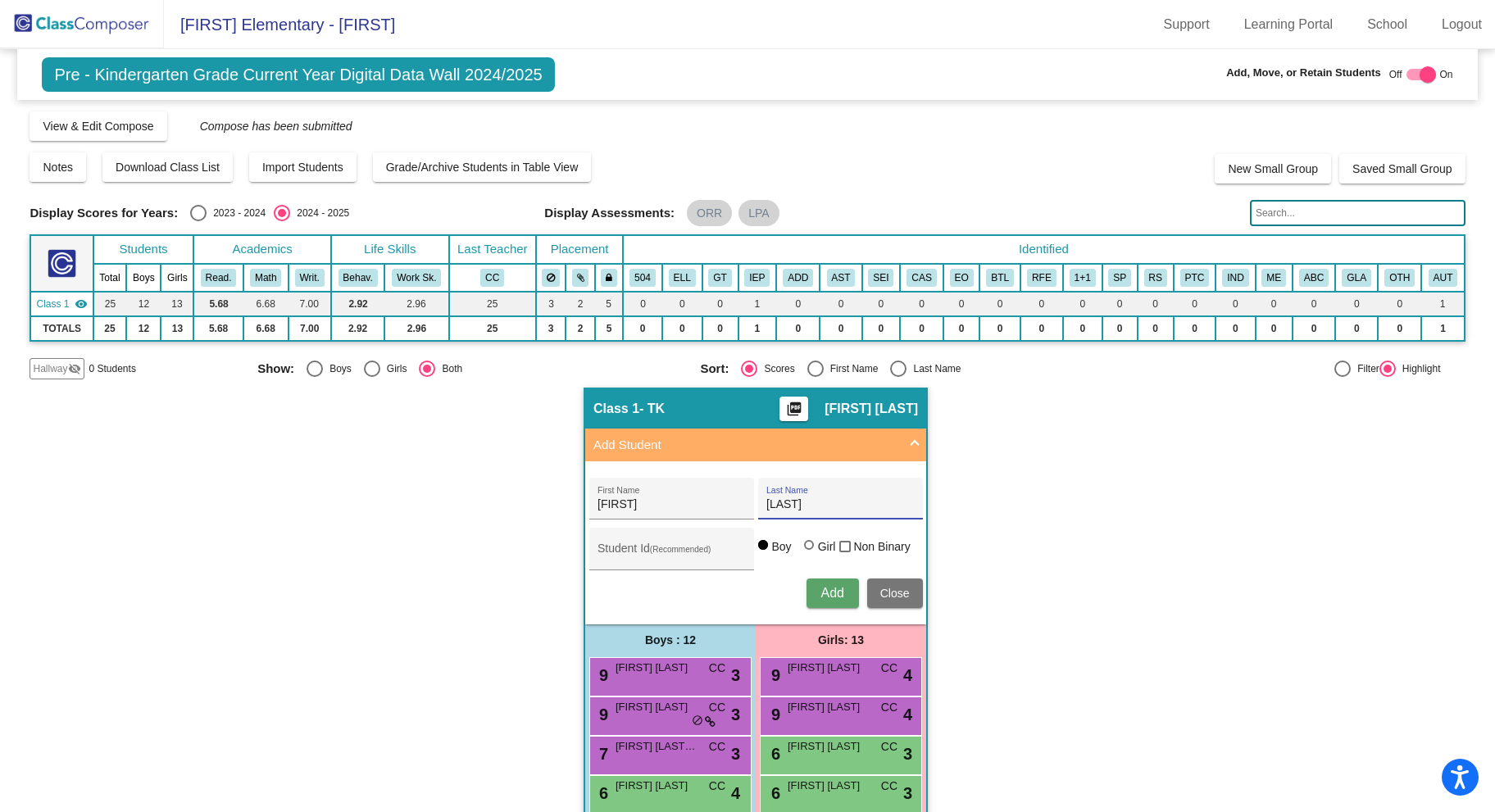type on "Aguilar" 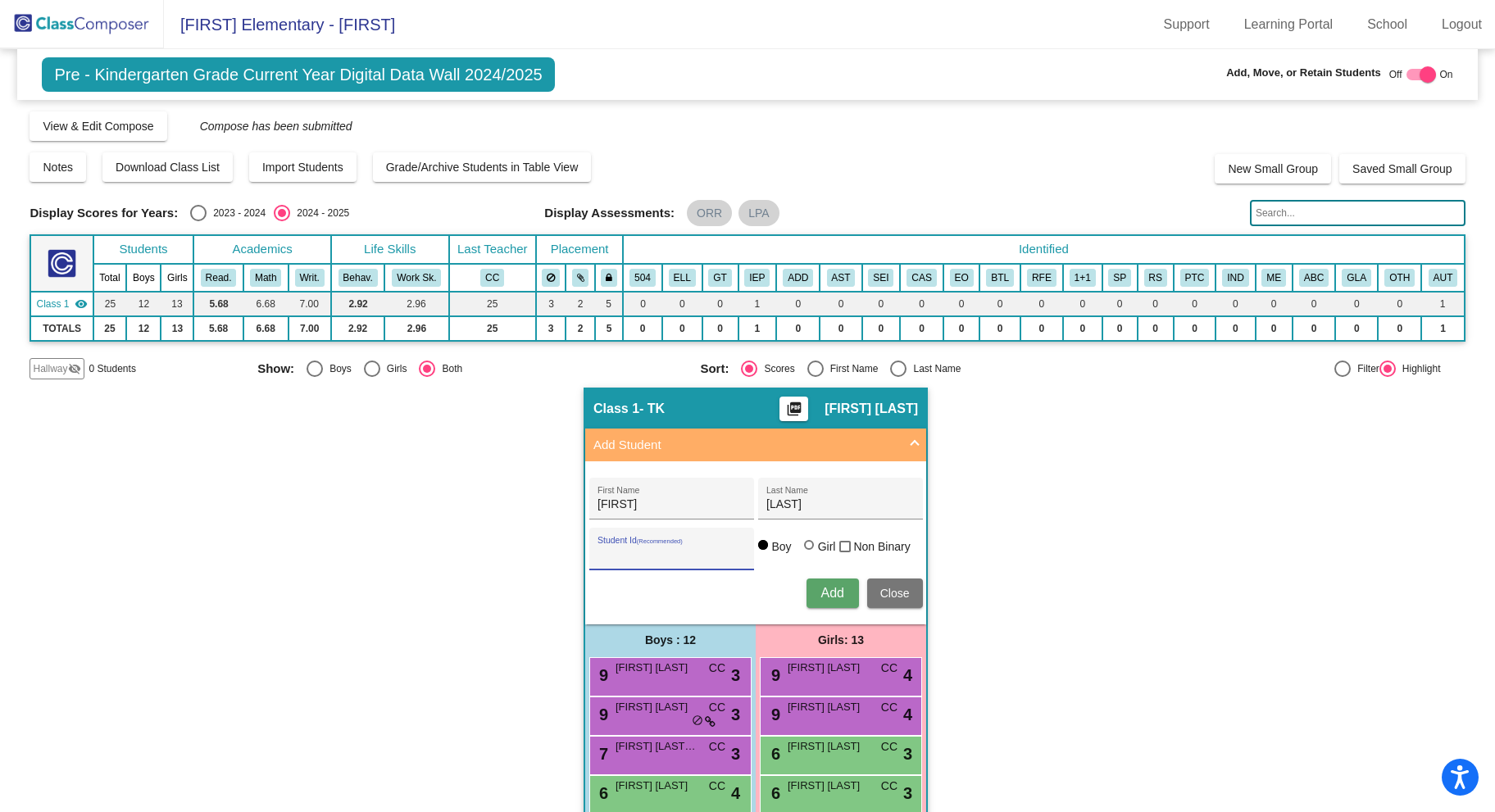 click on "Student Id  (Recommended)" at bounding box center (671, 555) 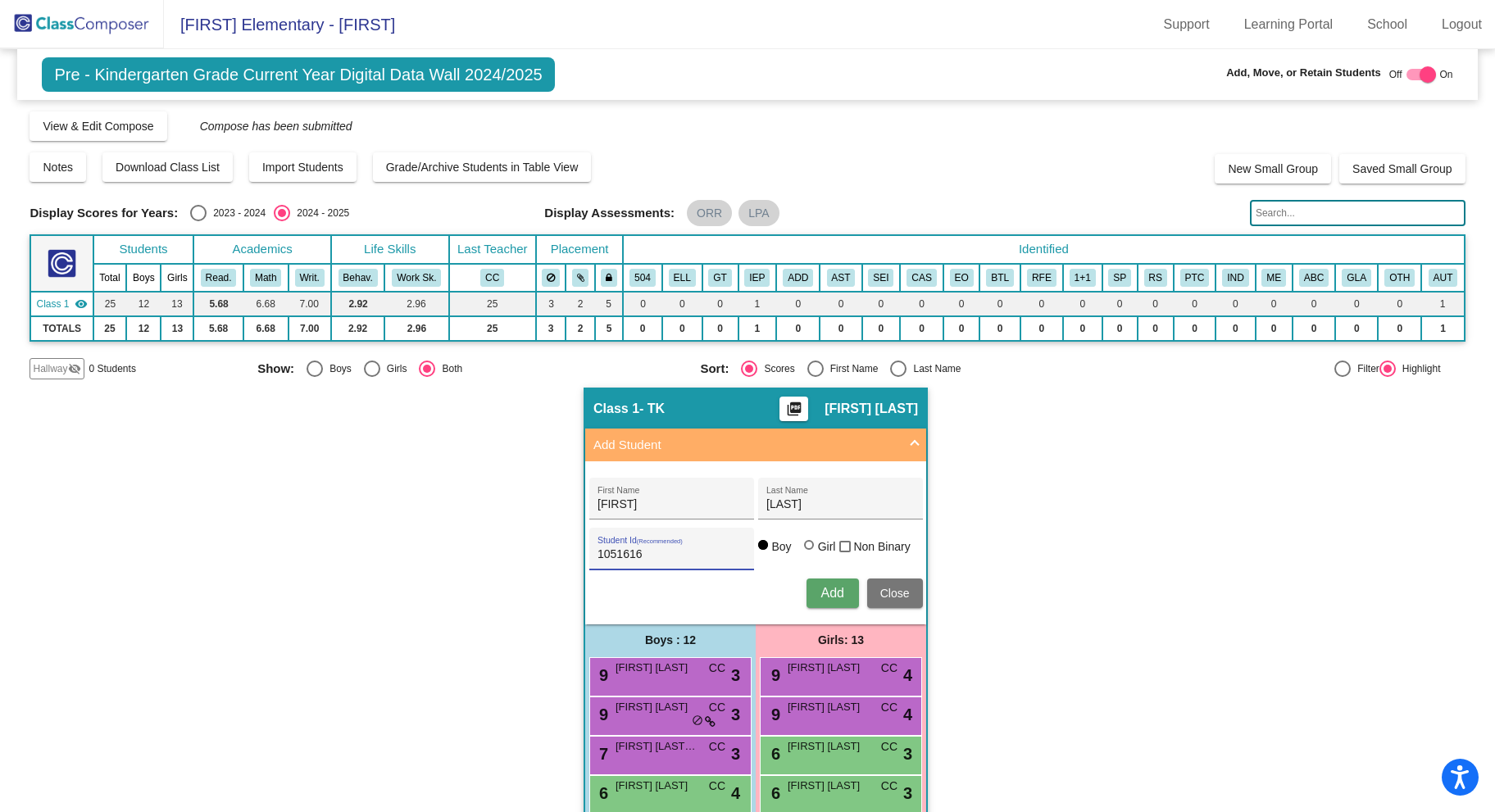 type on "1051616" 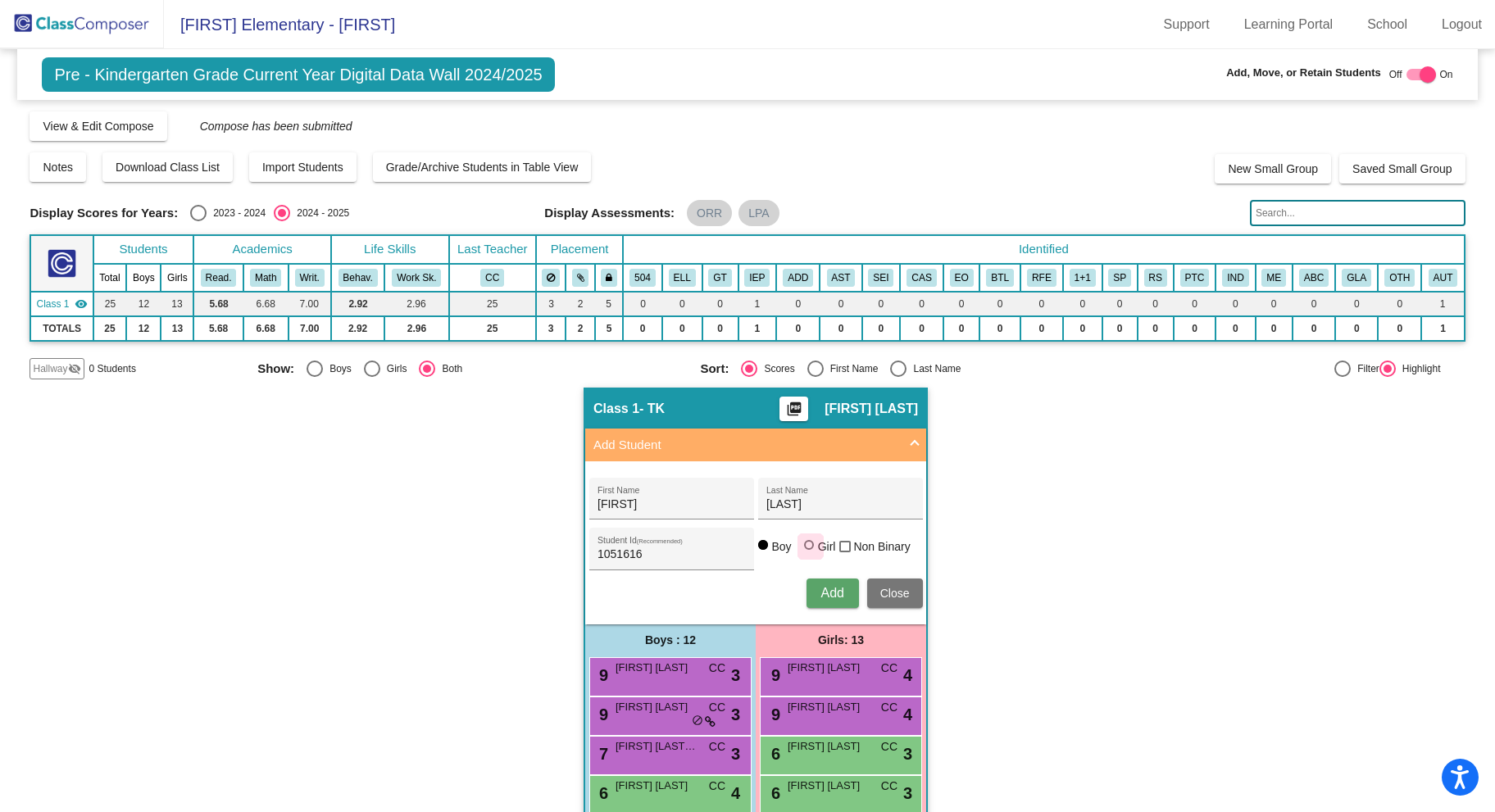 click at bounding box center [809, 545] 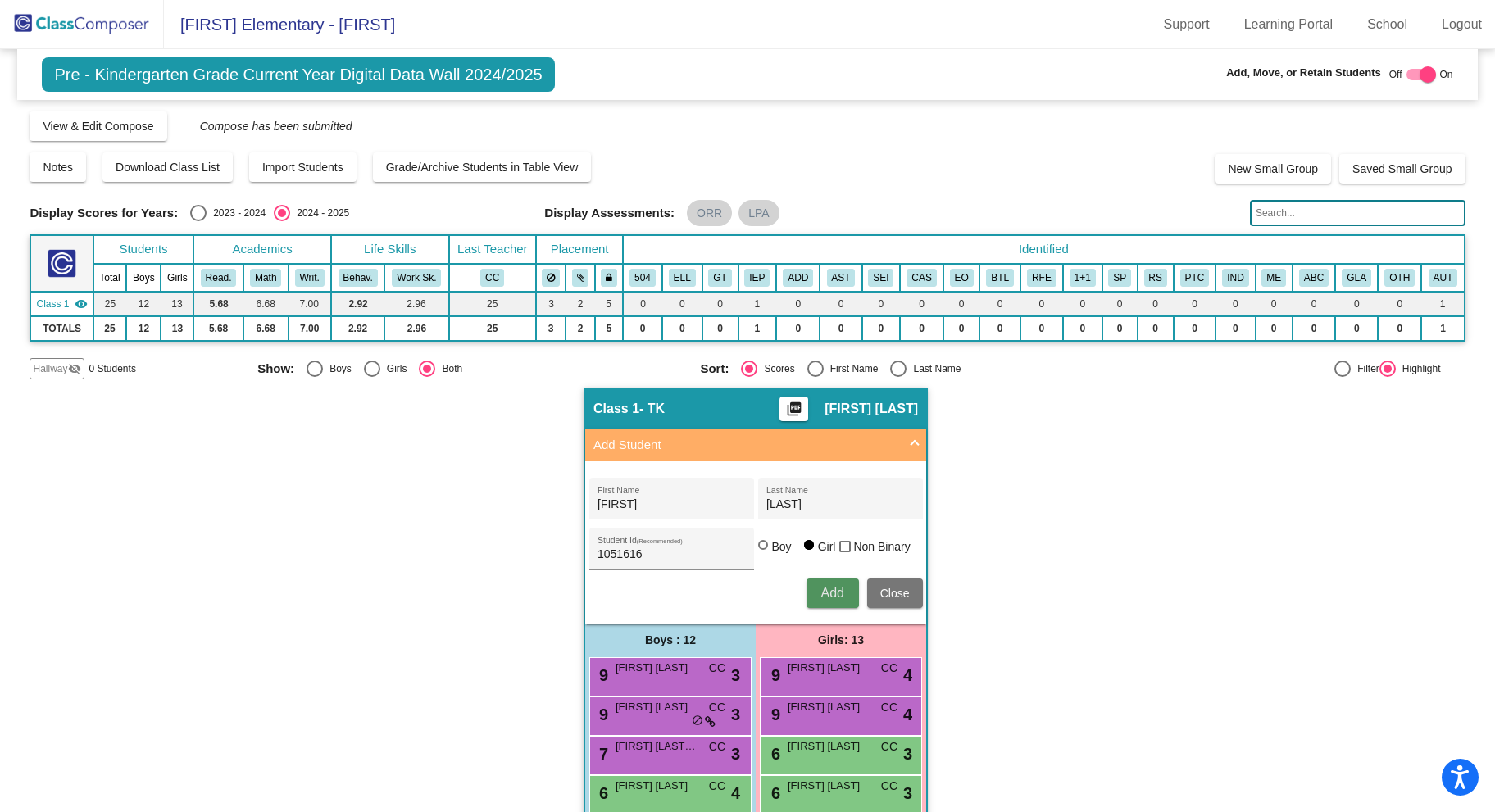 click on "Add" at bounding box center (832, 592) 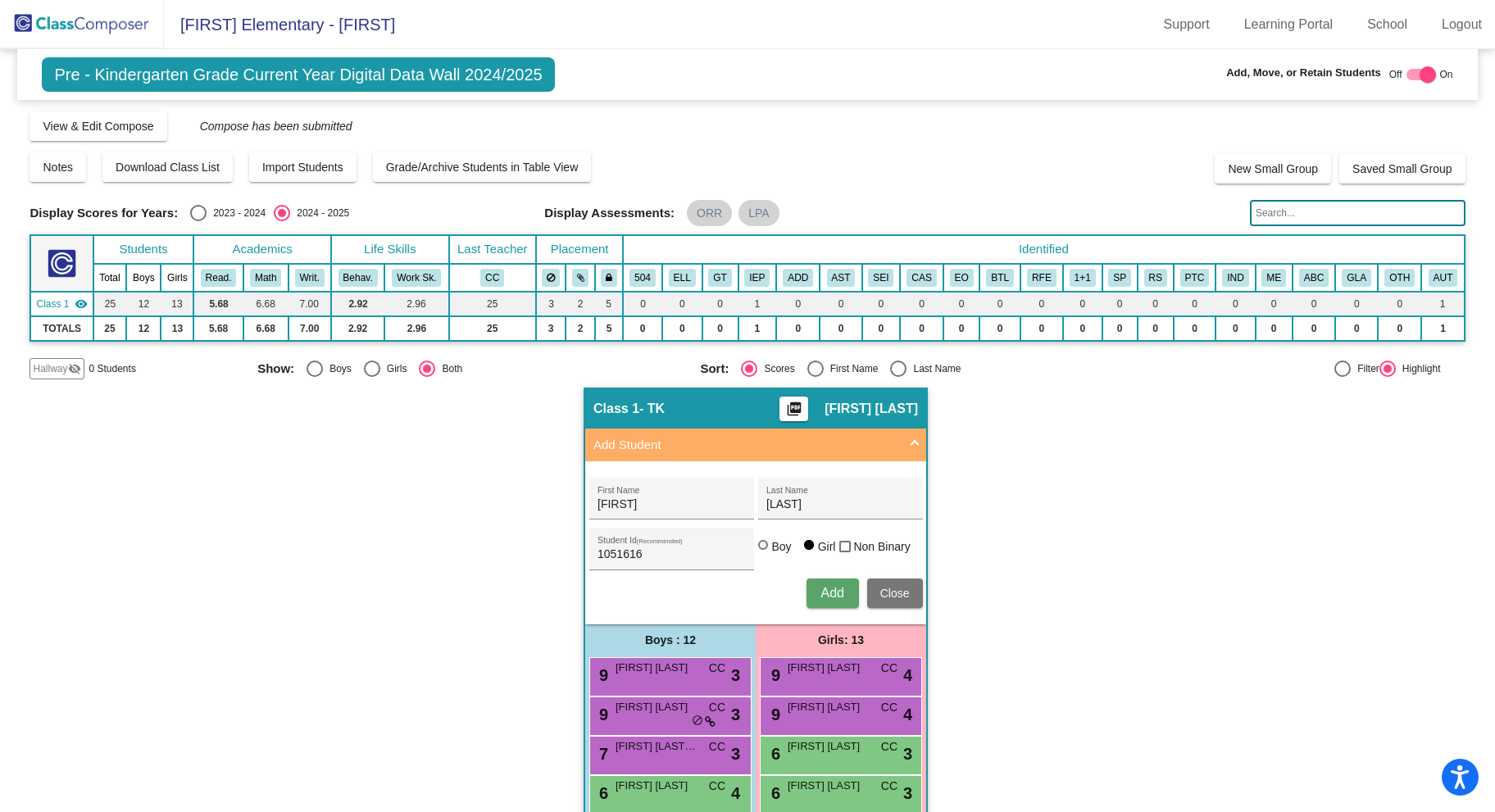 type 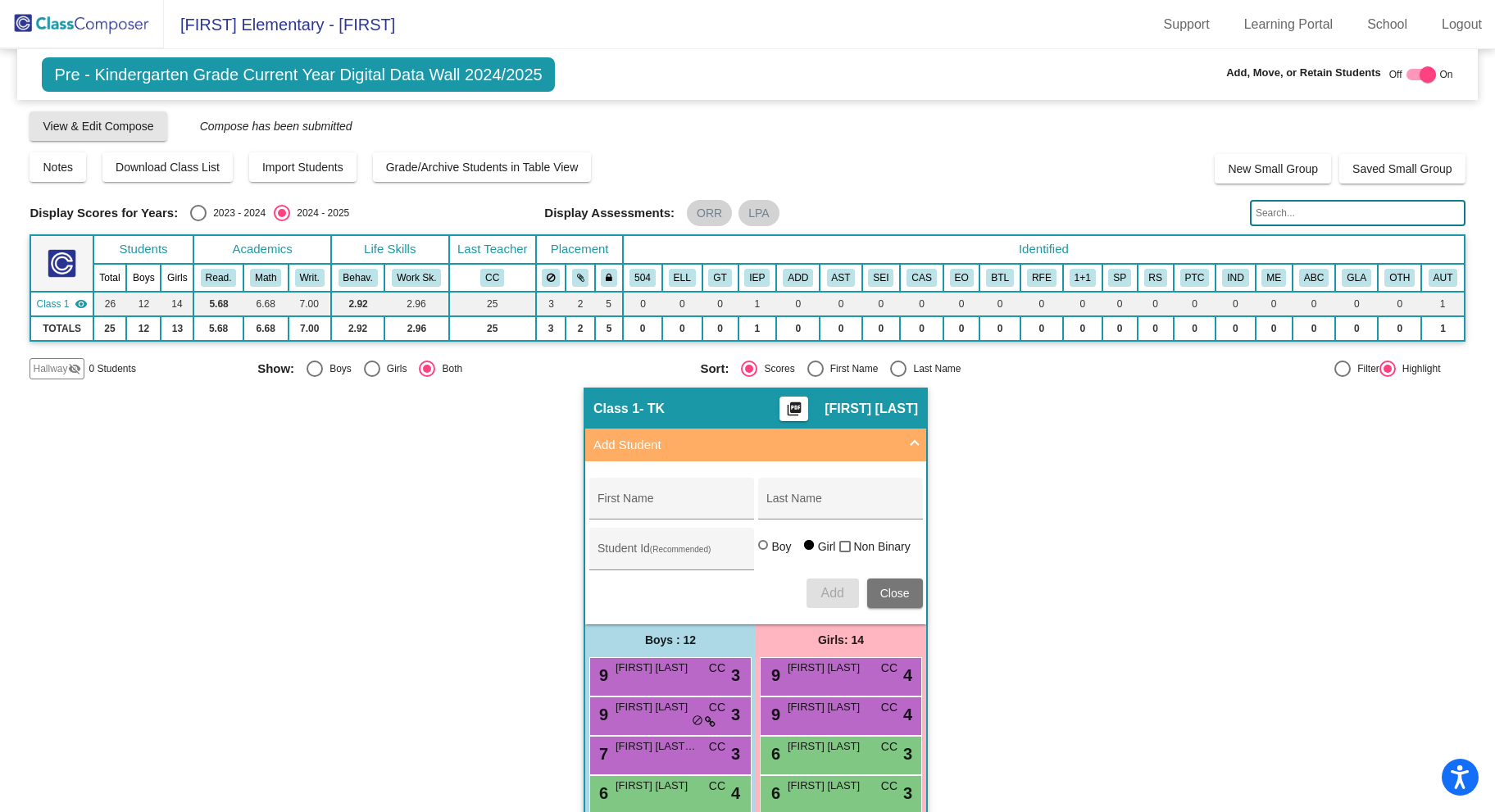 click on "View & Edit Compose" 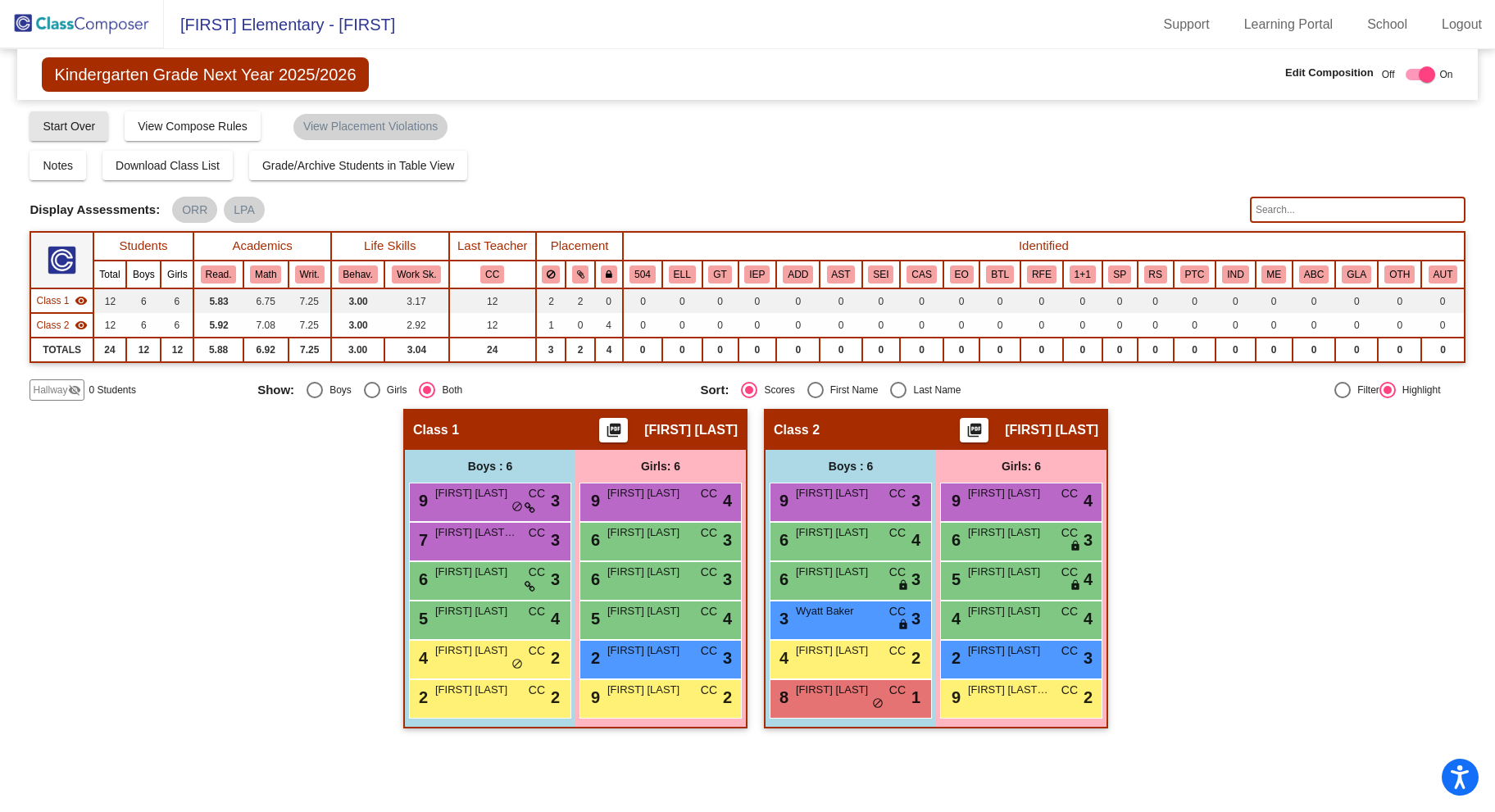 click on "Start Over" 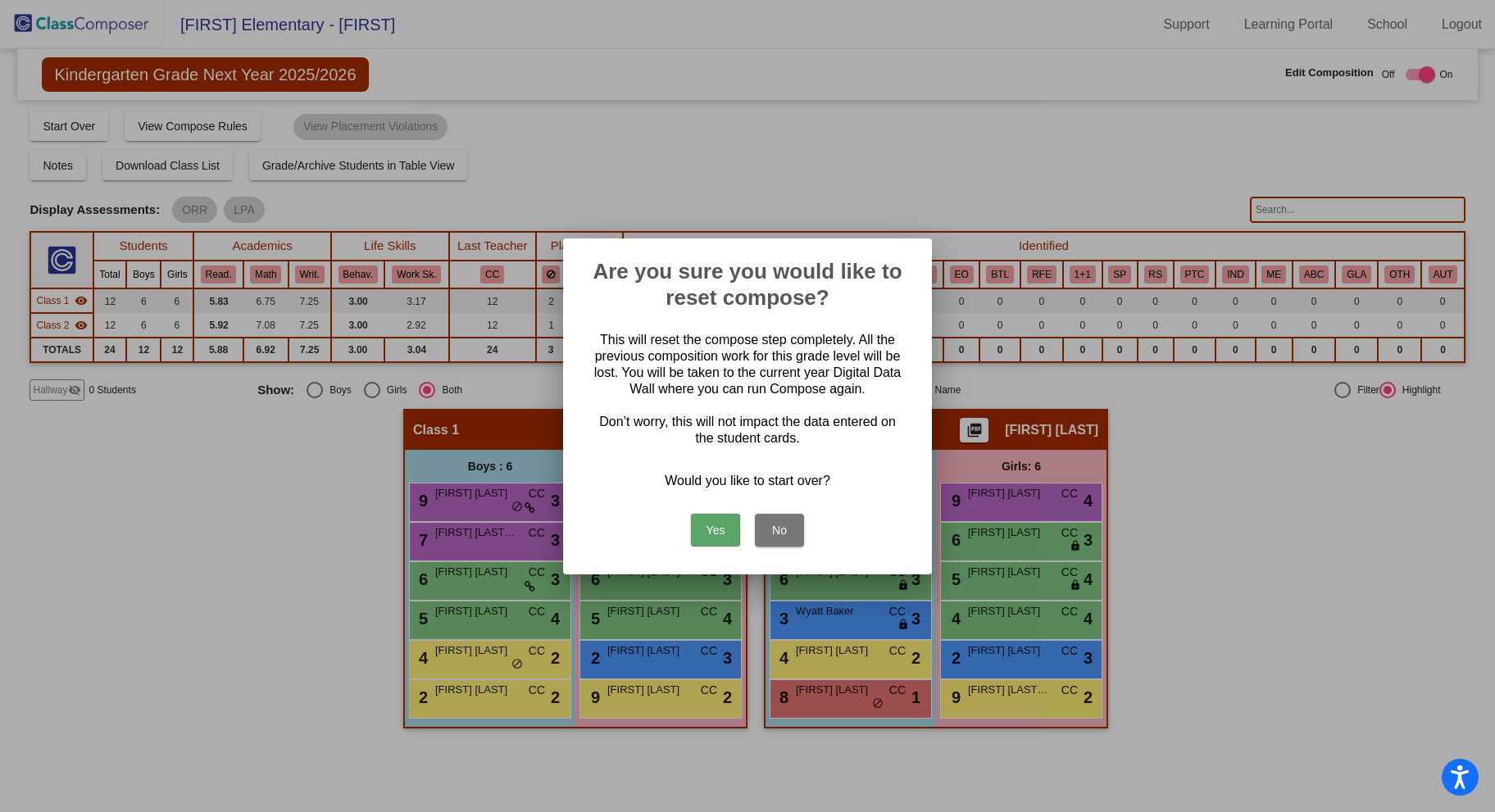 click on "Yes" at bounding box center (716, 530) 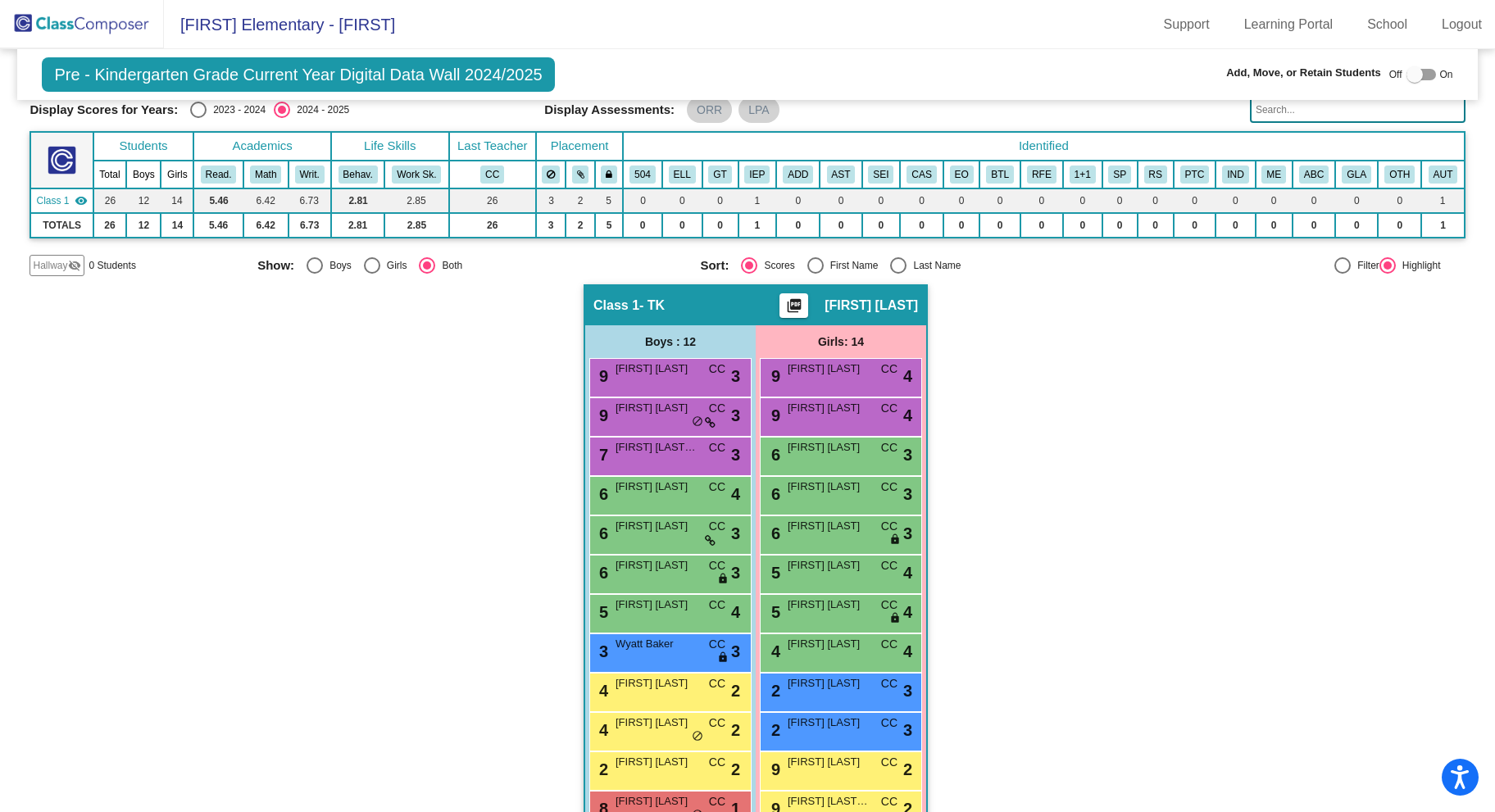 scroll, scrollTop: 0, scrollLeft: 0, axis: both 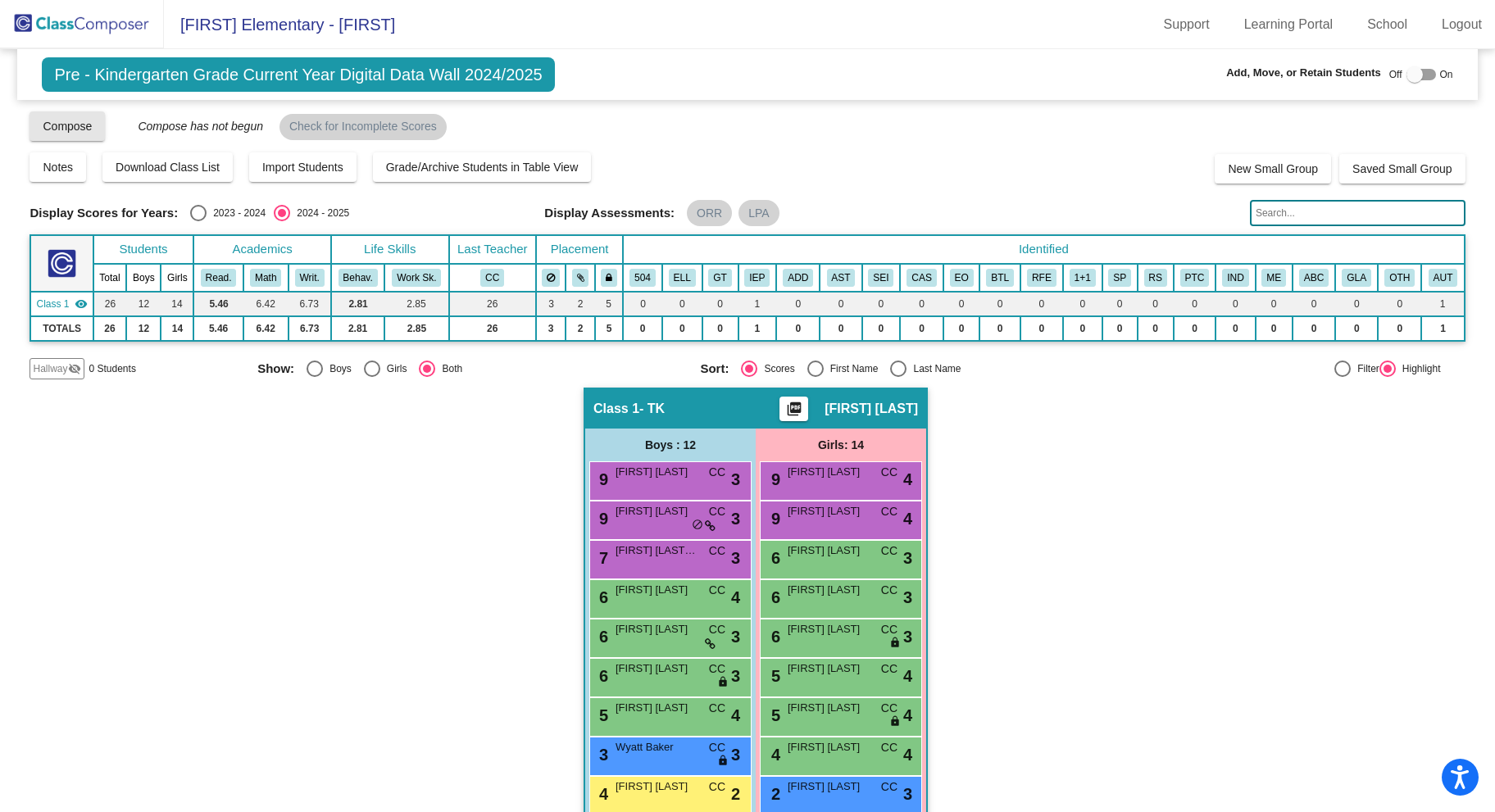 click on "Compose" 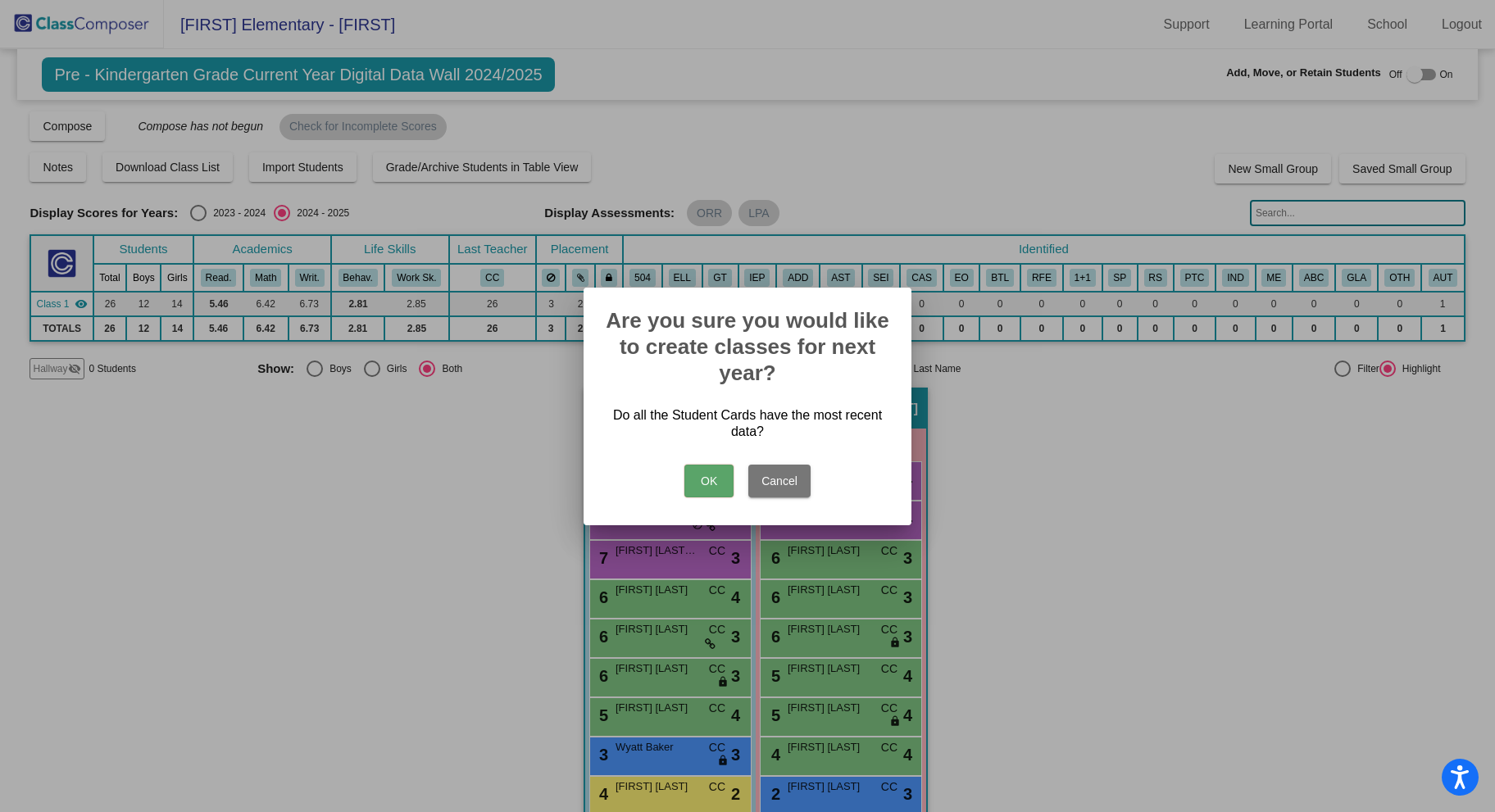 click on "OK" at bounding box center (709, 481) 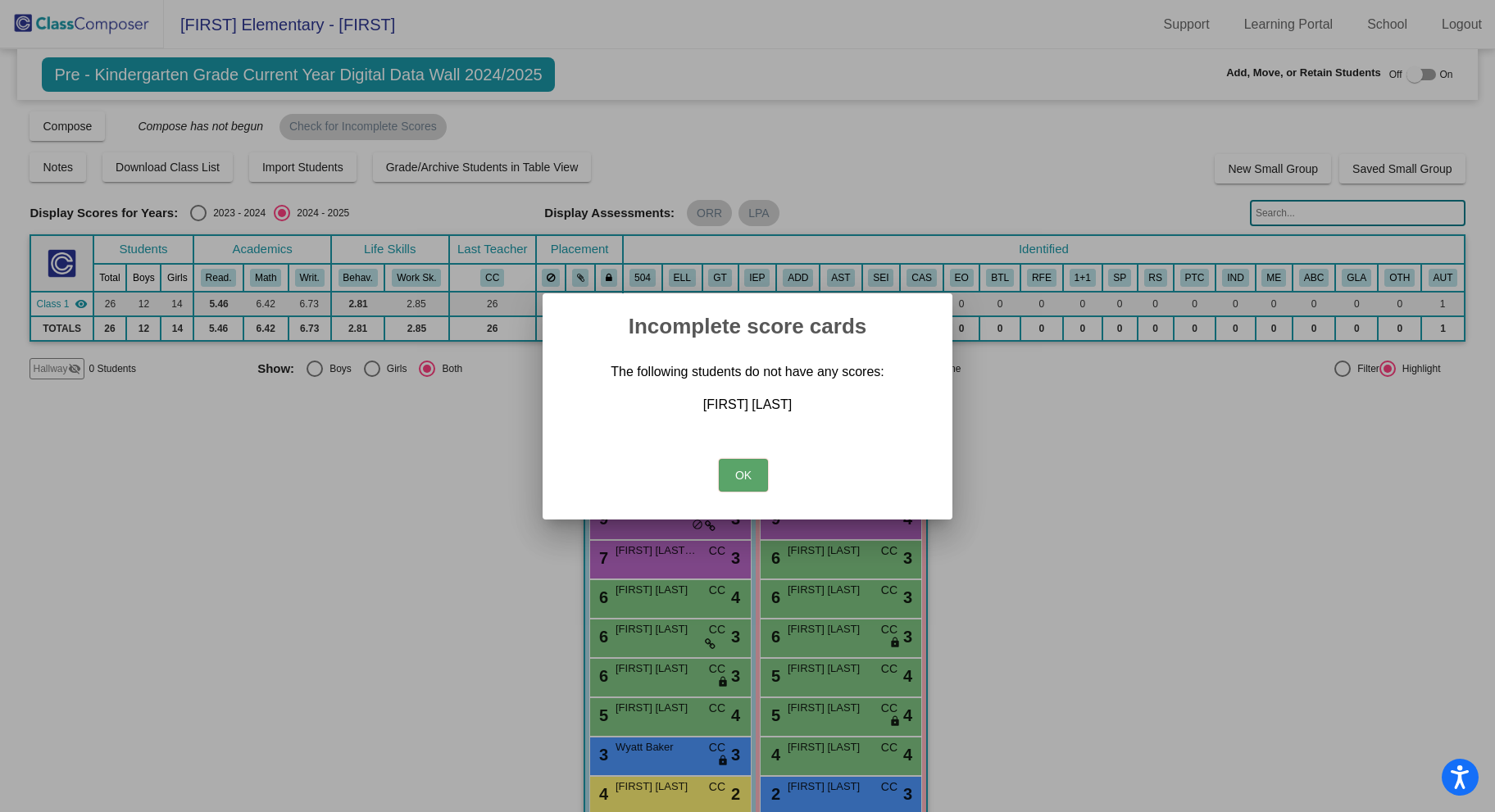 click on "OK" at bounding box center [743, 475] 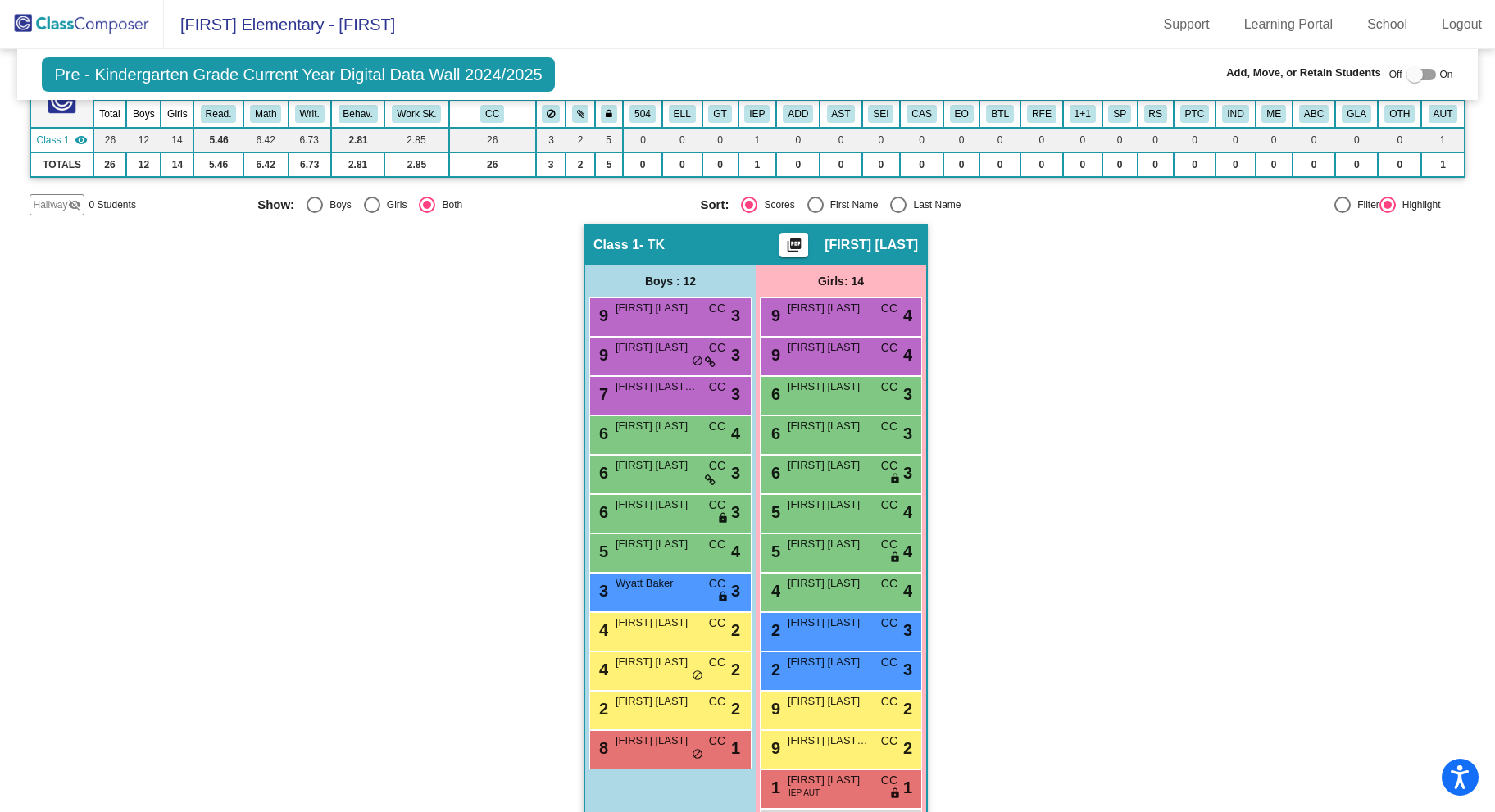 scroll, scrollTop: 225, scrollLeft: 0, axis: vertical 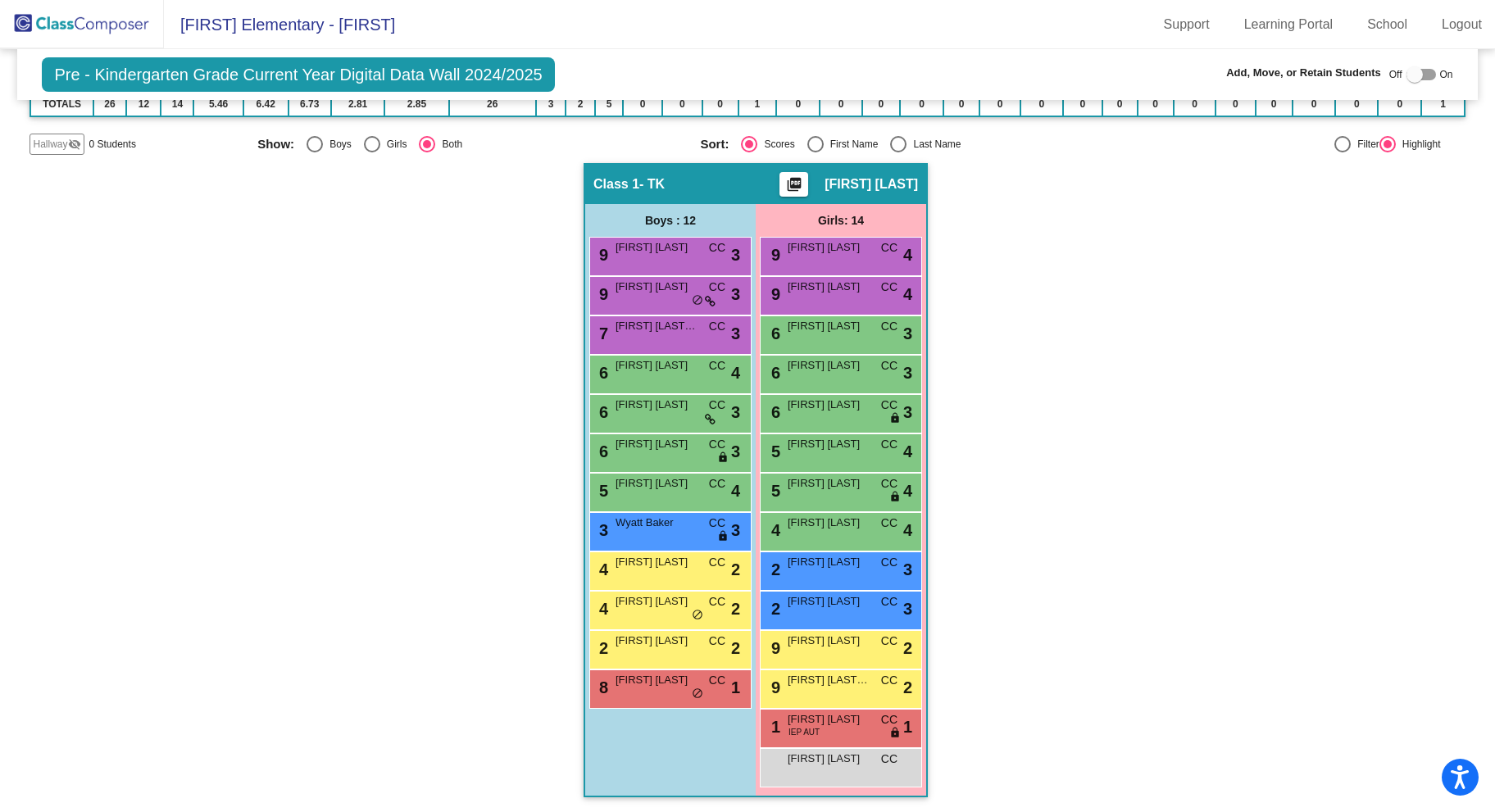 click on "Camila Aguilar CC lock do_not_disturb_alt" at bounding box center (840, 765) 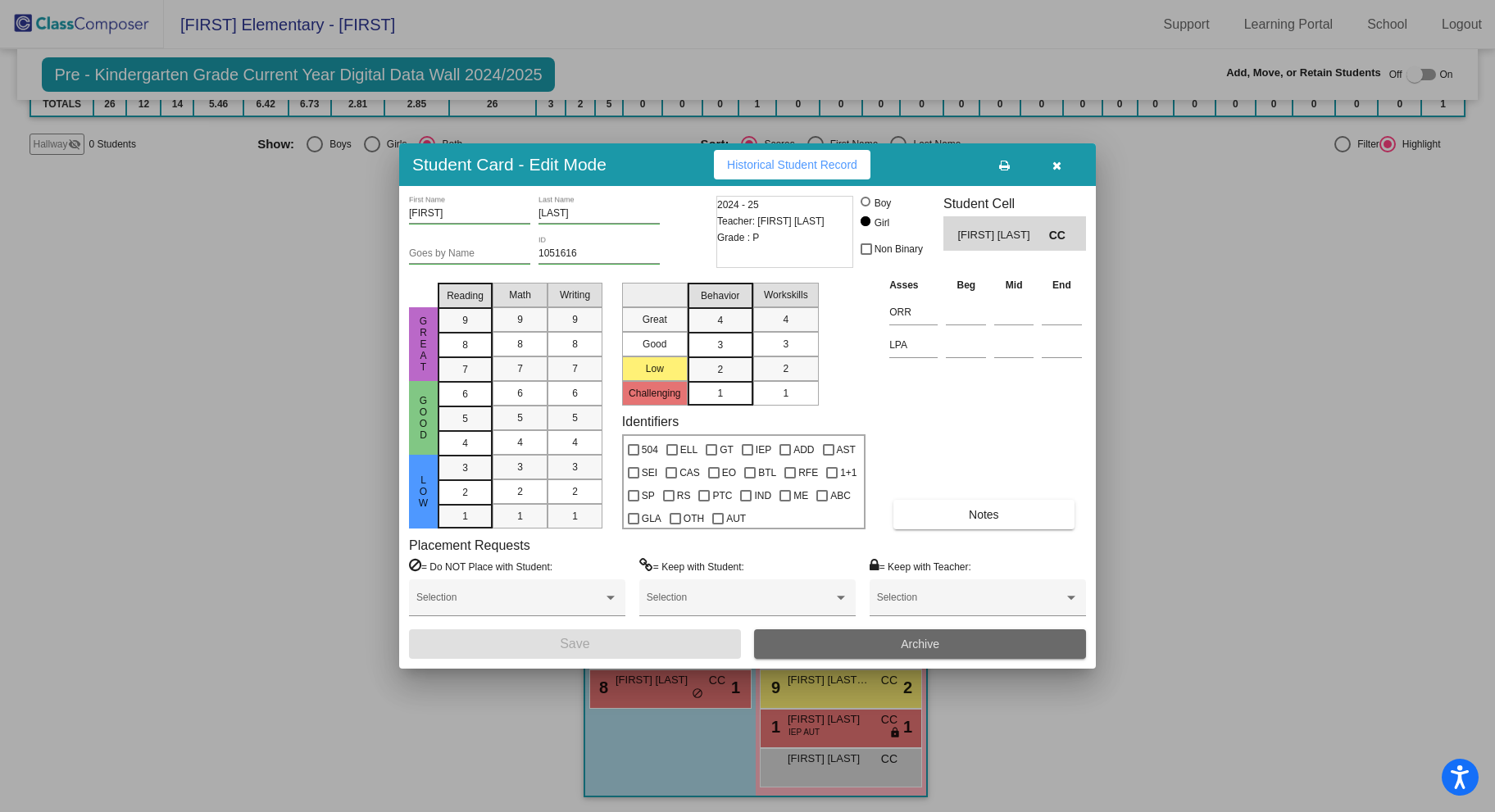 click on "Archive" at bounding box center [920, 644] 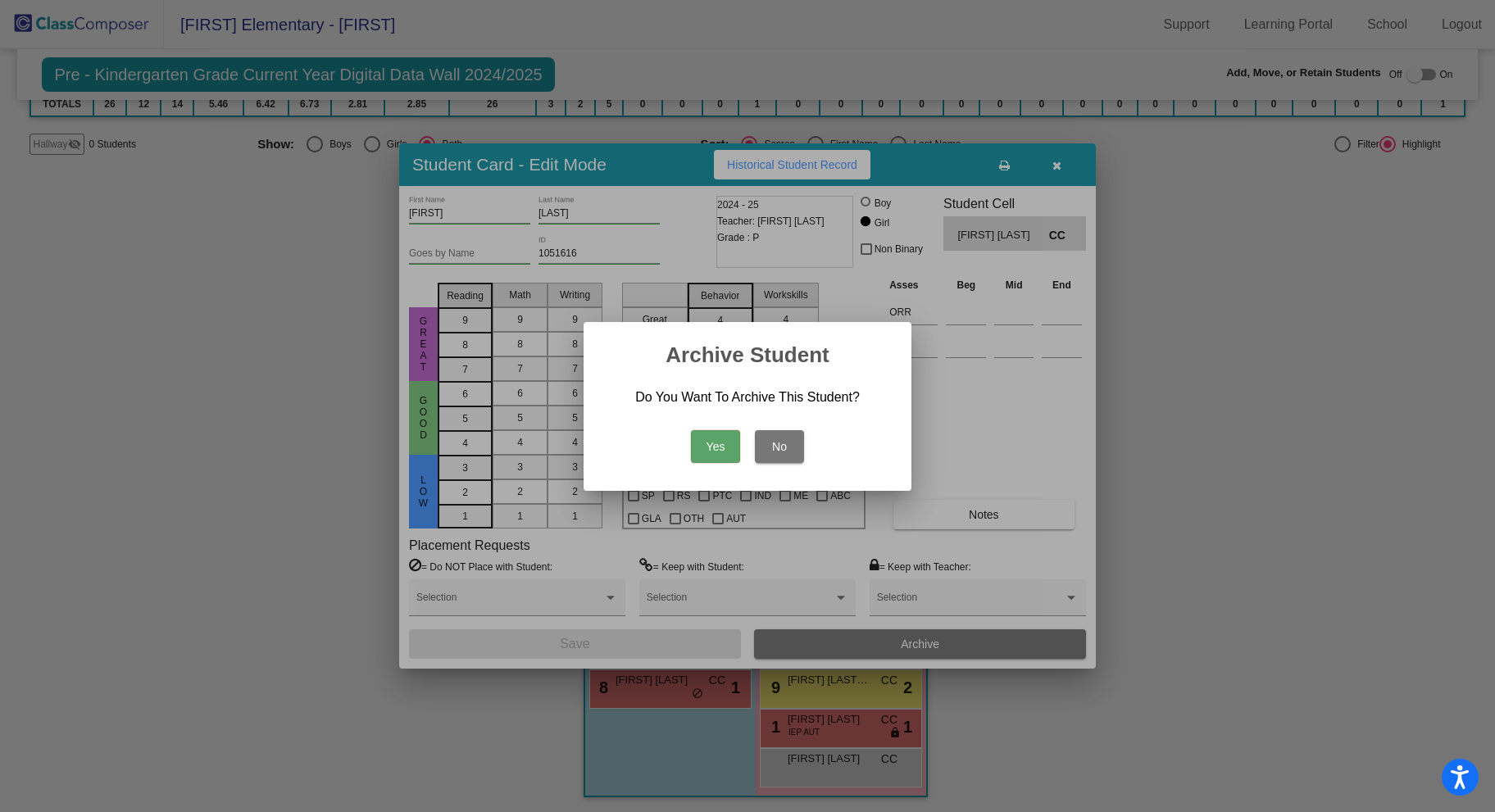click on "Yes" at bounding box center (716, 447) 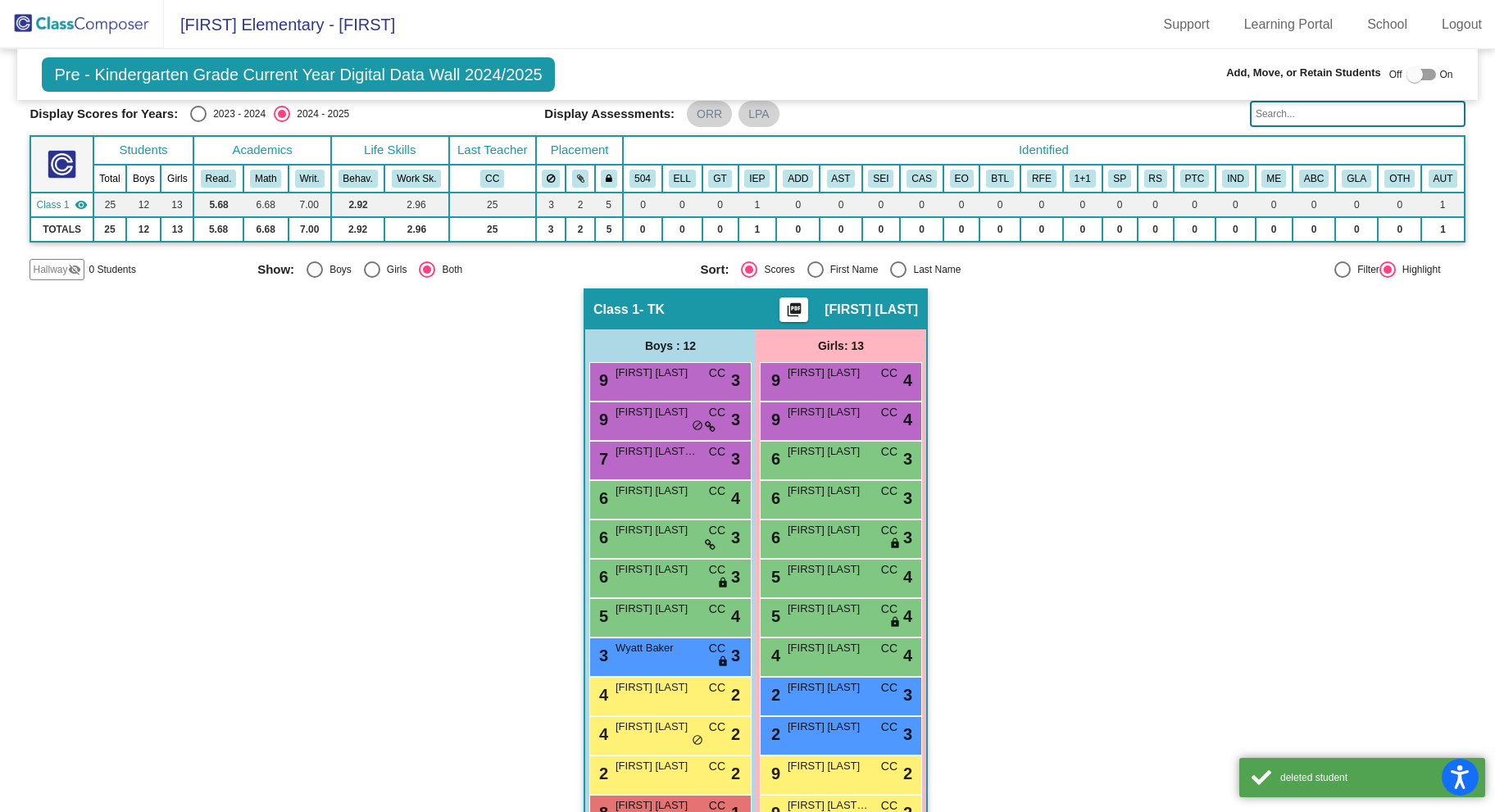 scroll, scrollTop: 98, scrollLeft: 0, axis: vertical 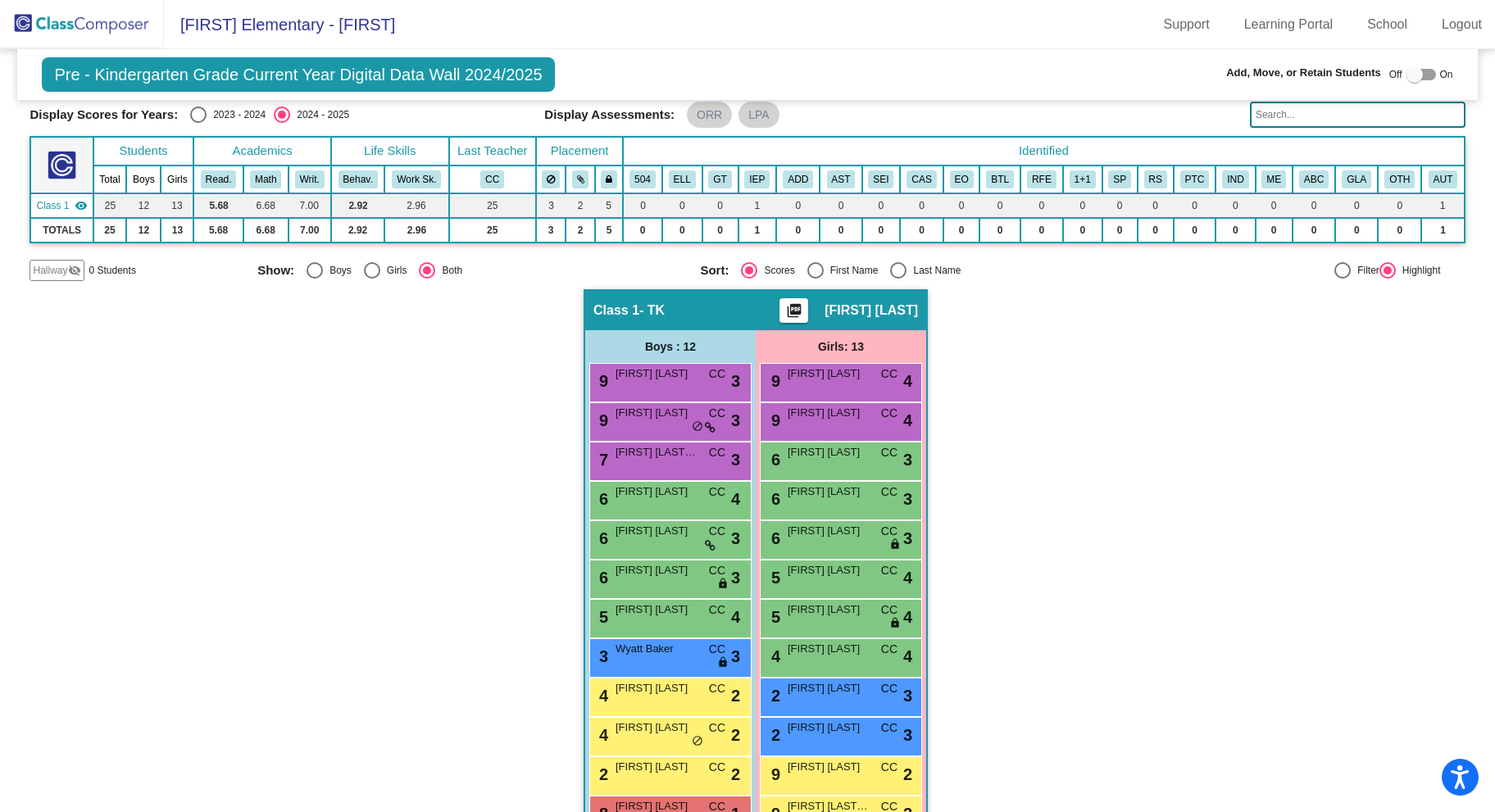 click on "Hallway   - Hallway Class  picture_as_pdf  Add Student  First Name Last Name Student Id  (Recommended)   Boy   Girl   Non Binary Add Close  Boys : 0    No Students   Girls: 0   No Students   Class 1   - TK  picture_as_pdf Christi Chahal  Add Student  First Name Last Name Student Id  (Recommended)   Boy   Girl   Non Binary Add Close  Boys : 12  9 Nicholas Castillo CC lock do_not_disturb_alt 3 9 Liam Peters CC lock do_not_disturb_alt 3 7 Jayden Alvarenga Lopez CC lock do_not_disturb_alt 3 6 Reik Garcia CC lock do_not_disturb_alt 4 6 Owen Peters CC lock do_not_disturb_alt 3 6 Samar Sohd CC lock do_not_disturb_alt 3 5 Mateo Sanchez CC lock do_not_disturb_alt 4 3 Wyatt Baker CC lock do_not_disturb_alt 3 4 Leonardo Martinez CC lock do_not_disturb_alt 2 4 Aries Ruiz CC lock do_not_disturb_alt 2 2 Zayed Alhakm CC lock do_not_disturb_alt 2 8 Kobe Pomele CC lock do_not_disturb_alt 1 Girls: 13 9 Noemi Ramirez CC lock do_not_disturb_alt 4 9 Elliana Zigala CC lock do_not_disturb_alt 4 6 Mia Gonzales CC lock 3 6 CC 3" 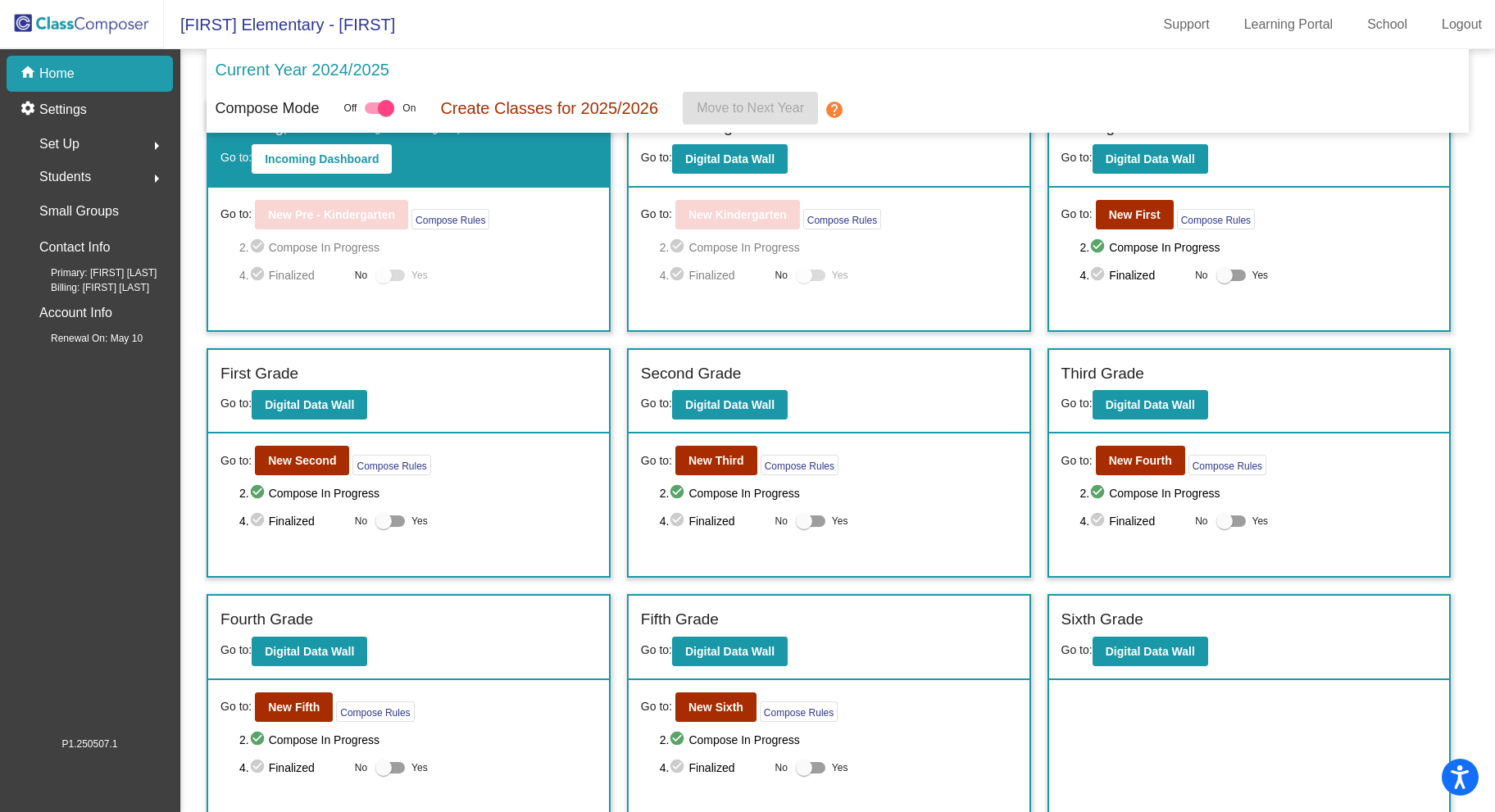 scroll, scrollTop: 50, scrollLeft: 0, axis: vertical 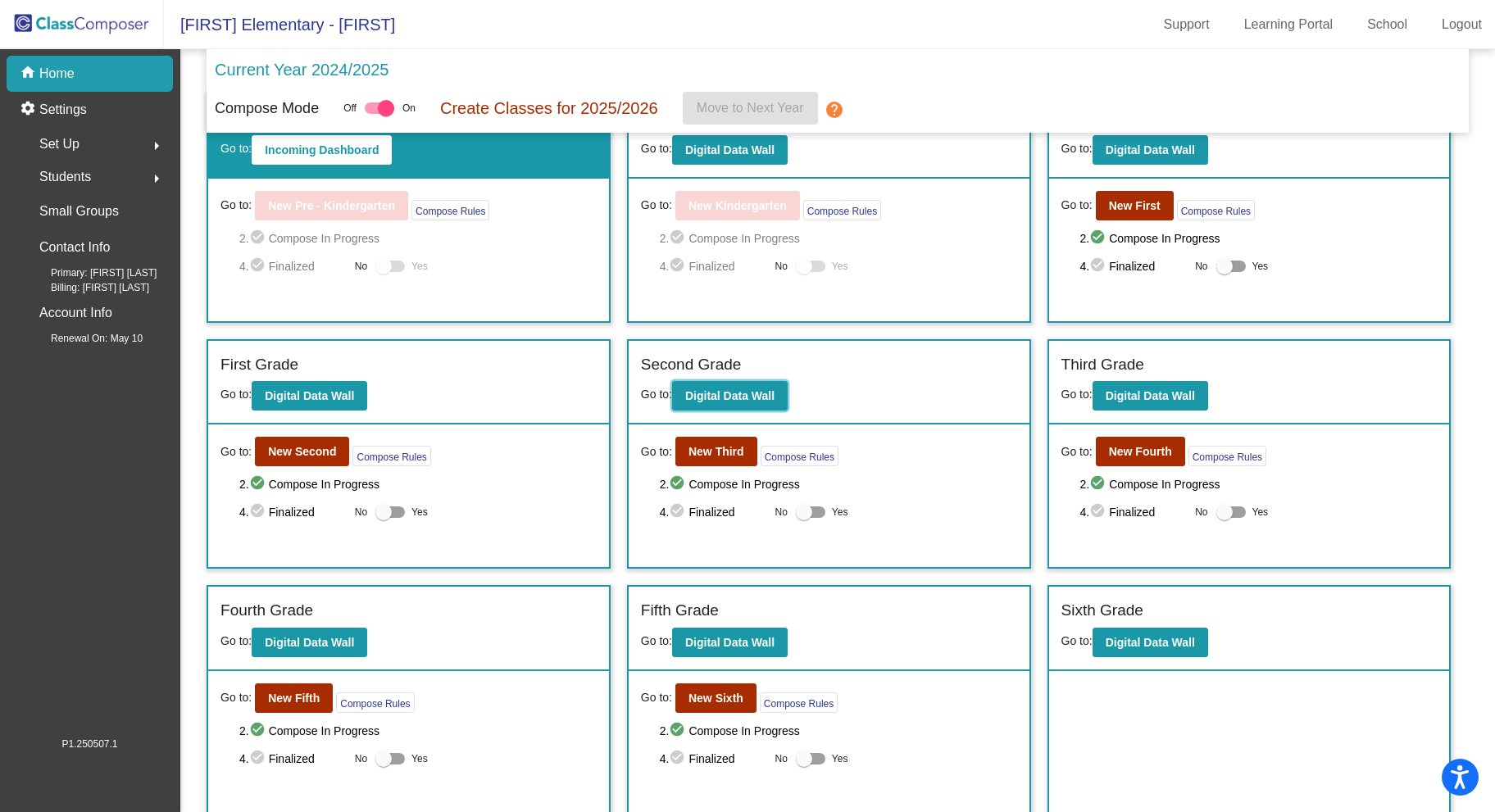 click on "Digital Data Wall" 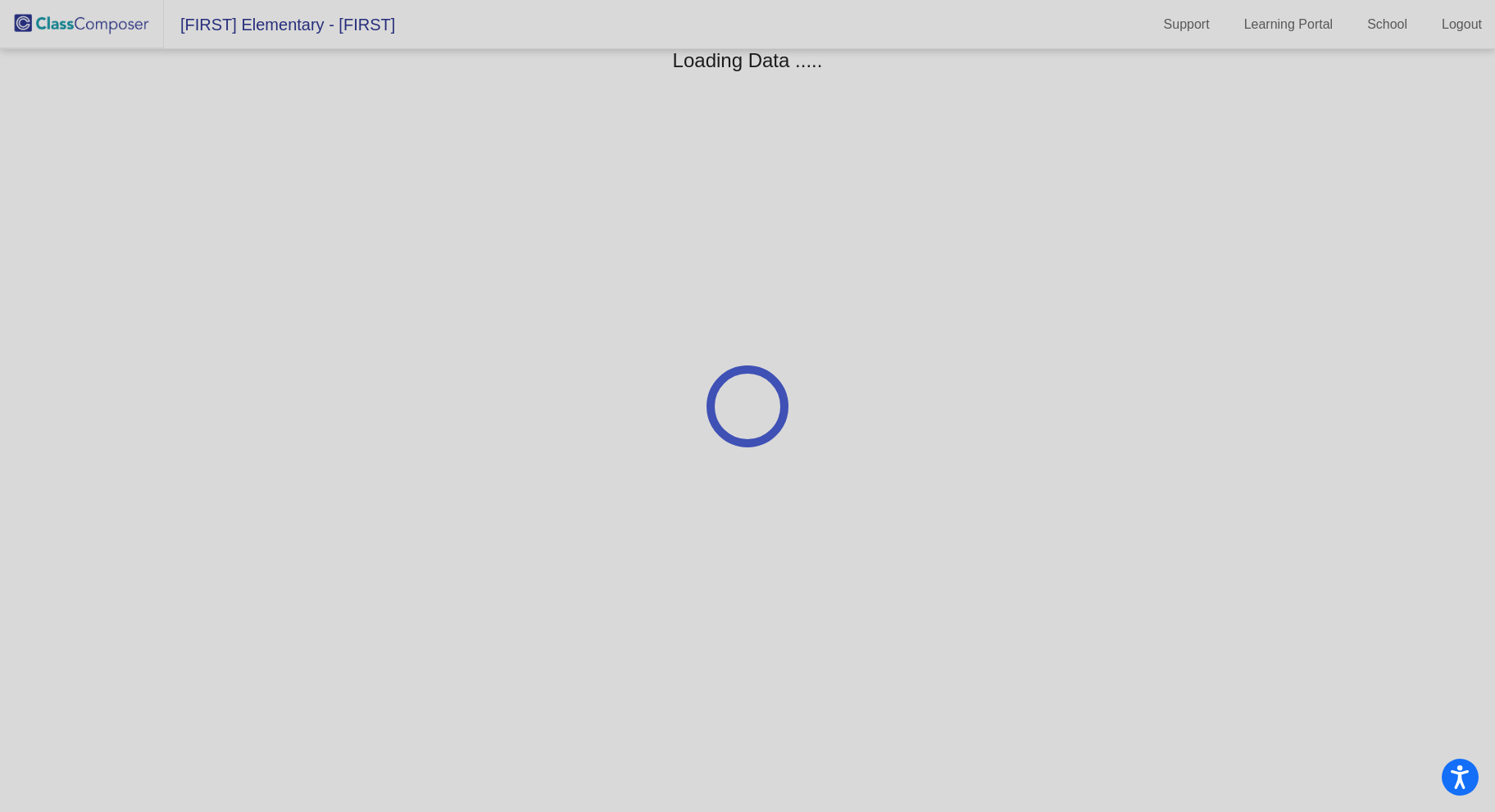 scroll, scrollTop: 0, scrollLeft: 0, axis: both 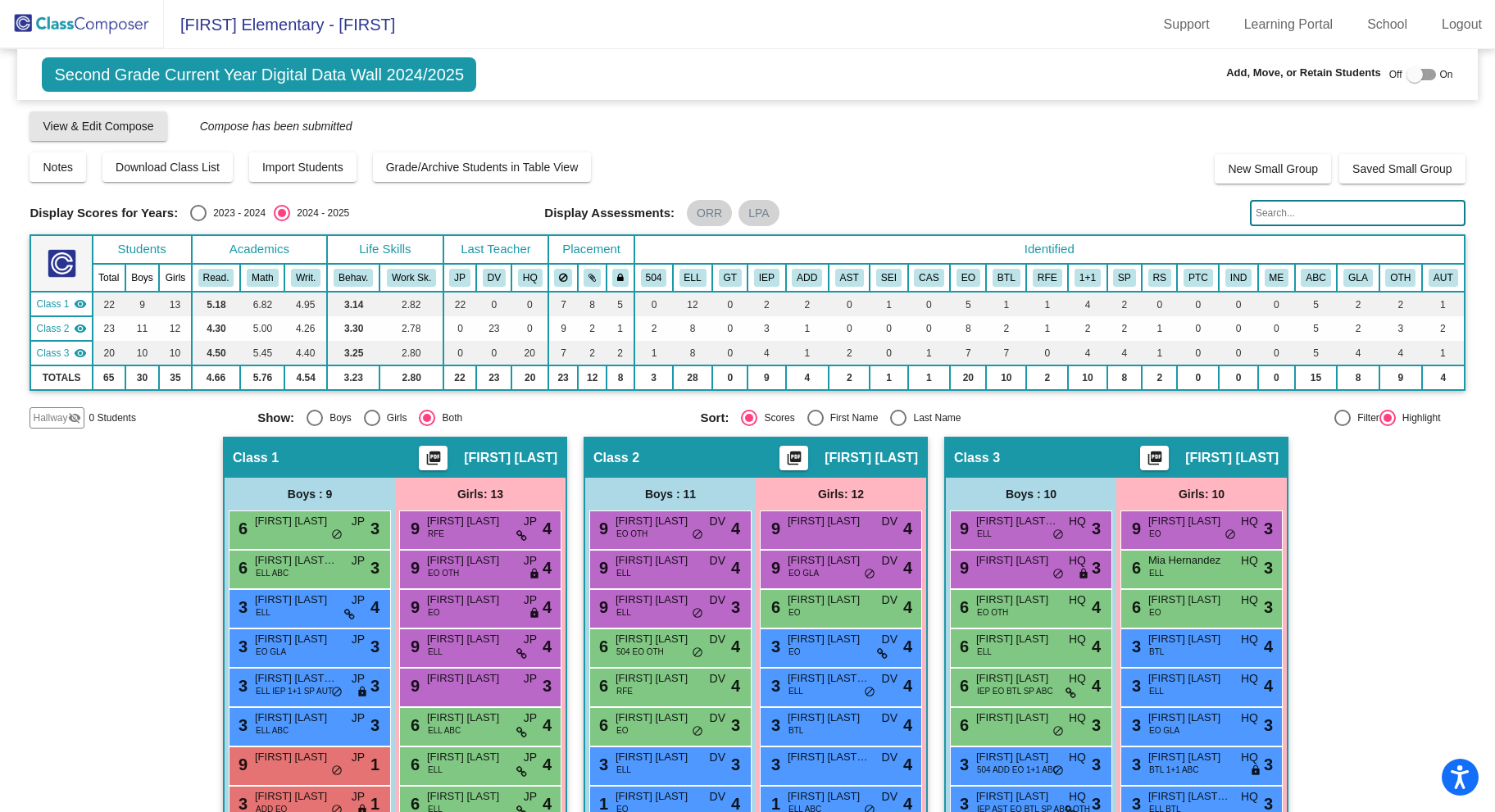 click on "View & Edit Compose" 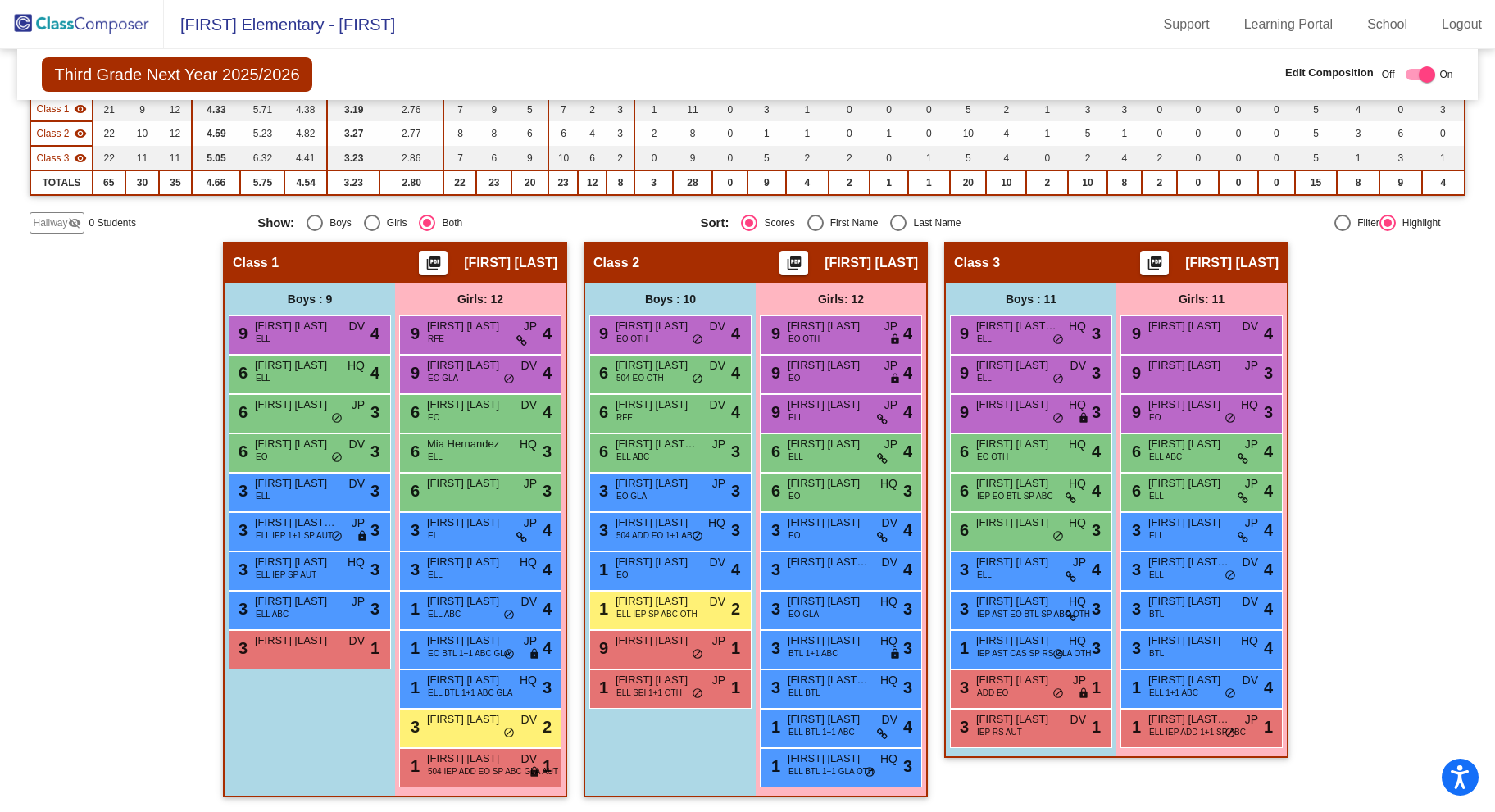 scroll, scrollTop: 192, scrollLeft: 0, axis: vertical 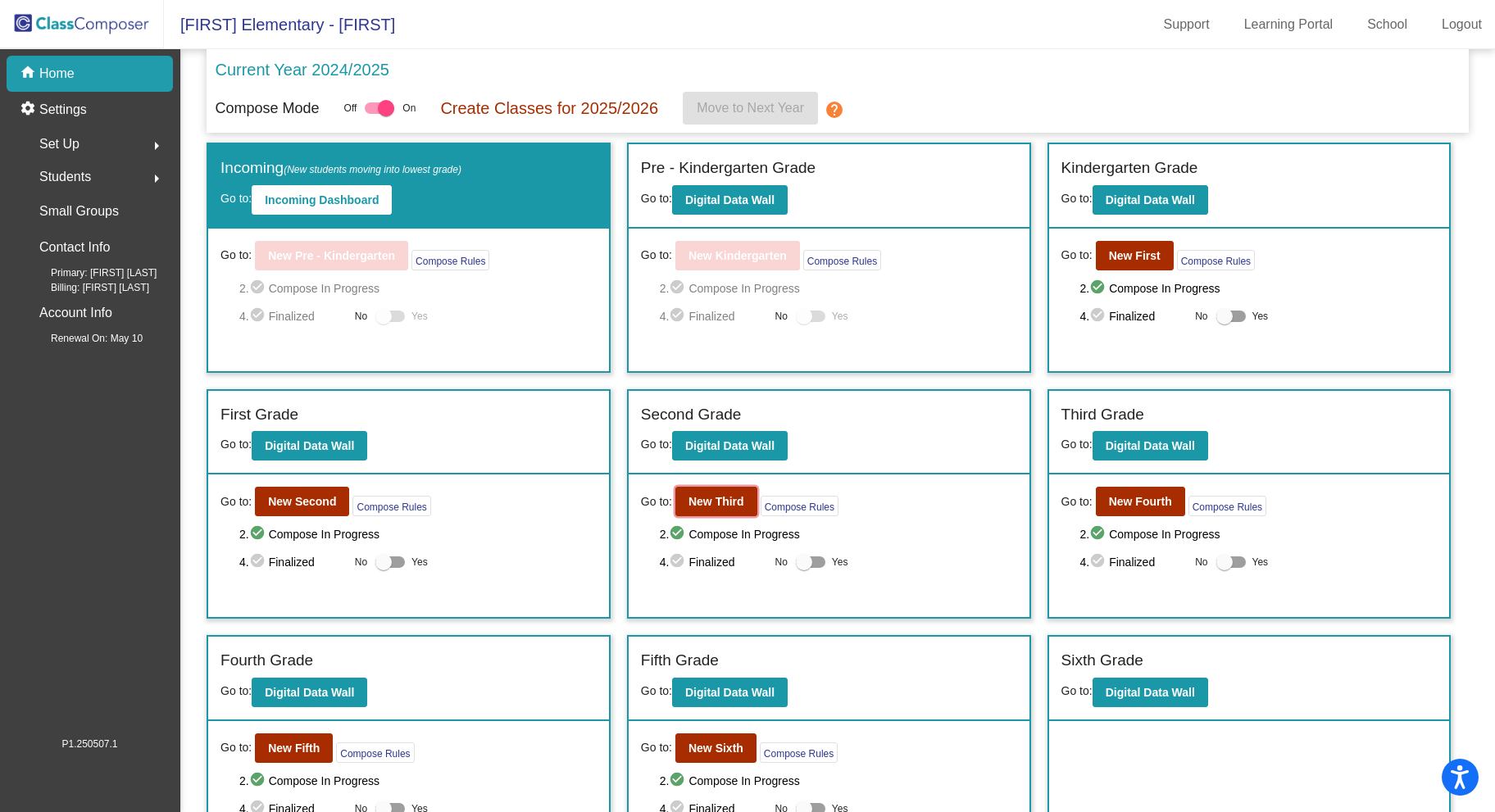 click on "New Third" 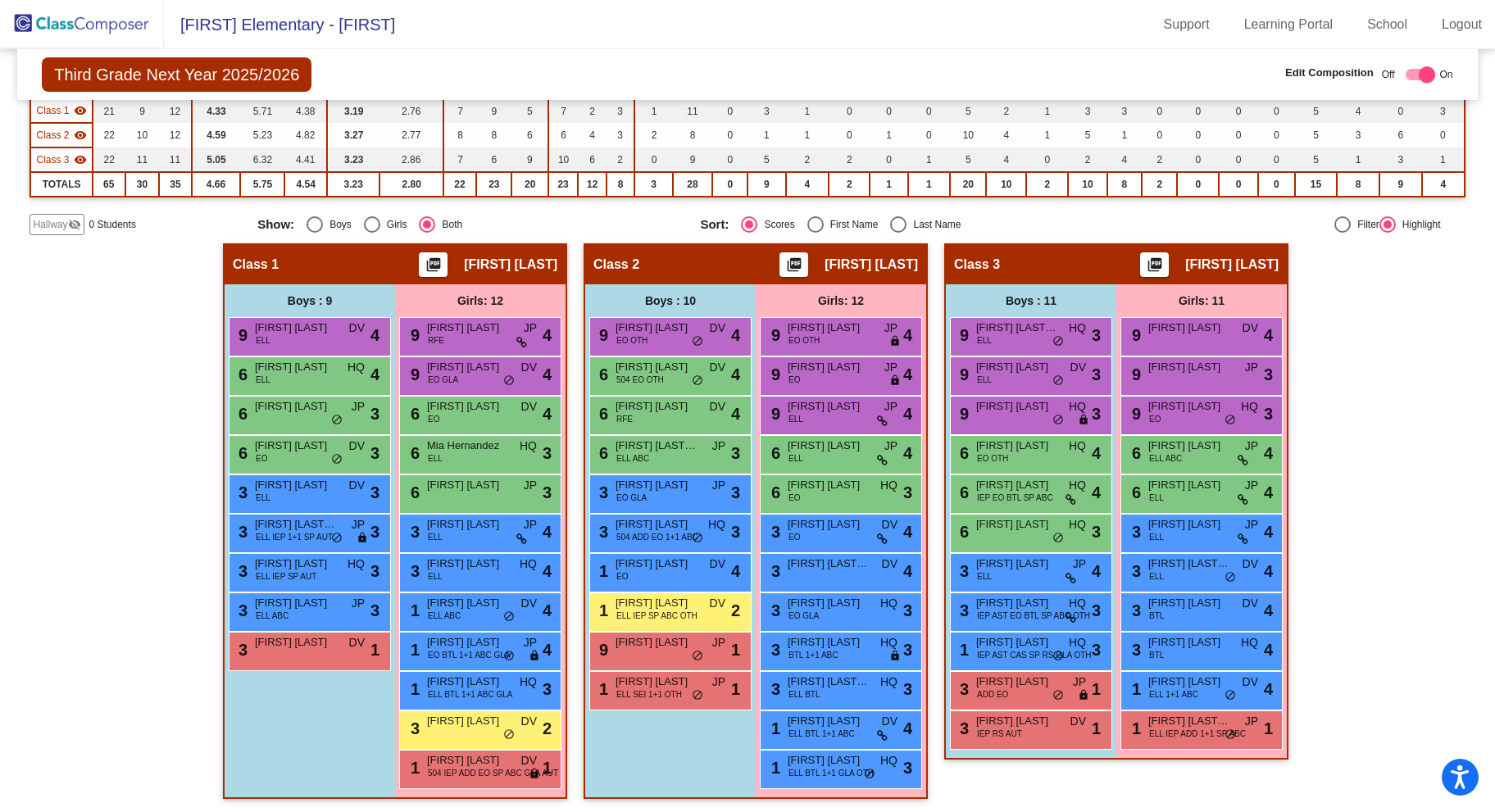 scroll, scrollTop: 192, scrollLeft: 0, axis: vertical 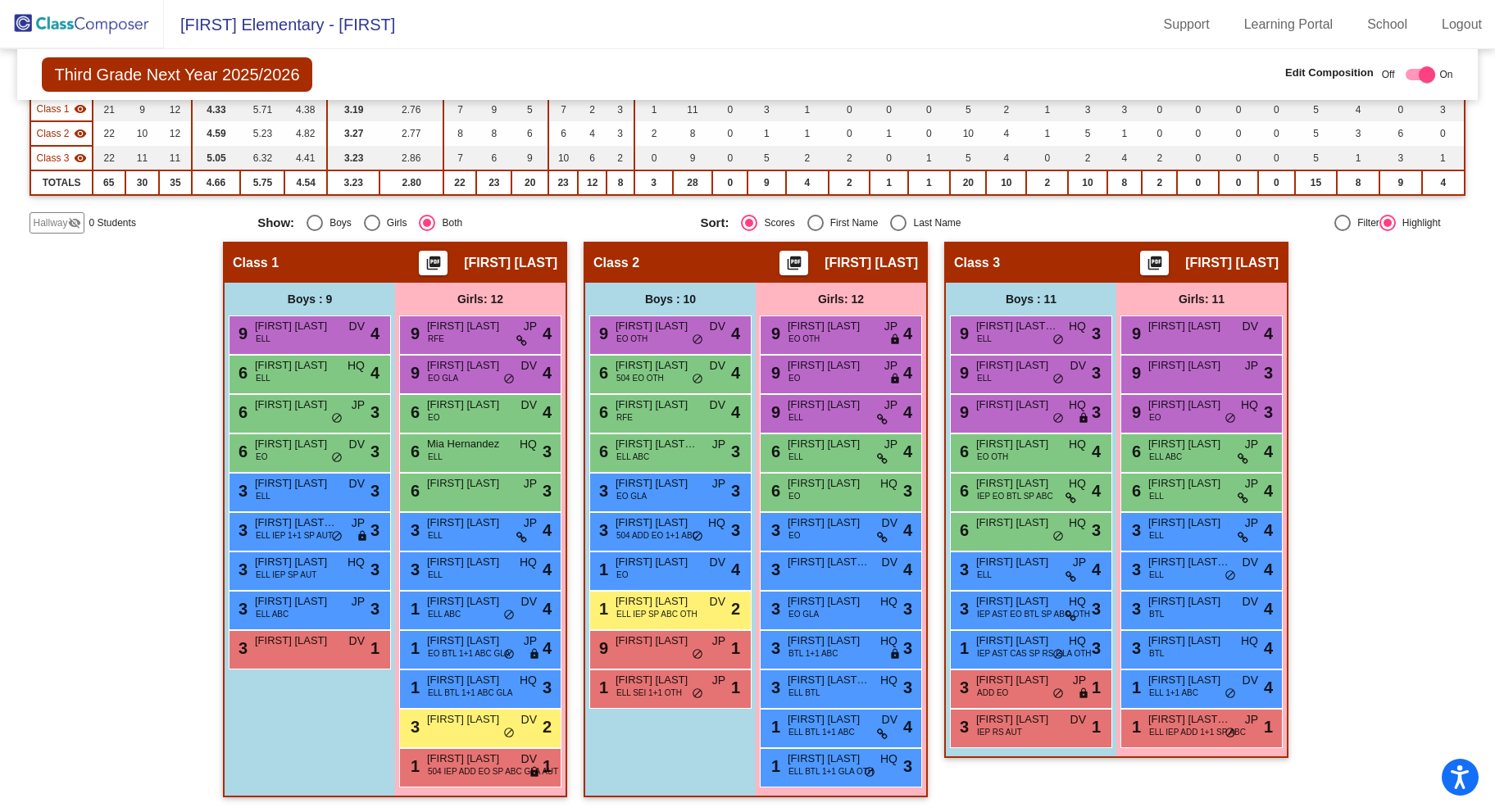 click on "ELL SEI 1+1 OTH" at bounding box center [649, 692] 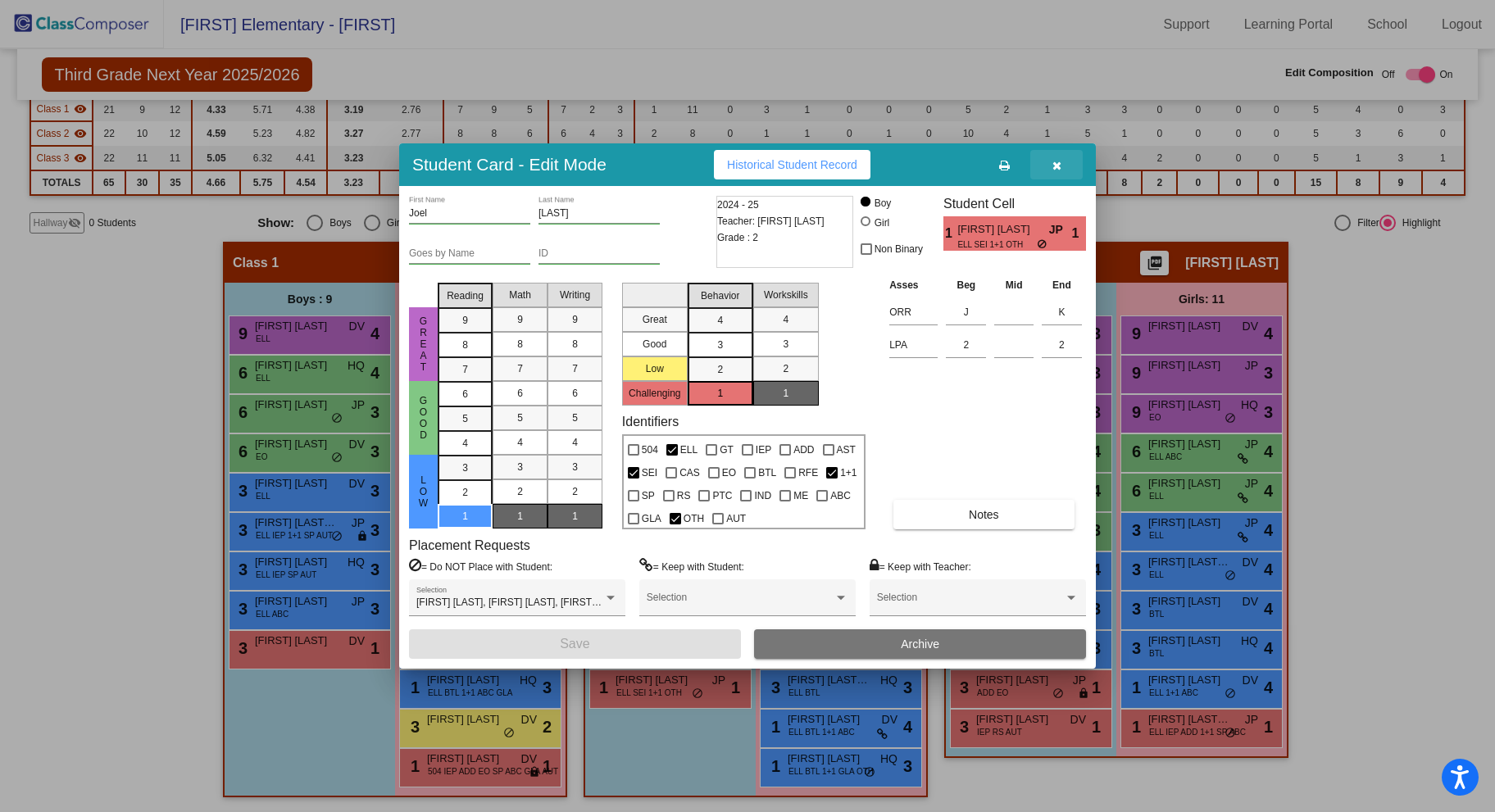 click at bounding box center [1056, 166] 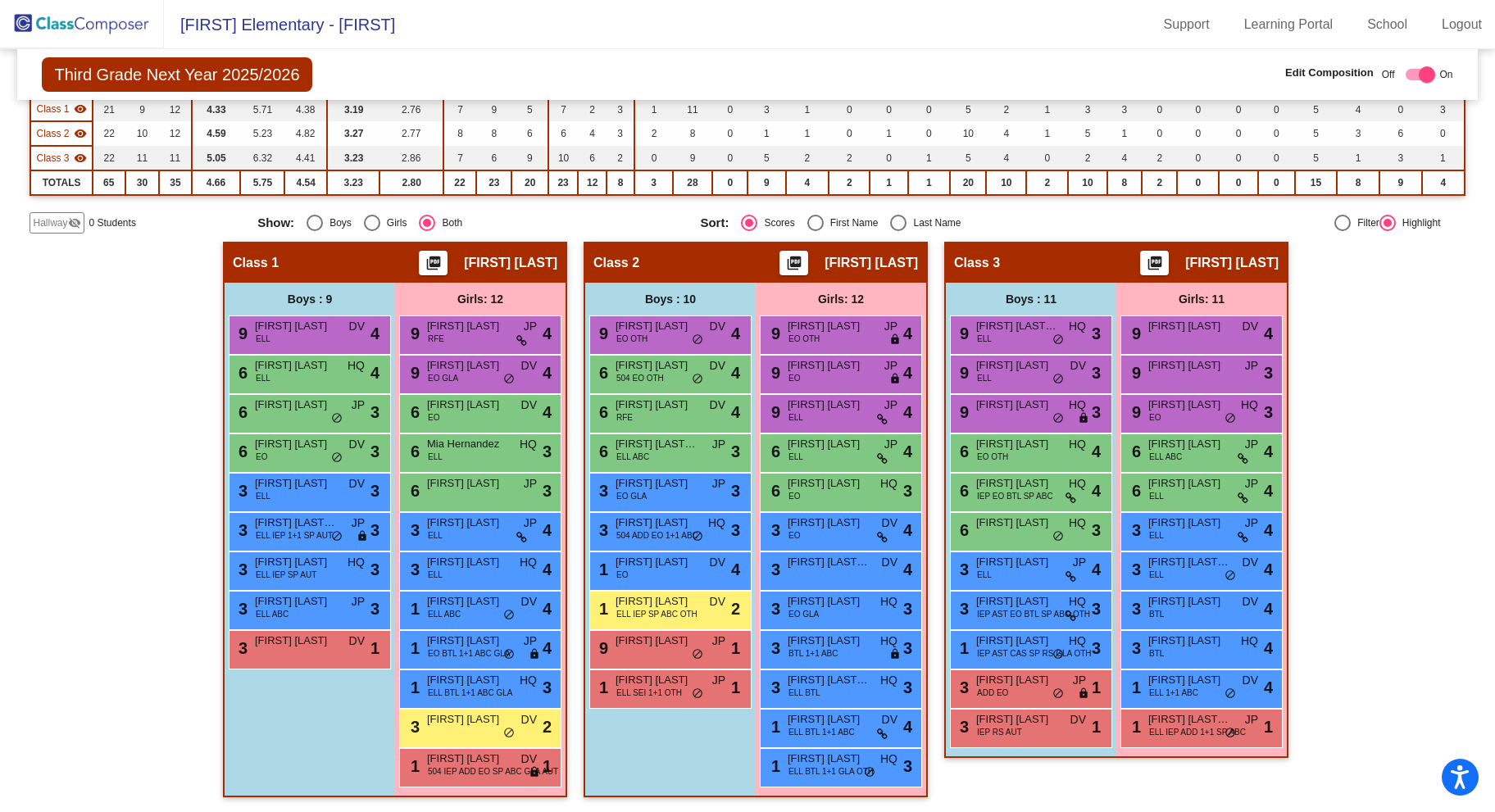click on "Ezra Pomele" at bounding box center [657, 641] 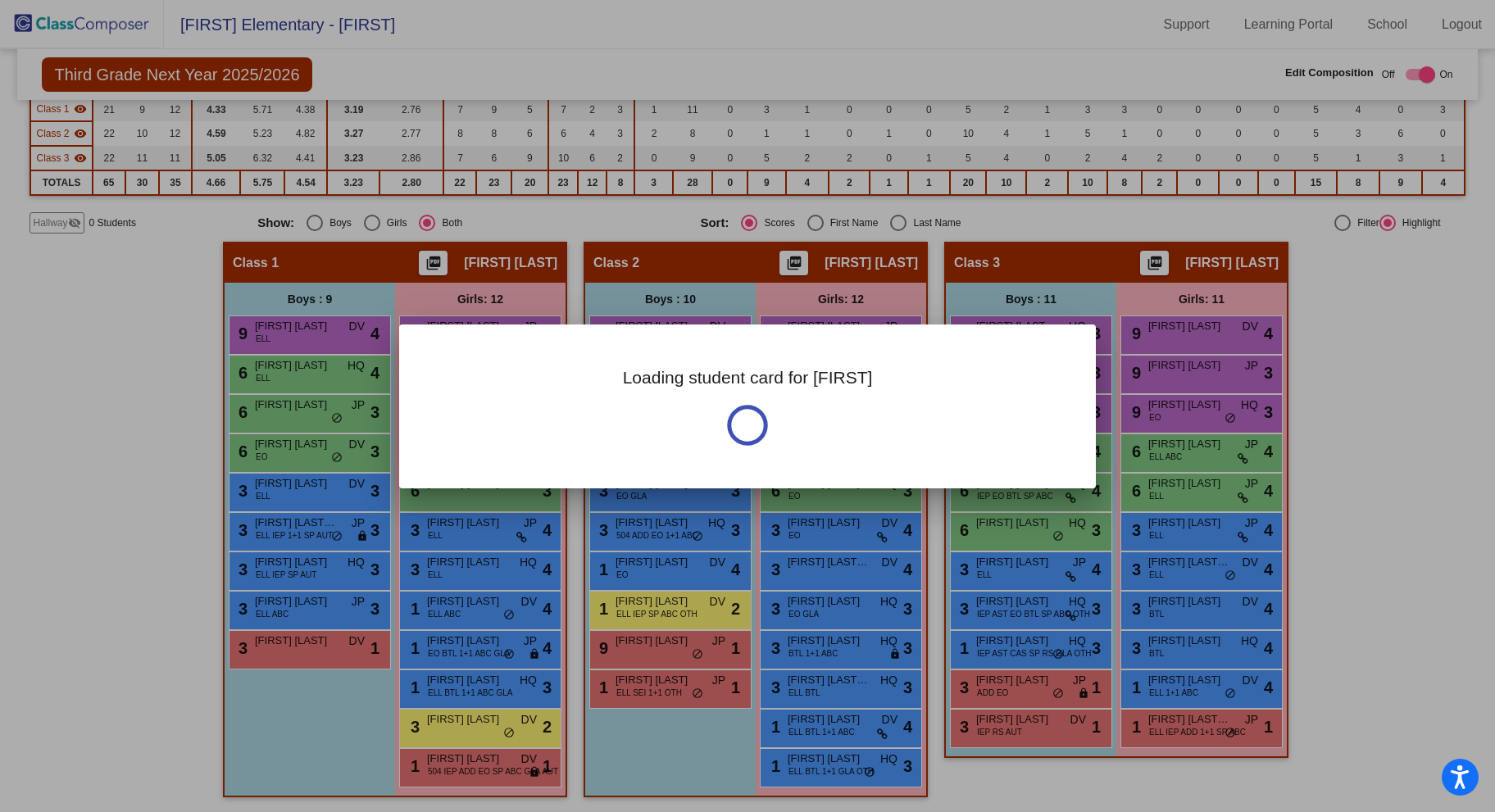 click on "Loading student card for Ezra" at bounding box center [748, 406] 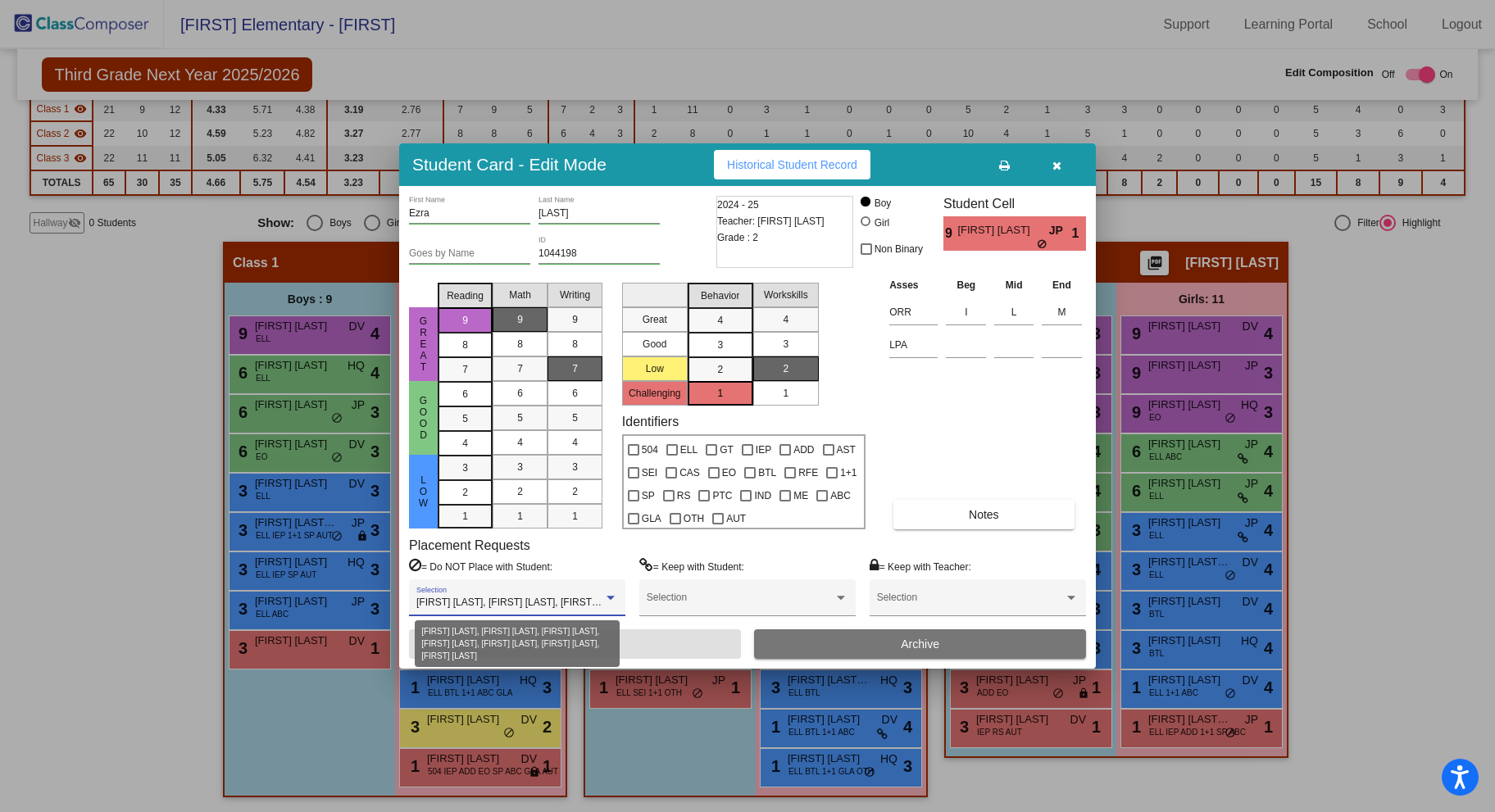 click at bounding box center (611, 598) 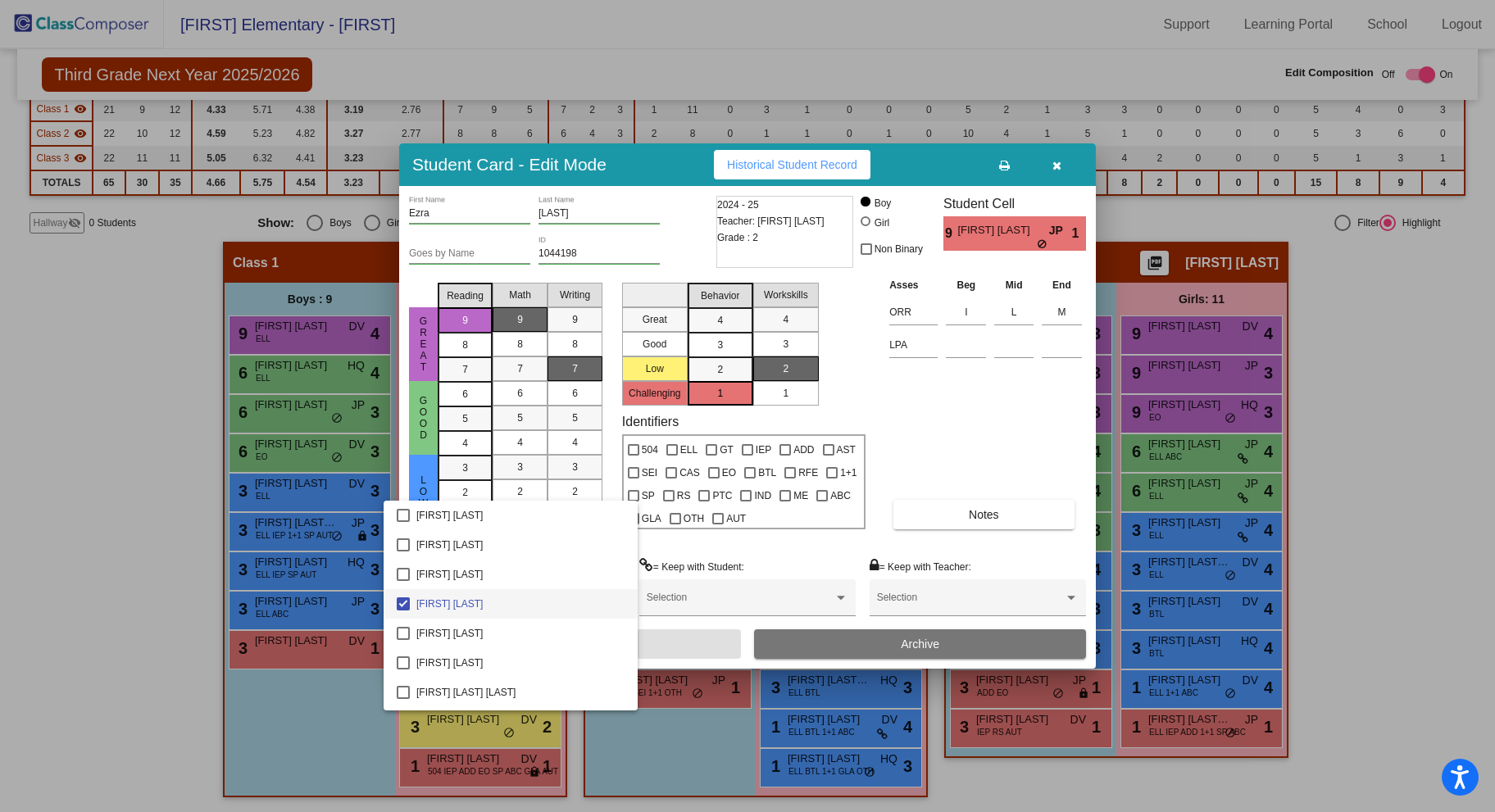 click at bounding box center [748, 406] 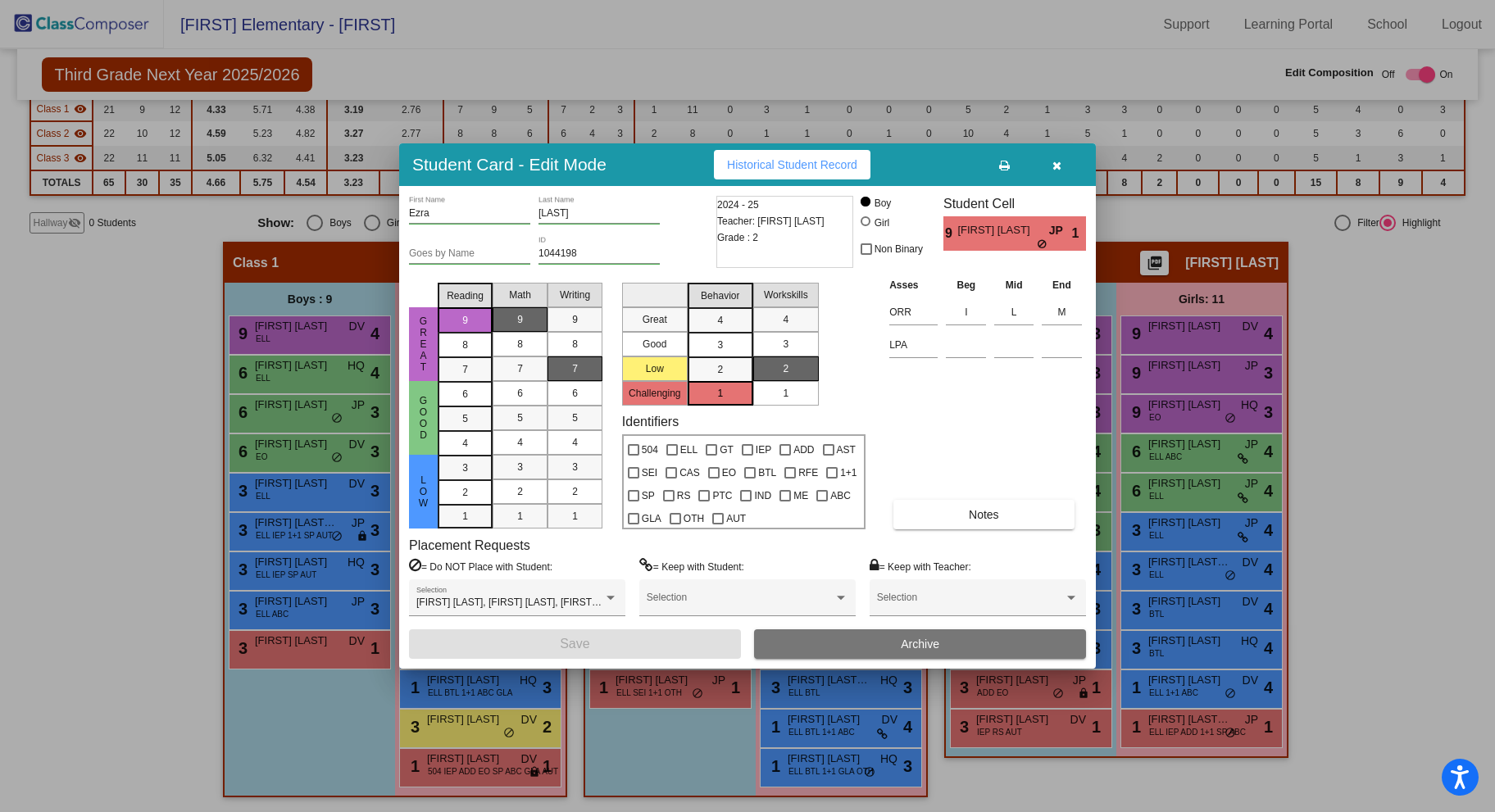 click on "Placement Requests  = Do NOT Place with Student: Adrian Thompson, Angel Ruiz Cisneros, Ezekial Lauderdale, Joshua Montiel, Judah Pomele, Kraven Diamond, Tate Jimenez Selection  = Keep with Student:   Selection  = Keep with Teacher:   Selection" at bounding box center (748, 583) 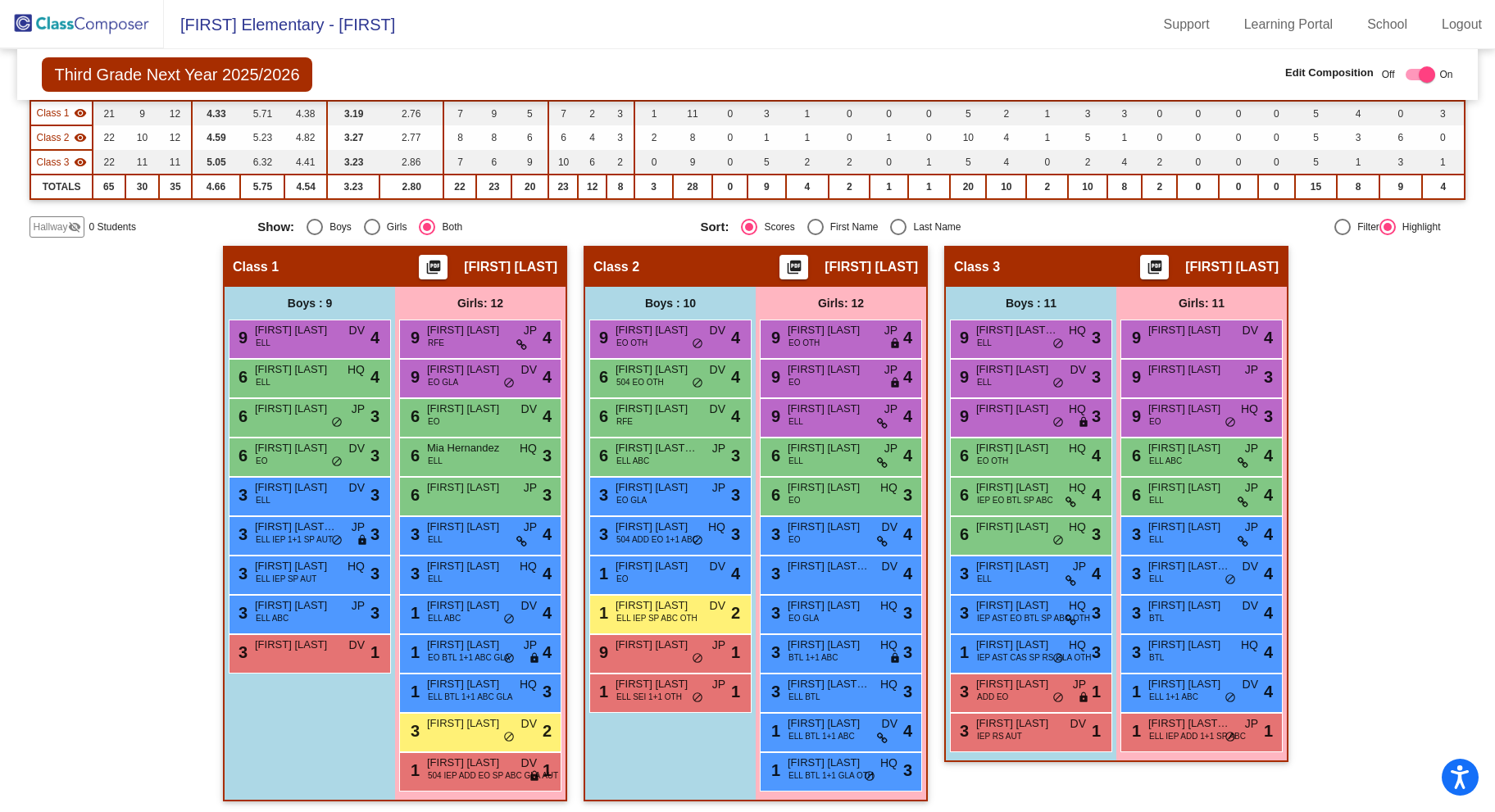 scroll, scrollTop: 192, scrollLeft: 0, axis: vertical 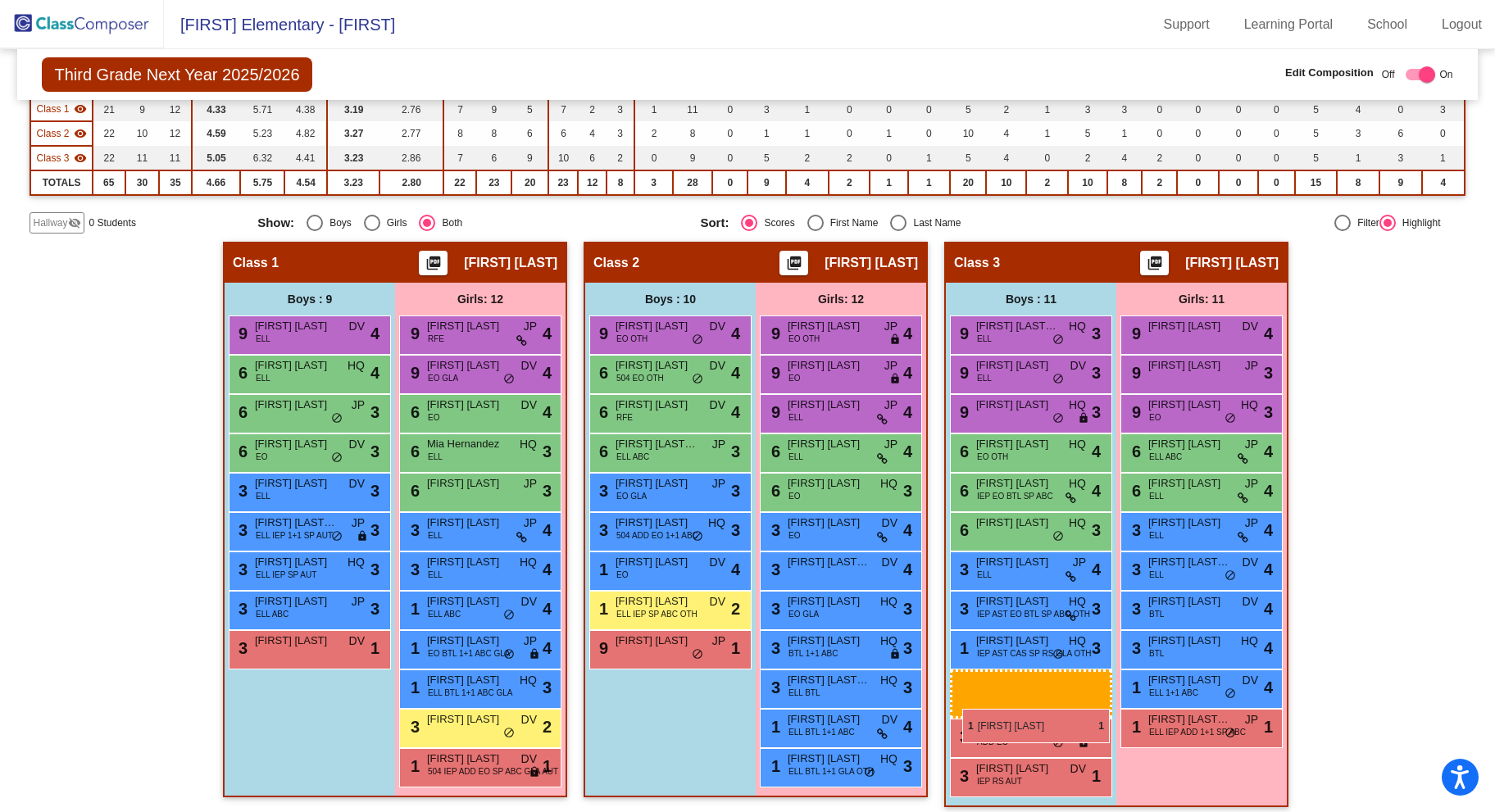 drag, startPoint x: 628, startPoint y: 684, endPoint x: 962, endPoint y: 709, distance: 334.93432 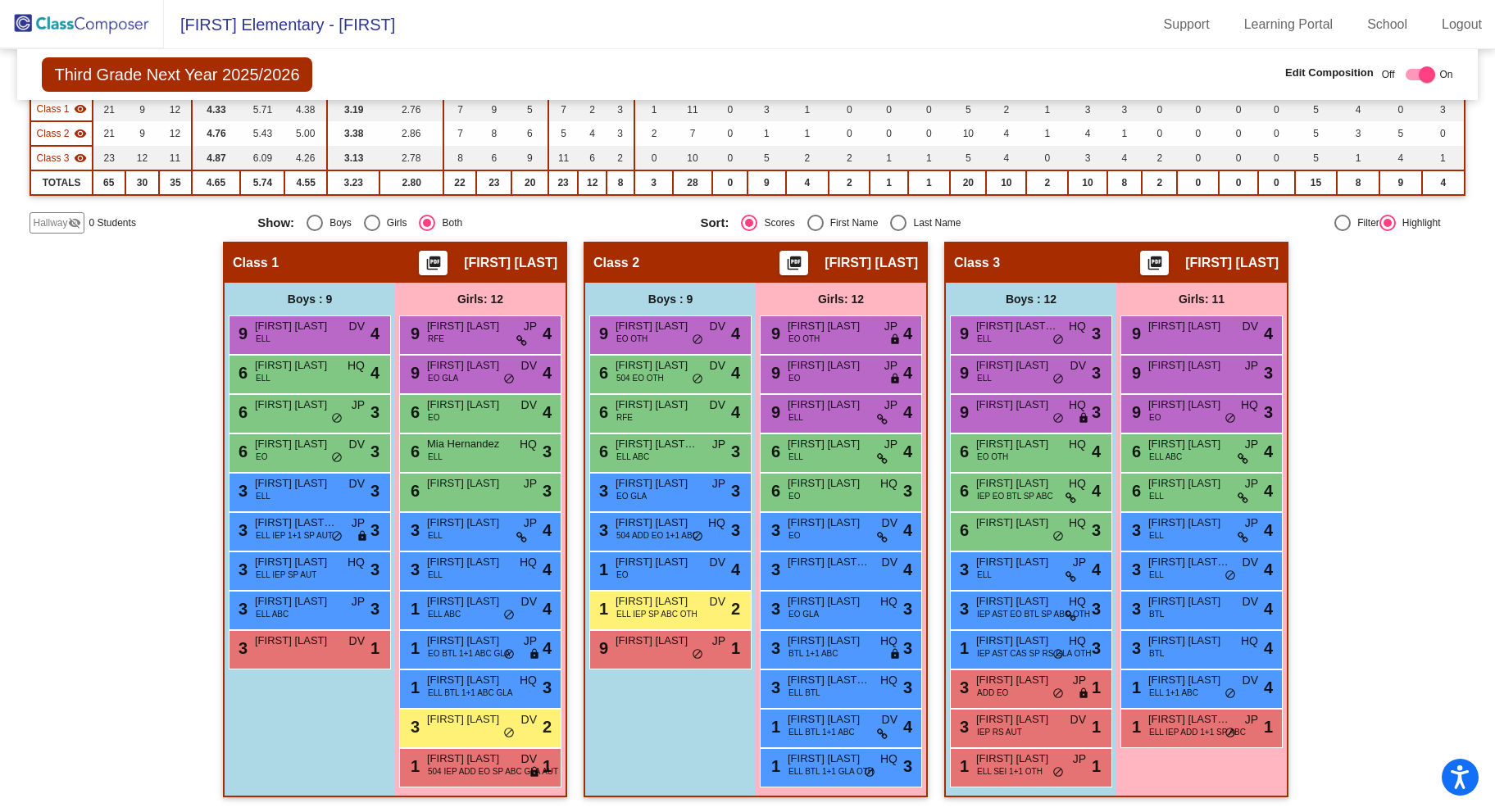 click on "ELL SEI 1+1 OTH" at bounding box center [1010, 771] 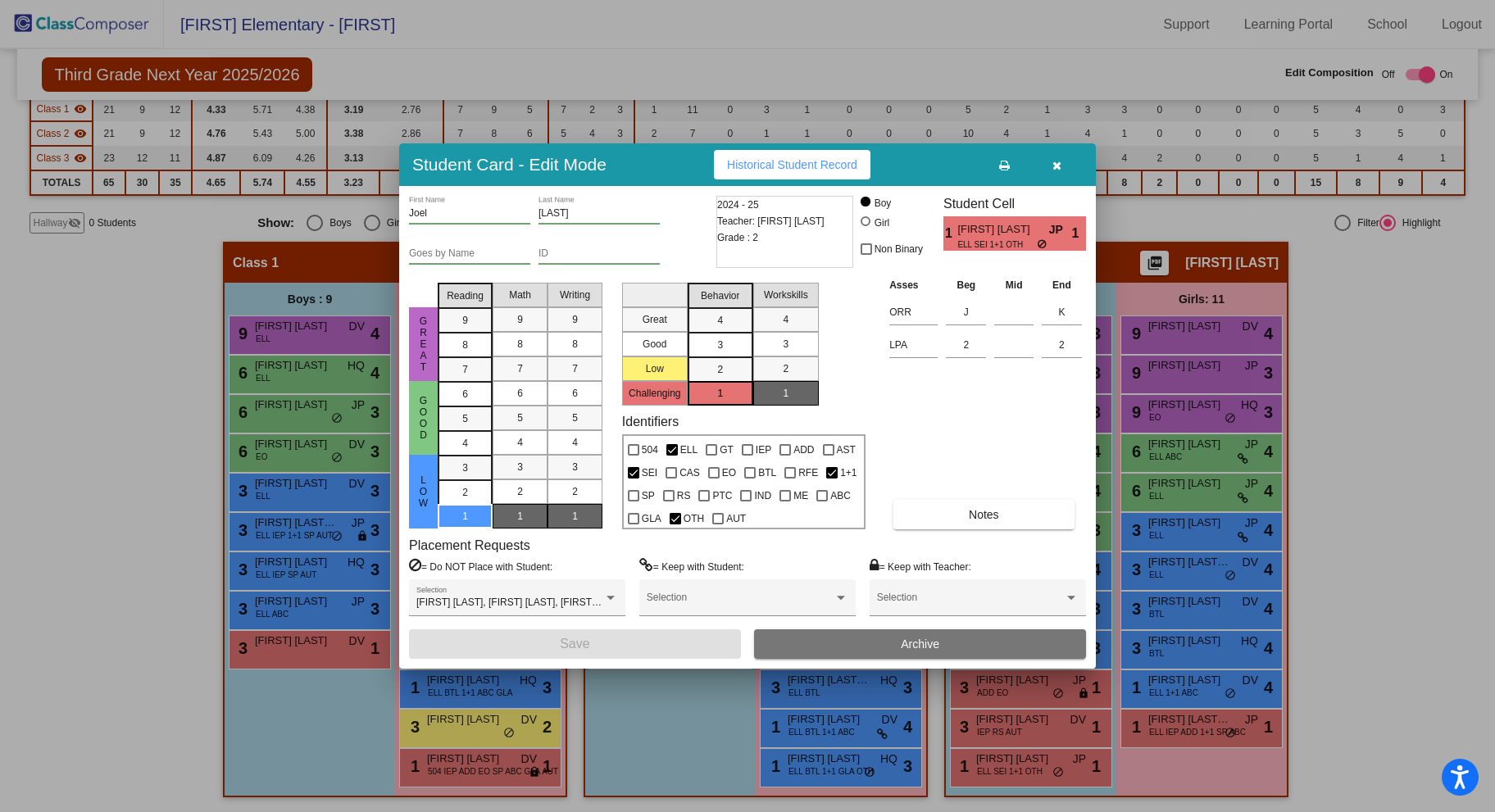 click at bounding box center (748, 406) 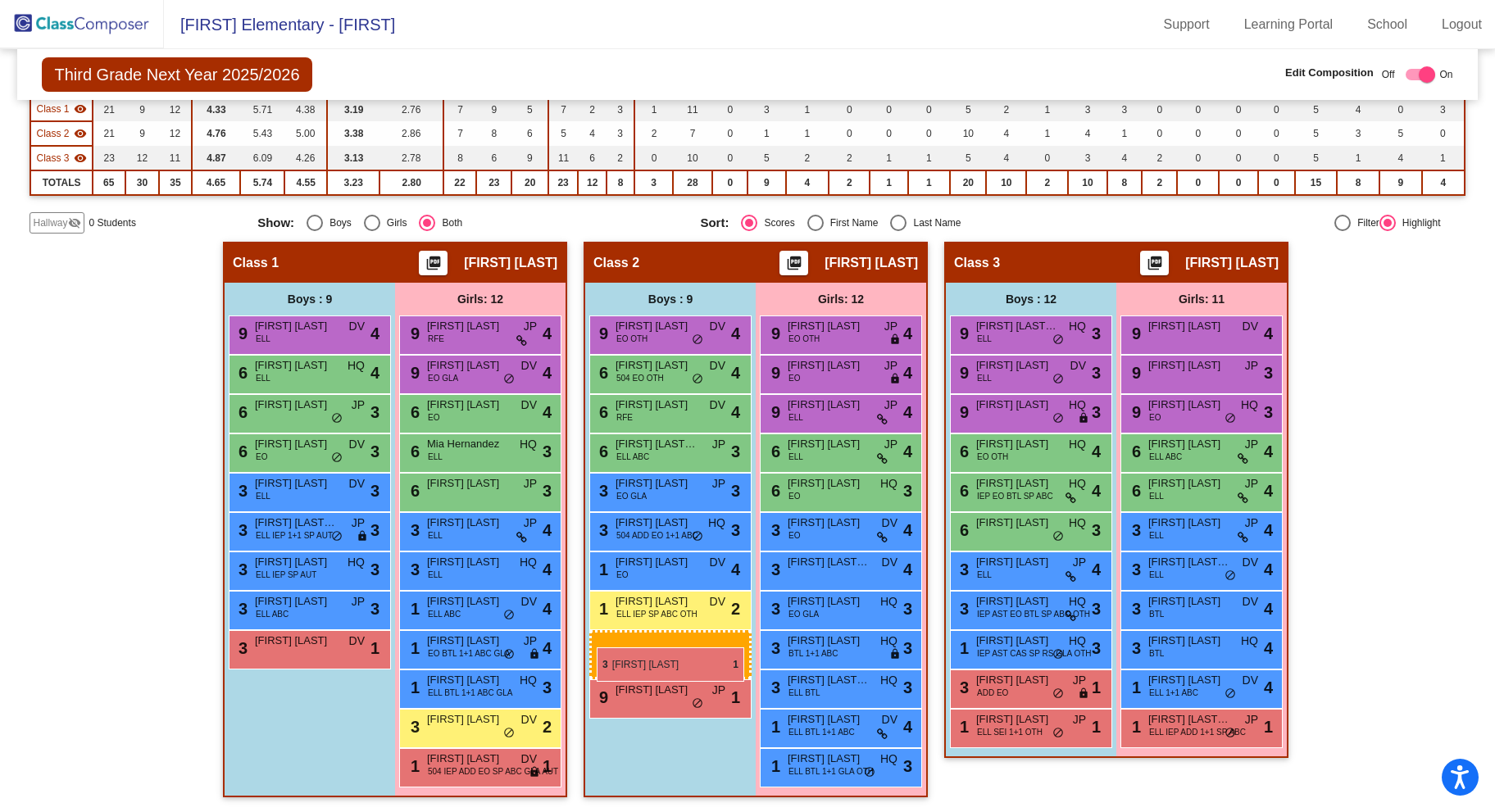 drag, startPoint x: 1002, startPoint y: 726, endPoint x: 597, endPoint y: 646, distance: 412.82563 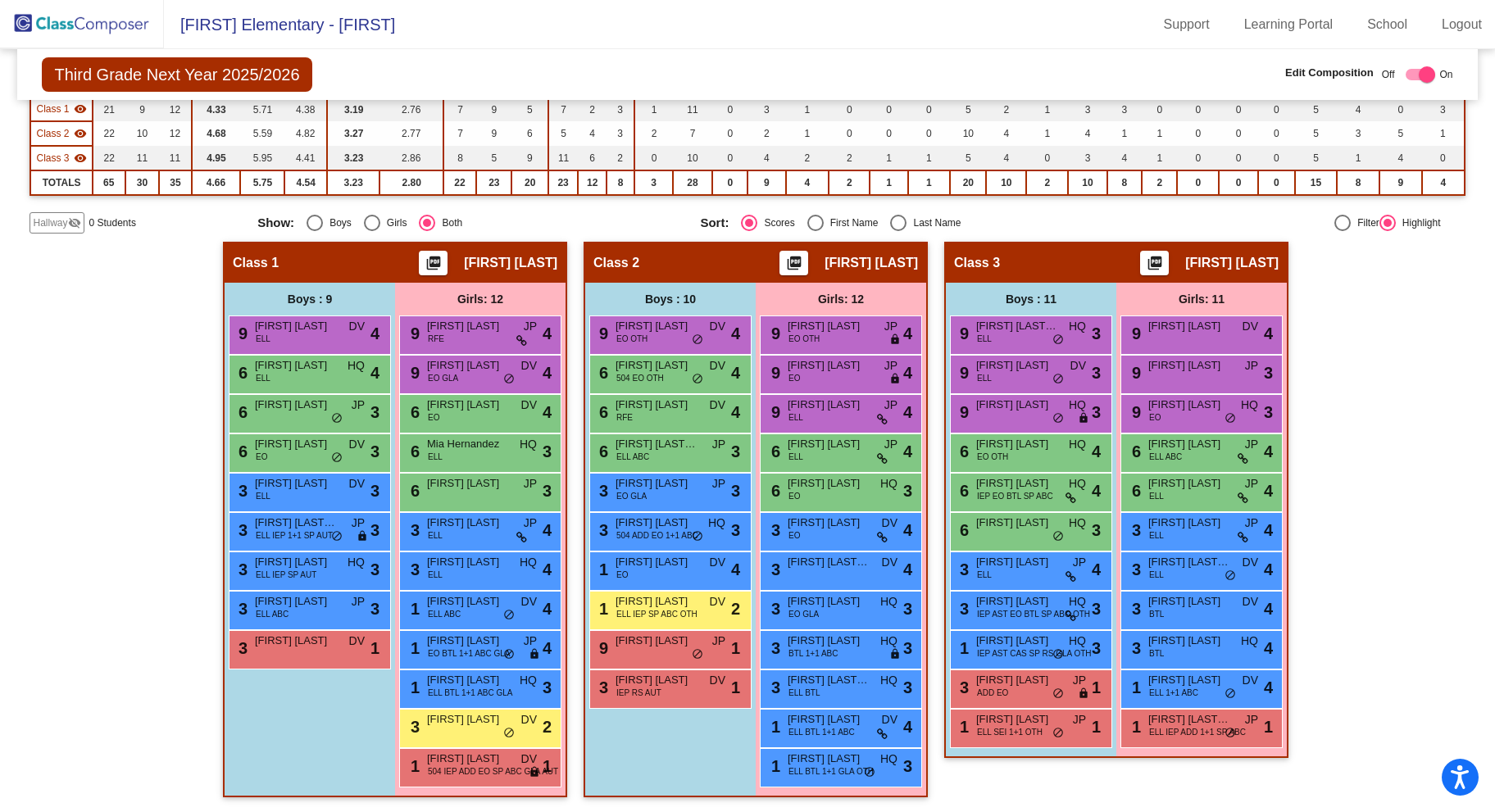 click on "ELL SEI 1+1 OTH" at bounding box center (1010, 732) 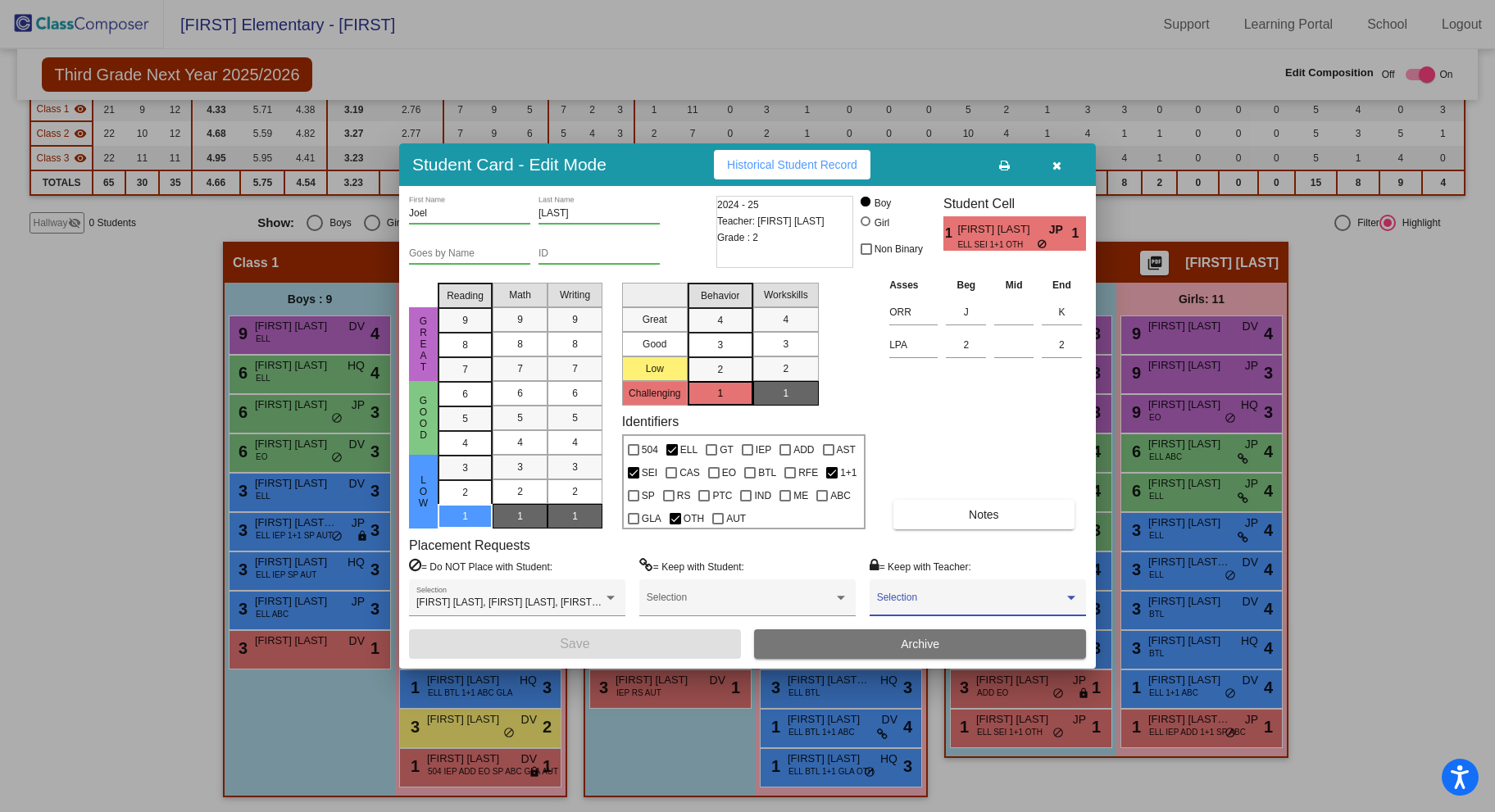 click at bounding box center (970, 603) 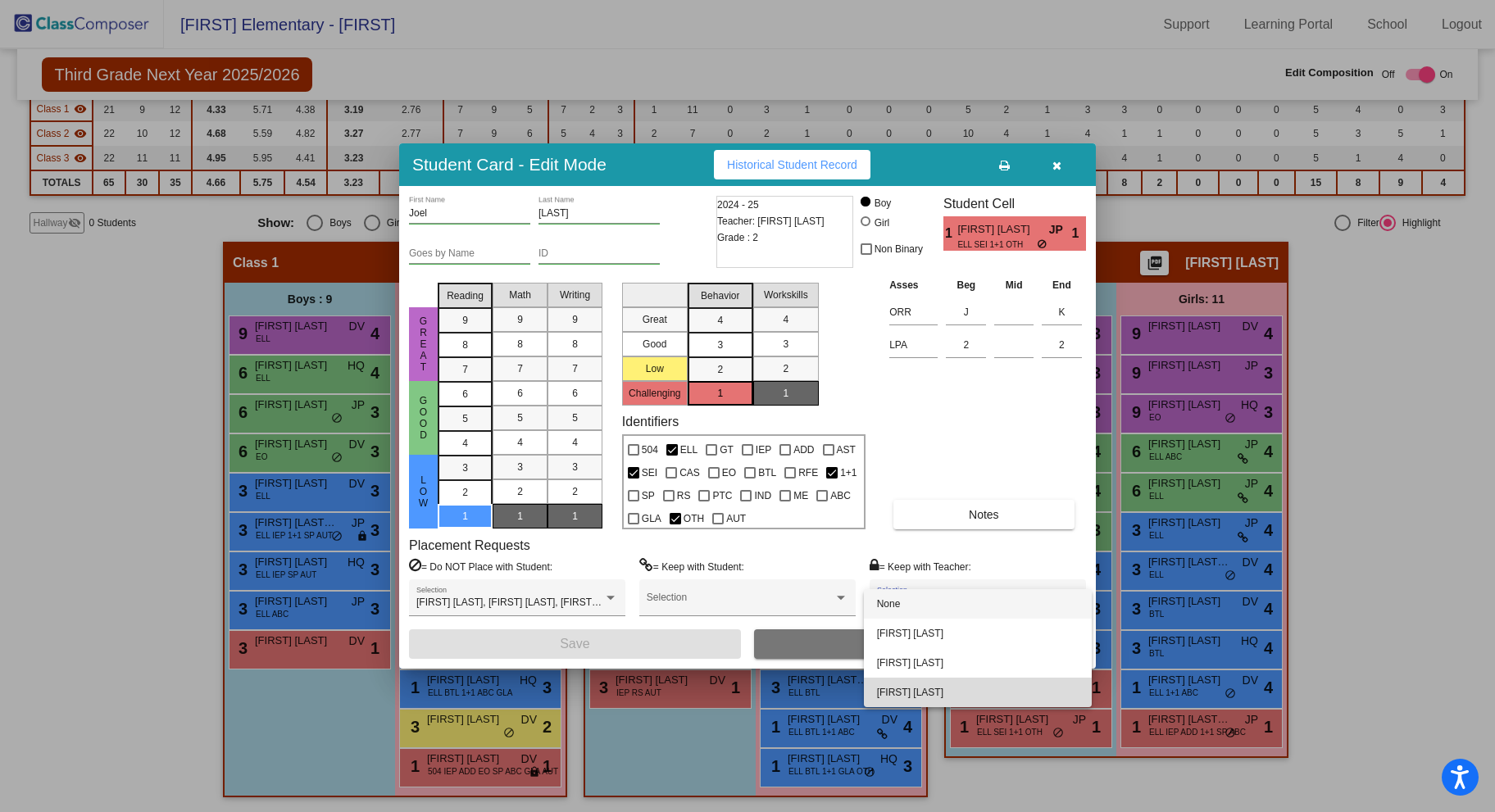 click on "Crystal Johnson" at bounding box center [978, 692] 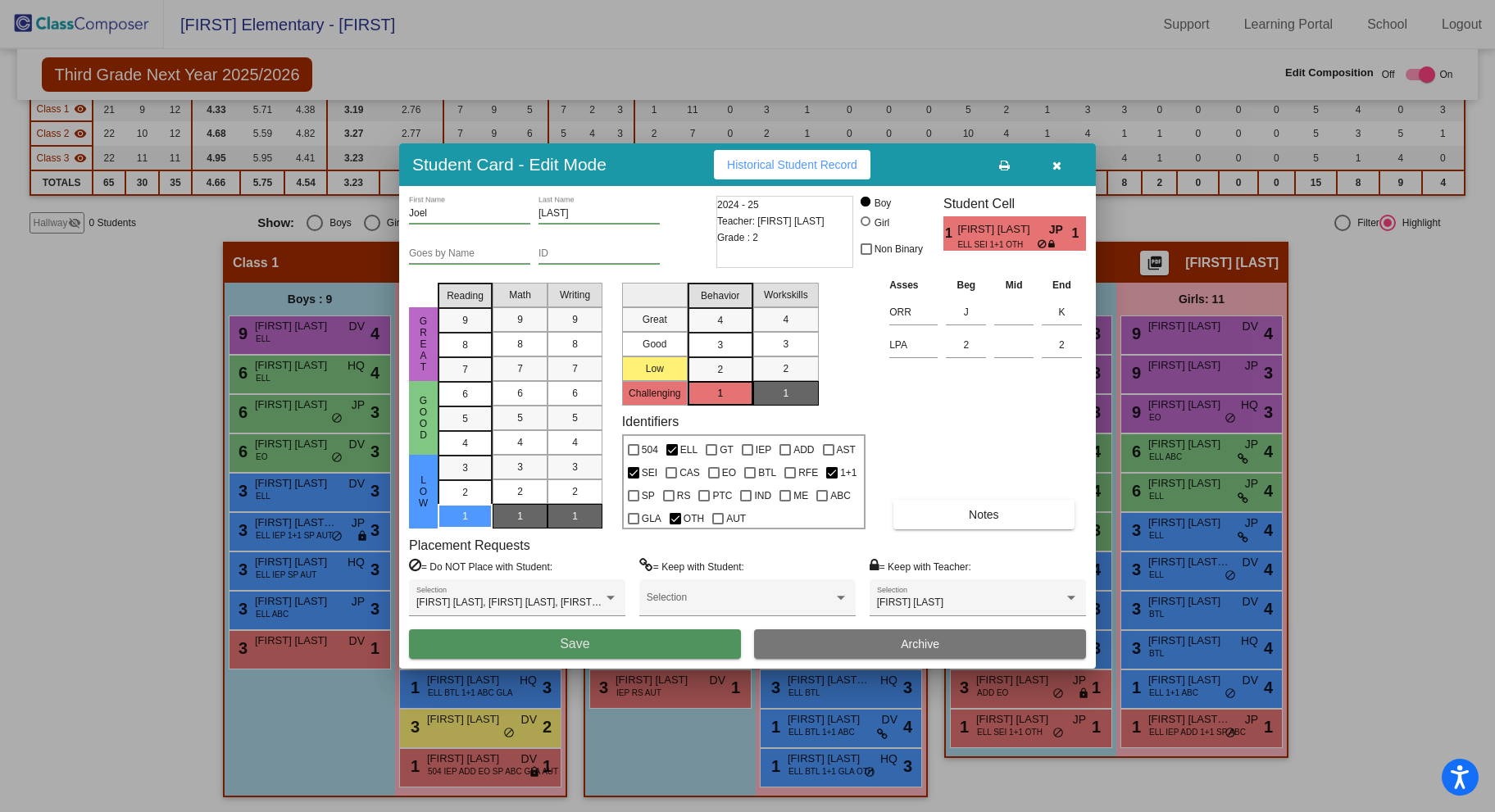 click on "Save" at bounding box center (575, 644) 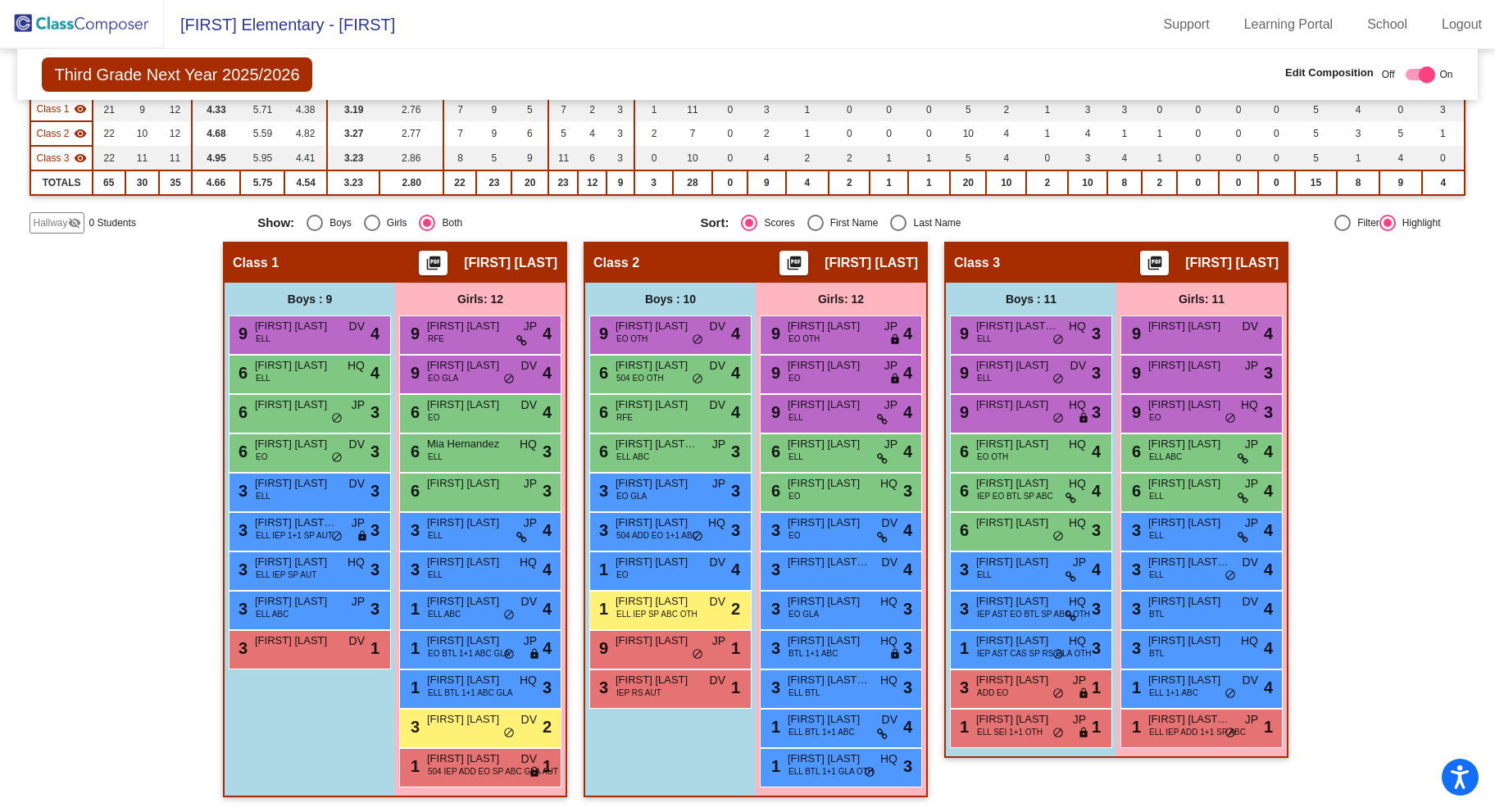 click on "3 Fateh Singh IEP RS AUT DV lock do_not_disturb_alt 1" at bounding box center [668, 687] 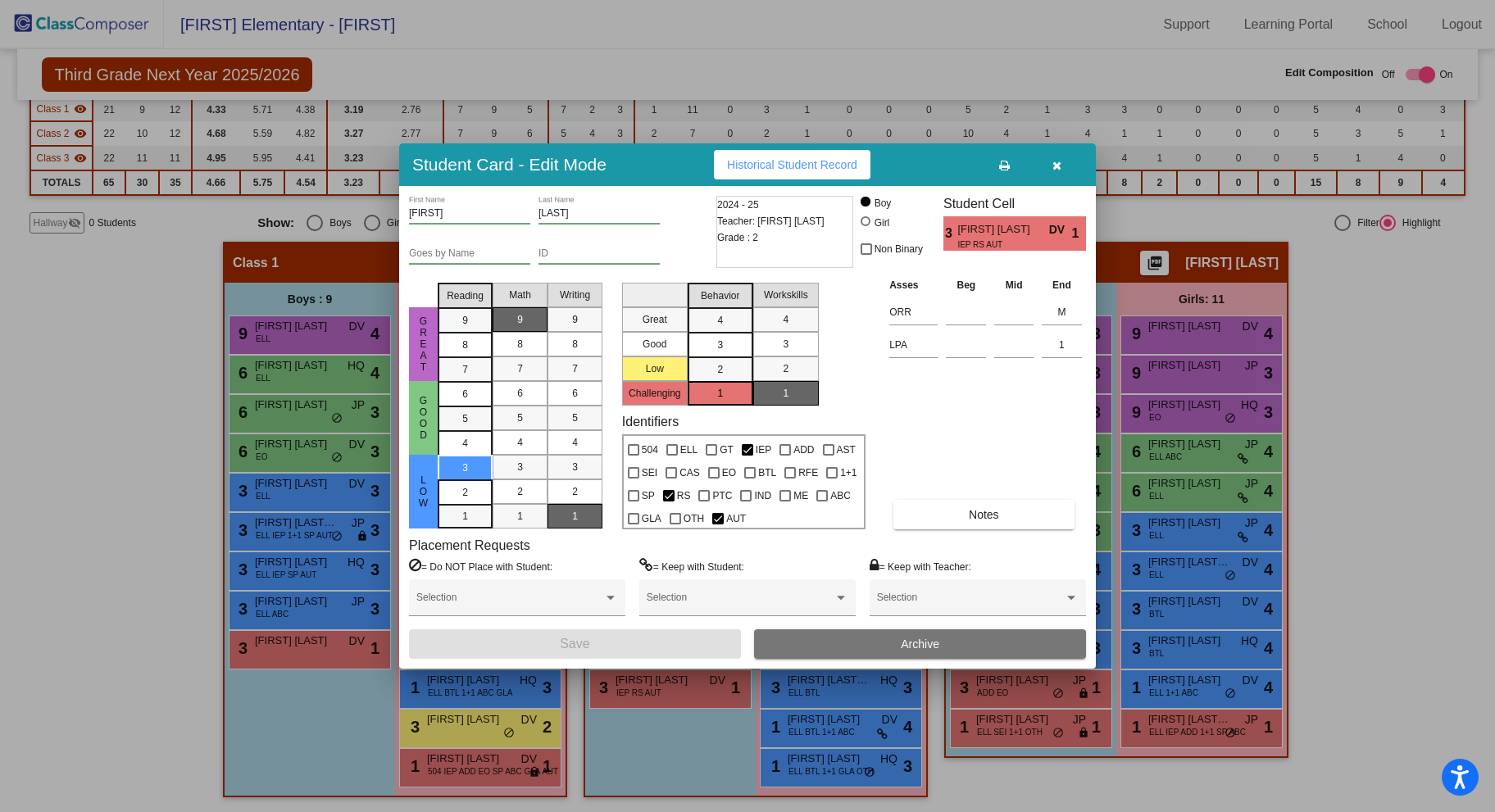 click on "Selection" at bounding box center [978, 601] 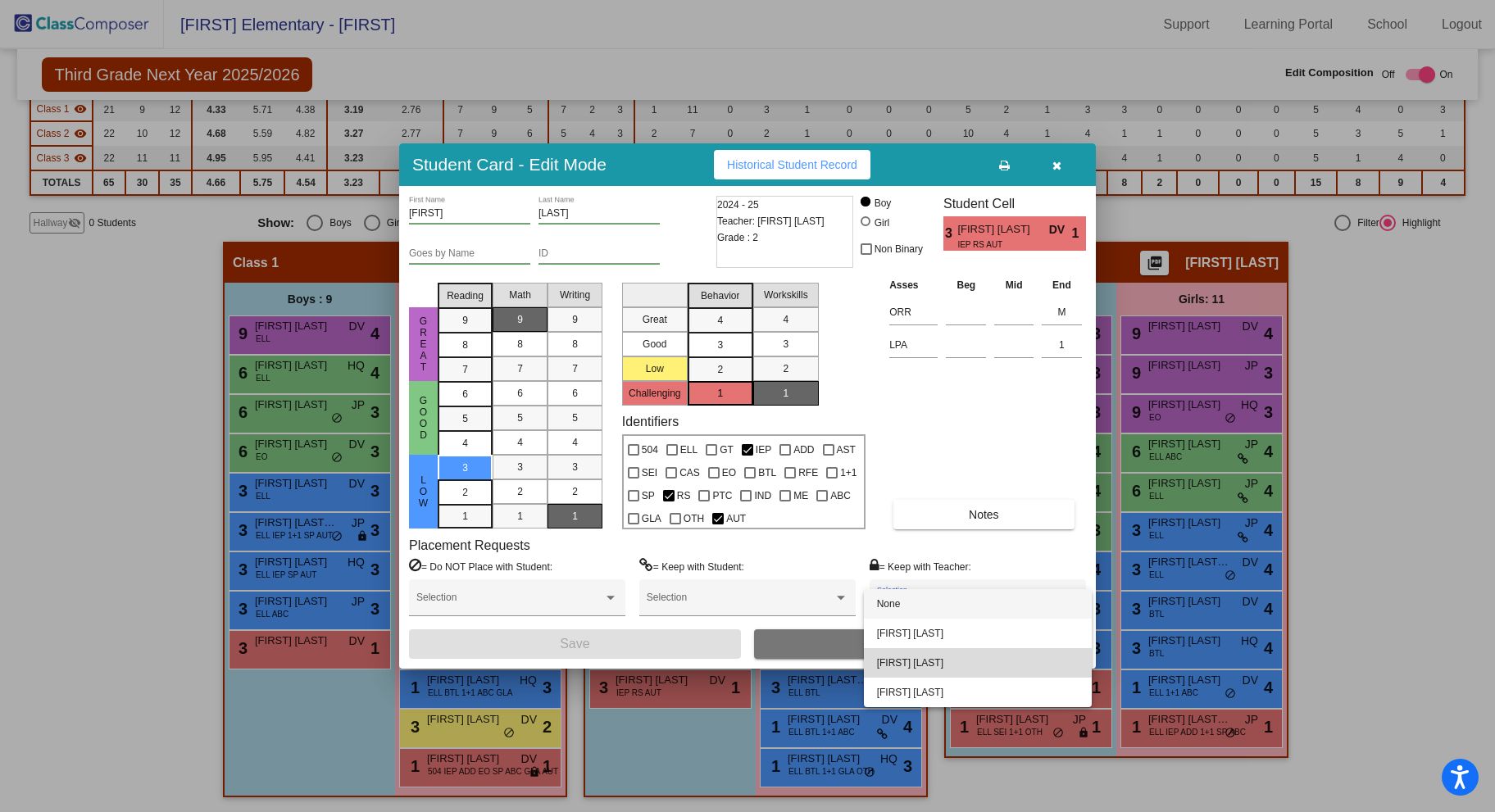 click on "Cheryl Thompson" at bounding box center (978, 663) 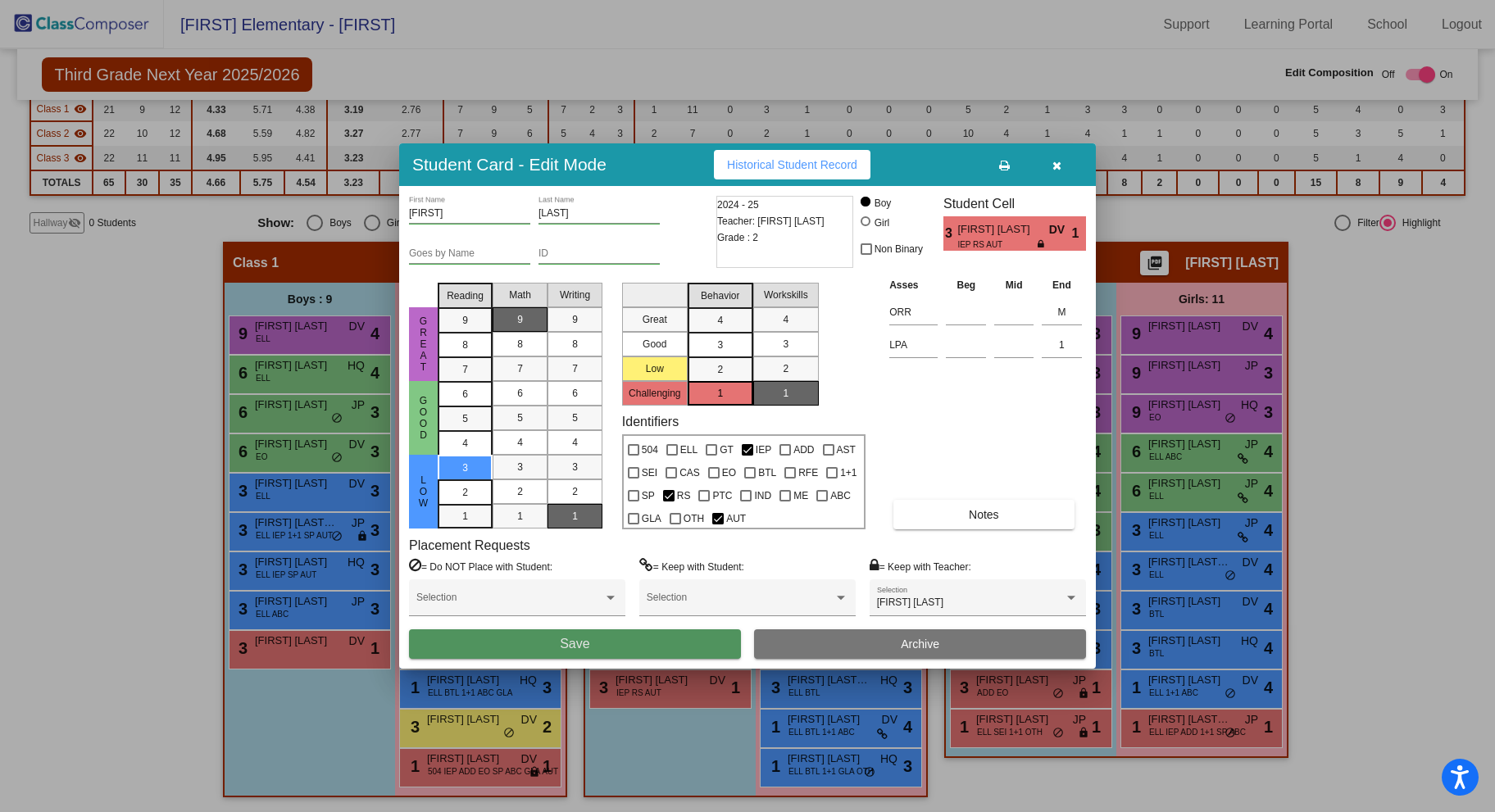 click on "Save" at bounding box center (575, 644) 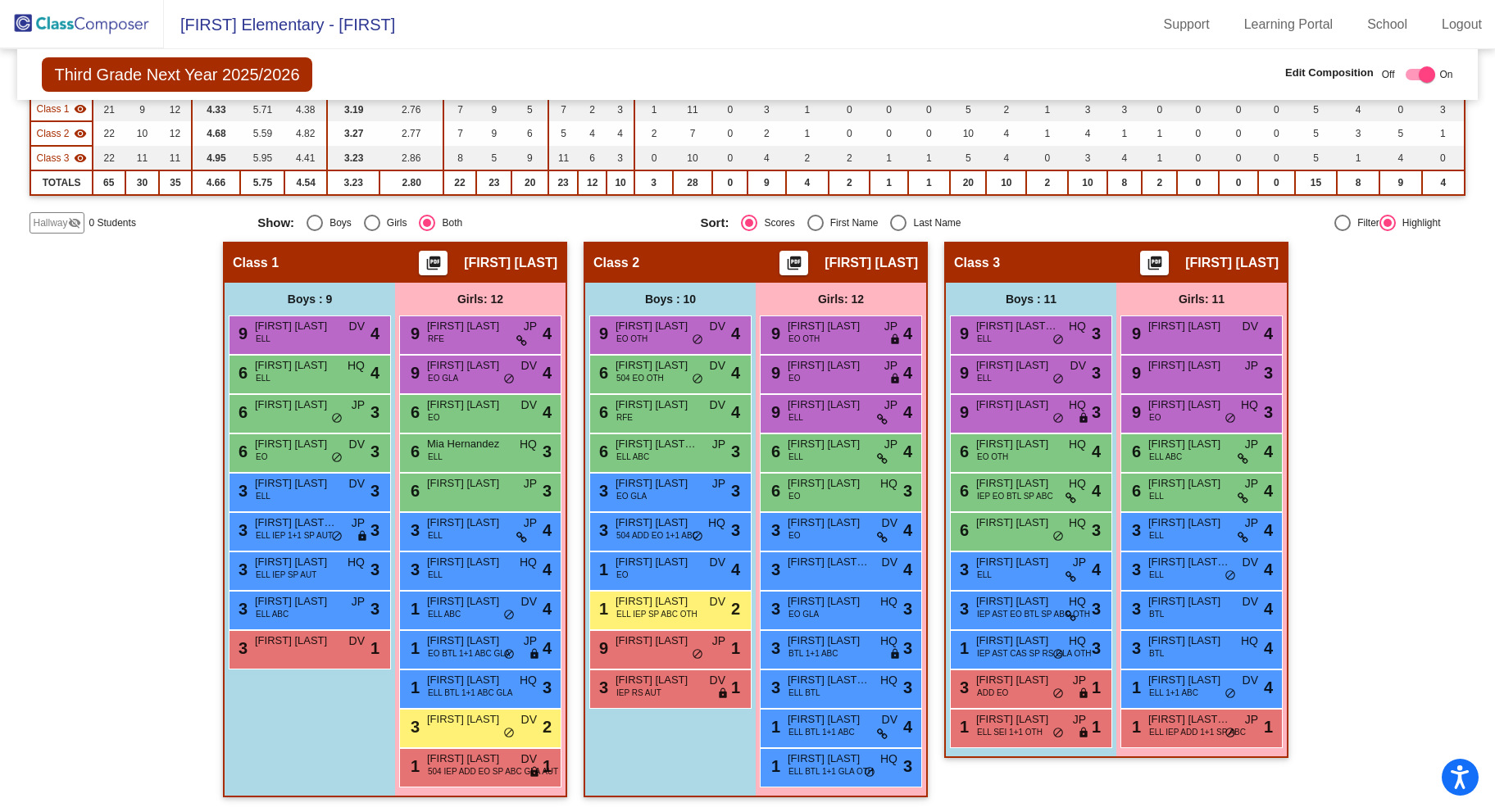 drag, startPoint x: 284, startPoint y: 168, endPoint x: 175, endPoint y: 306, distance: 175.85505 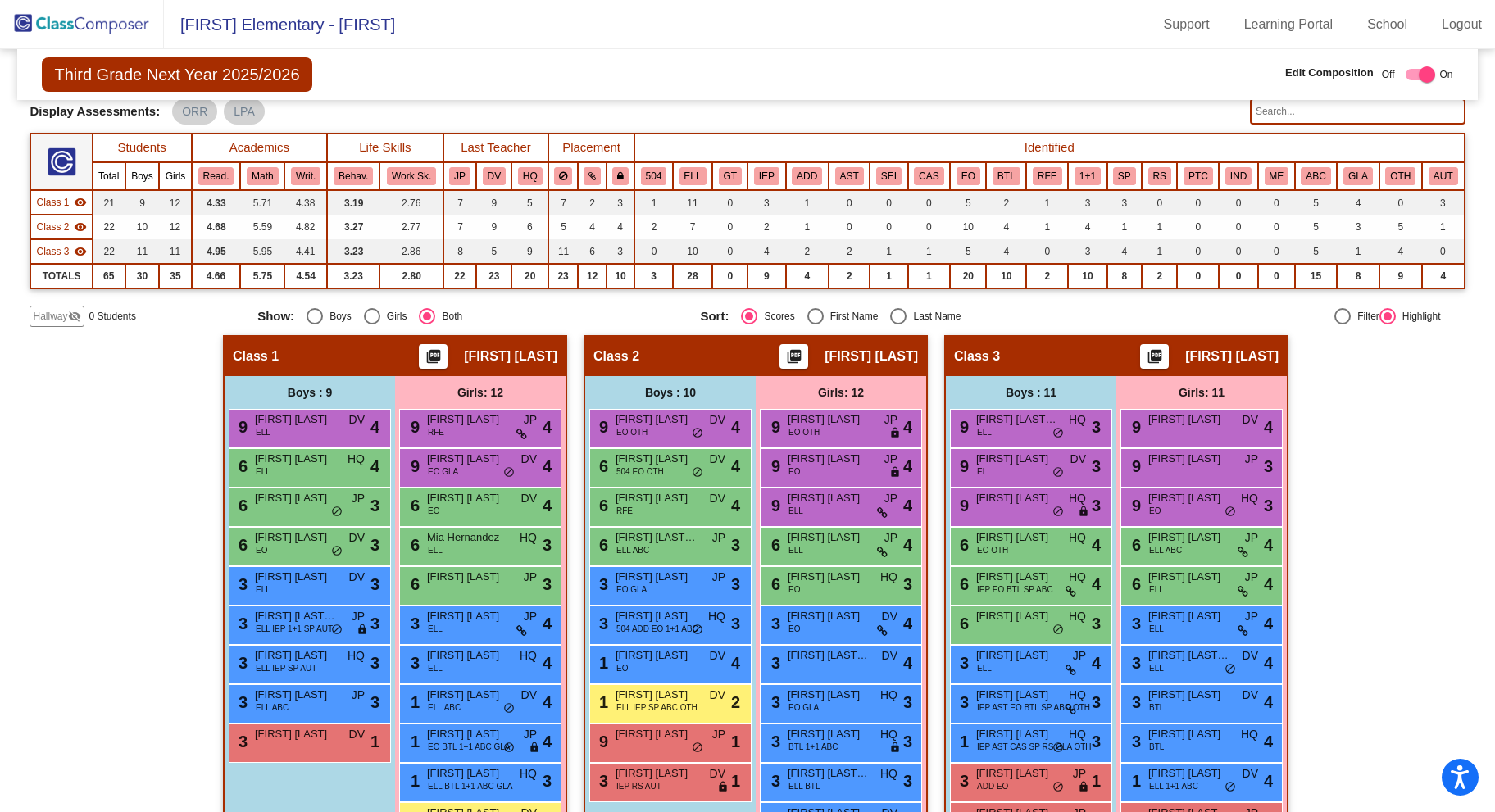 scroll, scrollTop: 0, scrollLeft: 0, axis: both 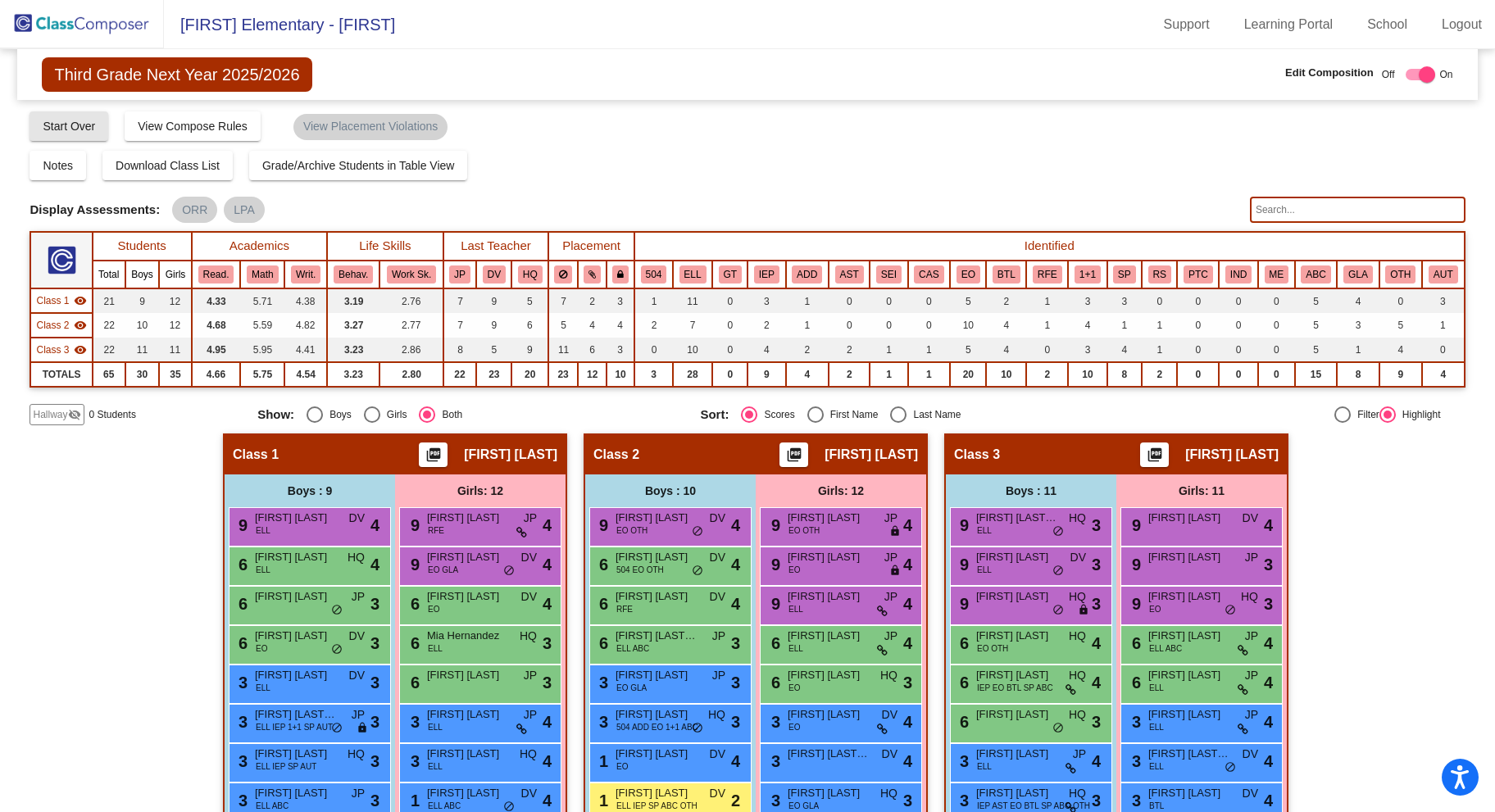 click on "Start Over" 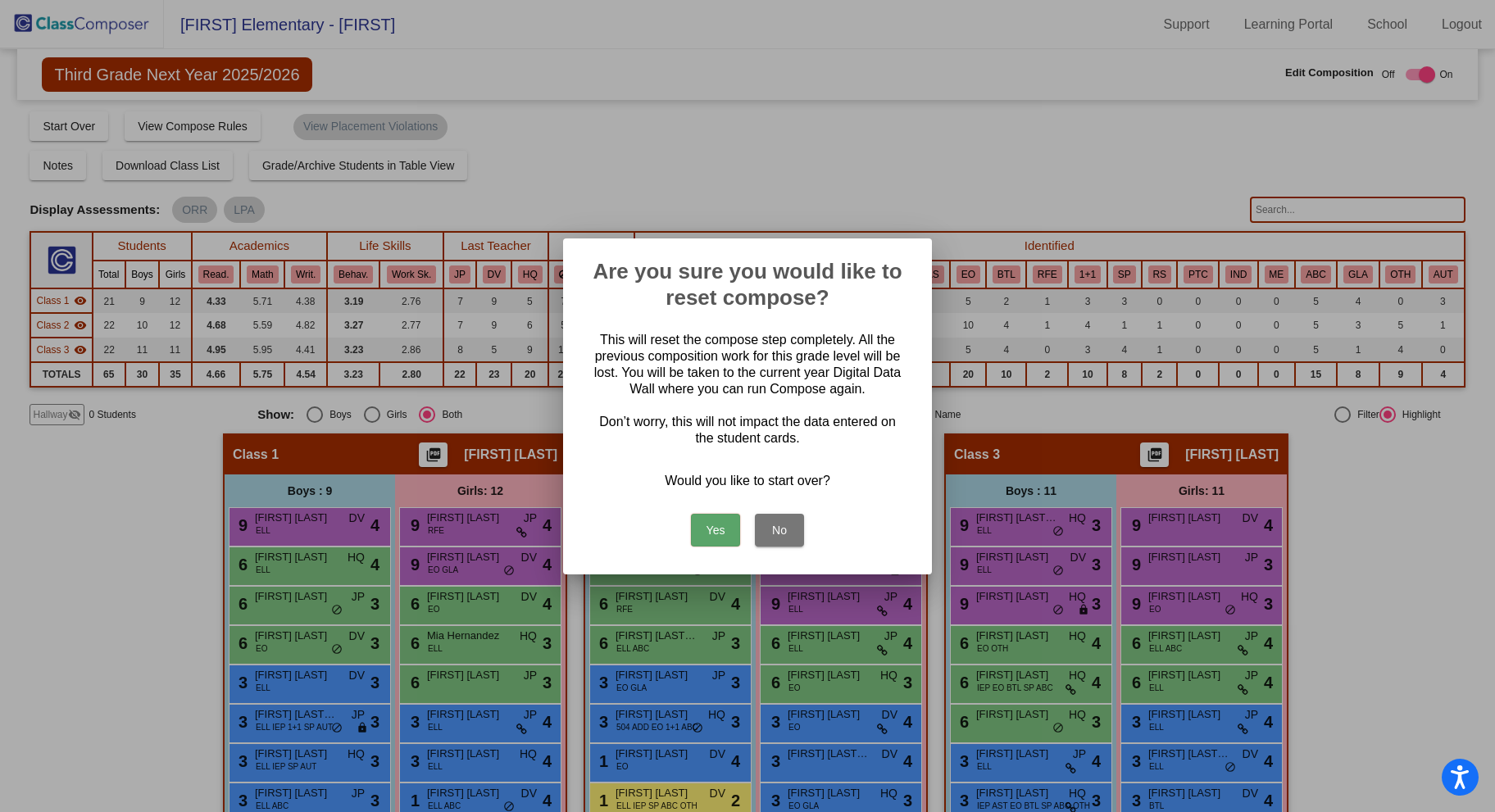 click on "Yes" at bounding box center (716, 530) 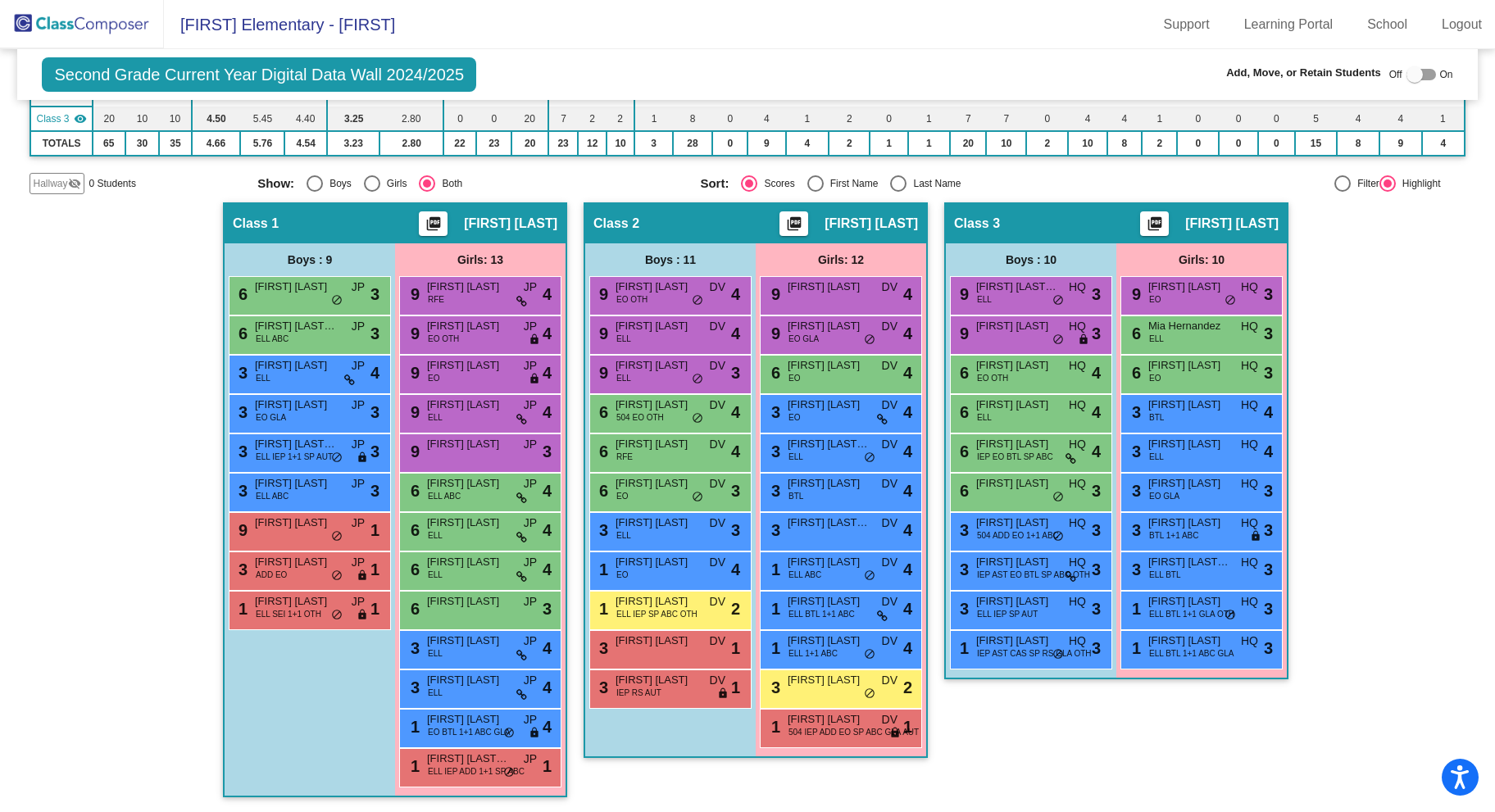scroll, scrollTop: 0, scrollLeft: 0, axis: both 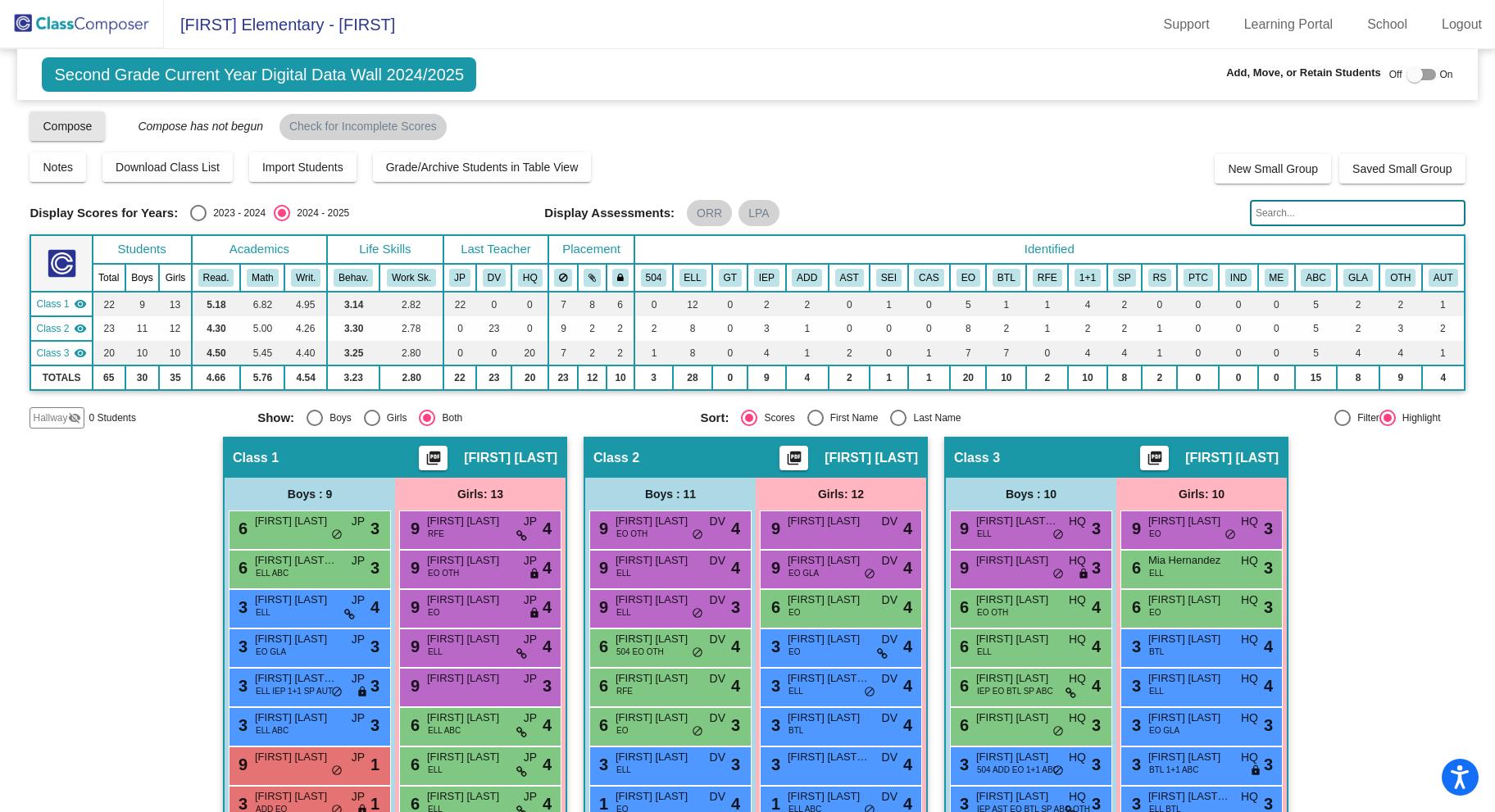 click on "Compose" 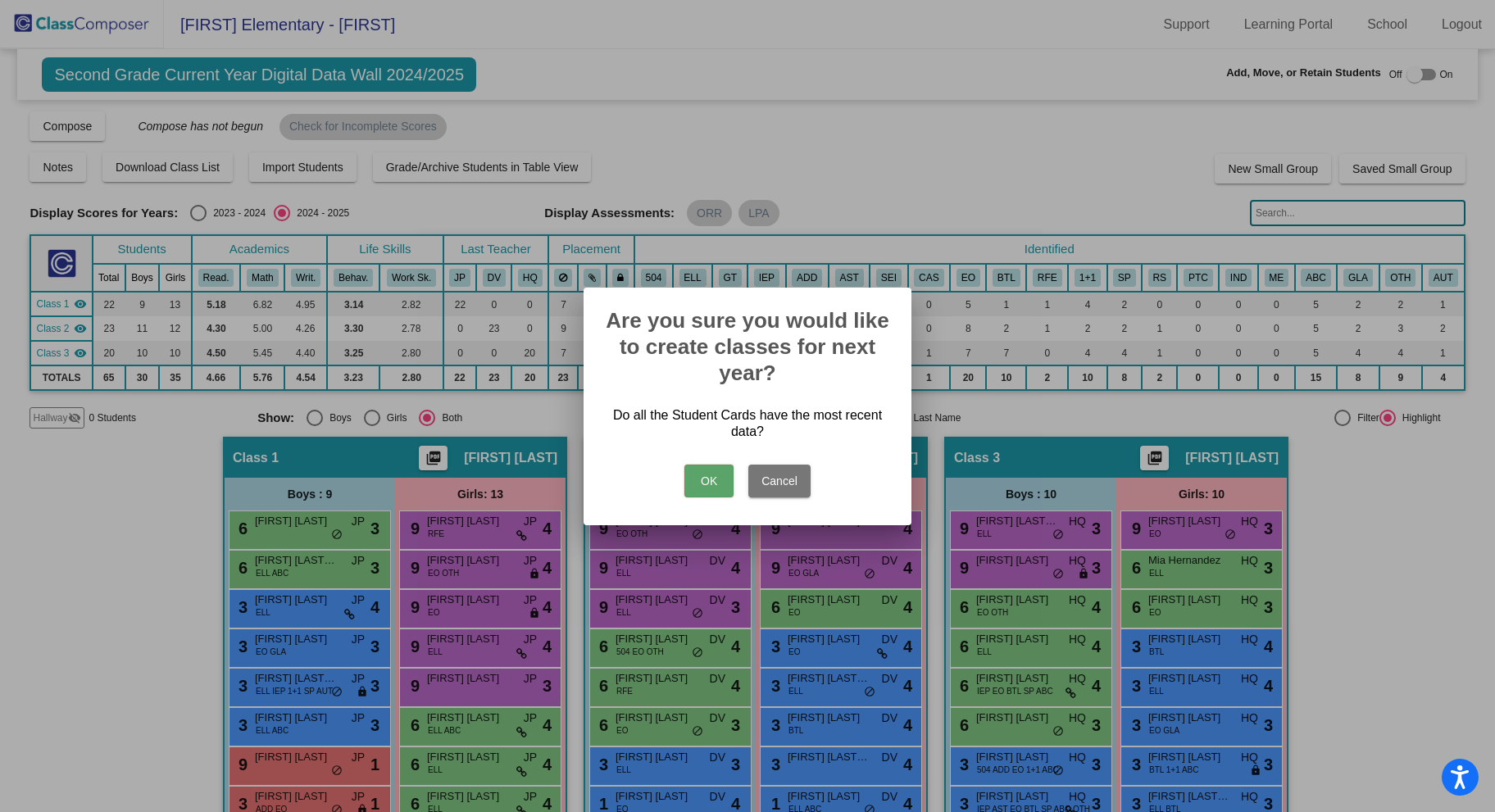 click on "OK Cancel" at bounding box center [748, 477] 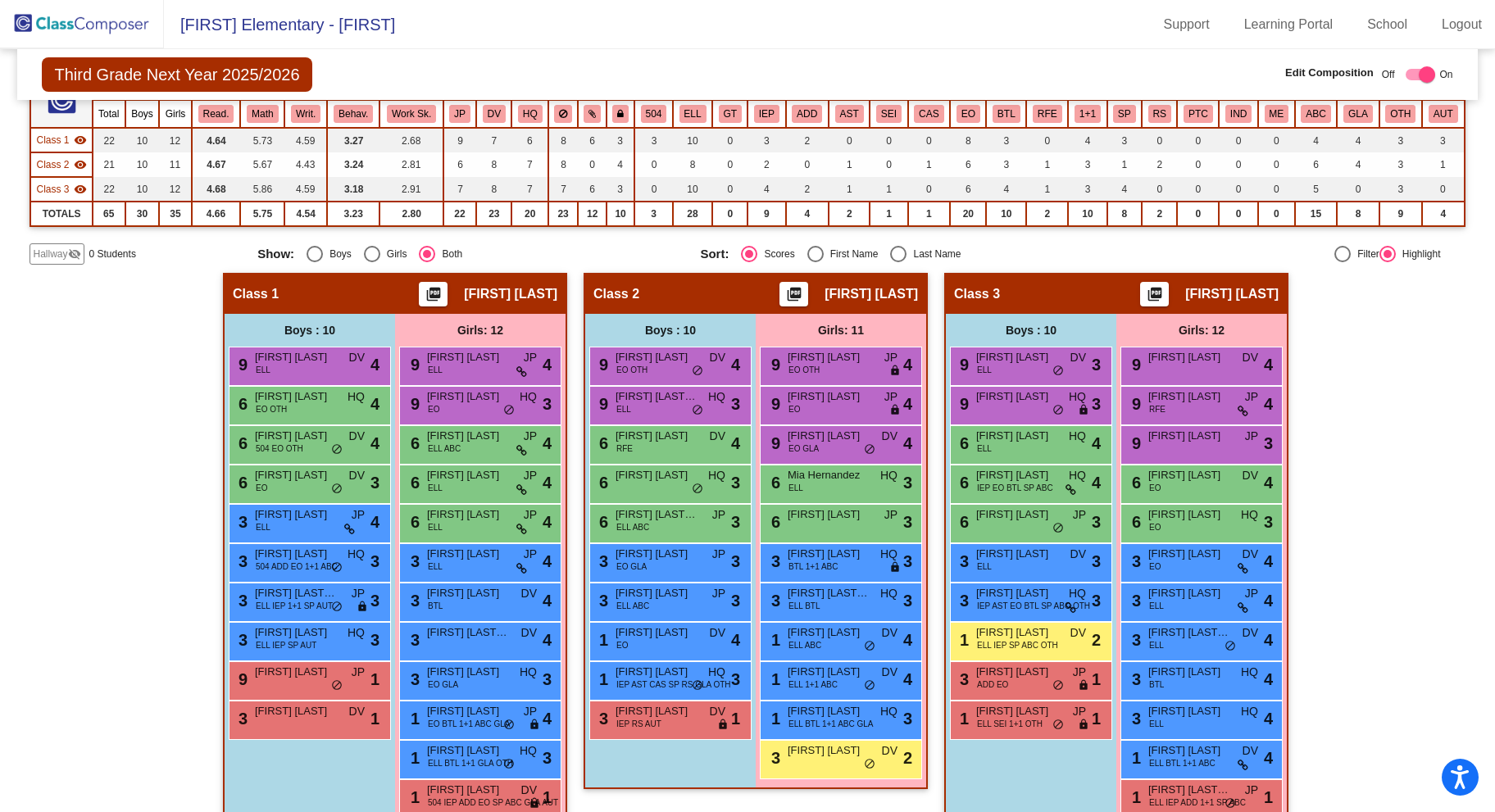 scroll, scrollTop: 192, scrollLeft: 0, axis: vertical 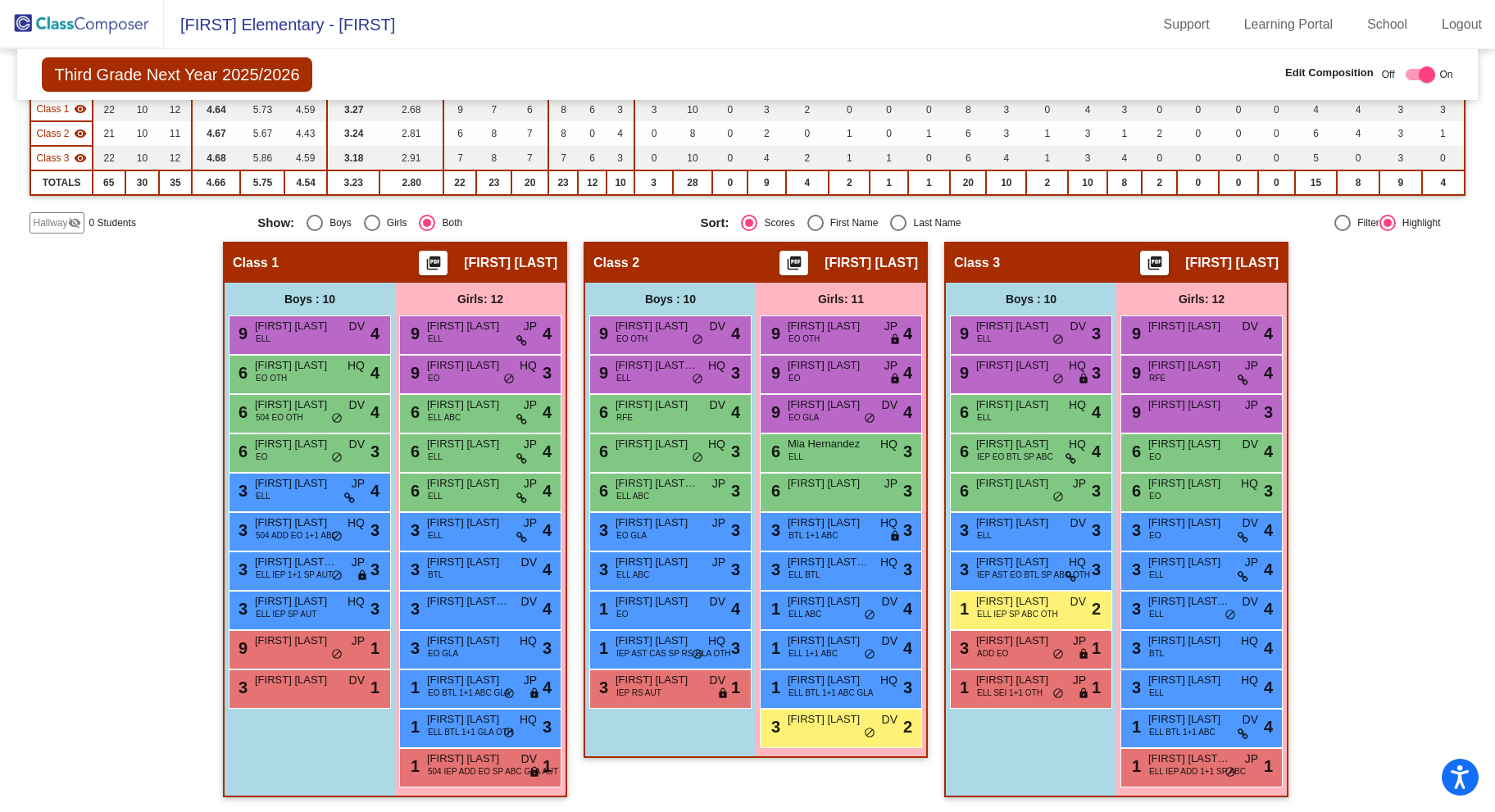 click on "9 Ezra Pomele JP lock do_not_disturb_alt 1" at bounding box center [307, 647] 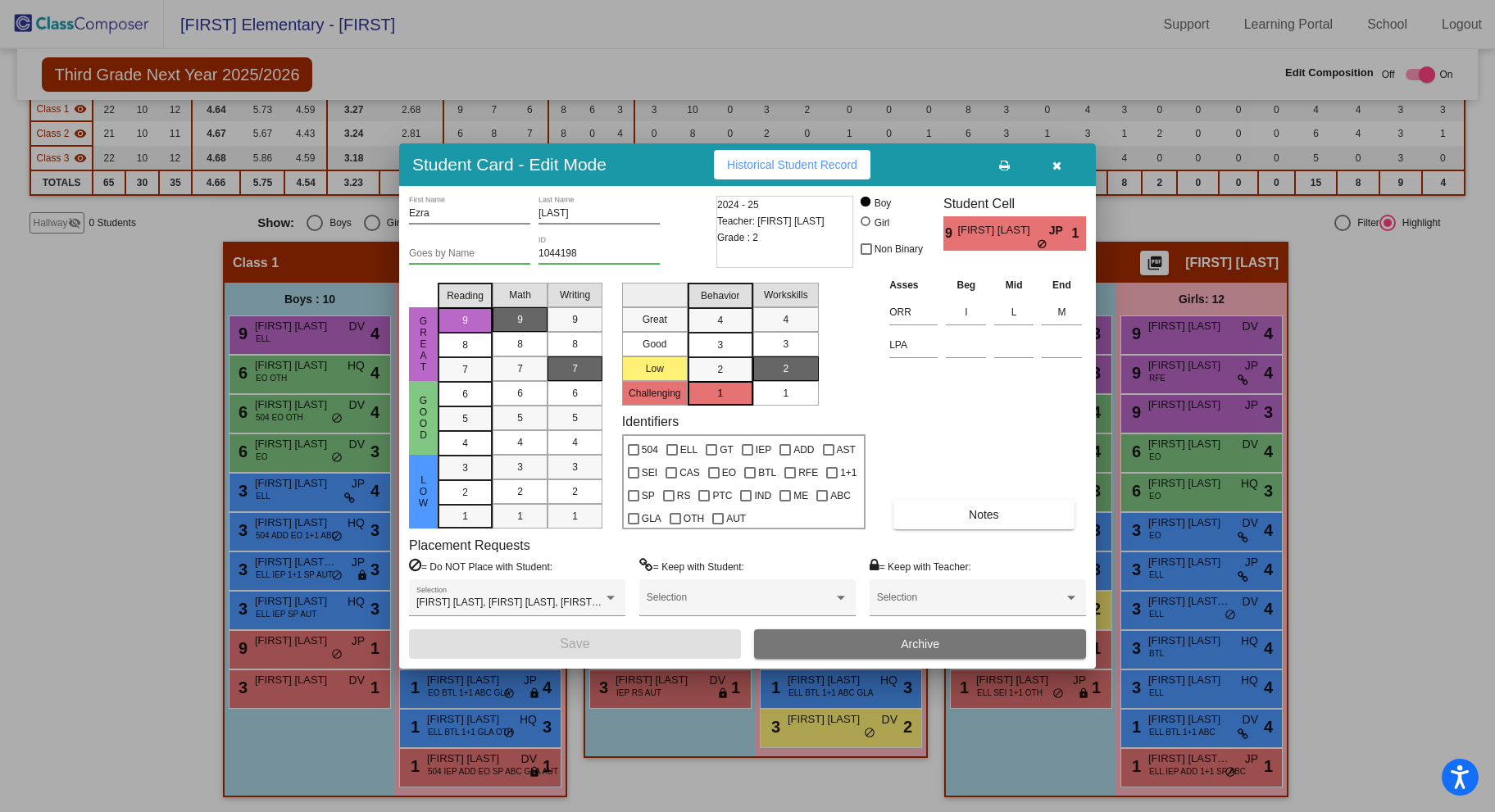 click on "Adrian Thompson, Angel Ruiz Cisneros, Ezekial Lauderdale, Joshua Montiel, Judah Pomele, Kraven Diamond, Tate Jimenez Selection" at bounding box center (517, 601) 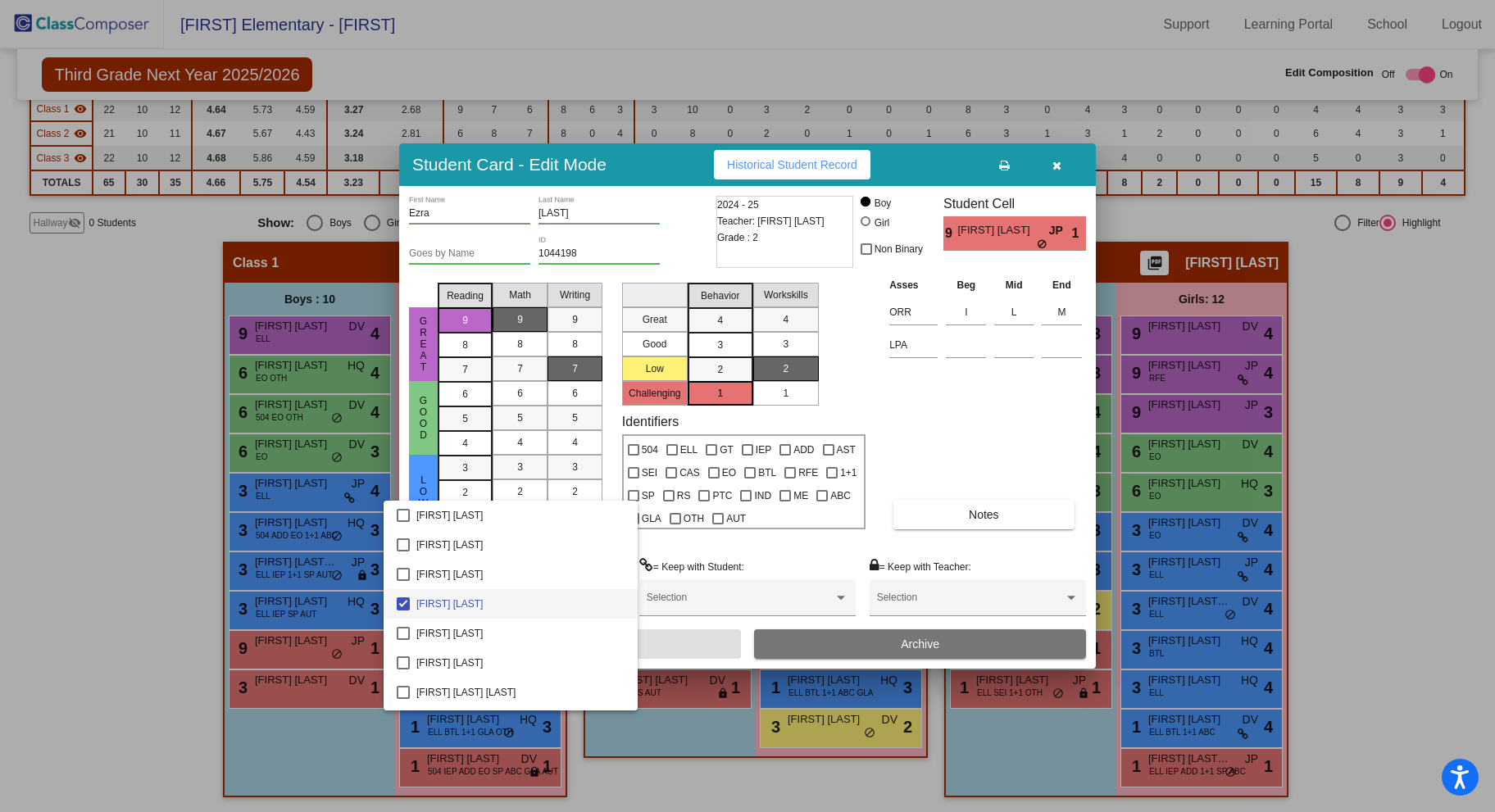 click at bounding box center (748, 406) 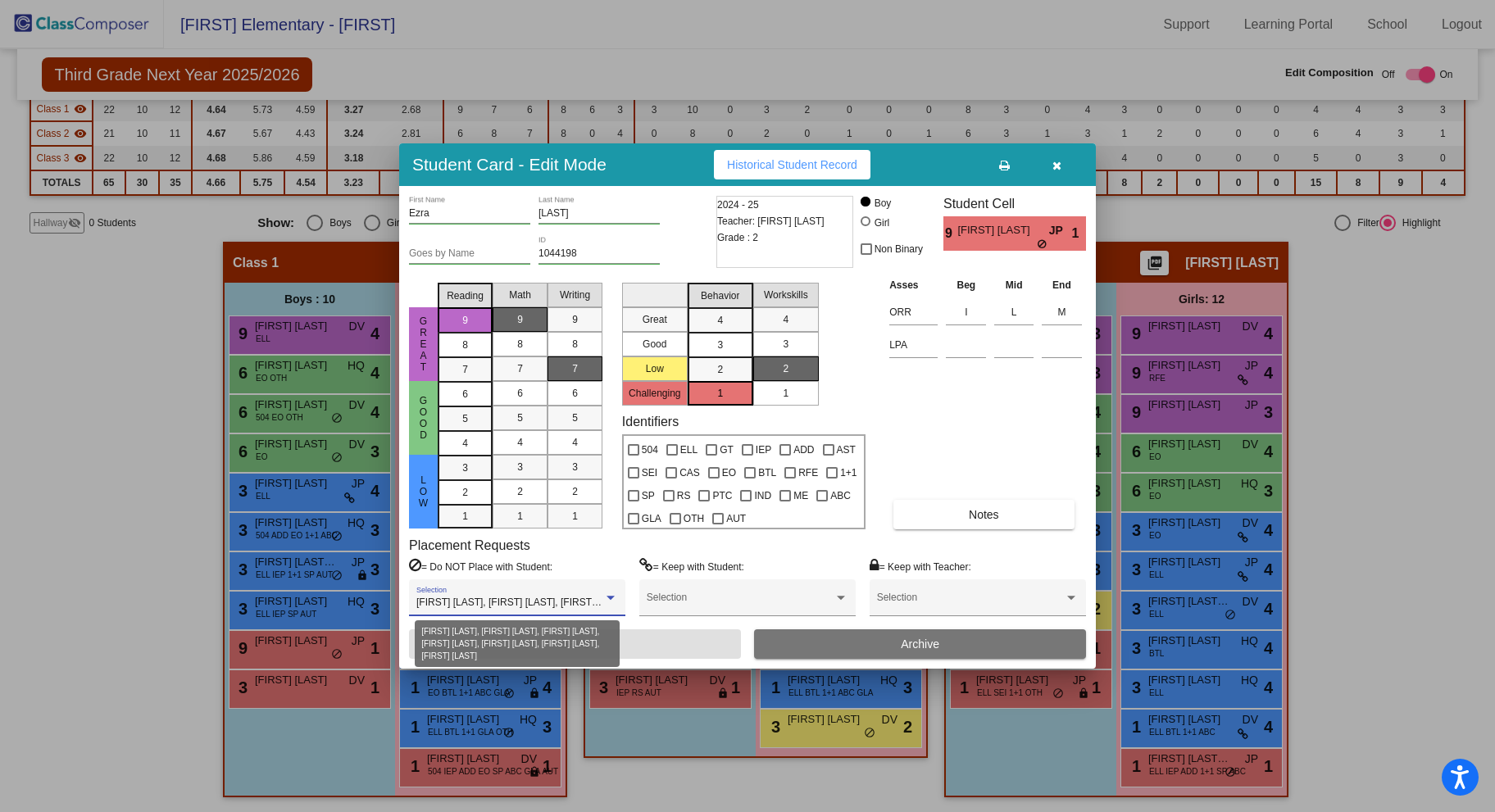 click on "Adrian Thompson, Angel Ruiz Cisneros, Ezekial Lauderdale, Joshua Montiel, Judah Pomele, Kraven Diamond, Tate Jimenez" at bounding box center [666, 602] 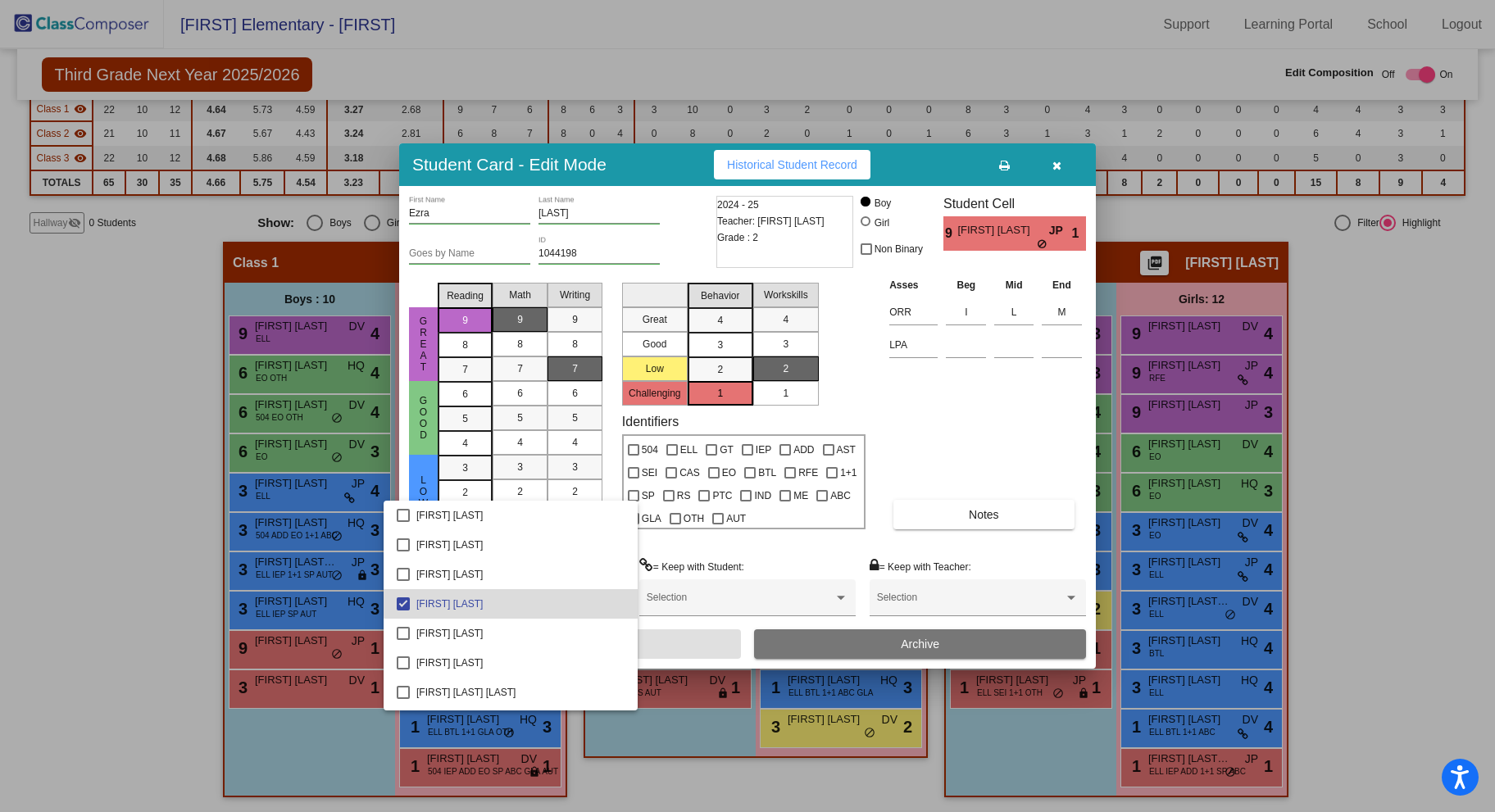 click on "Adrian Thompson" at bounding box center [520, 604] 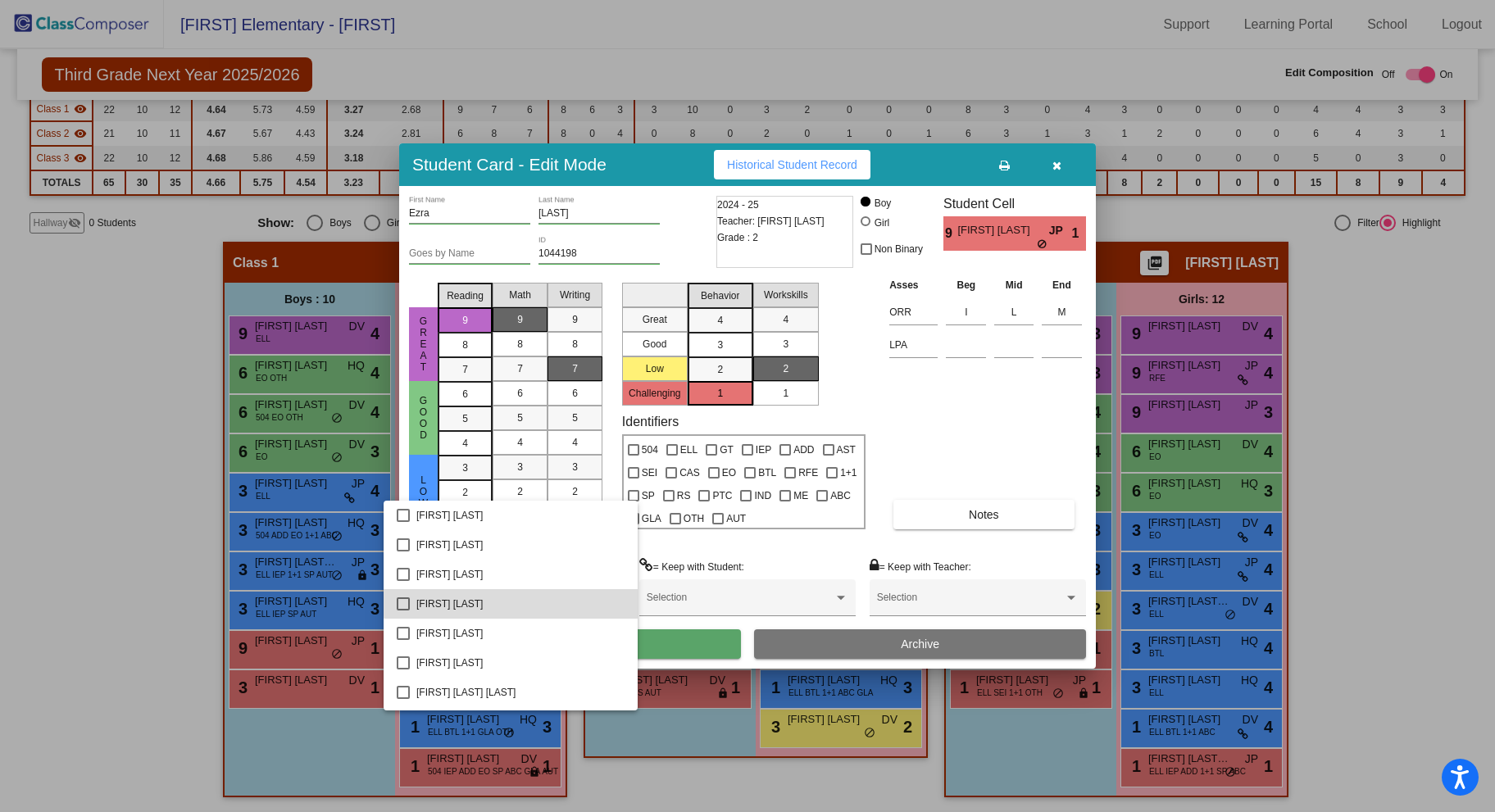 click on "Adrian Thompson" at bounding box center (520, 604) 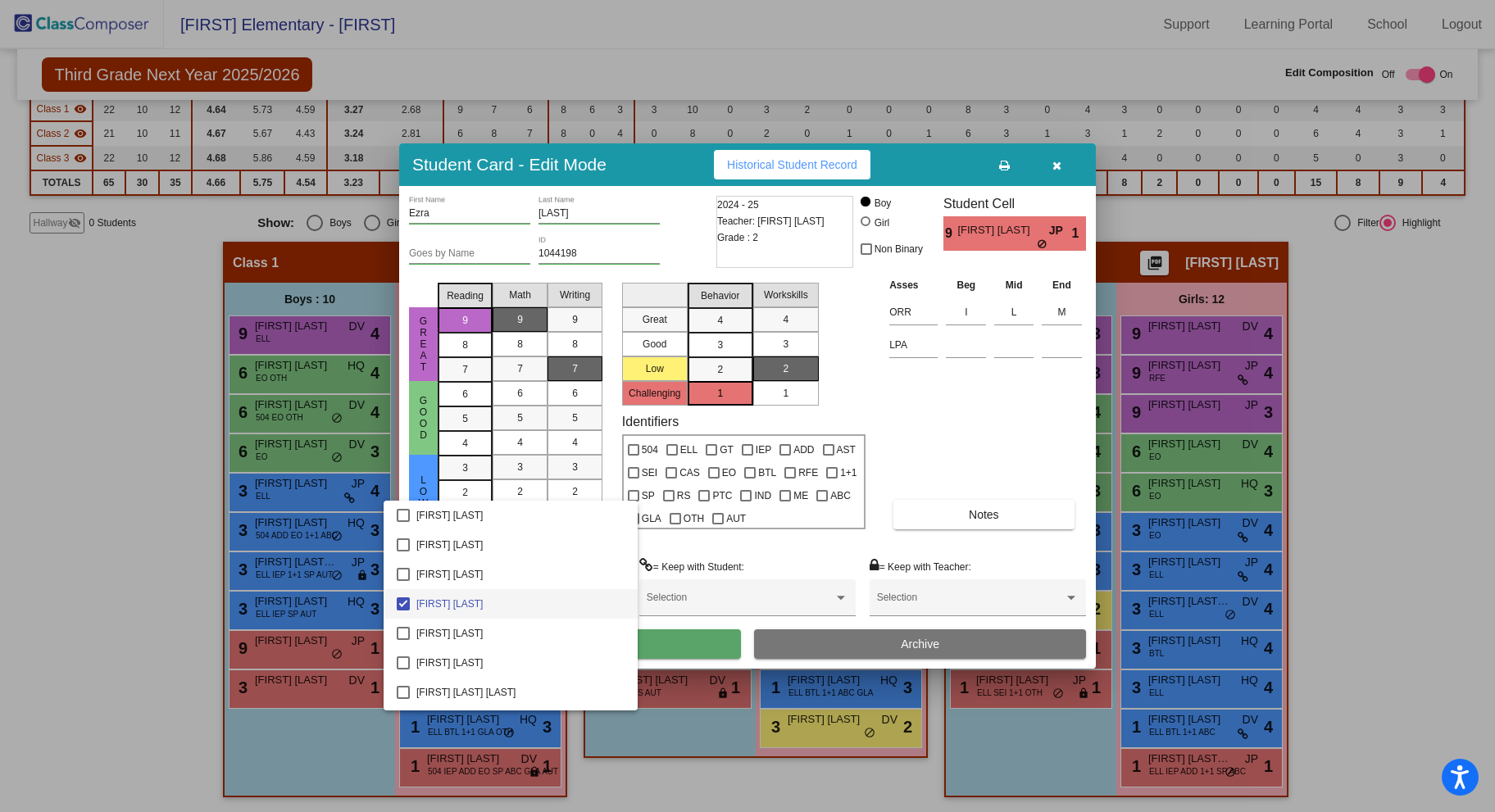 click at bounding box center (748, 406) 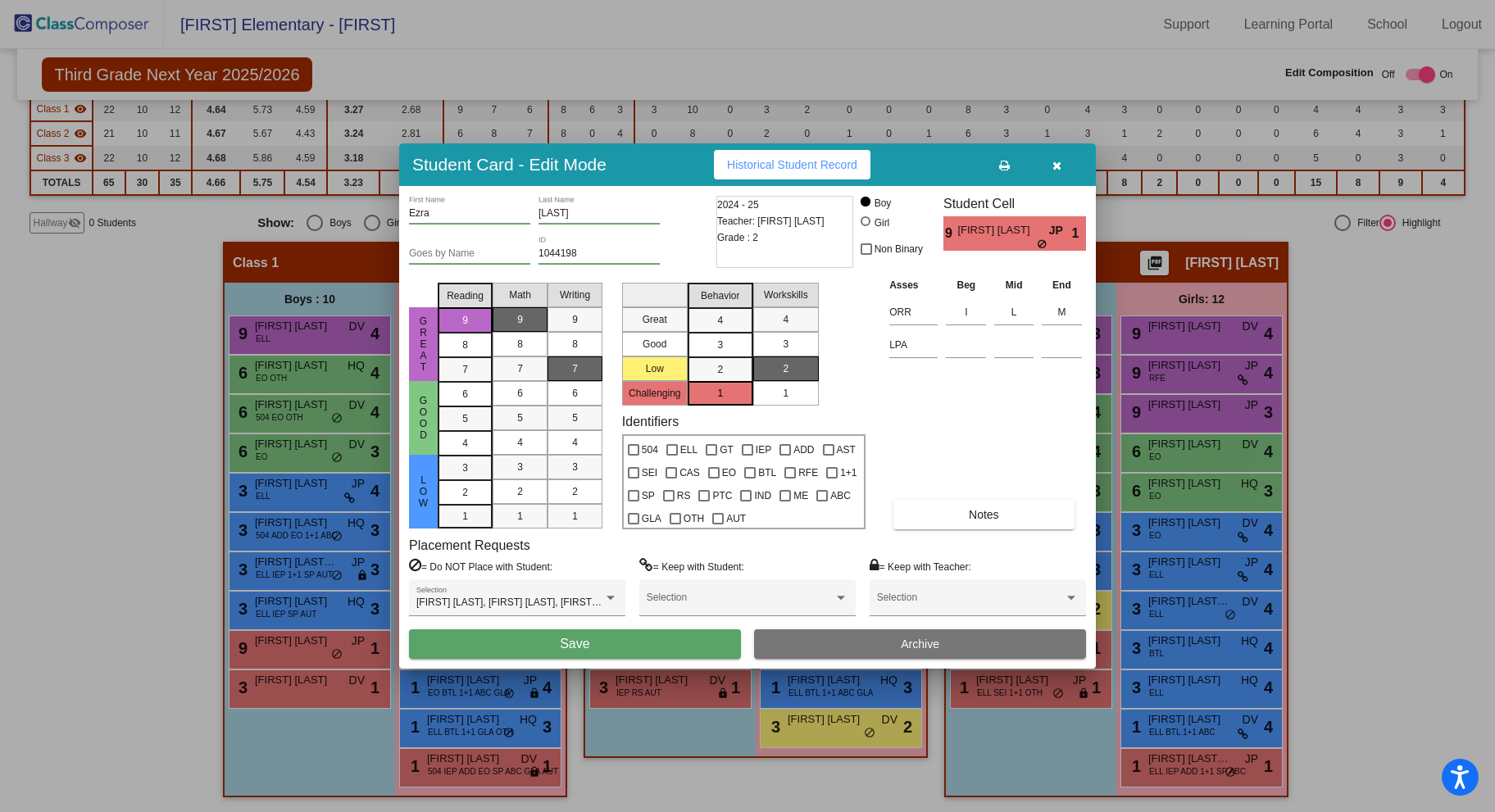 click on "Placement Requests  = Do NOT Place with Student: Adrian Thompson, Angel Ruiz Cisneros, Ezekial Lauderdale, Joshua Montiel, Judah Pomele, Kraven Diamond, Tate Jimenez Selection  = Keep with Student:   Selection  = Keep with Teacher:   Selection" at bounding box center (748, 583) 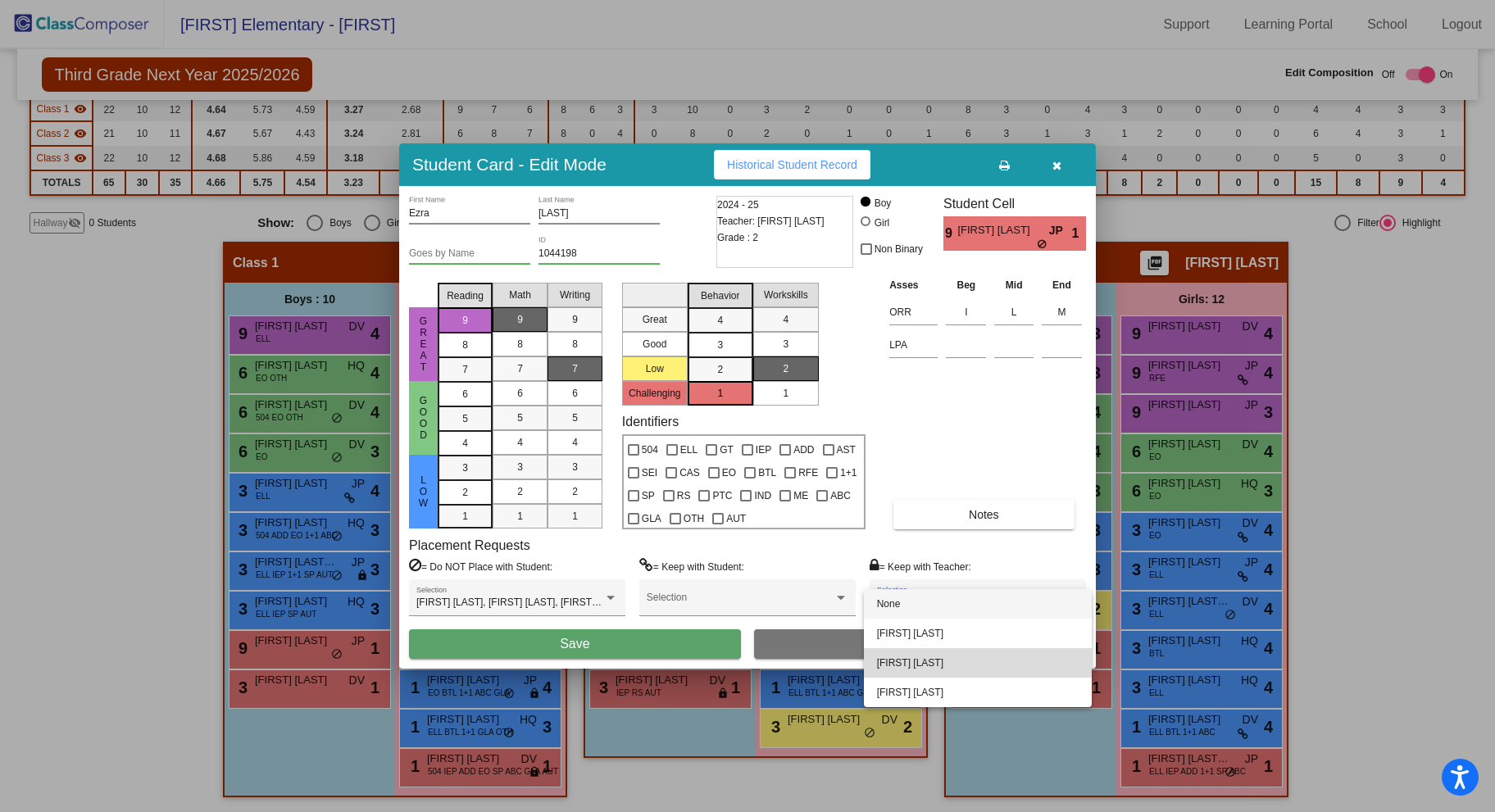 click on "Cheryl Thompson" at bounding box center [978, 663] 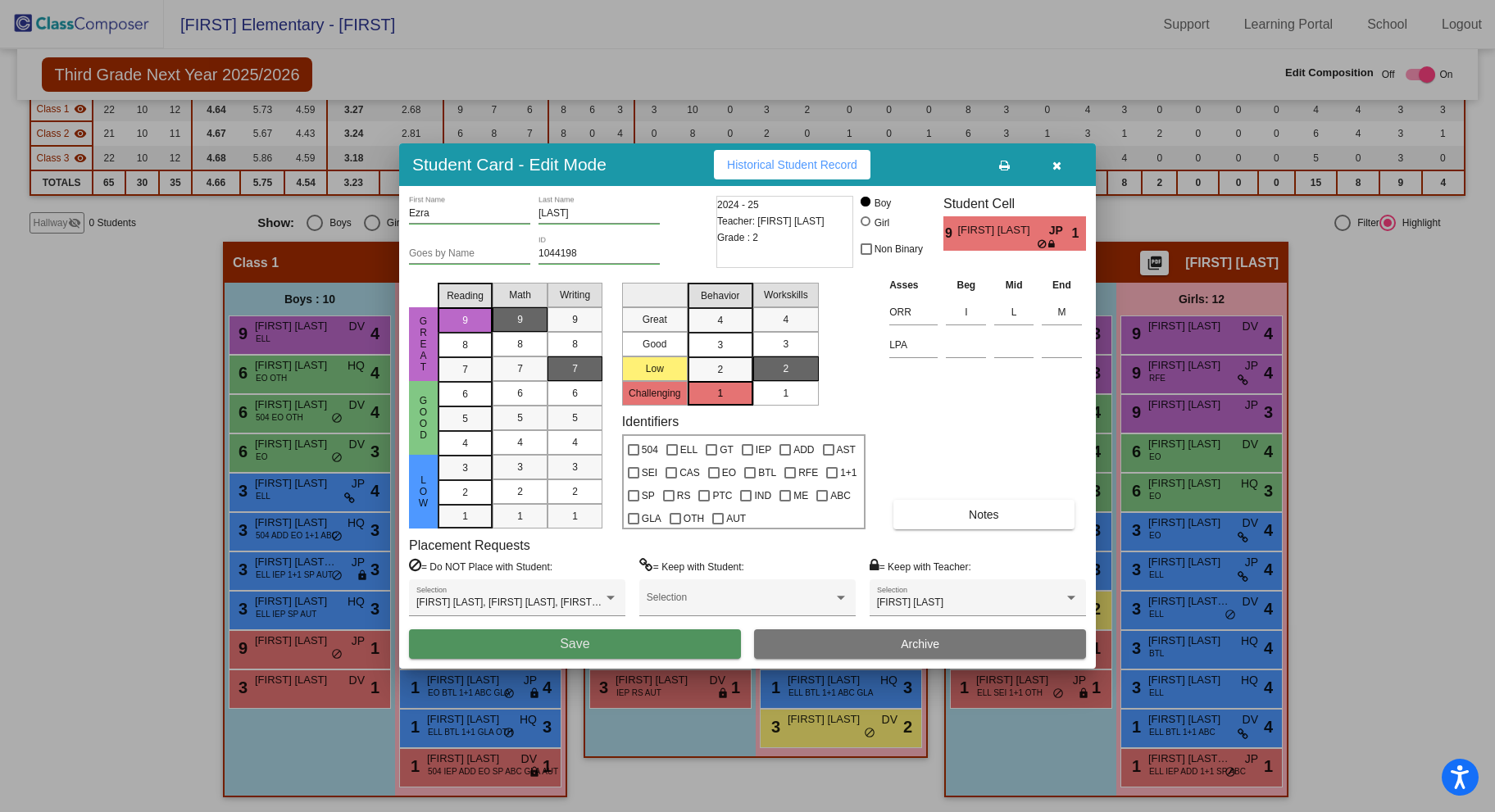 click on "Save" at bounding box center [575, 644] 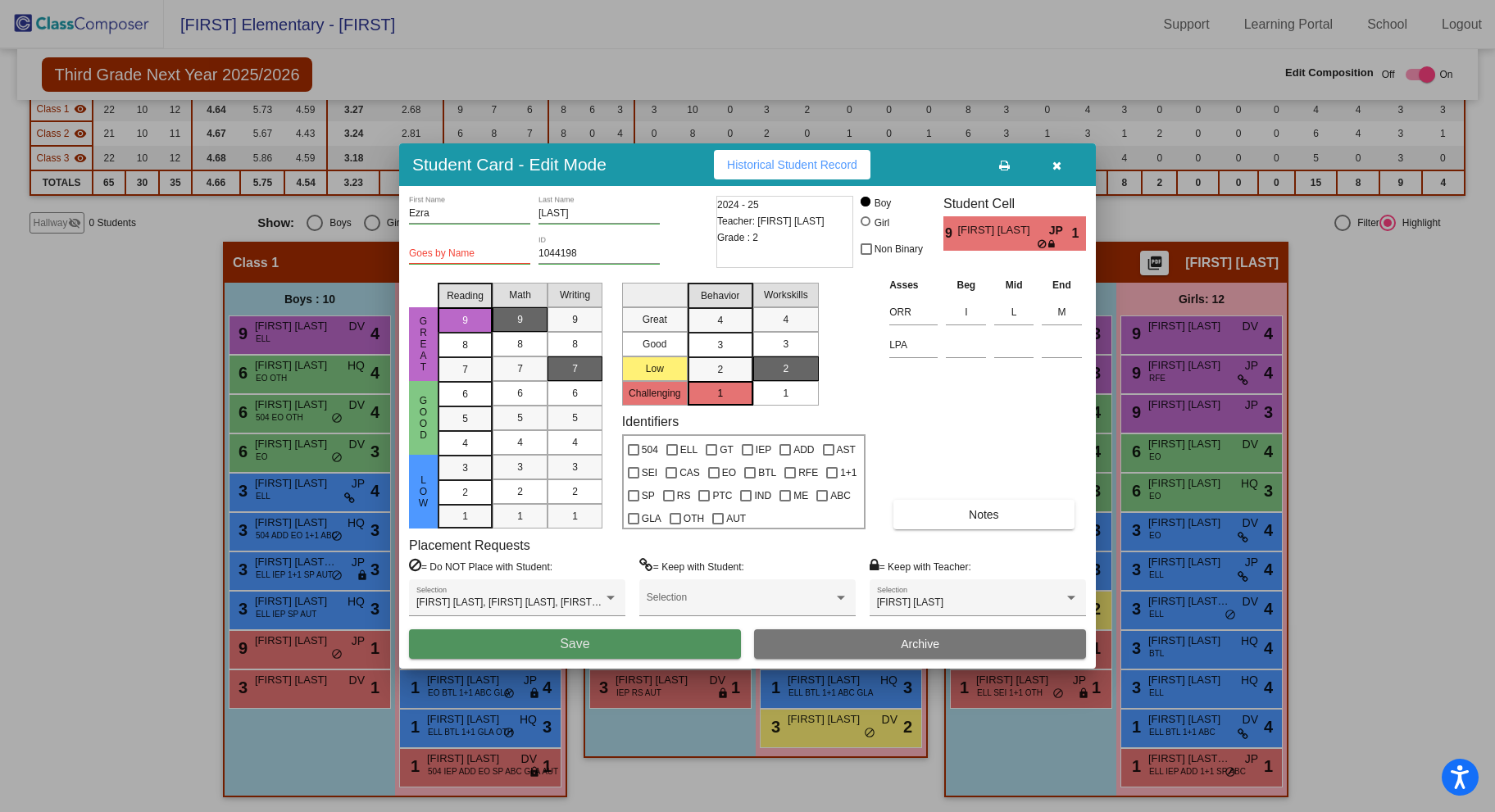 click on "Save" at bounding box center (575, 644) 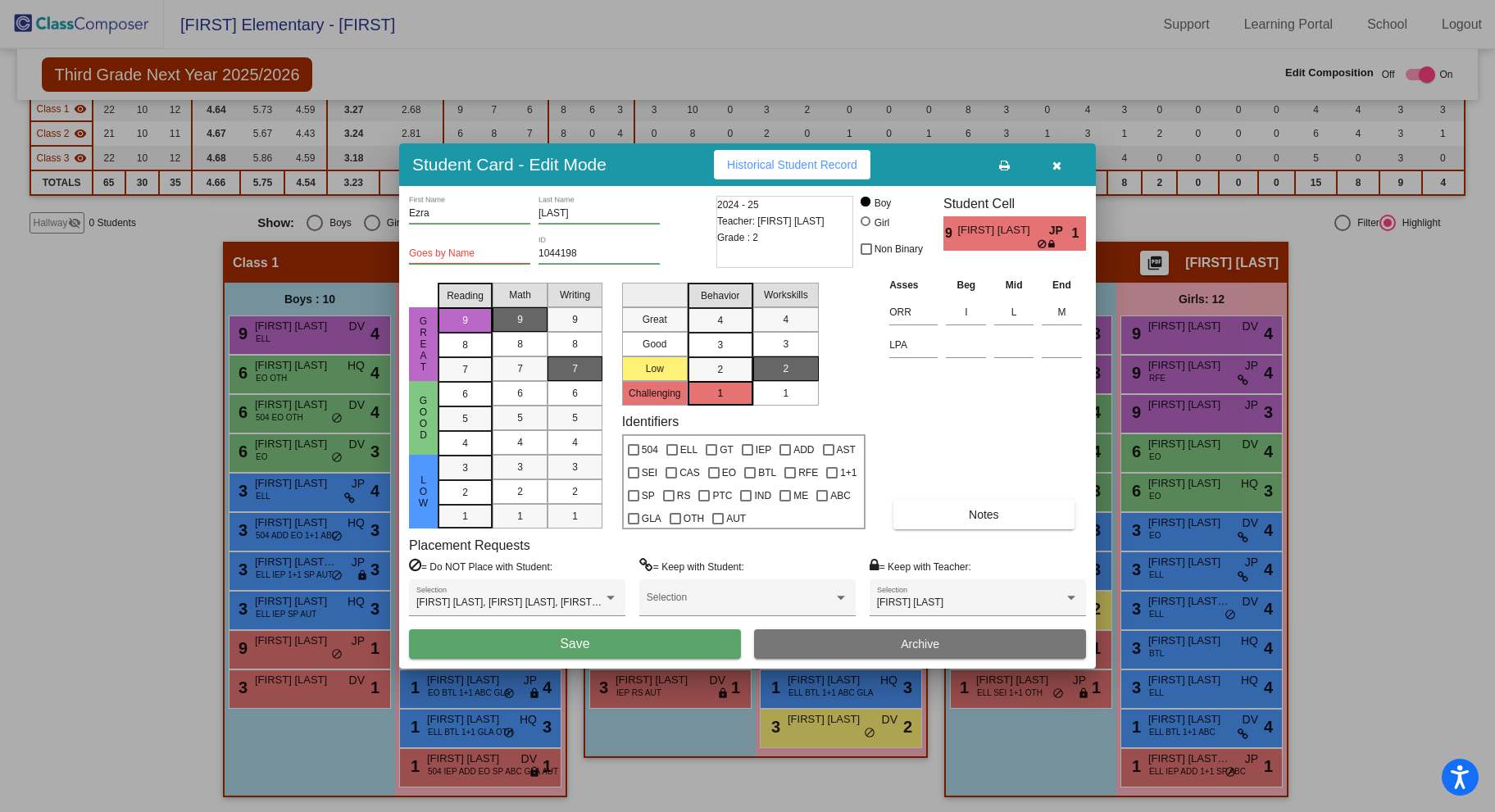 click on "Save" at bounding box center [575, 644] 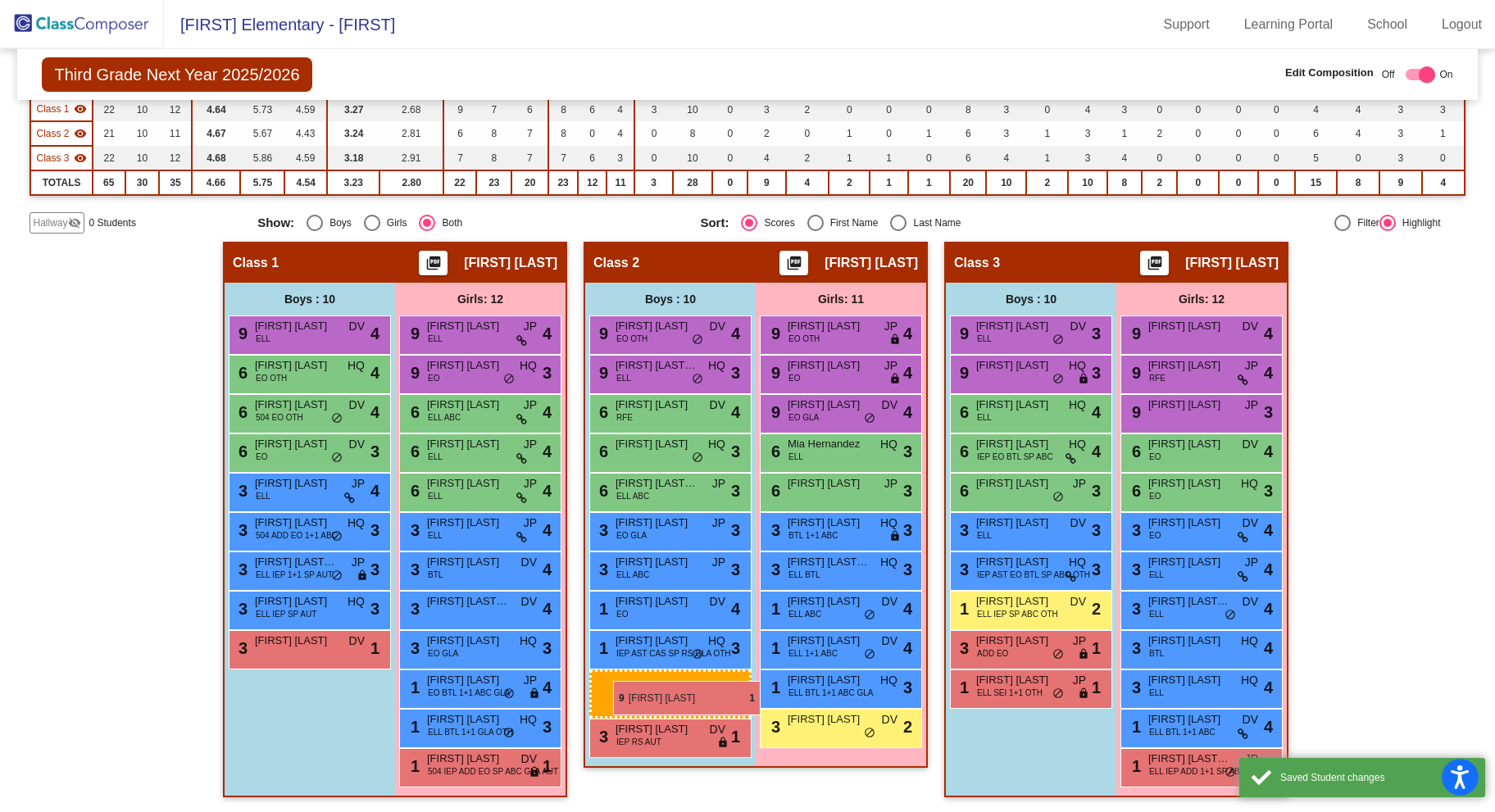 drag, startPoint x: 274, startPoint y: 648, endPoint x: 604, endPoint y: 673, distance: 330.94561 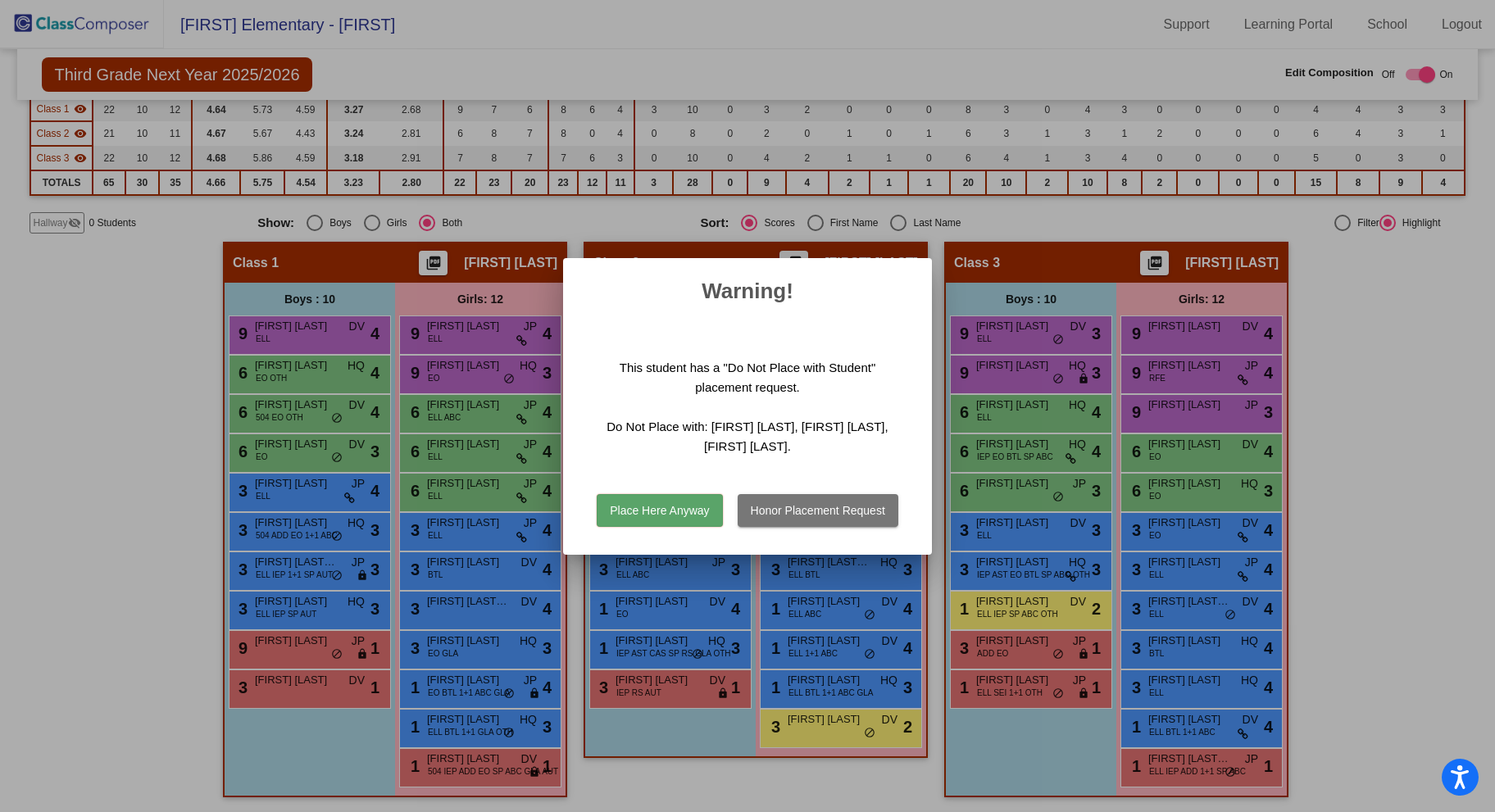 click on "Honor Placement Request" at bounding box center (818, 510) 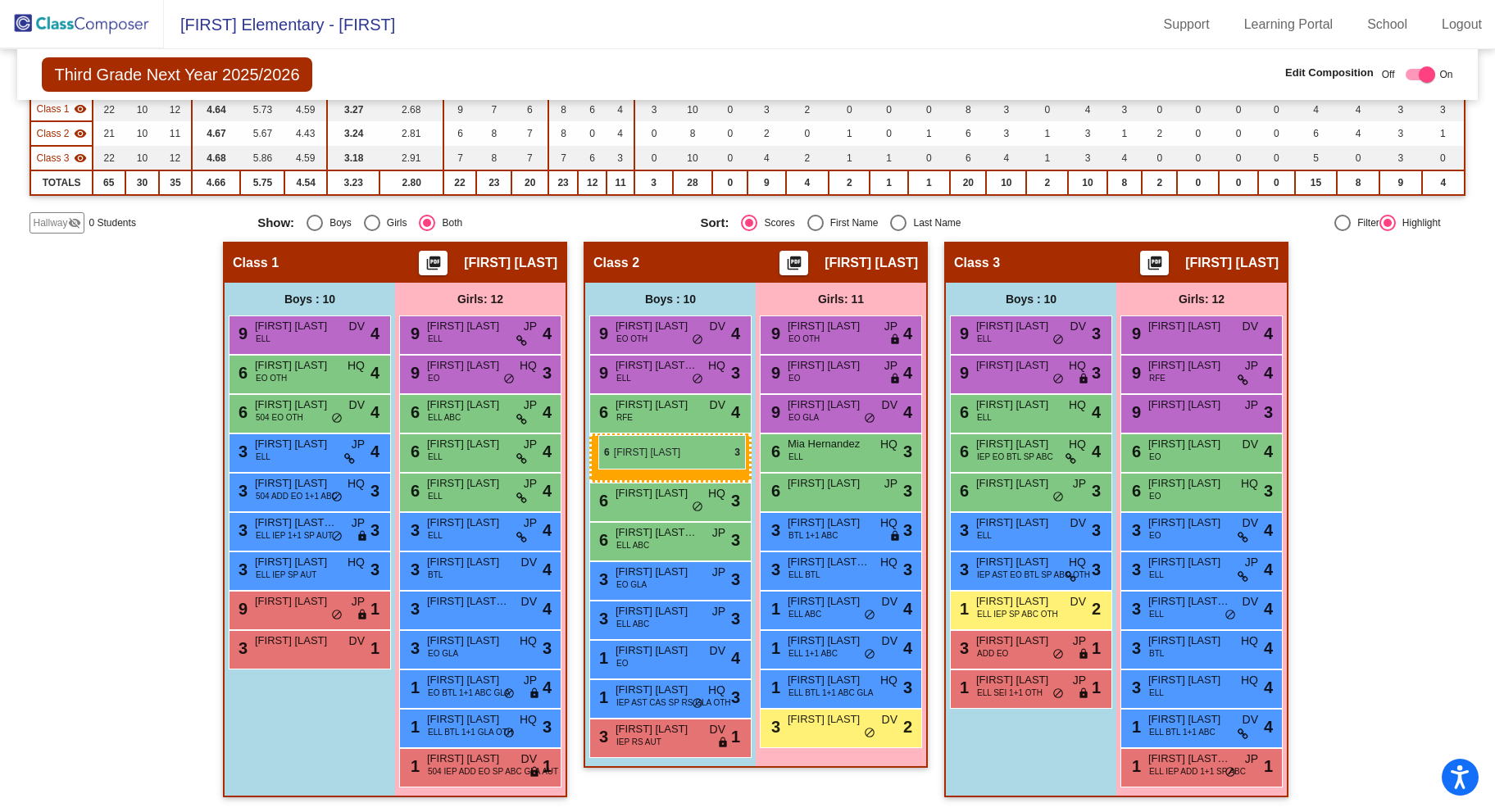 drag, startPoint x: 294, startPoint y: 456, endPoint x: 598, endPoint y: 435, distance: 304.72447 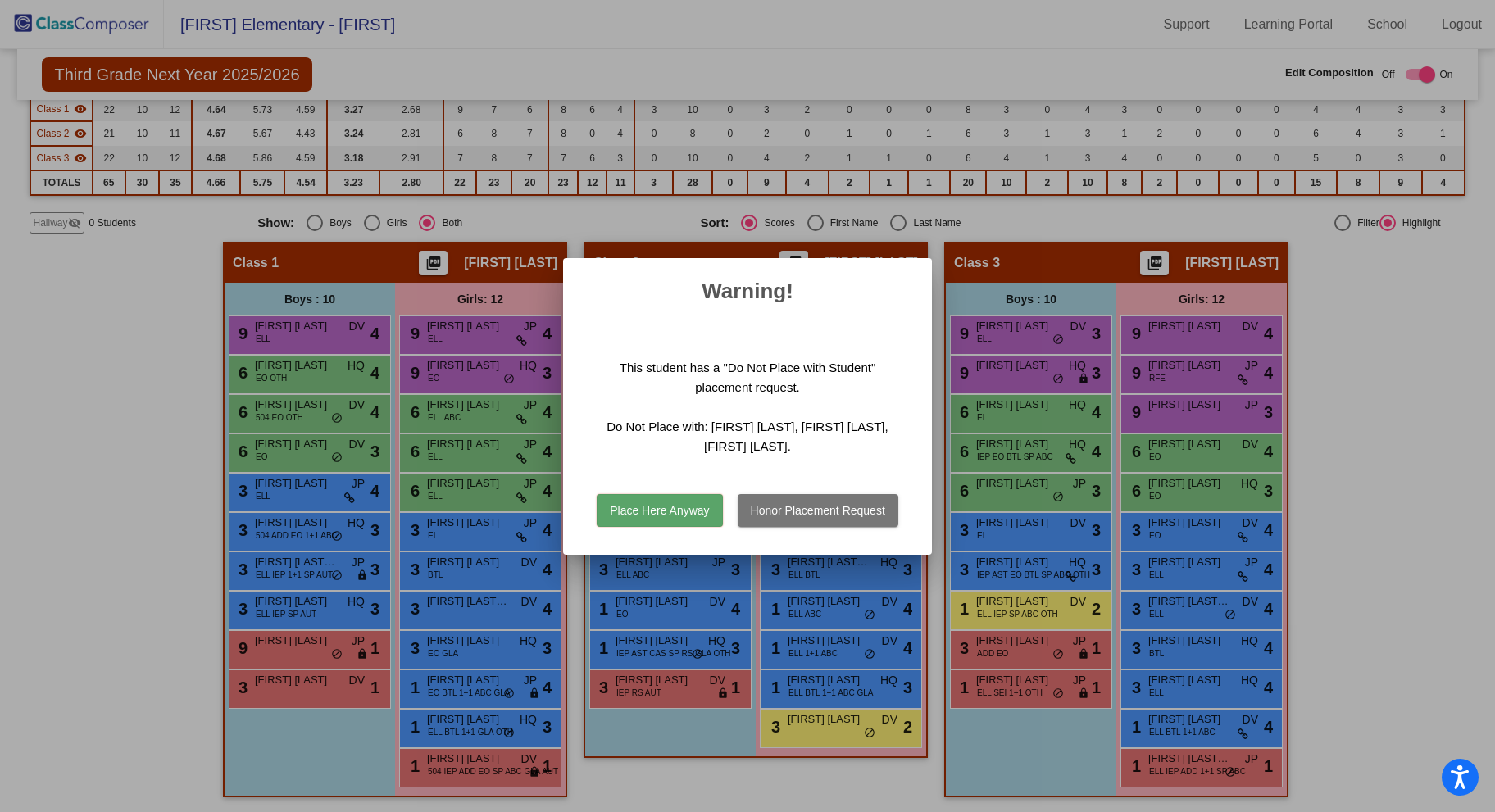 click at bounding box center [748, 406] 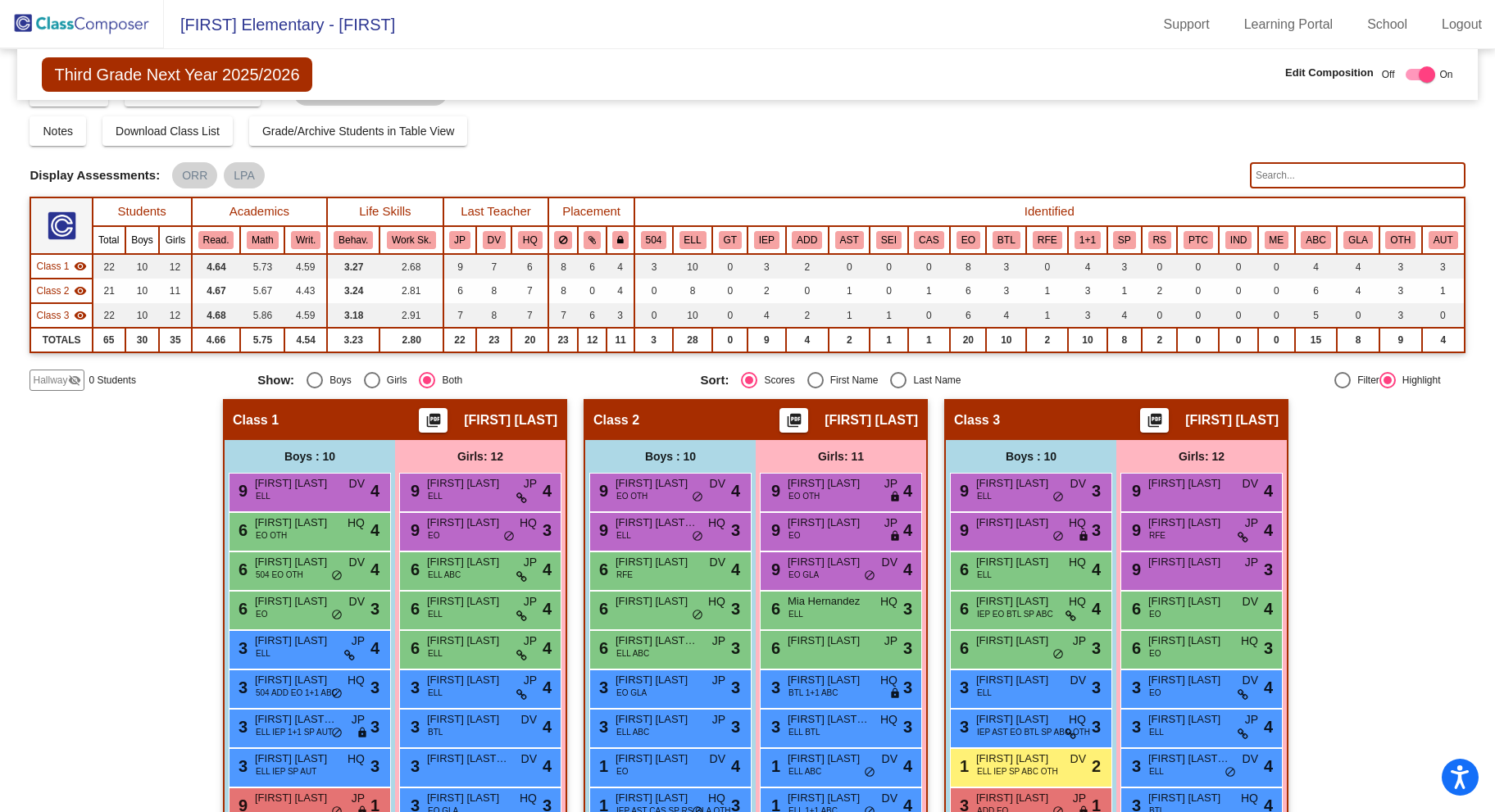 scroll, scrollTop: 192, scrollLeft: 0, axis: vertical 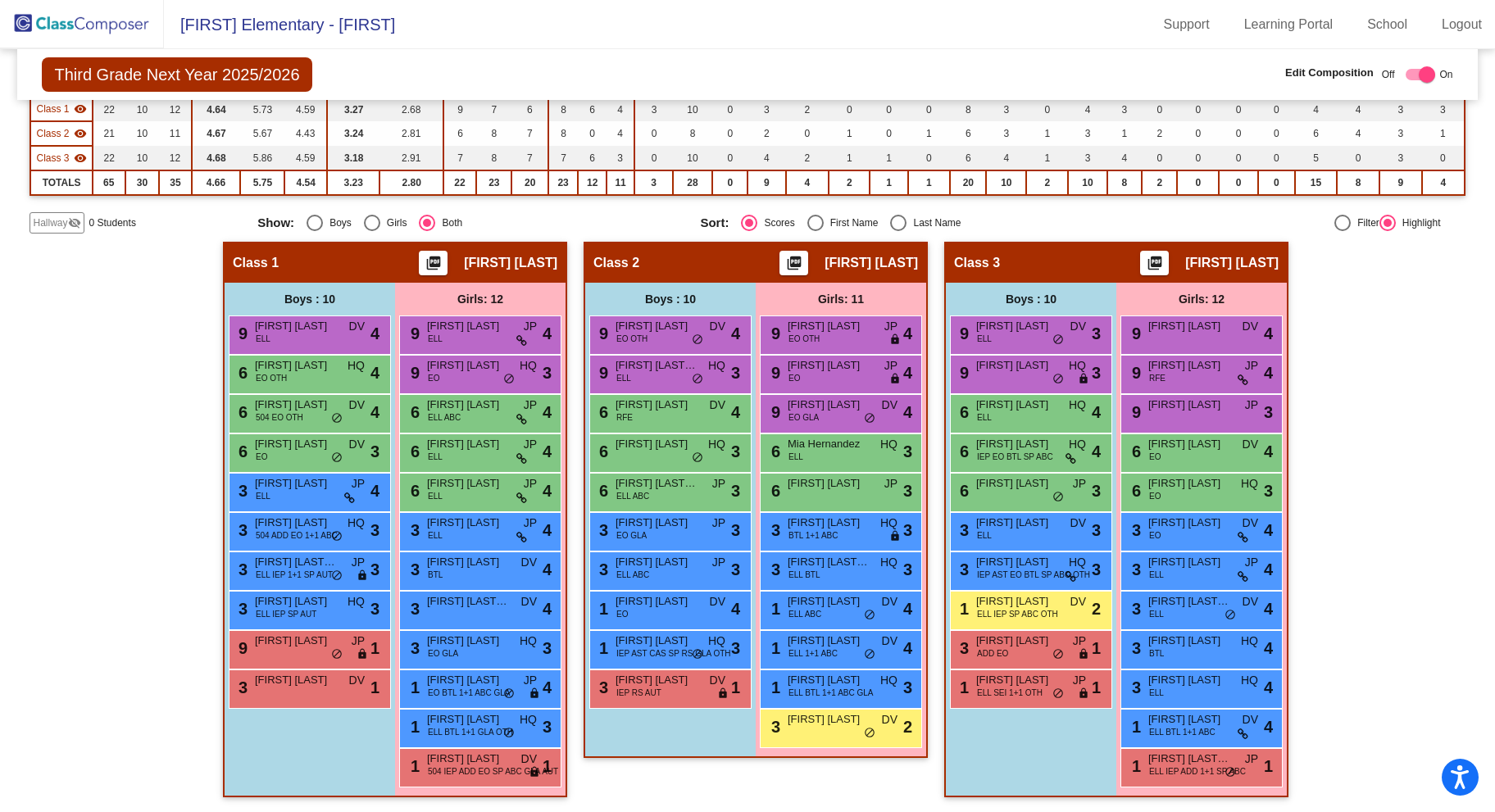 click on "3" at bounding box center [413, 530] 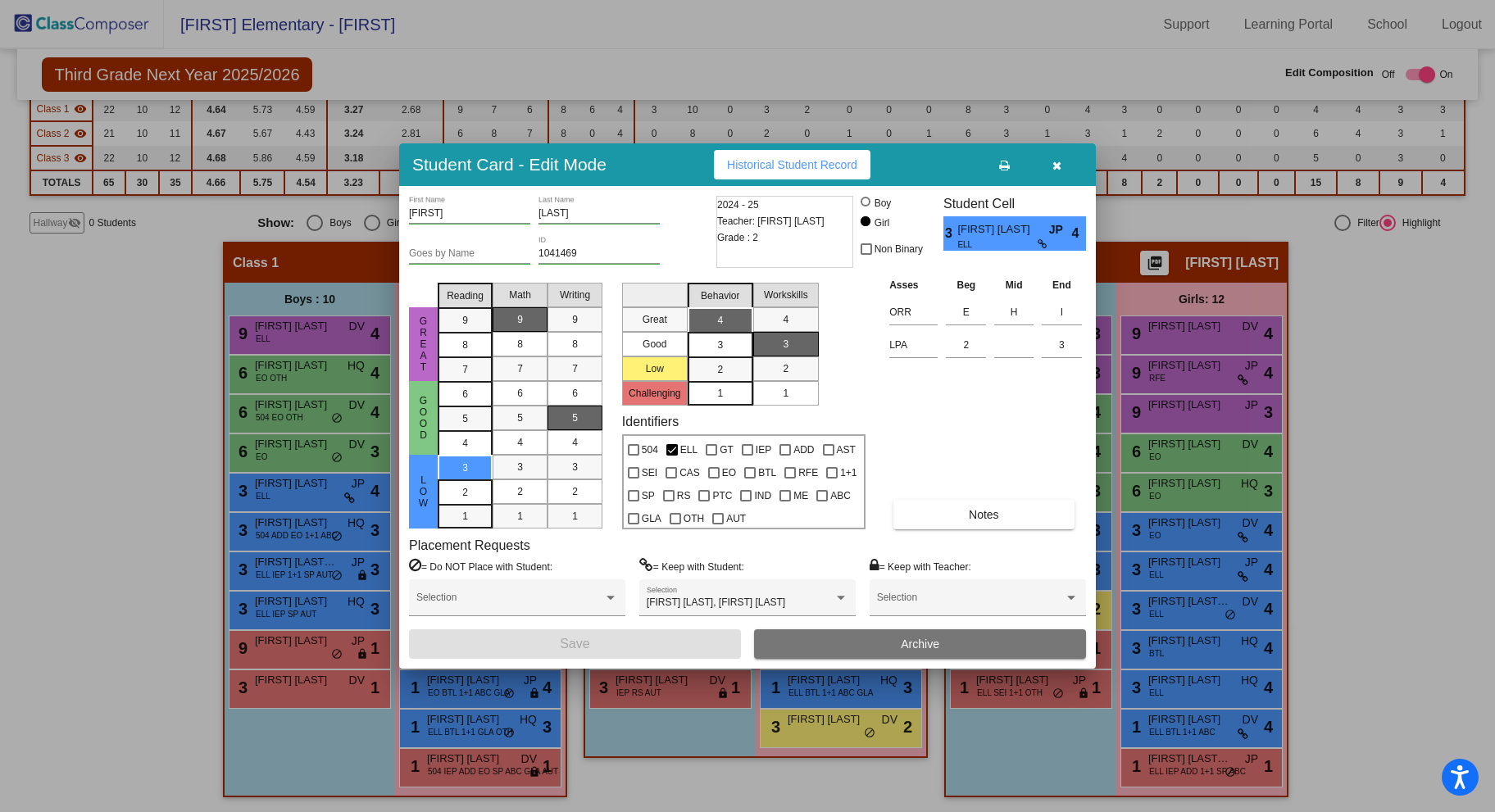 click at bounding box center [748, 406] 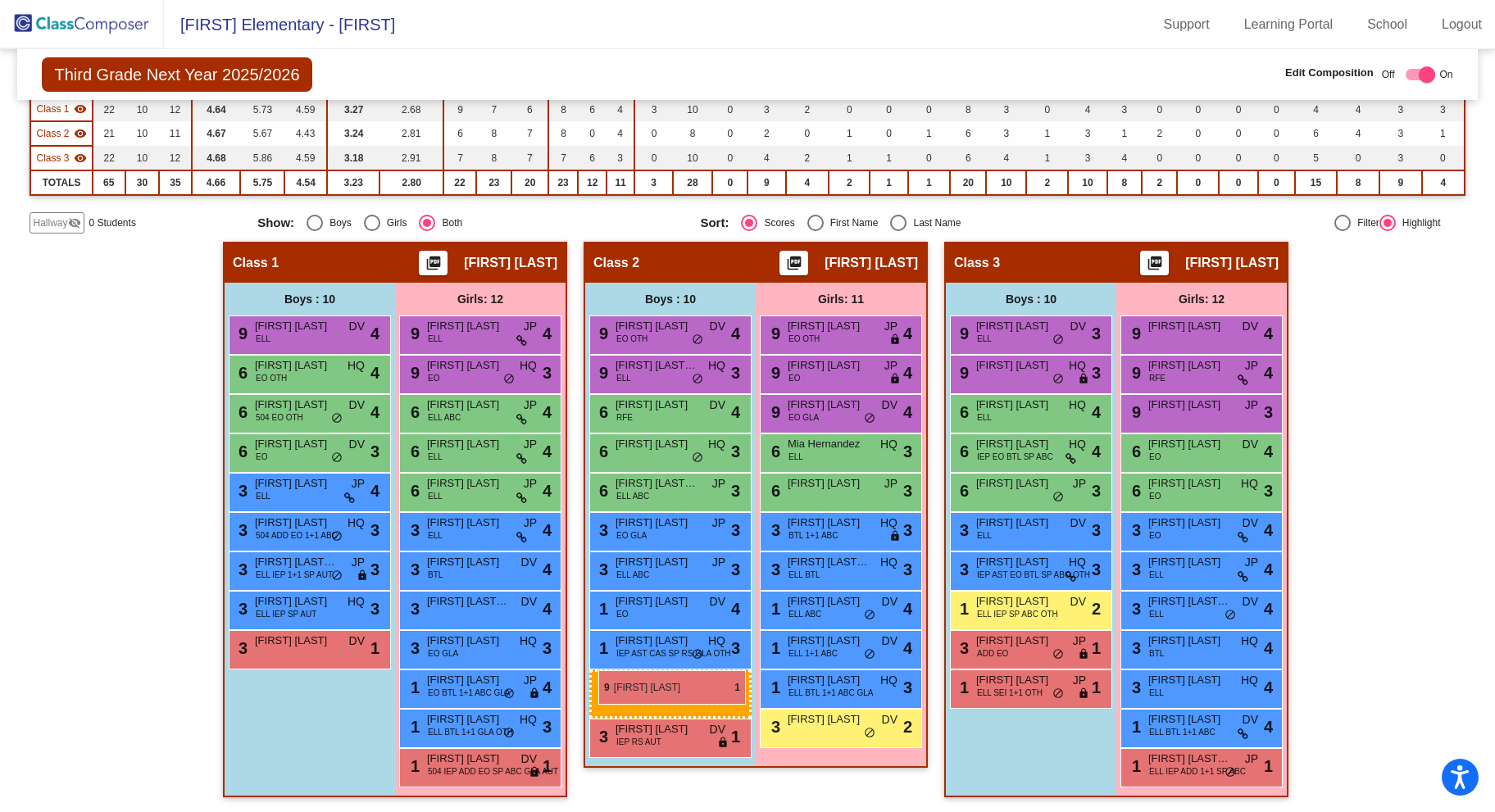 drag, startPoint x: 294, startPoint y: 647, endPoint x: 598, endPoint y: 670, distance: 304.8688 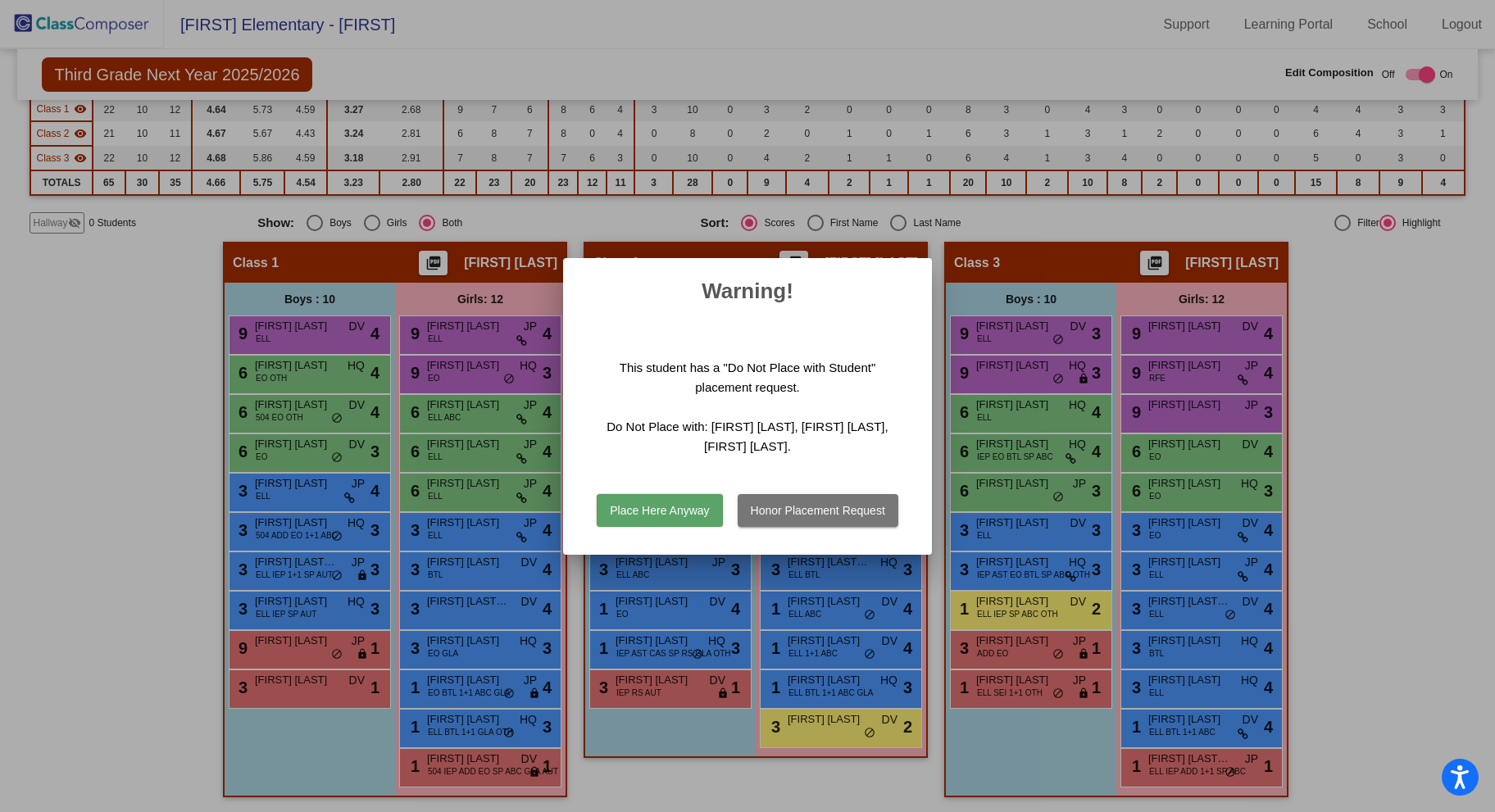 click on "Place Here Anyway Honor Placement Request" at bounding box center [748, 506] 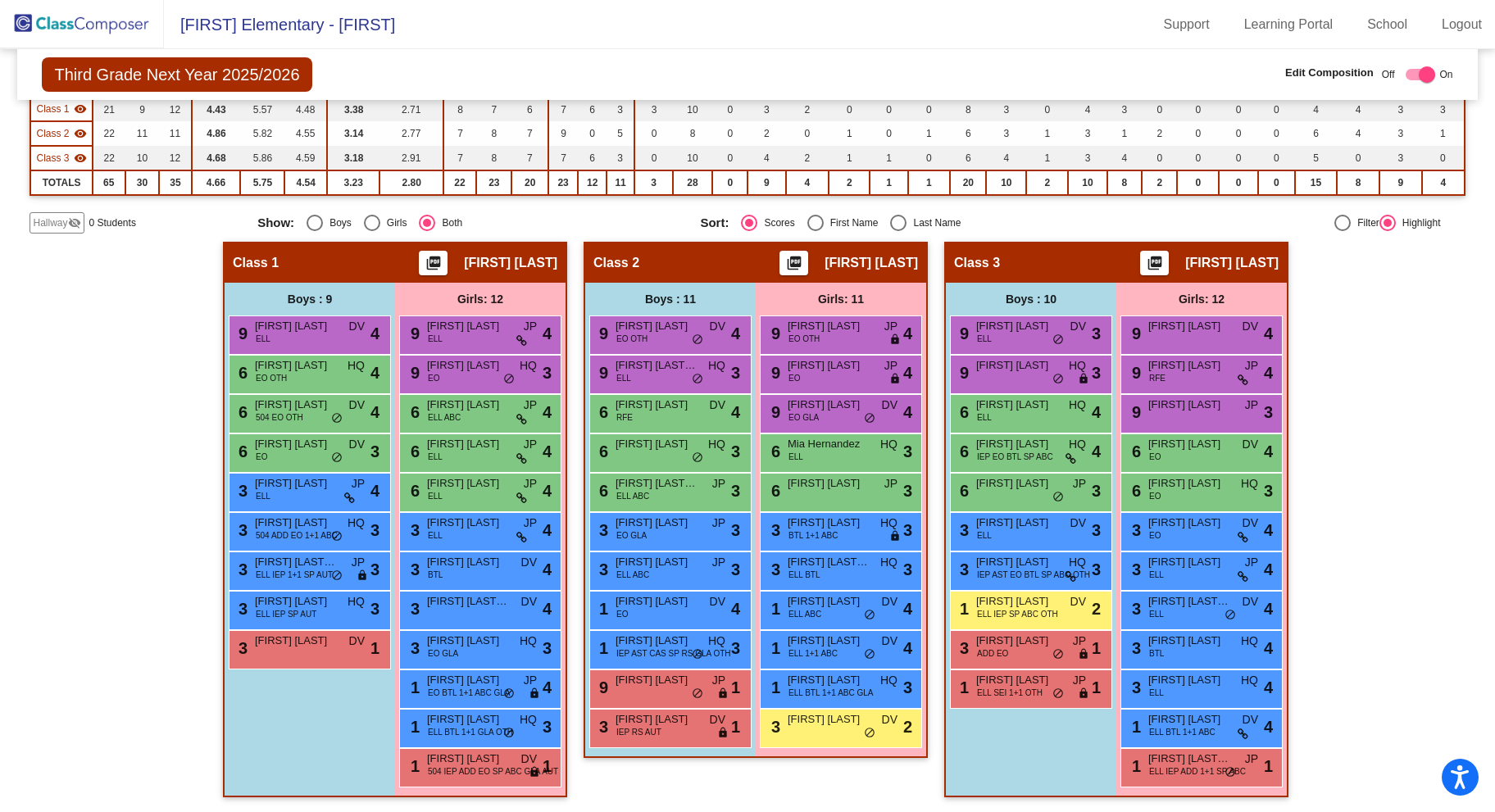 scroll, scrollTop: 30, scrollLeft: 0, axis: vertical 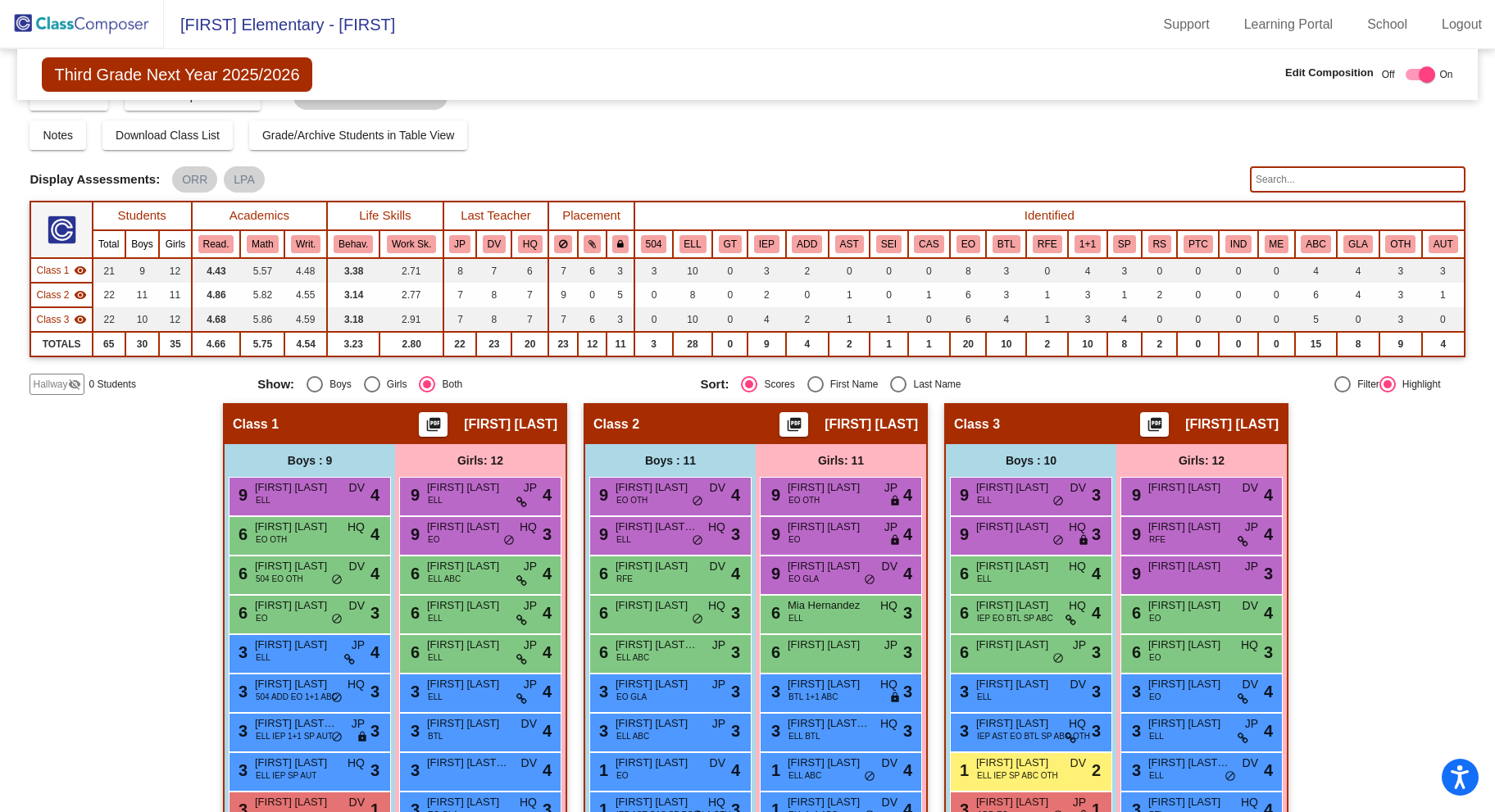 click 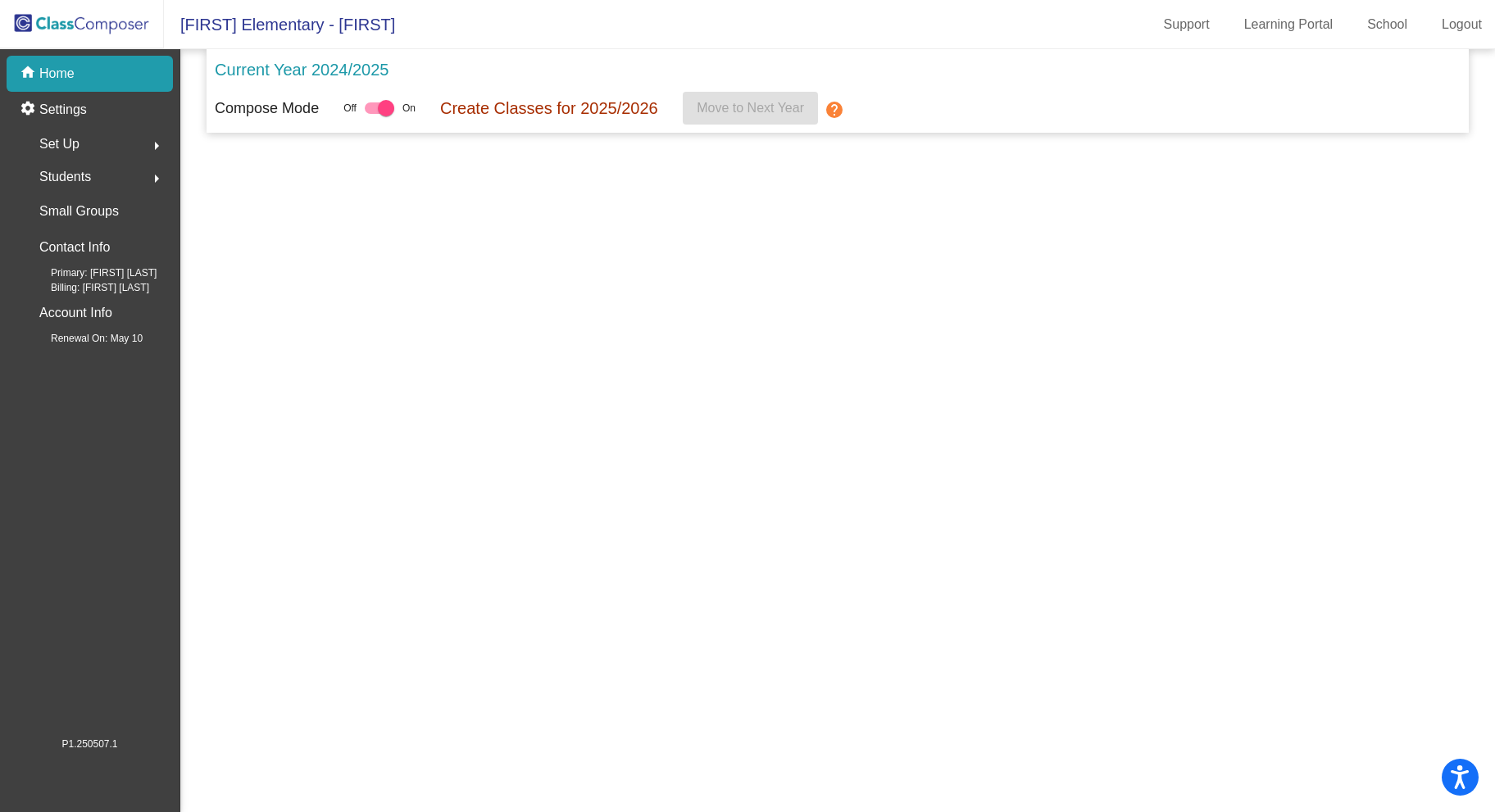 scroll, scrollTop: 0, scrollLeft: 0, axis: both 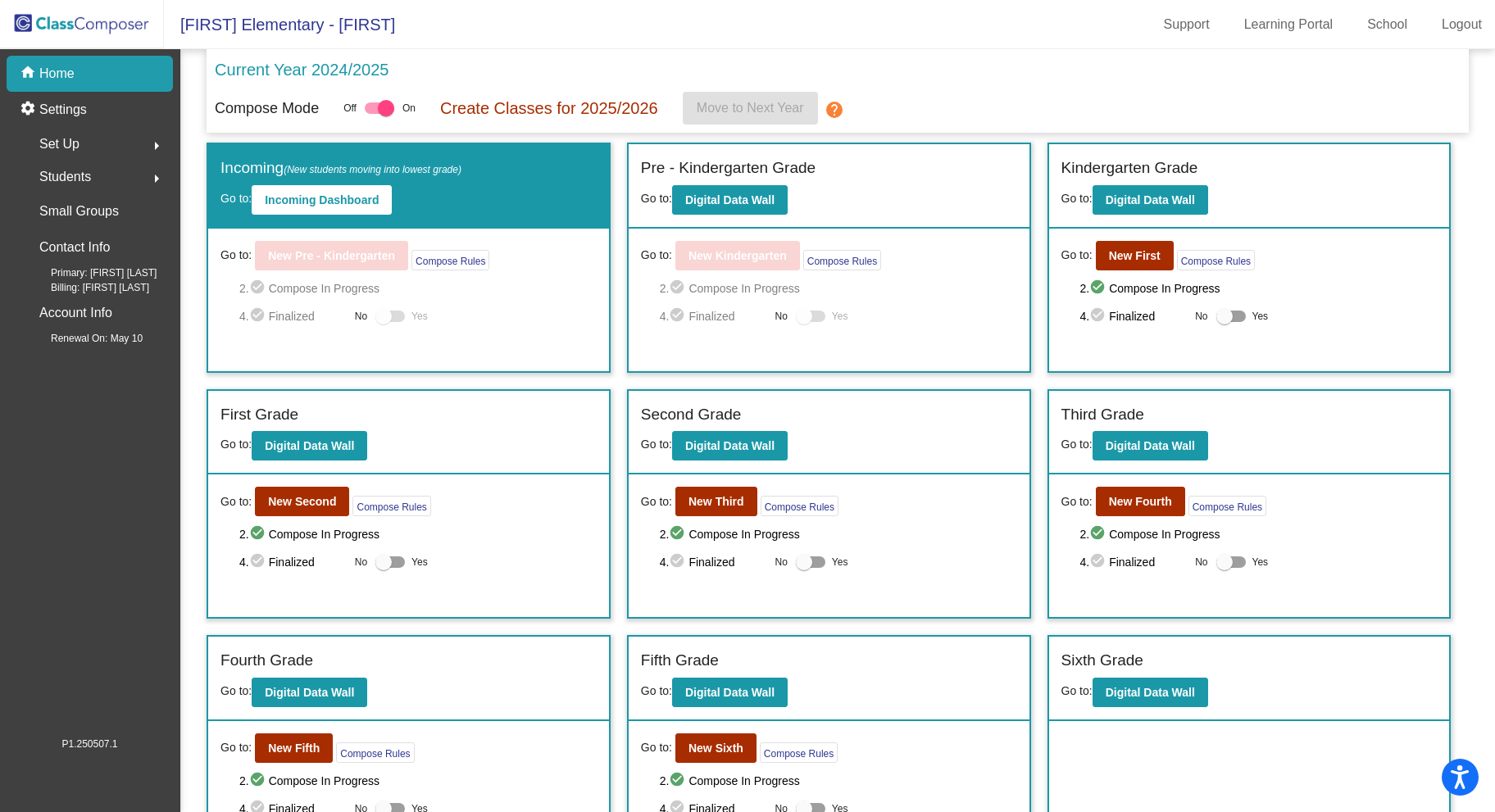click on "2.  check_circle  Compose In Progress" 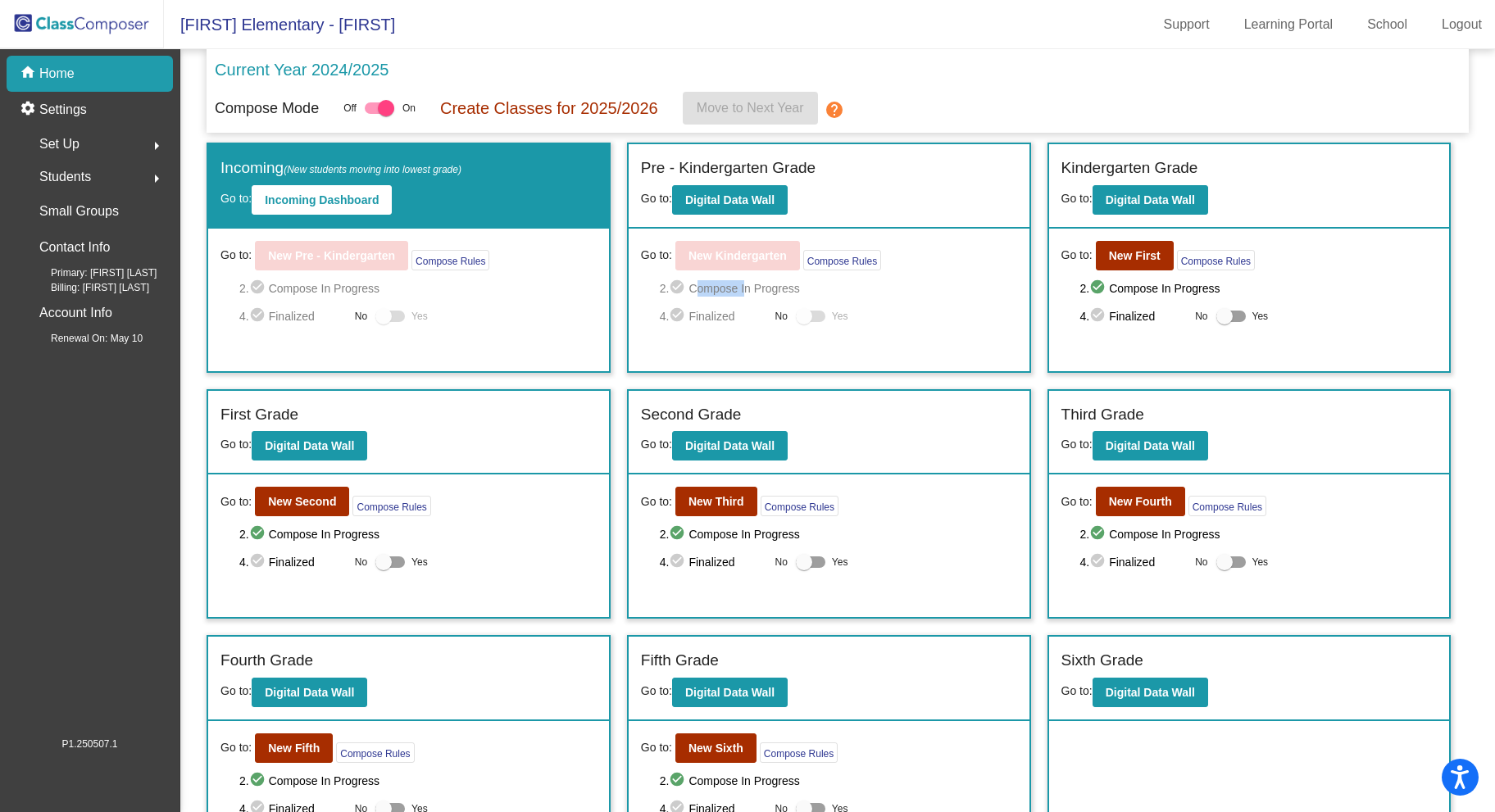 click on "2.  check_circle  Compose In Progress" 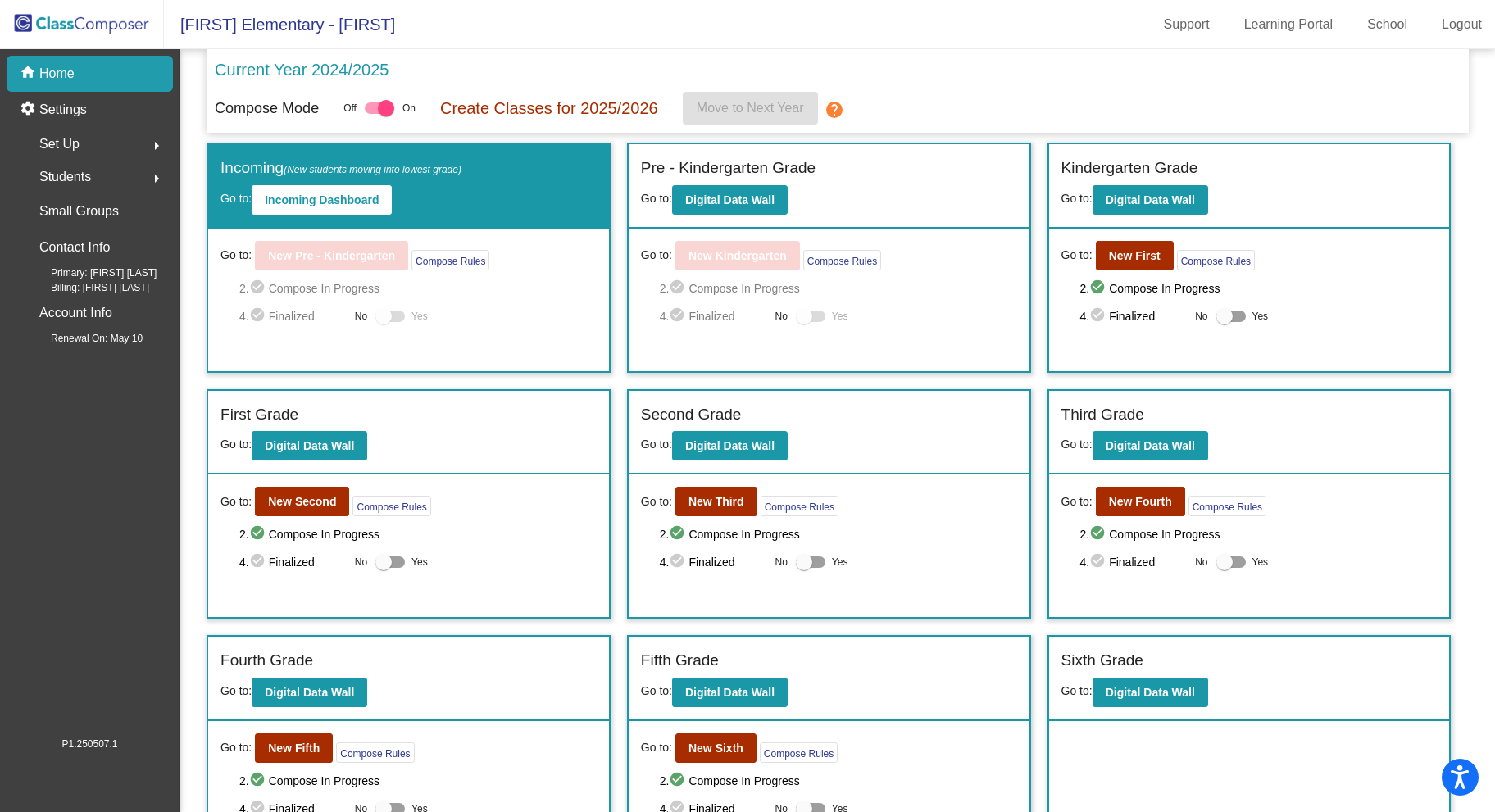 click on "2.  check_circle  Compose In Progress" 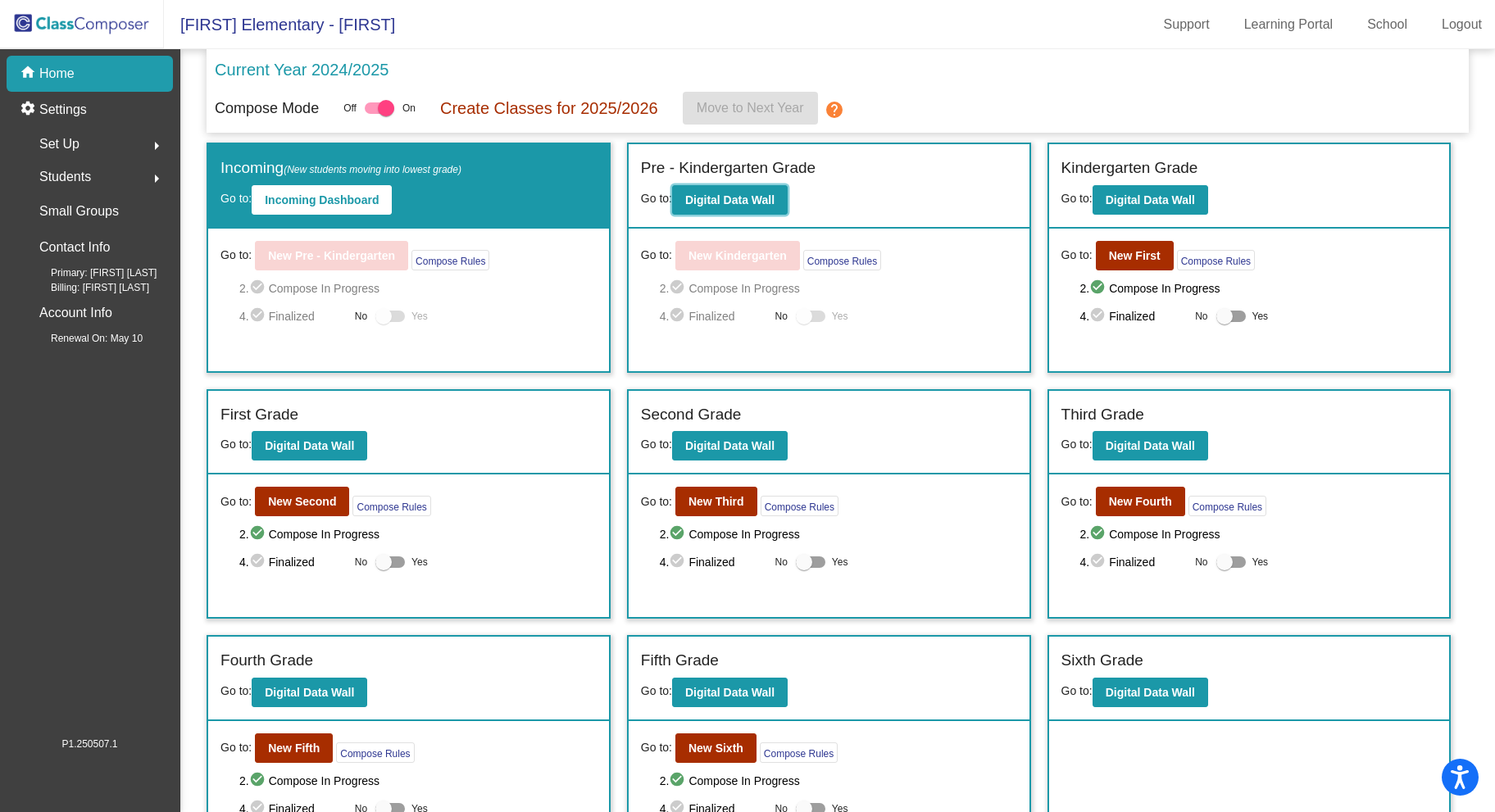 click on "Digital Data Wall" 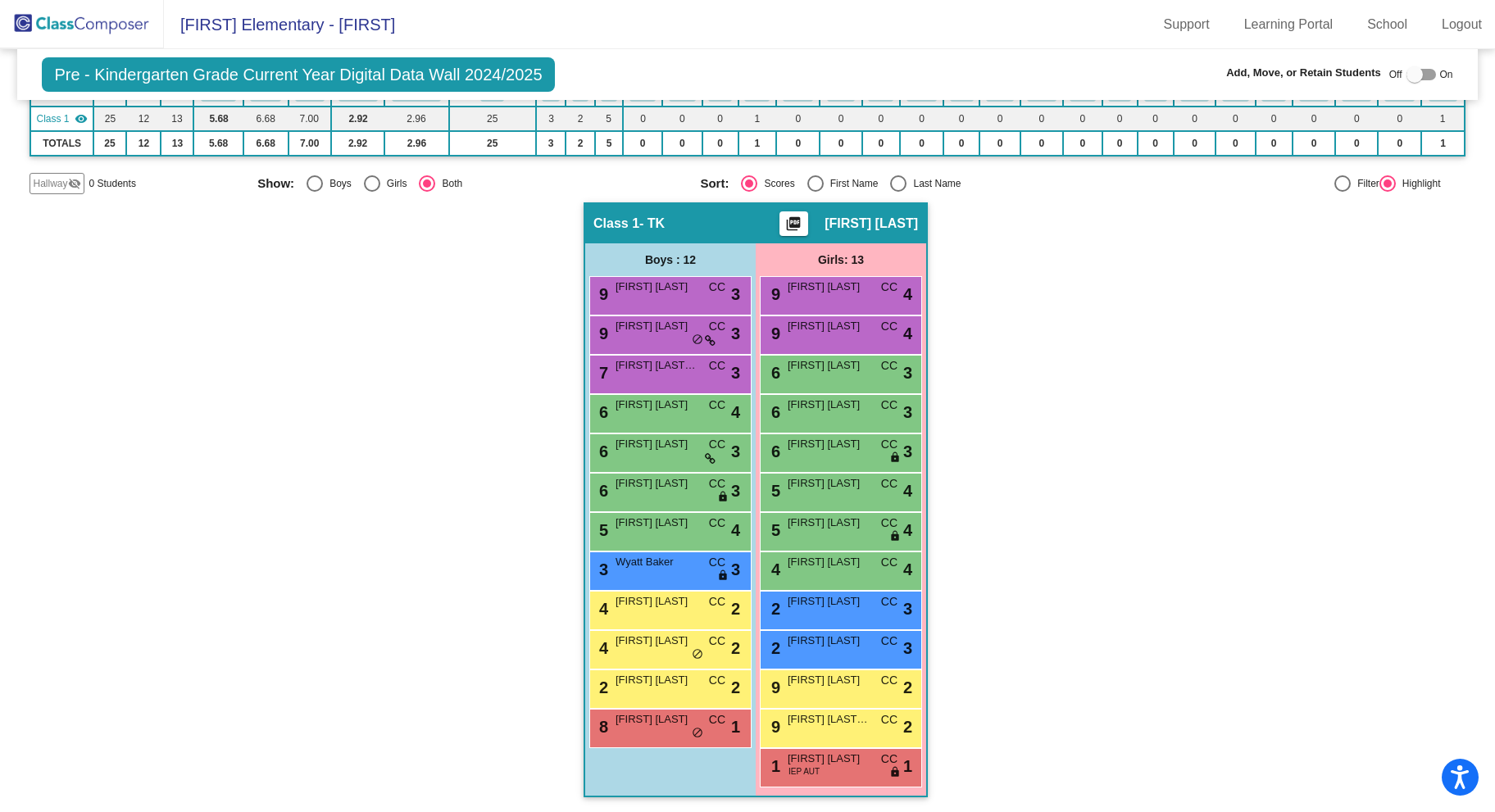 scroll, scrollTop: 0, scrollLeft: 0, axis: both 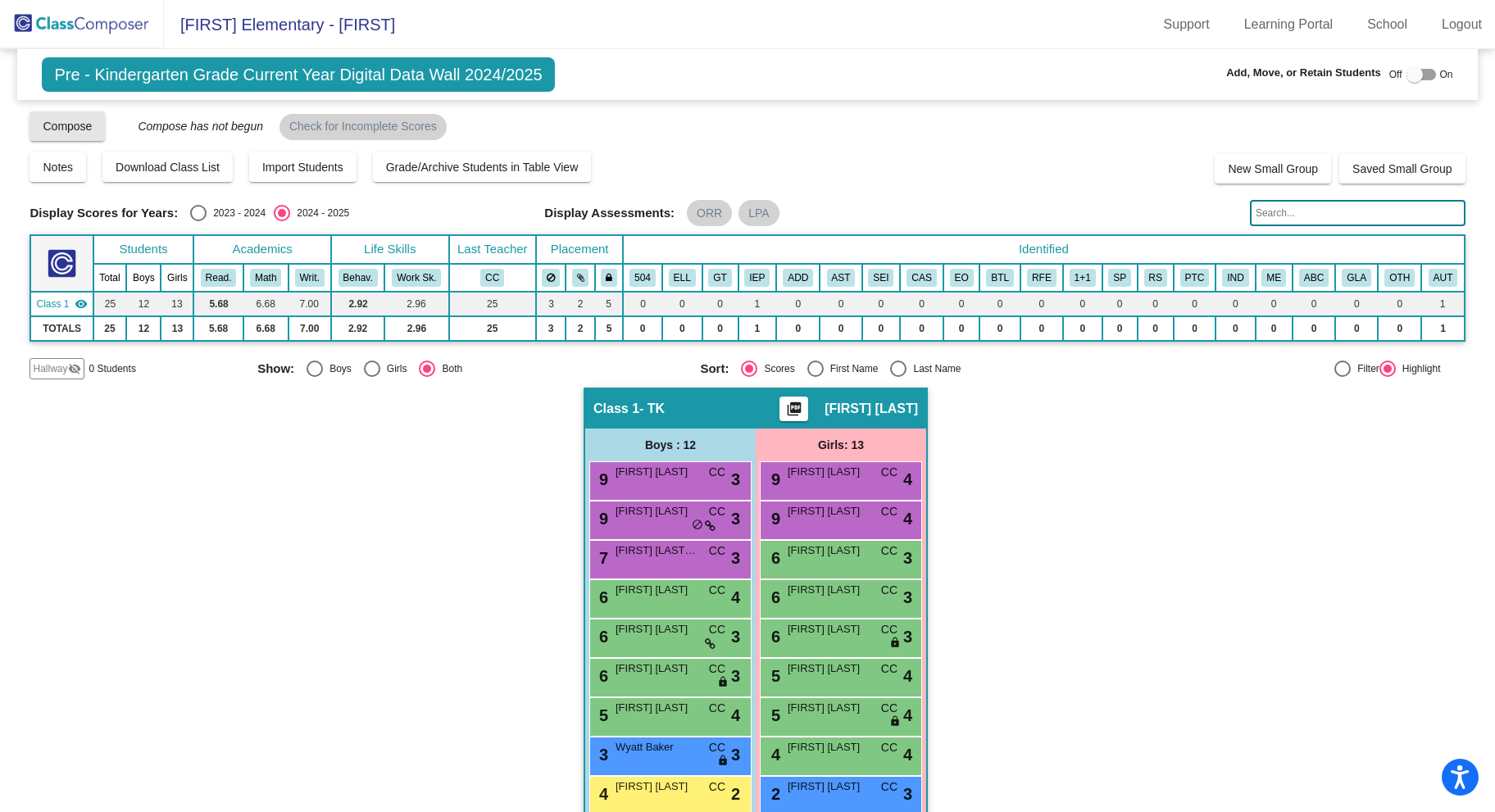 click on "Compose" 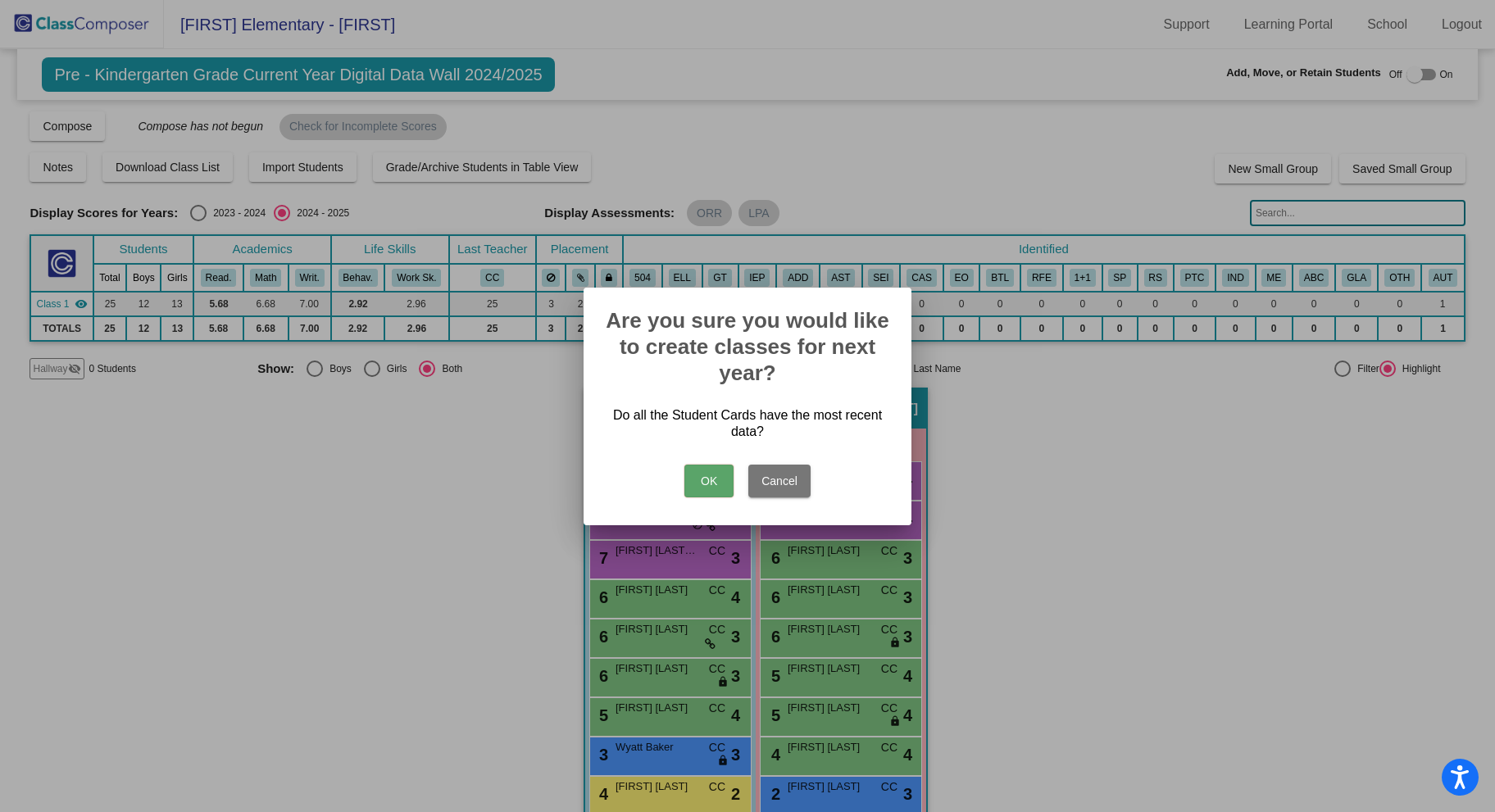 click on "OK" at bounding box center [709, 481] 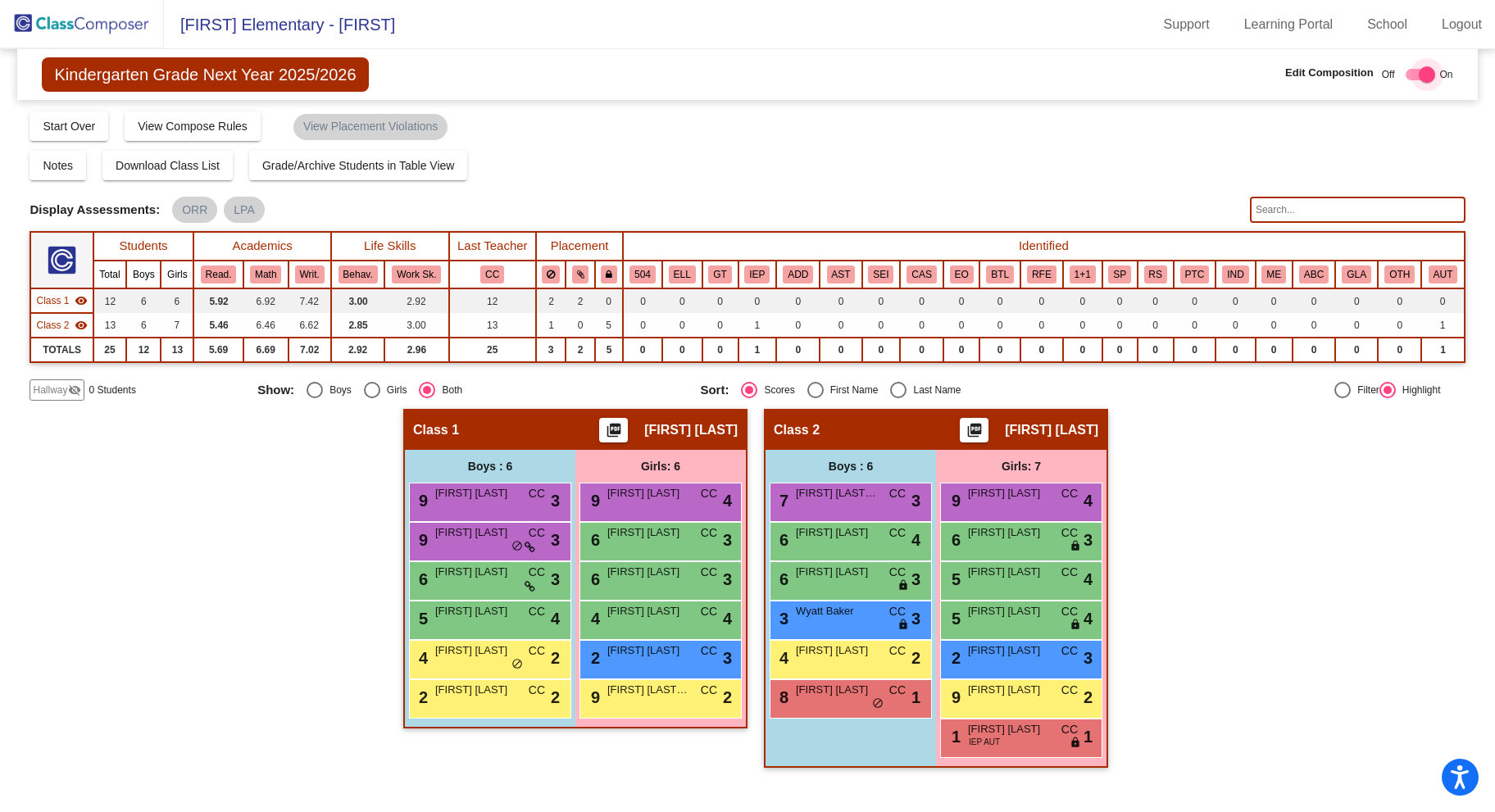 click at bounding box center [1417, 75] 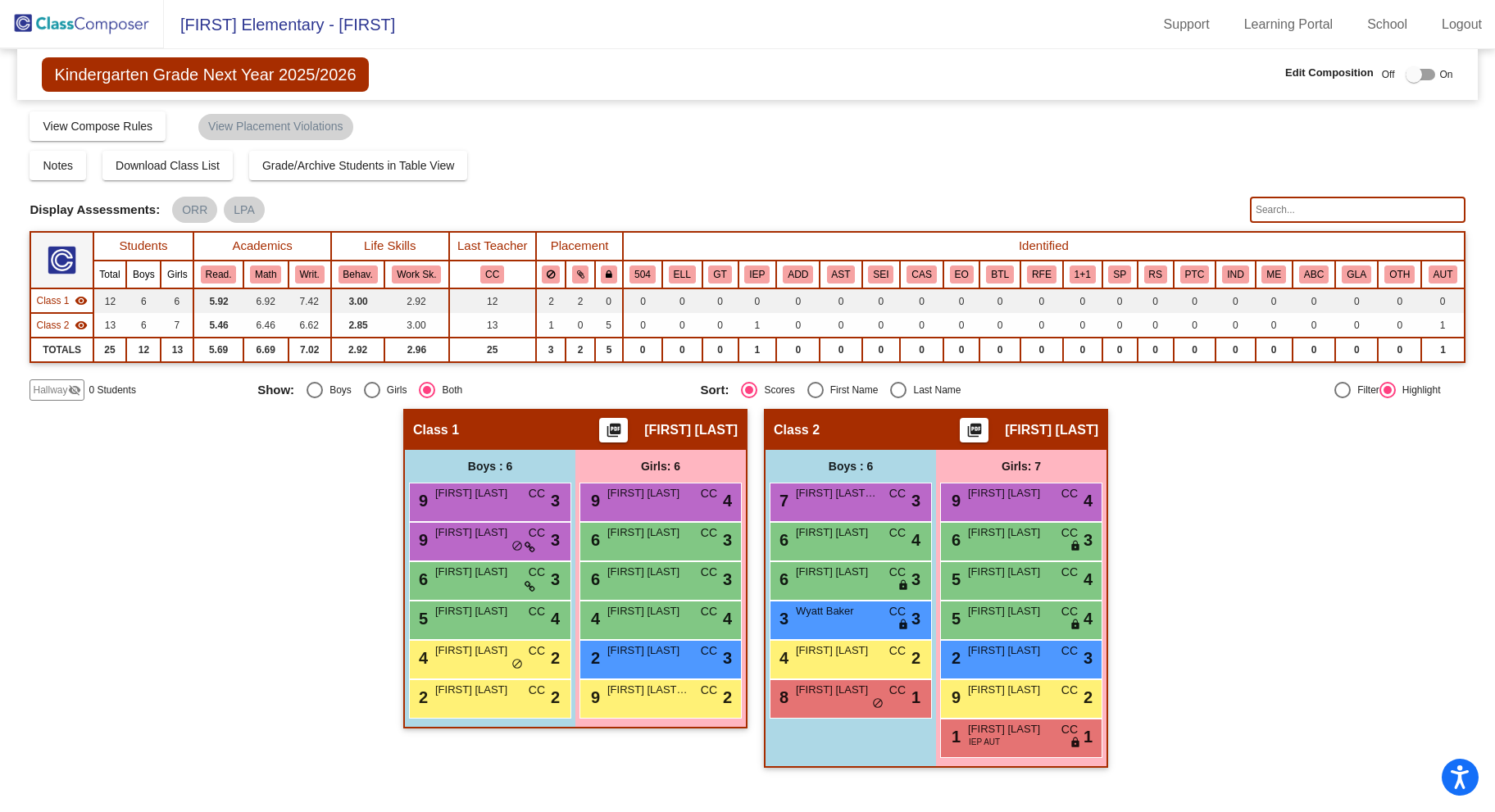 click on "Kindergarten Grade Next Year 2025/2026" 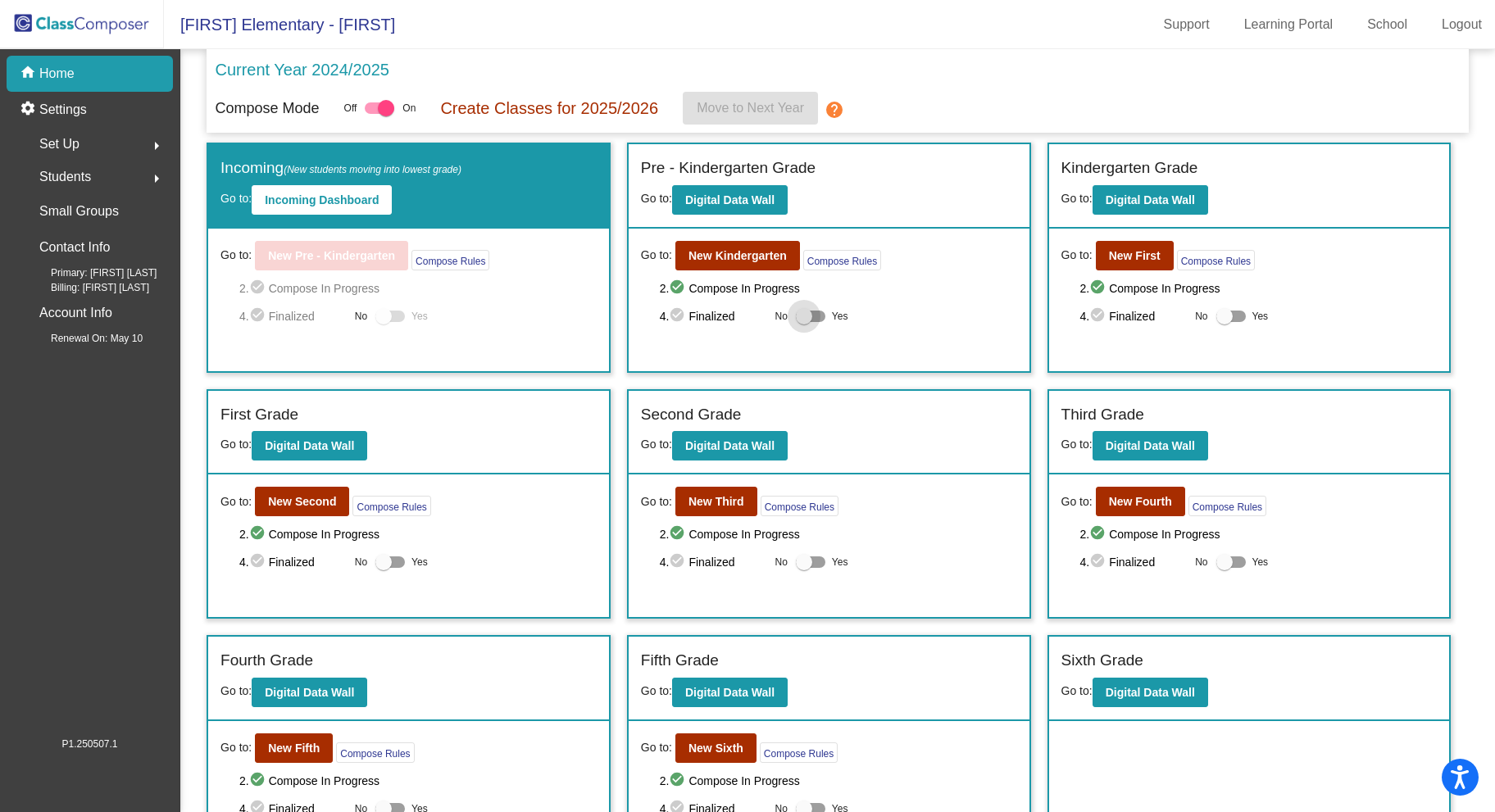 click on "Yes" at bounding box center (822, 316) 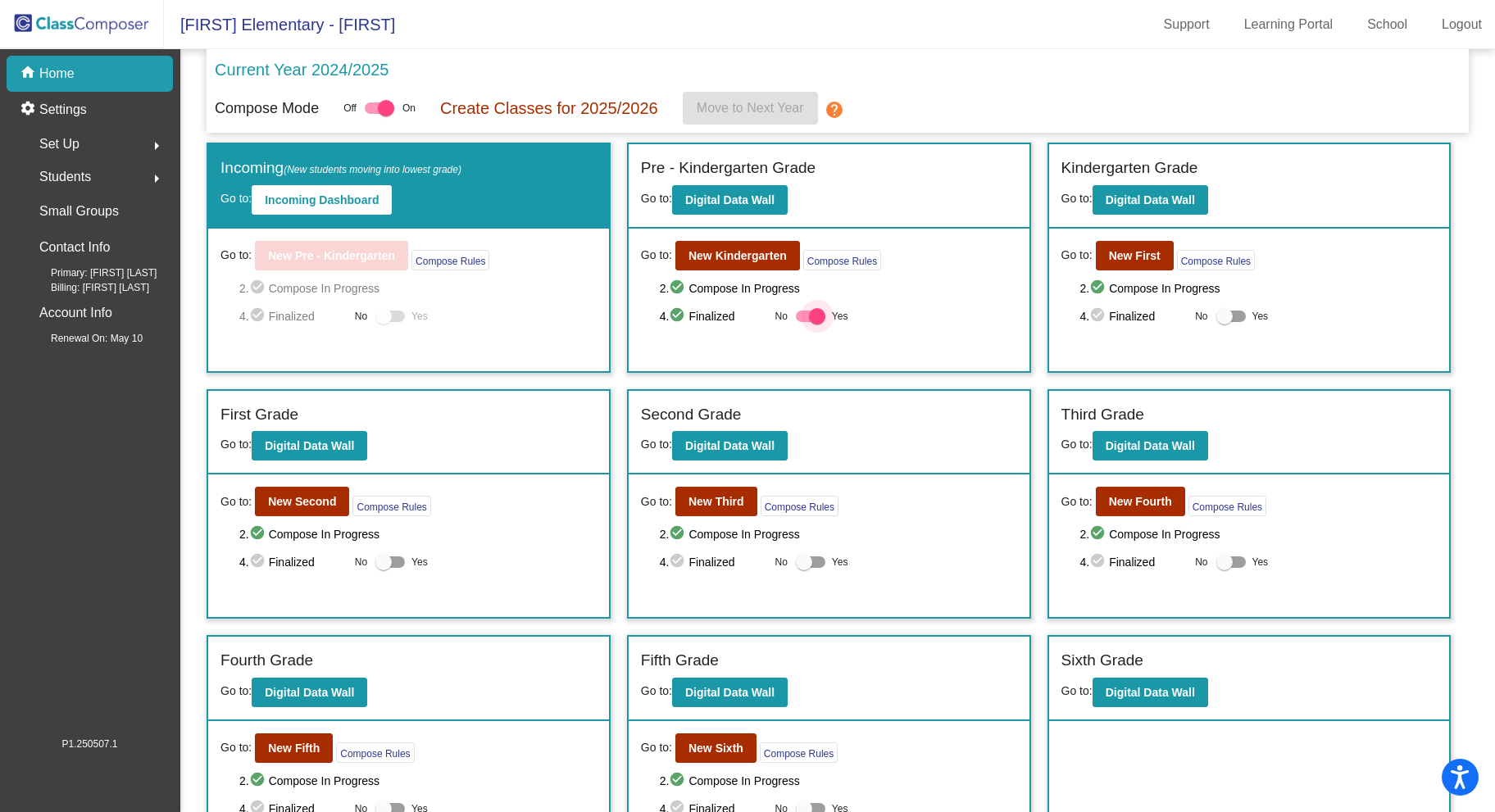 click at bounding box center (817, 316) 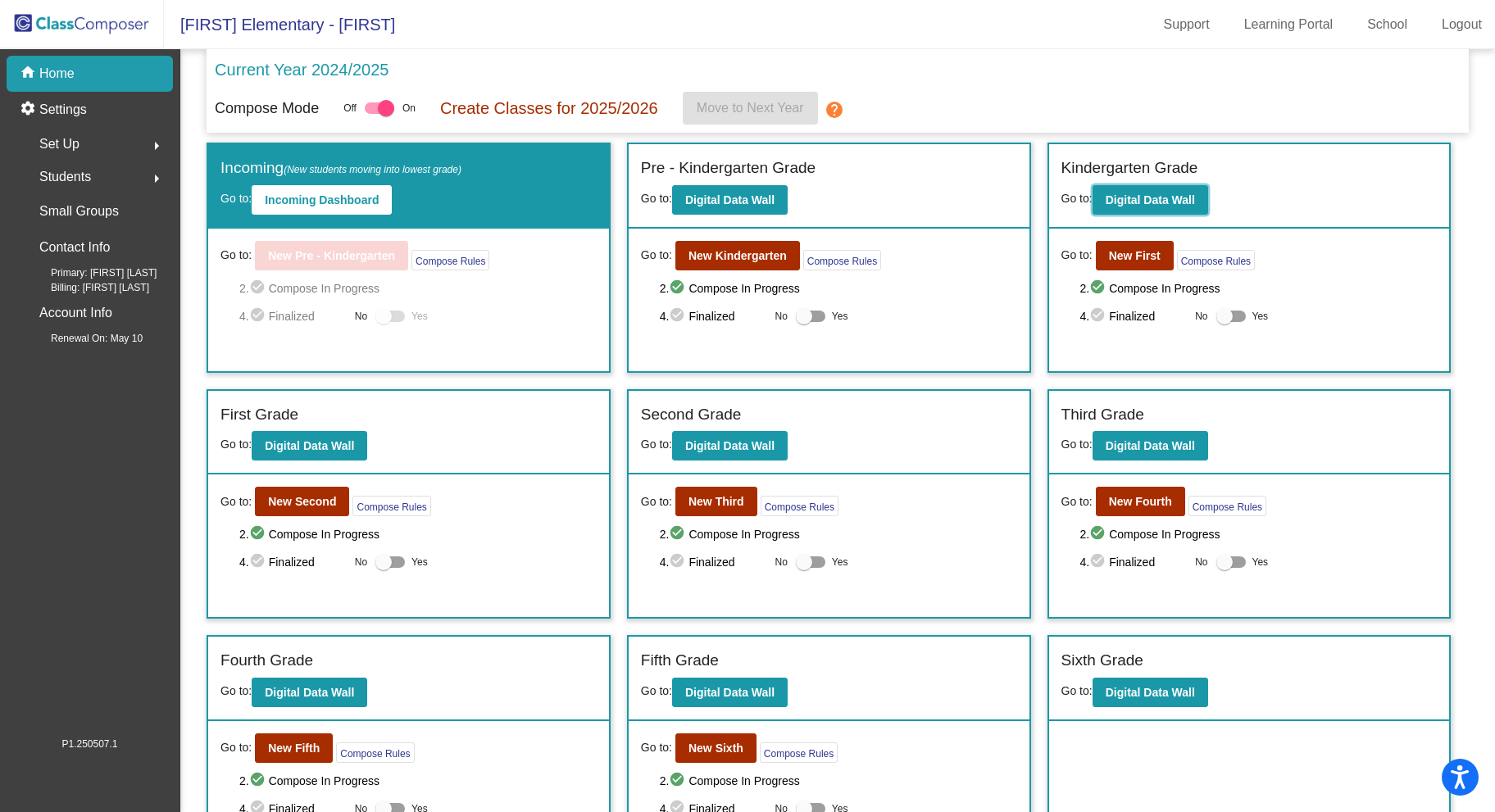 click on "Digital Data Wall" 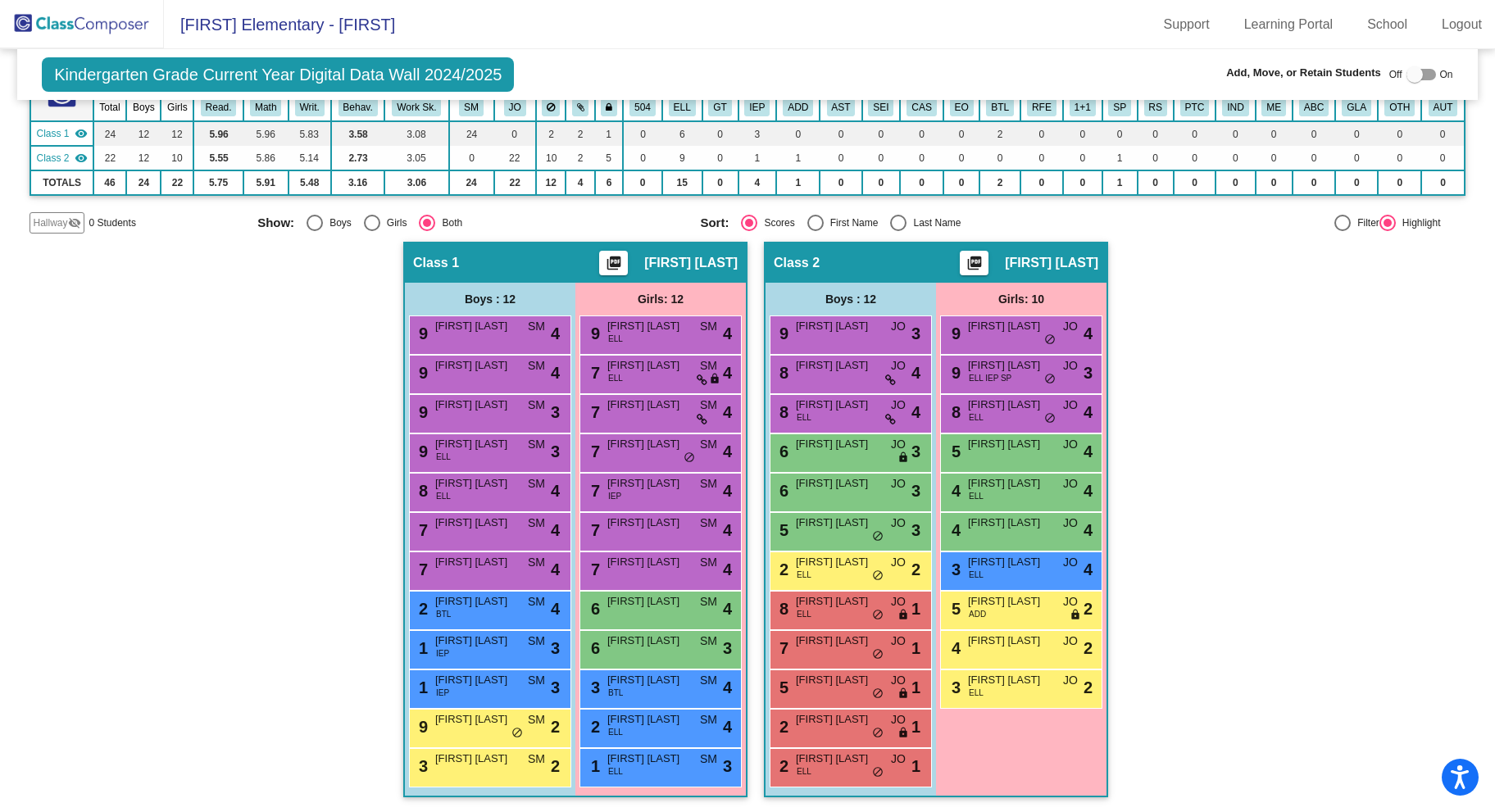 scroll, scrollTop: 170, scrollLeft: 0, axis: vertical 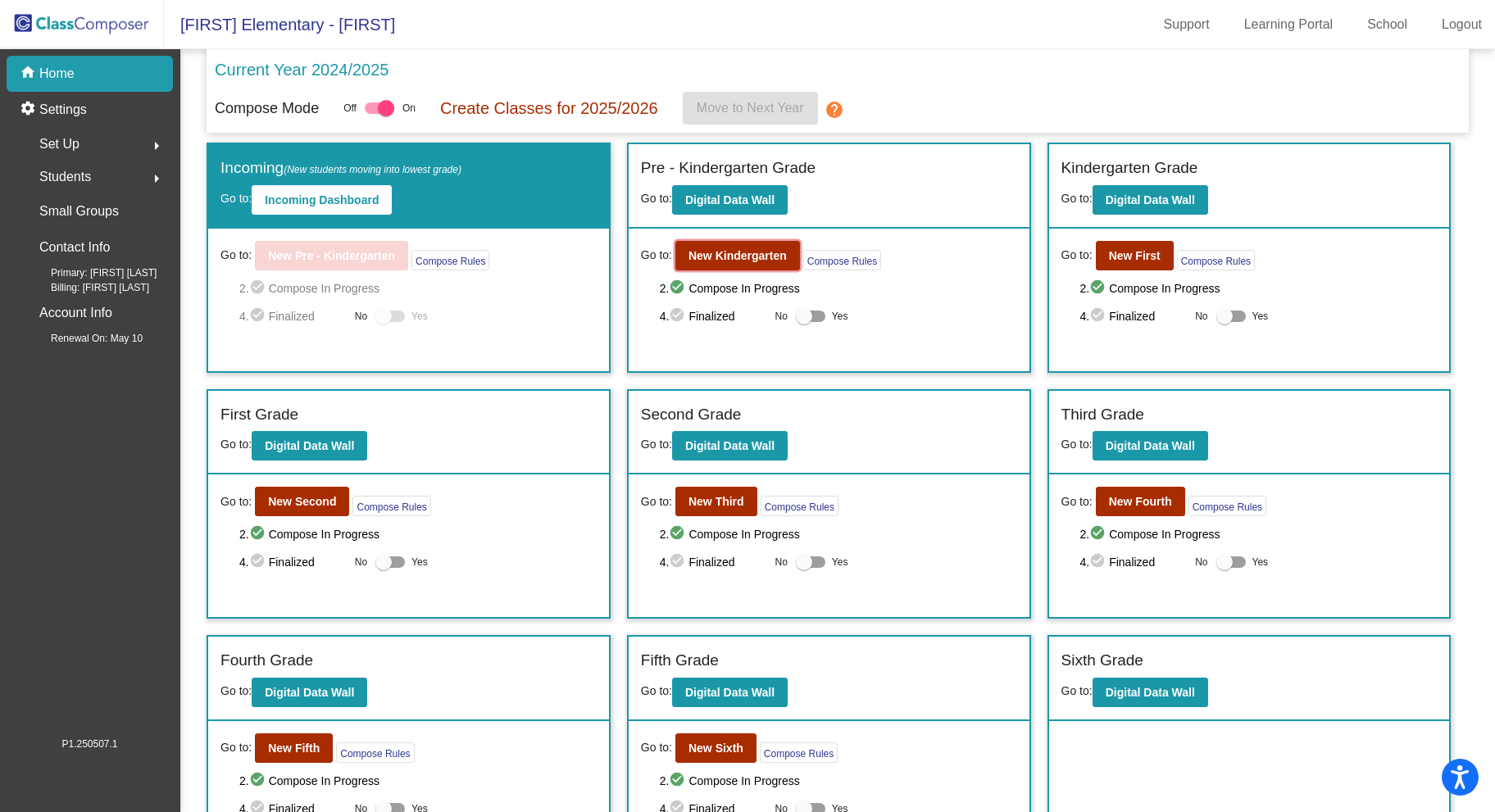 click on "New Kindergarten" 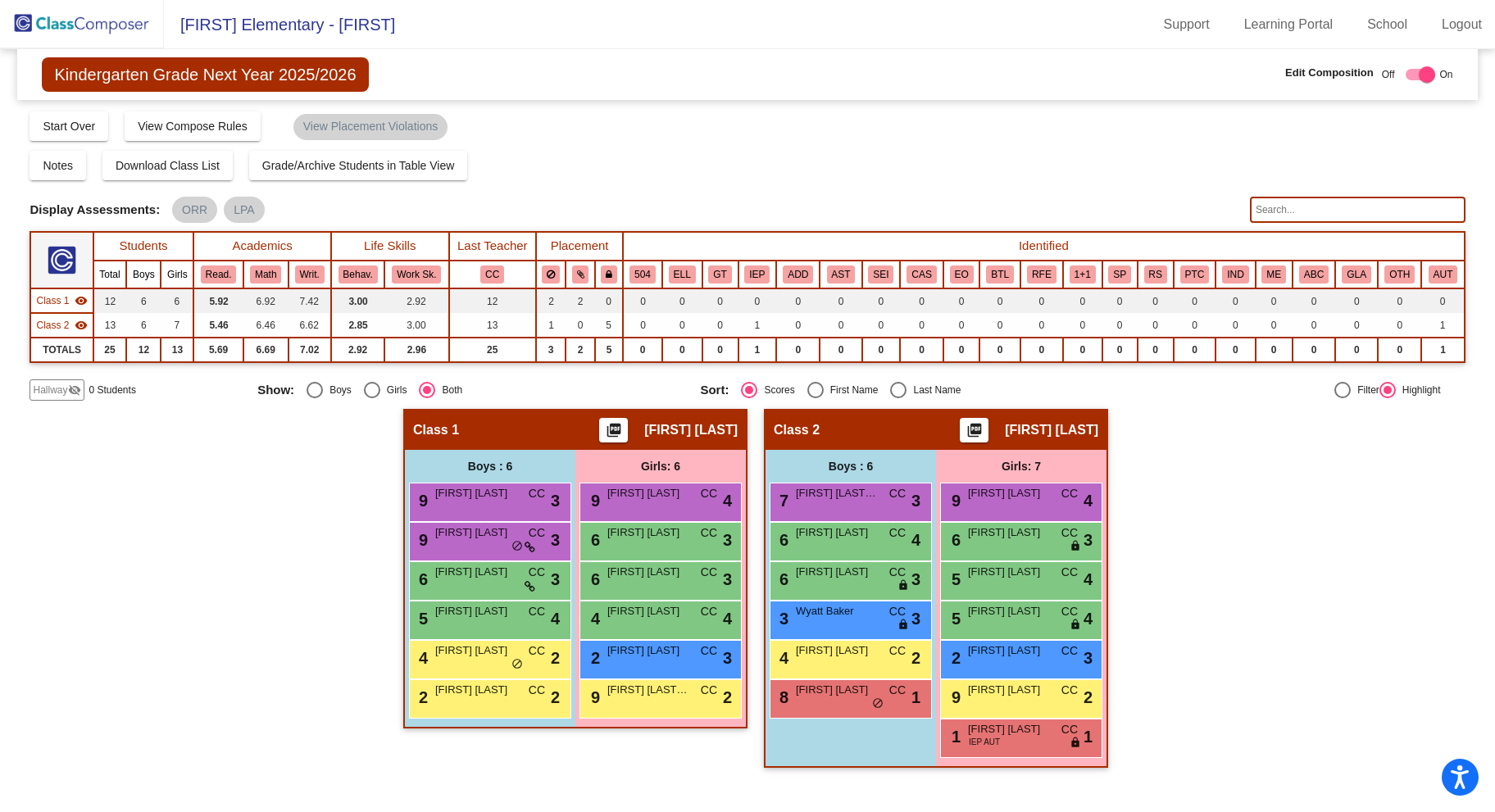 click on "Charlotte Kirk" at bounding box center (1009, 729) 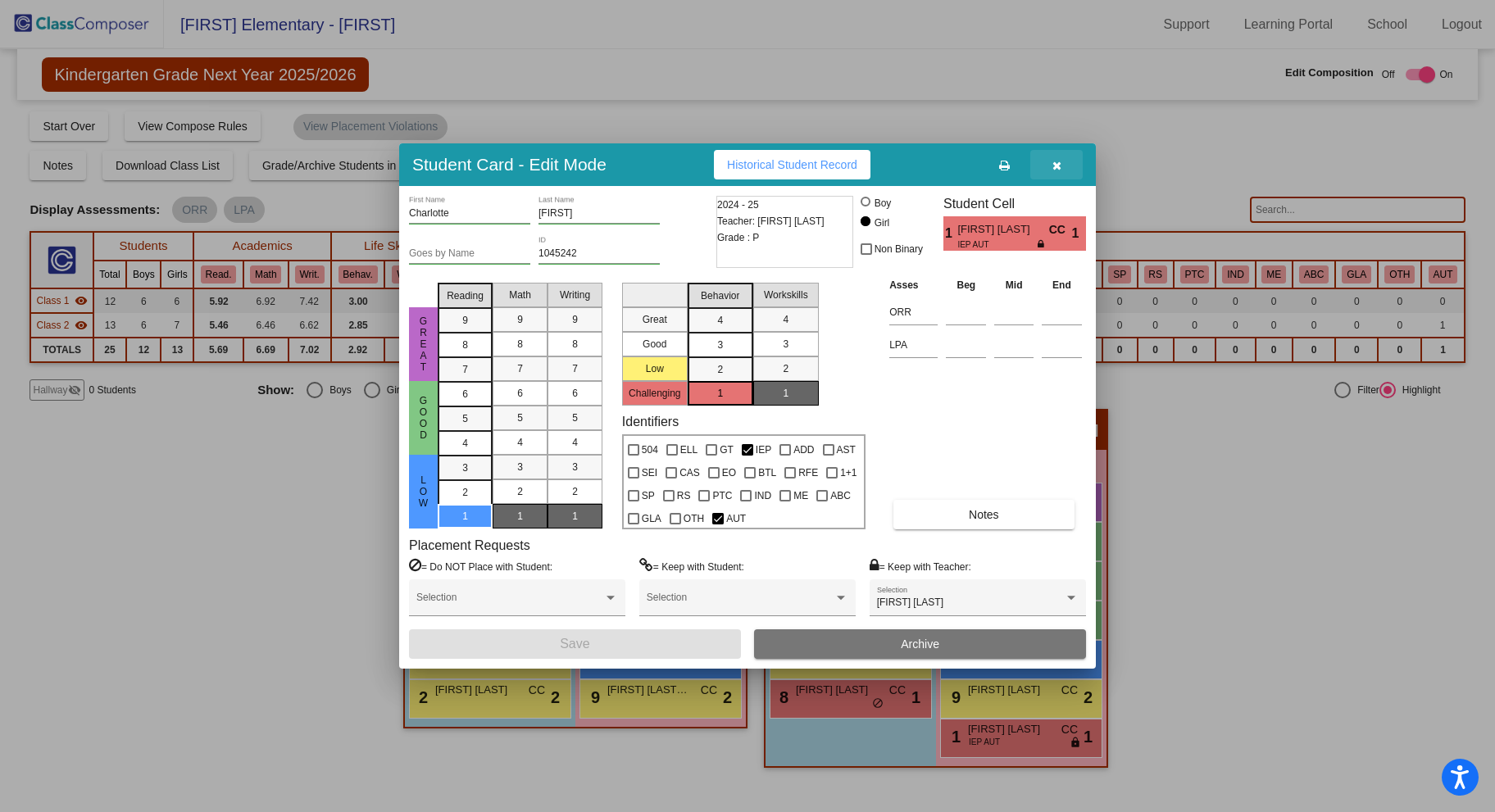 click at bounding box center [1056, 165] 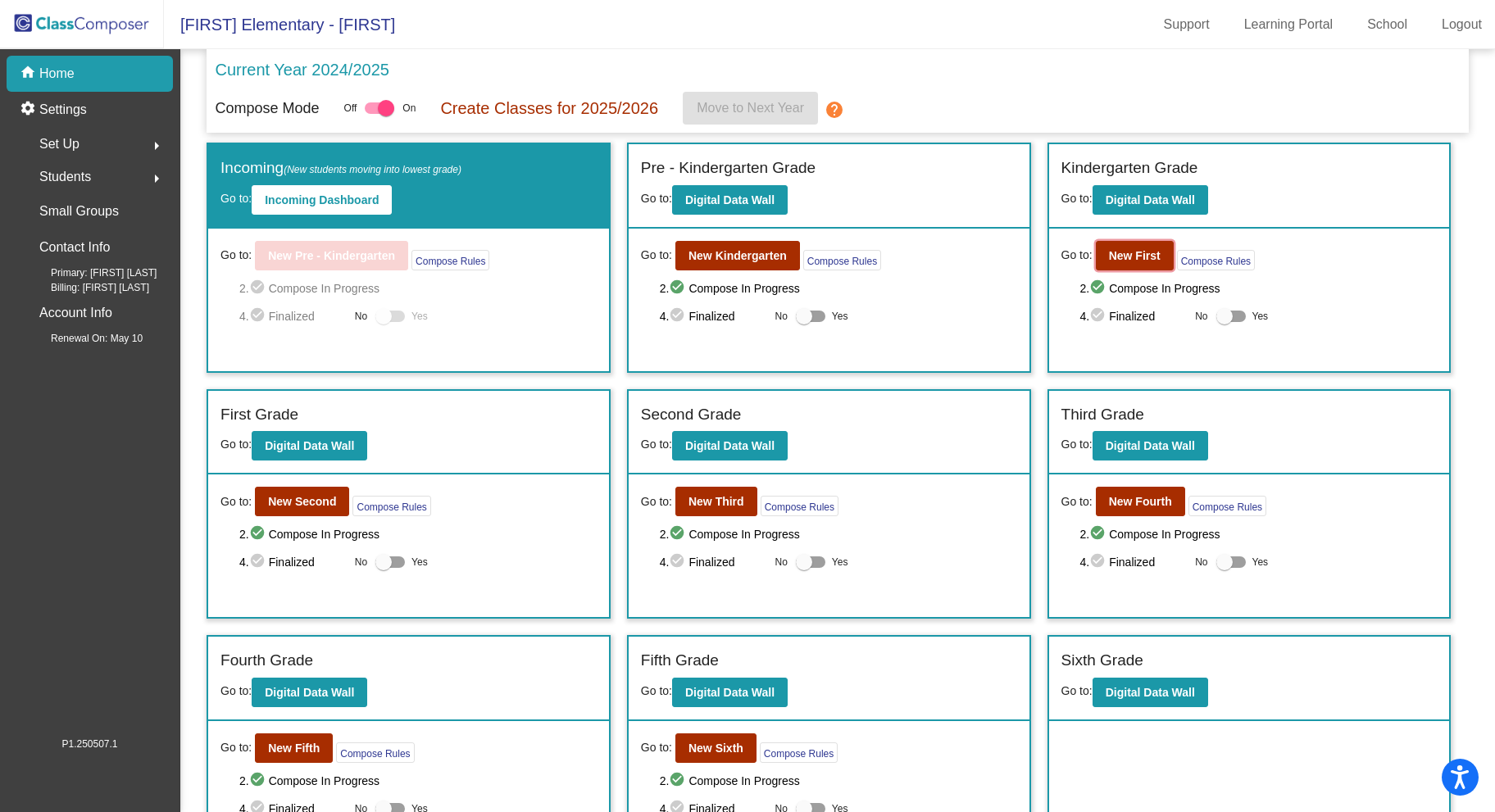 click on "New First" 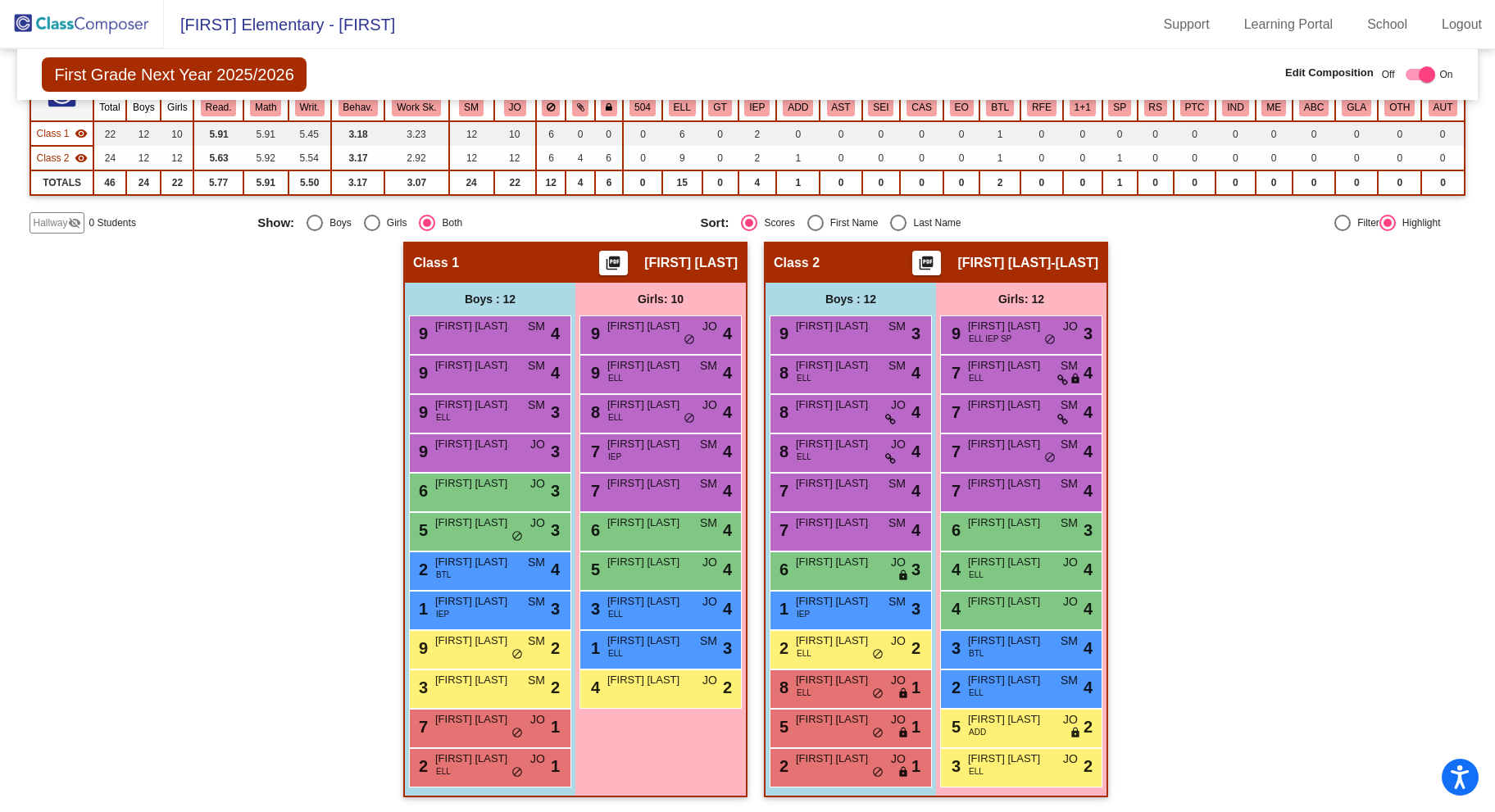 scroll, scrollTop: 166, scrollLeft: 0, axis: vertical 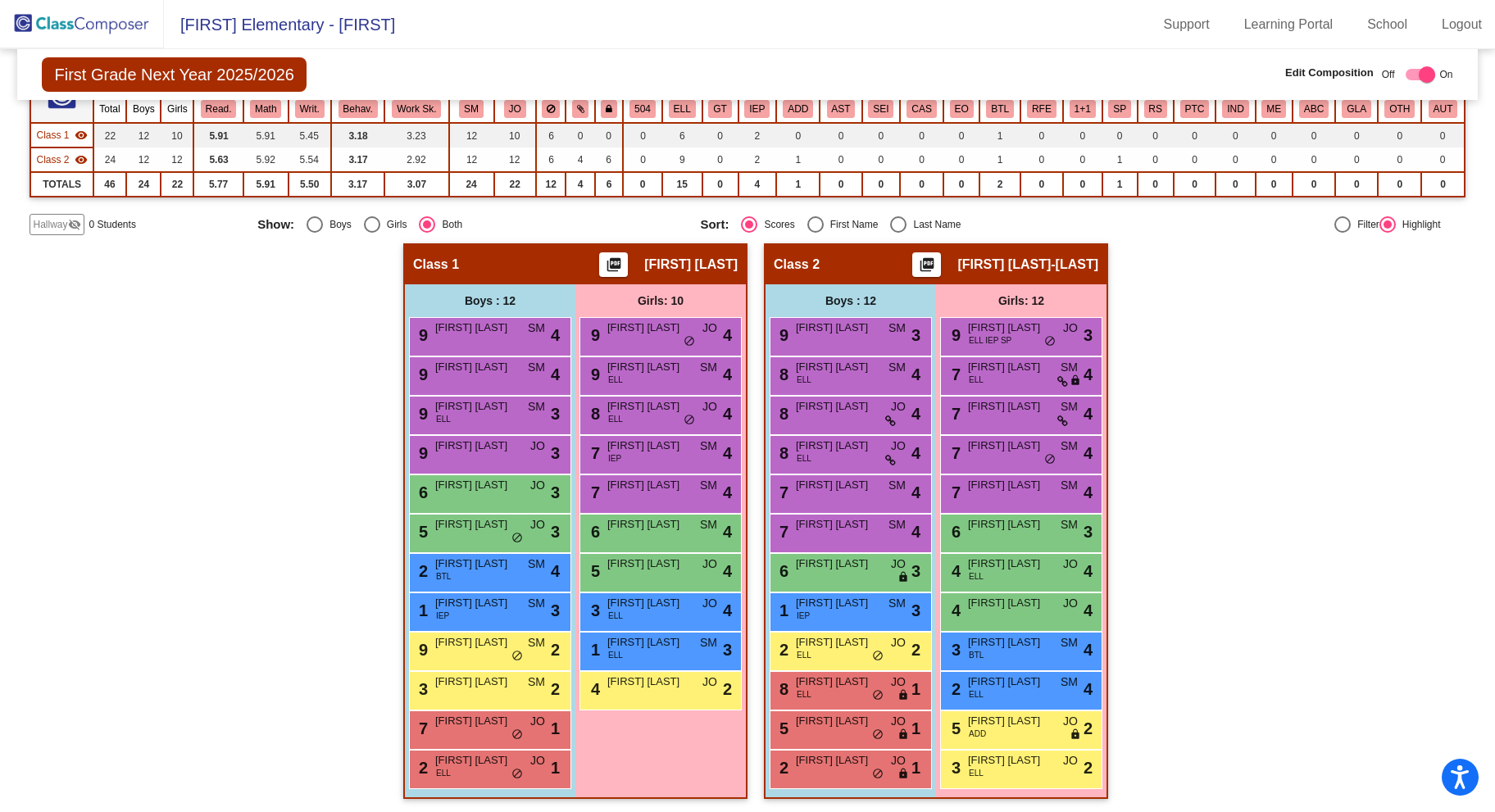 click on "1 Luke Hopkins IEP SM lock do_not_disturb_alt 3" at bounding box center (848, 610) 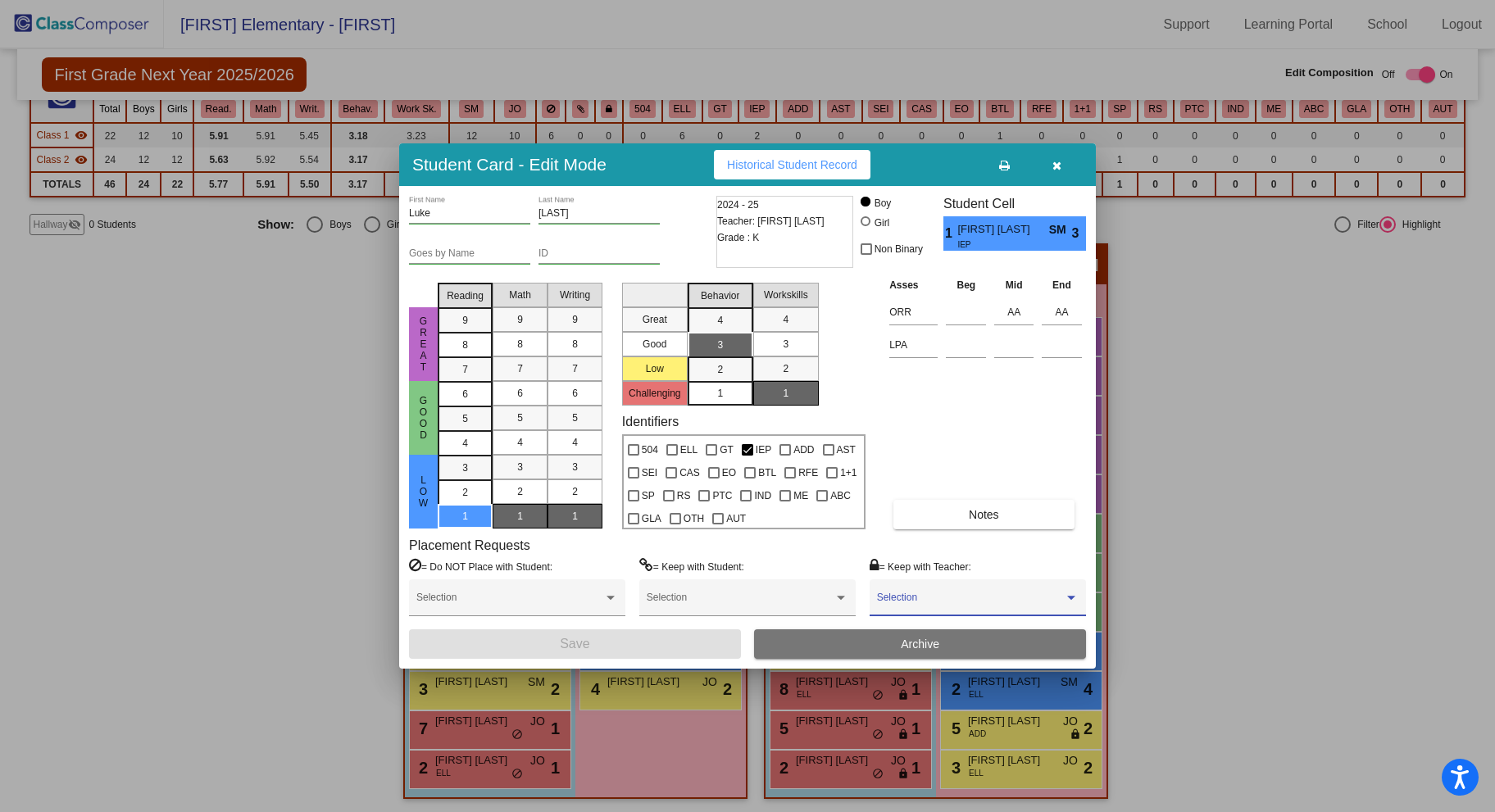 click at bounding box center [970, 603] 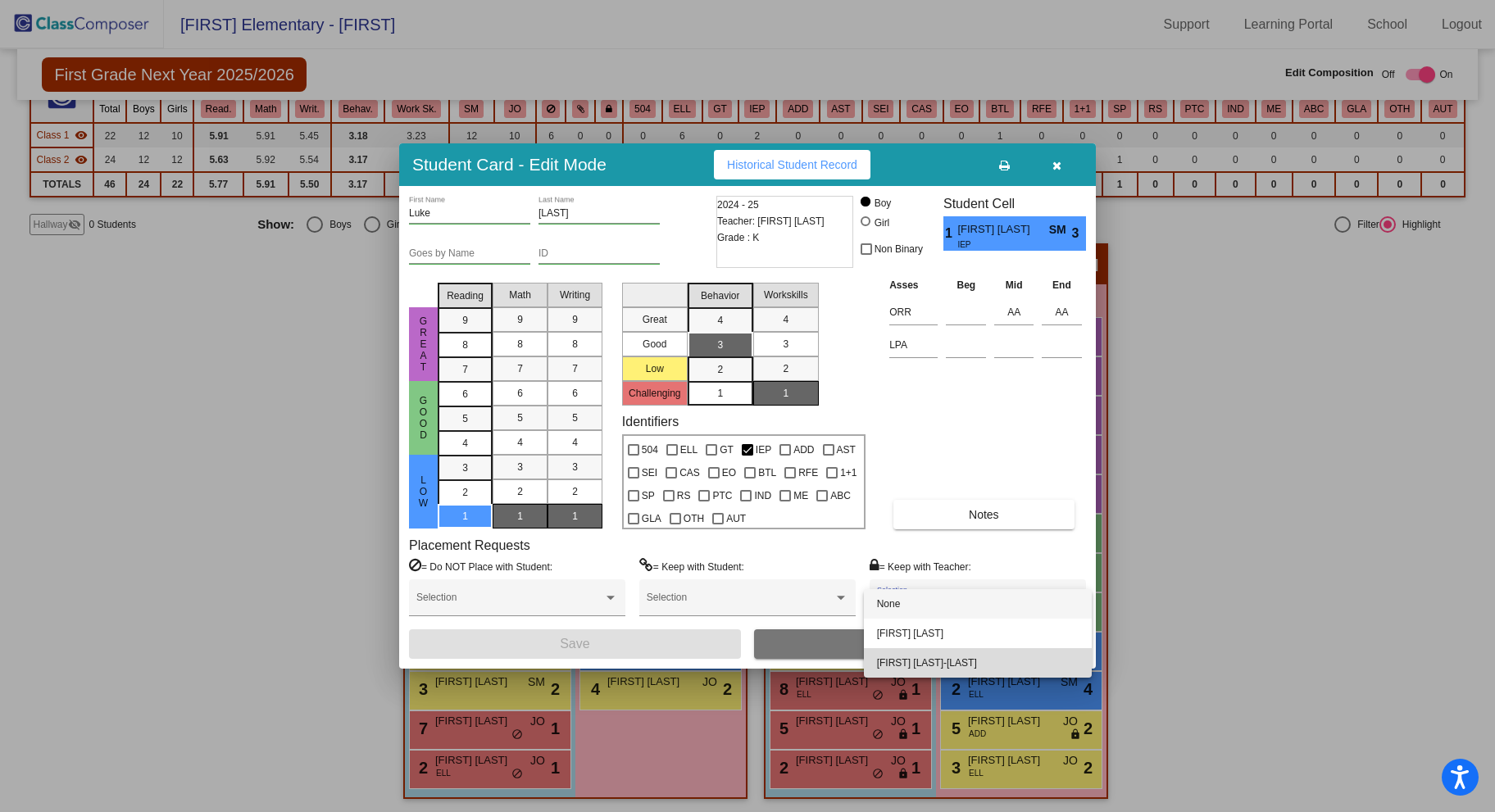 click on "Monica Wong-Perez" at bounding box center [978, 663] 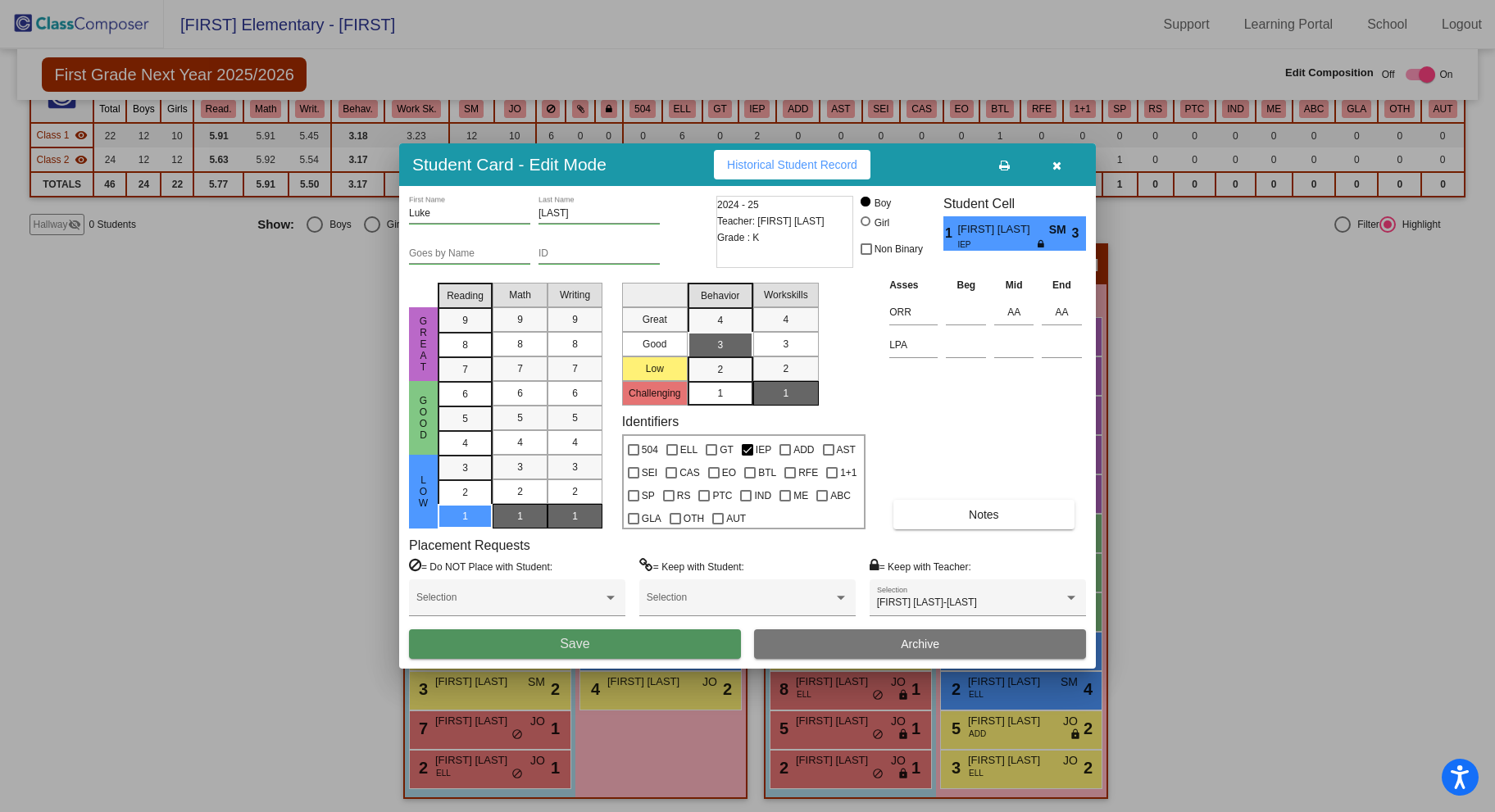 click on "Save" at bounding box center [575, 644] 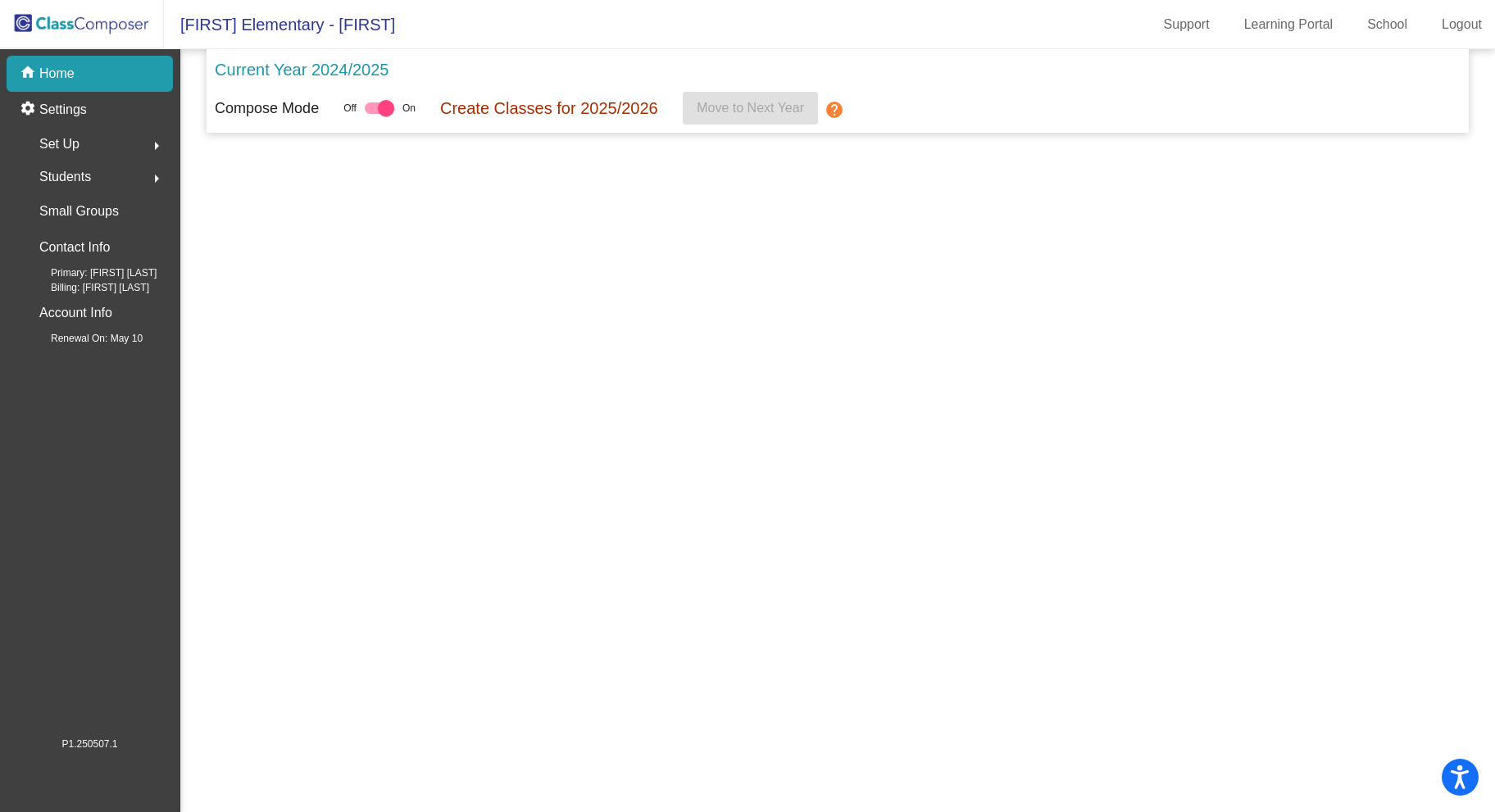scroll, scrollTop: 0, scrollLeft: 0, axis: both 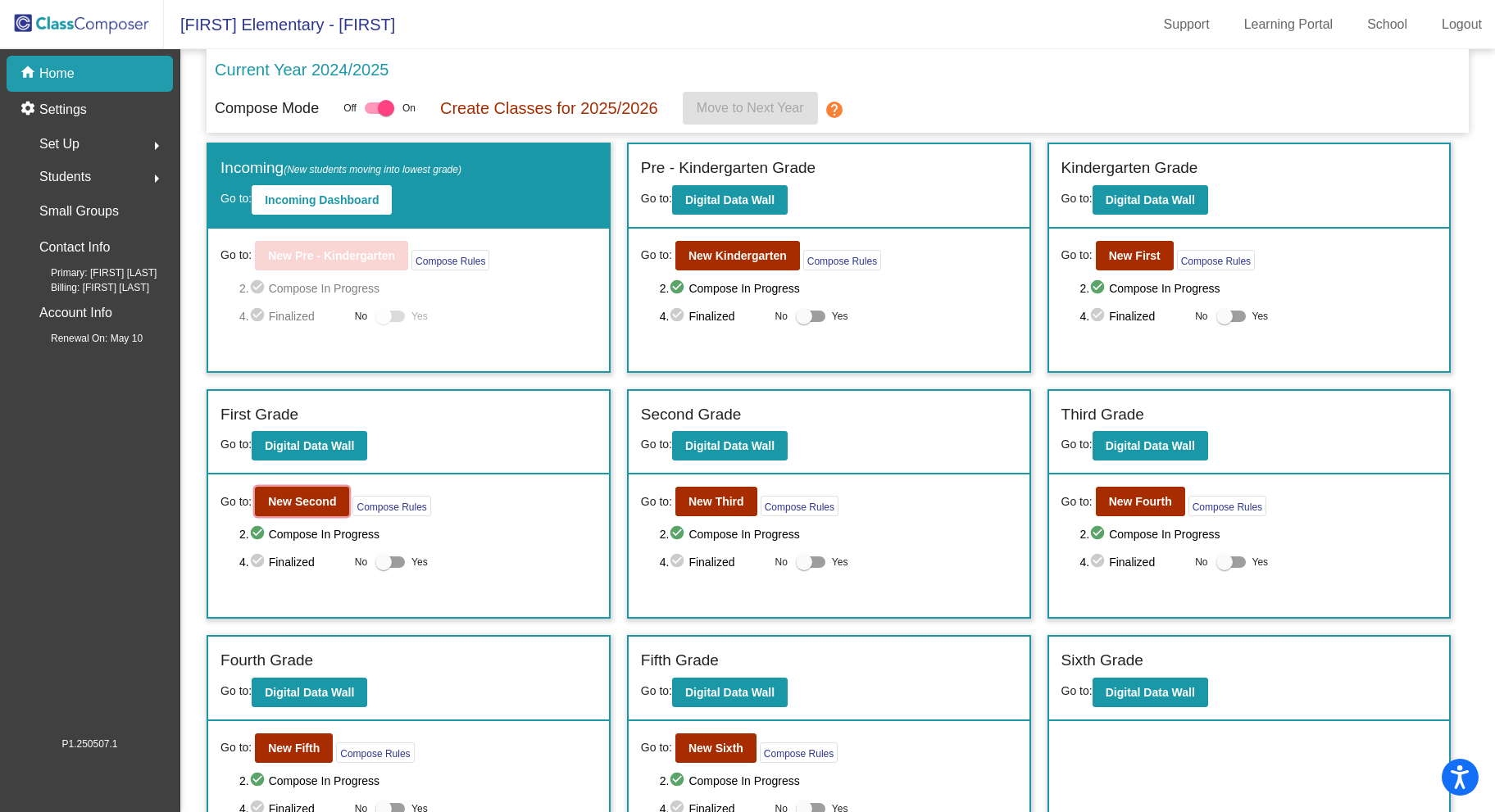 click on "New Second" 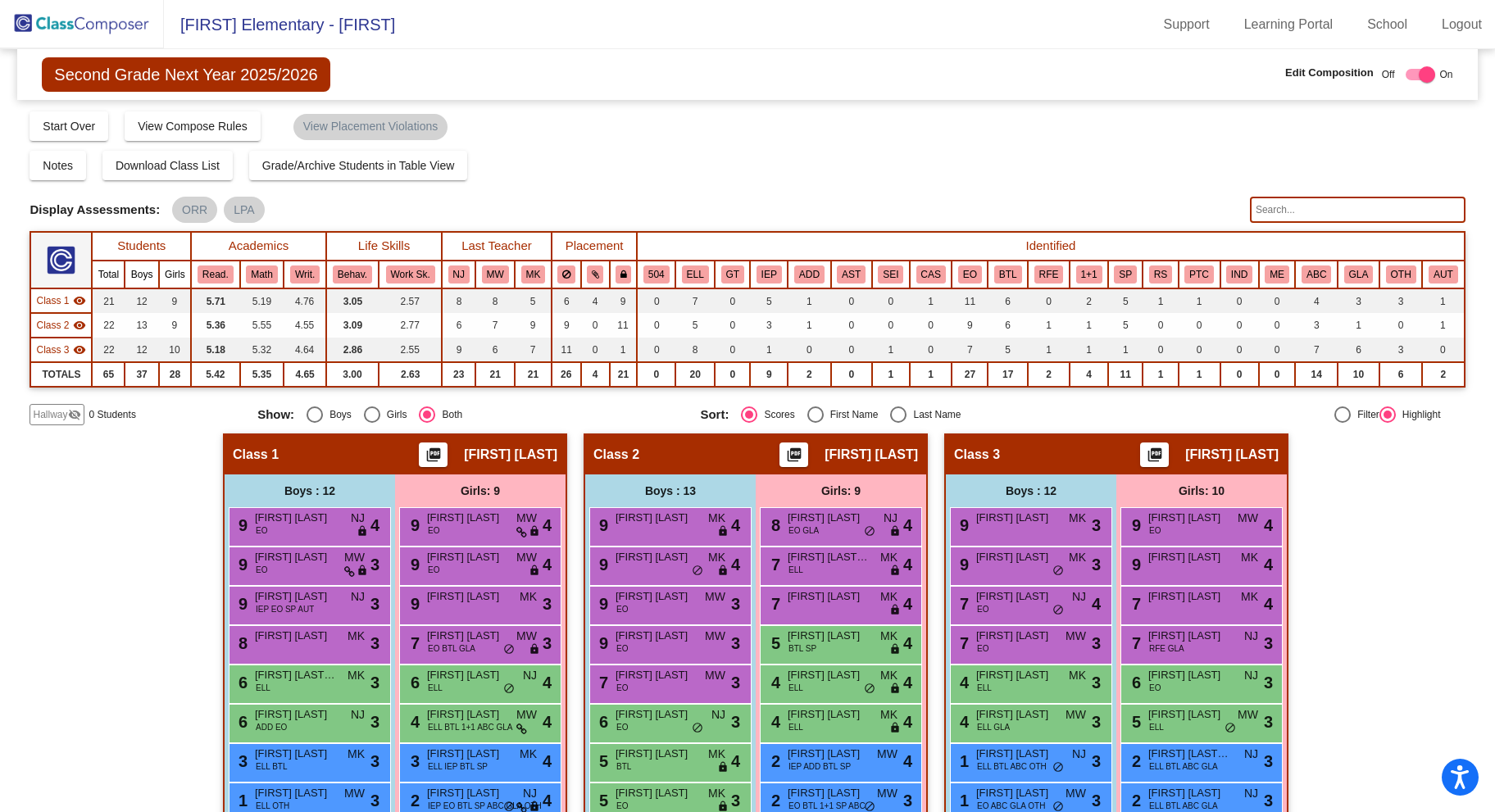 scroll, scrollTop: 231, scrollLeft: 0, axis: vertical 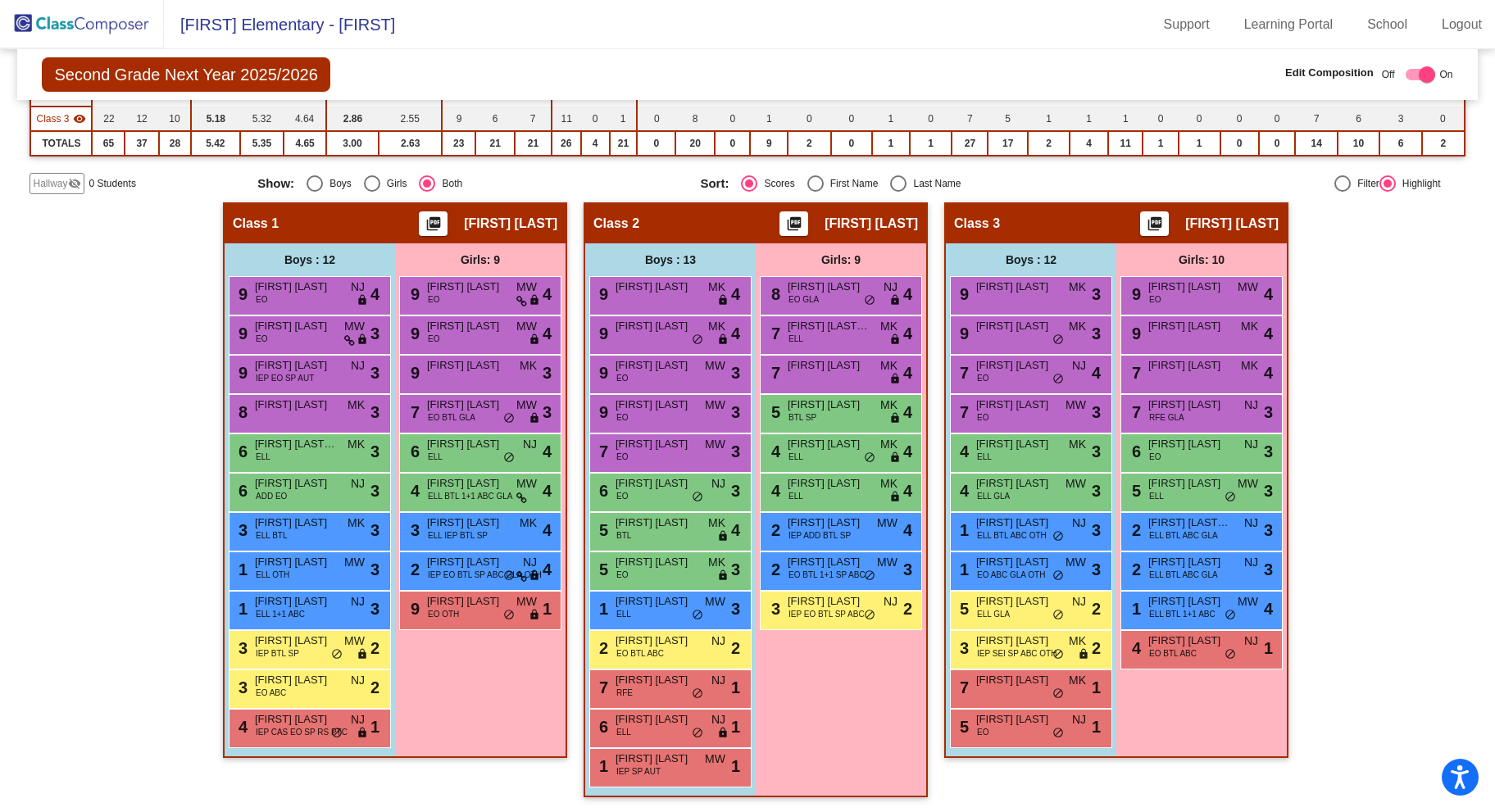click on "IEP SP AUT" at bounding box center (638, 771) 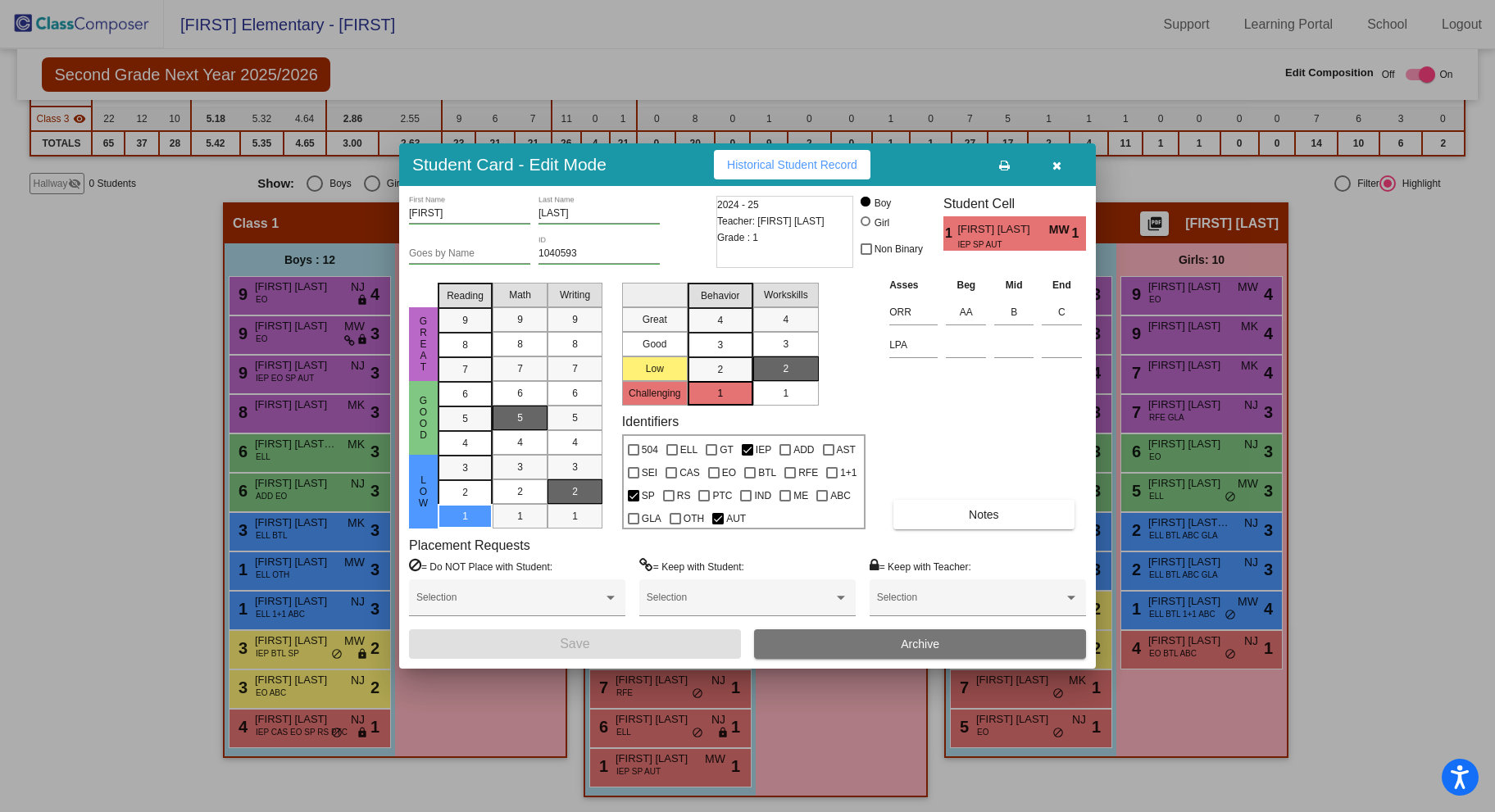 click on "Selection" at bounding box center (978, 601) 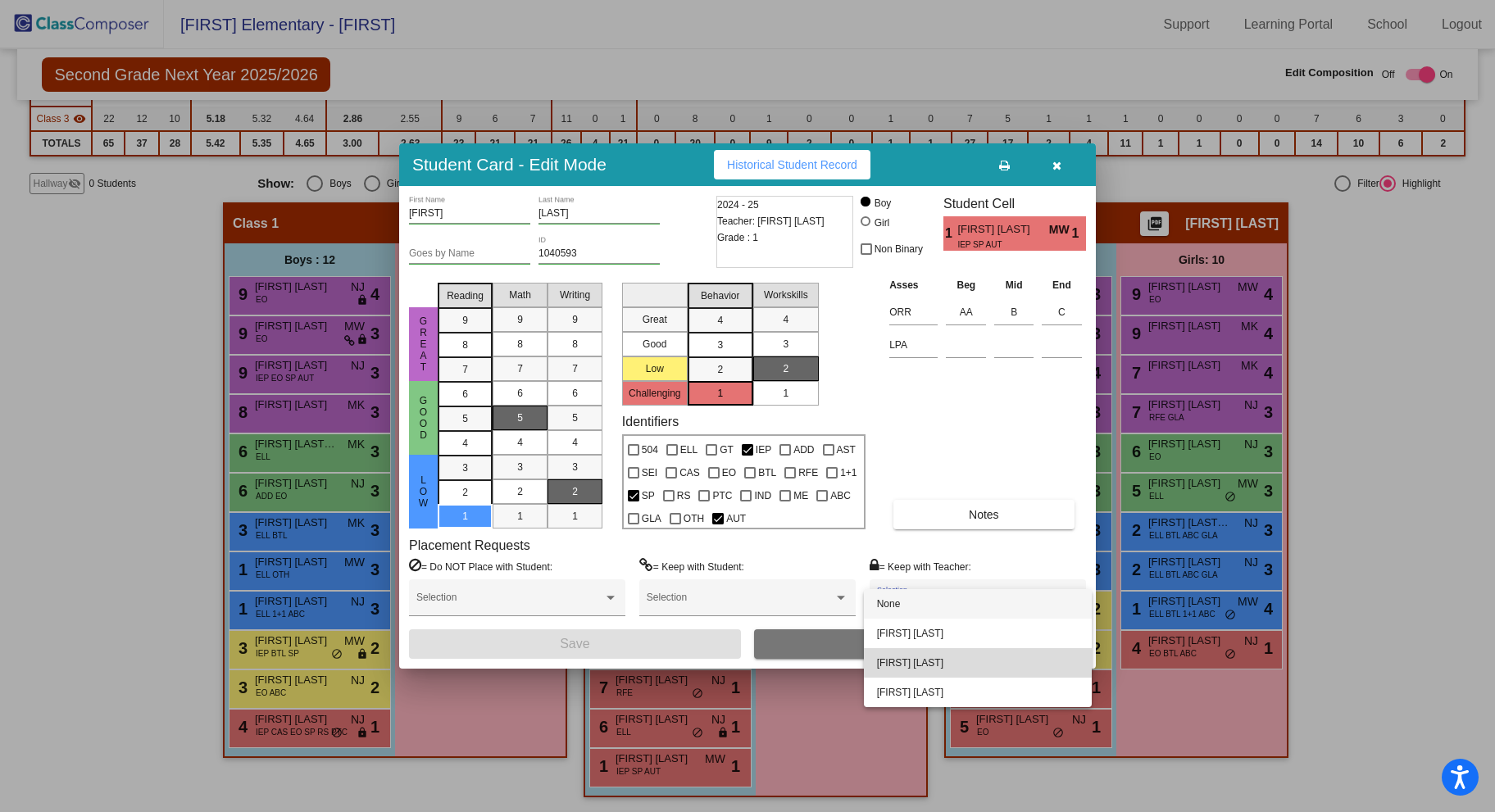 click on "Manjot Kaur" at bounding box center (978, 663) 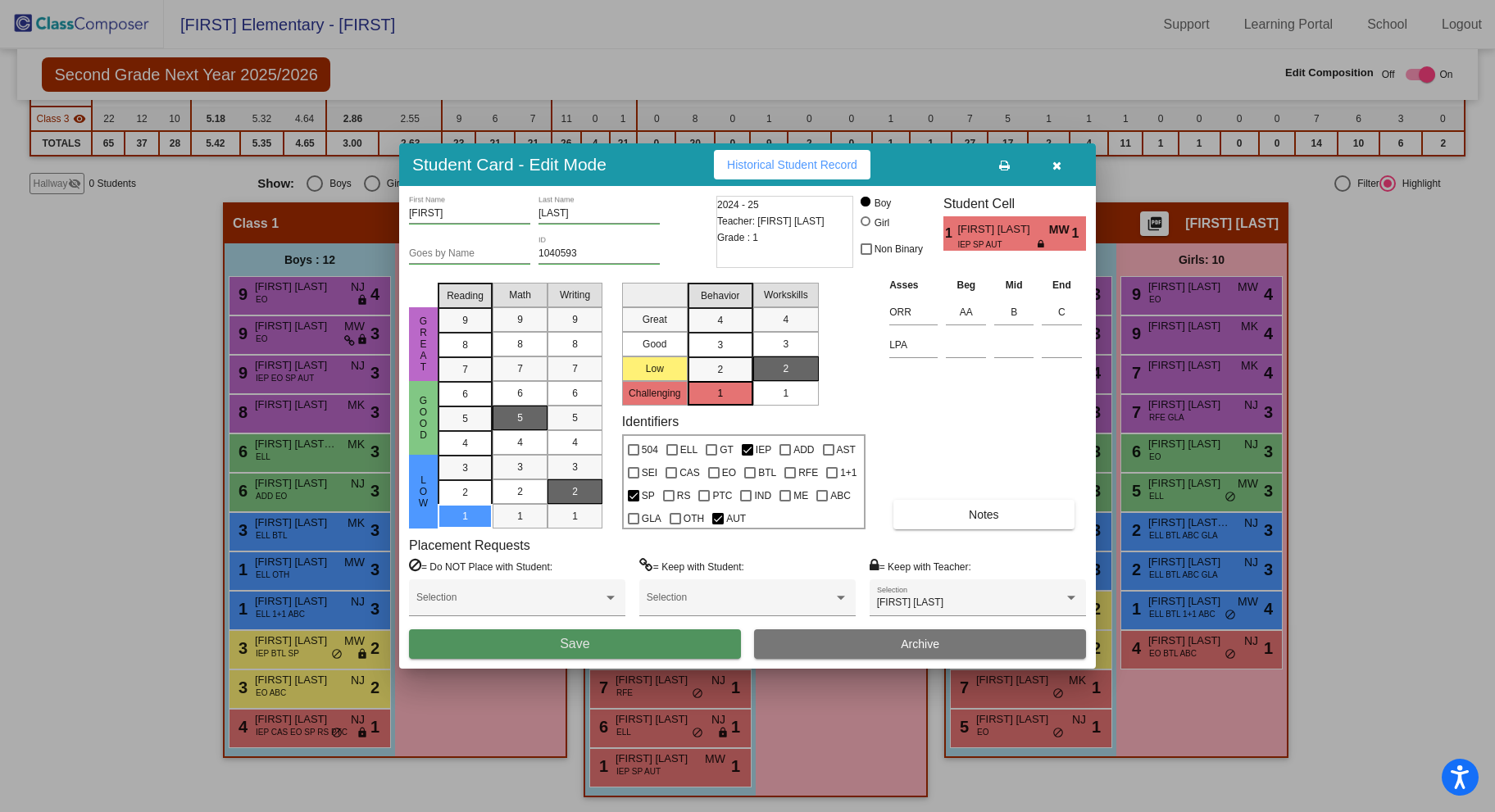 click on "Save" at bounding box center [575, 644] 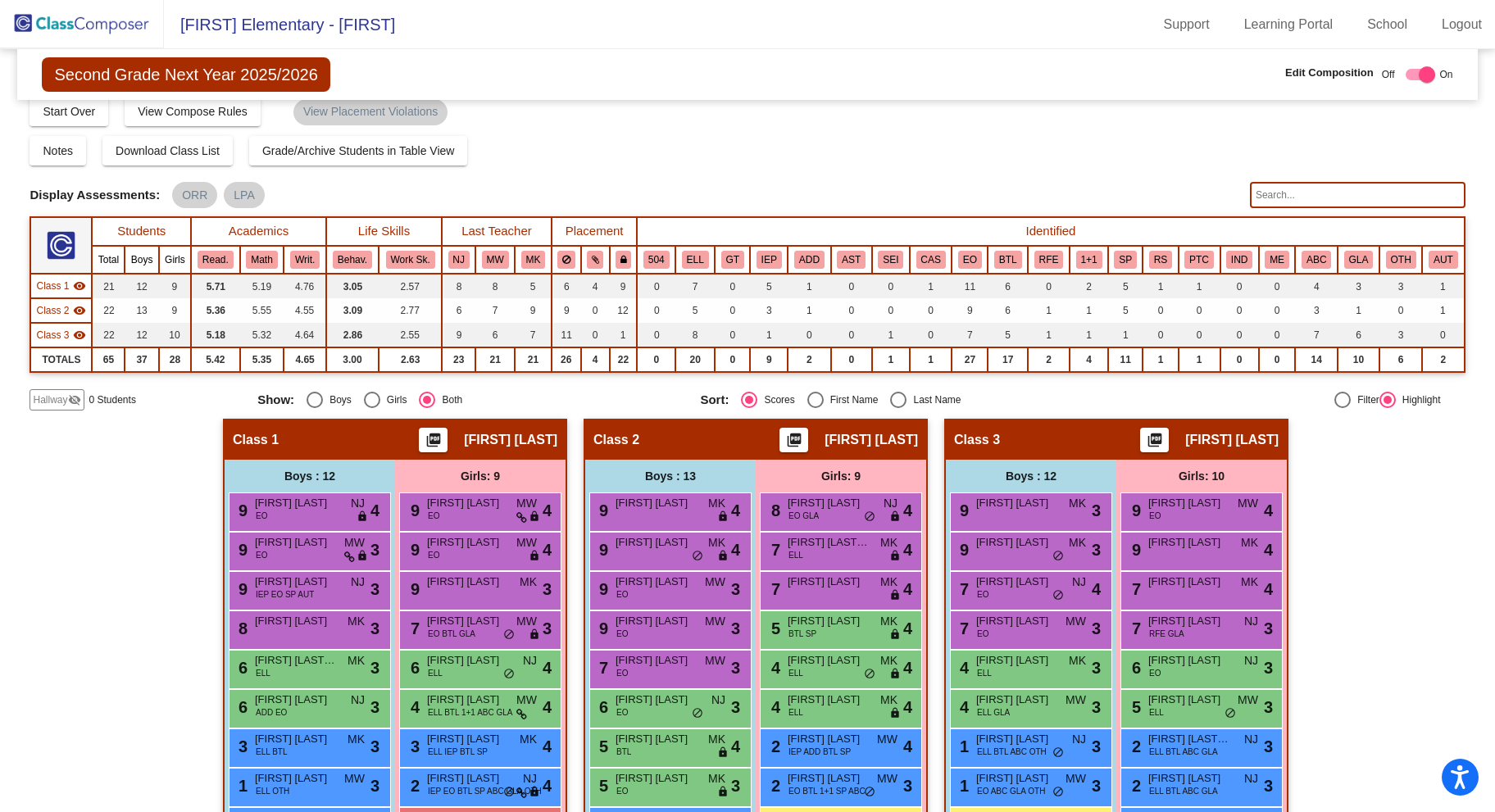 scroll, scrollTop: 0, scrollLeft: 0, axis: both 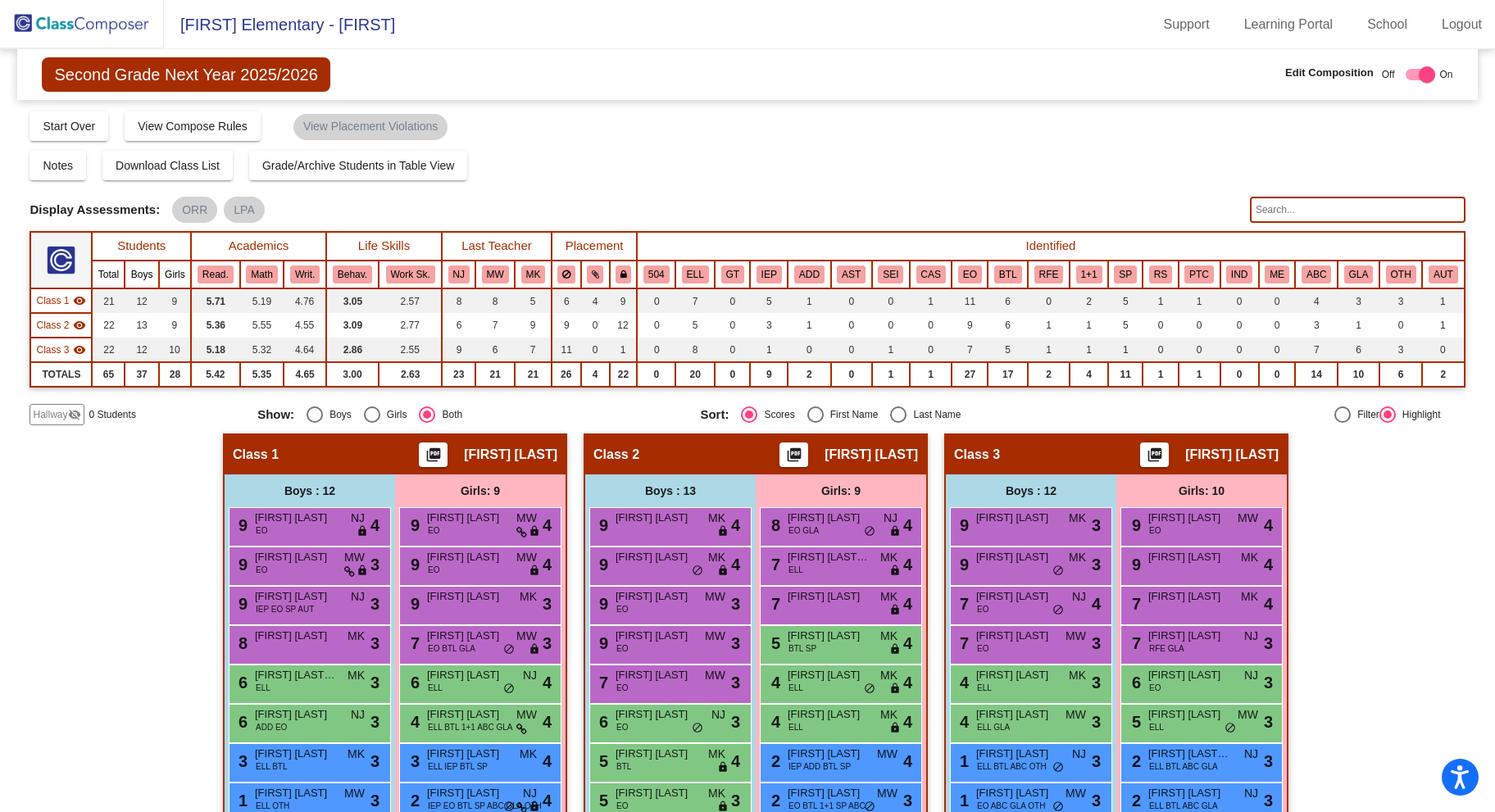 click on "Compose   Start Over   Submit Classes  Compose has been submitted  Check for Incomplete Scores  View Compose Rules   View Placement Violations" 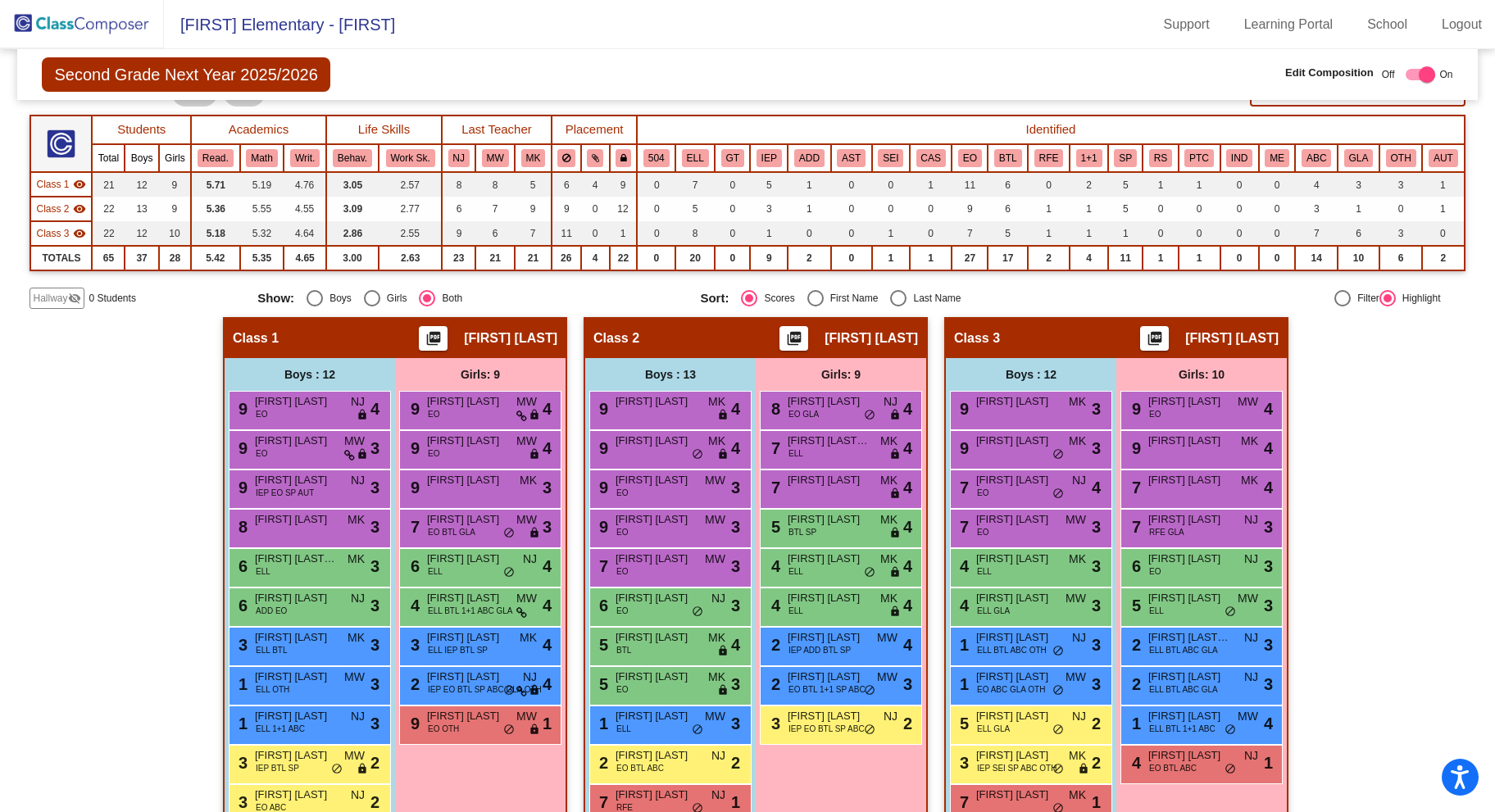 scroll, scrollTop: 0, scrollLeft: 0, axis: both 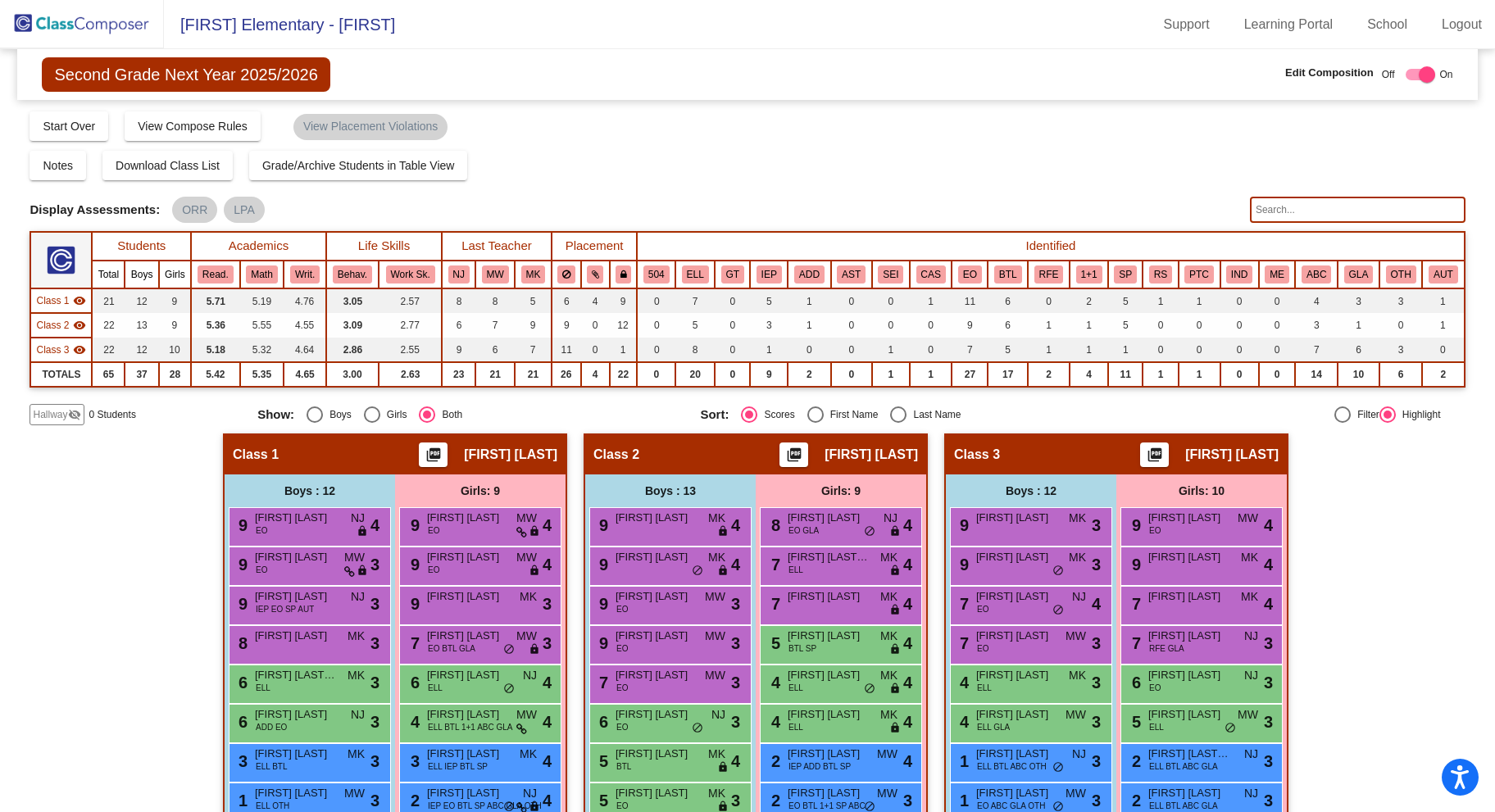 click on "Second Grade Next Year 2025/2026" 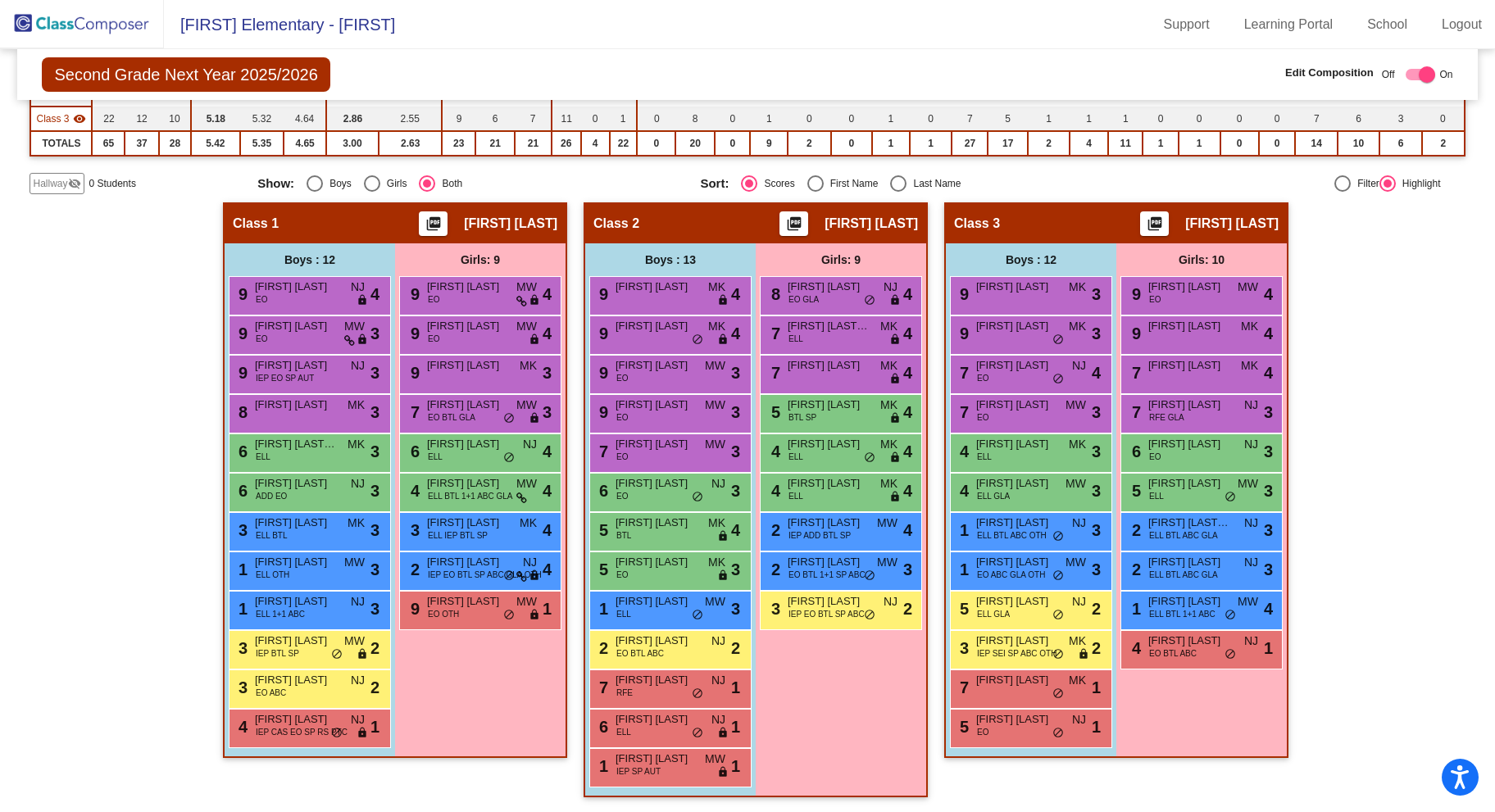 scroll, scrollTop: 0, scrollLeft: 0, axis: both 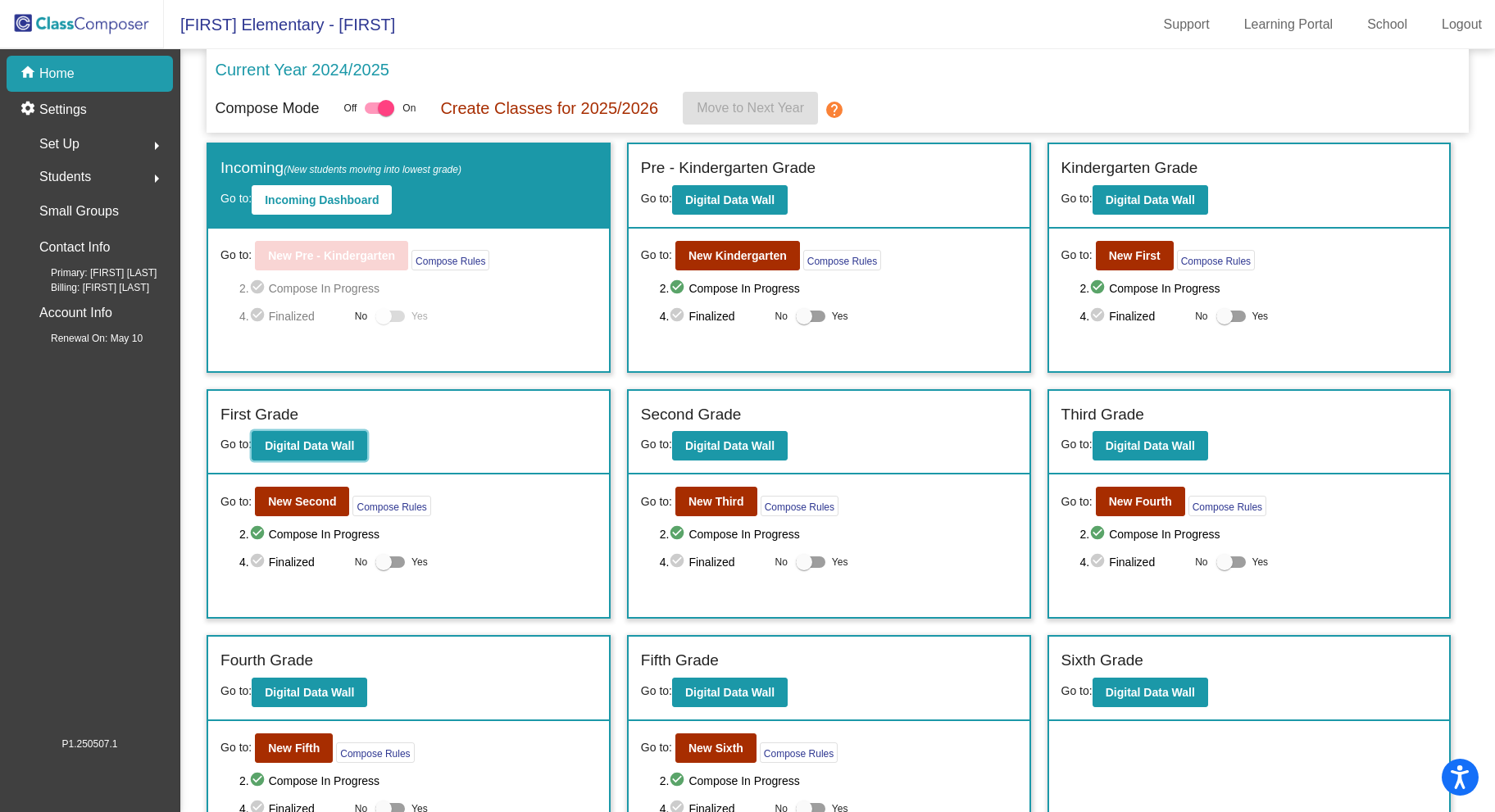 click on "Digital Data Wall" 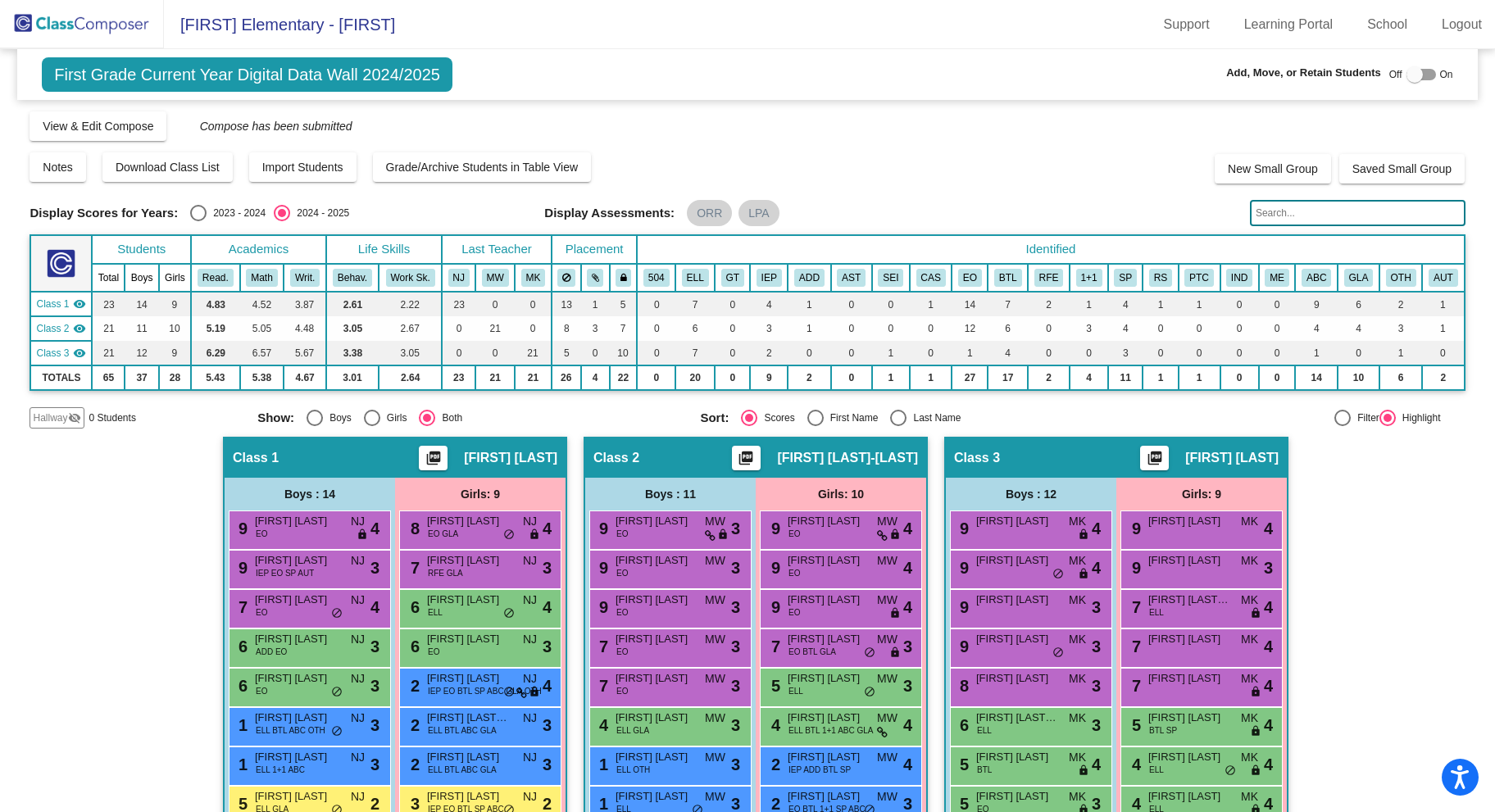 click on "EO" at bounding box center [622, 573] 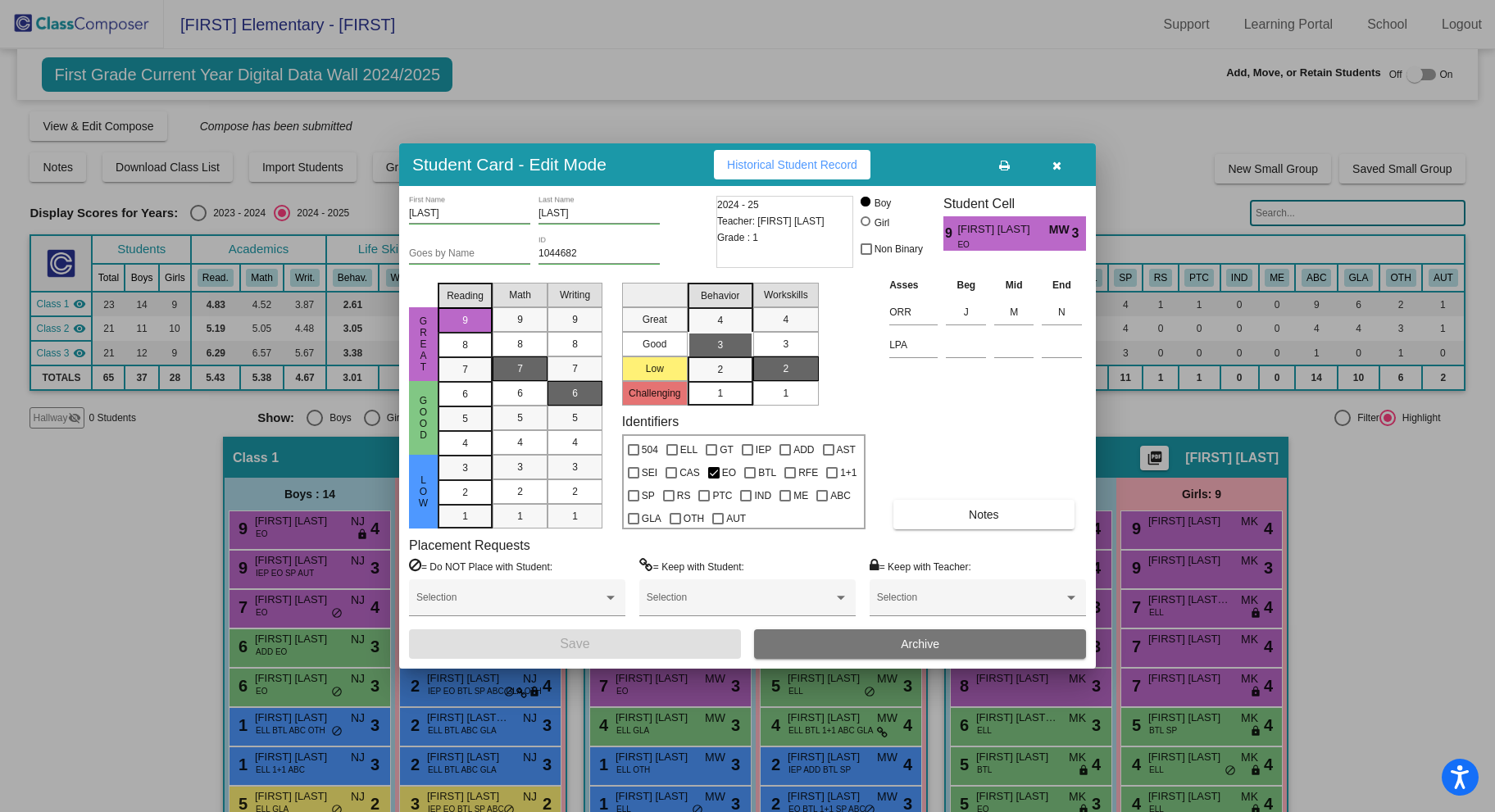 click at bounding box center (1056, 166) 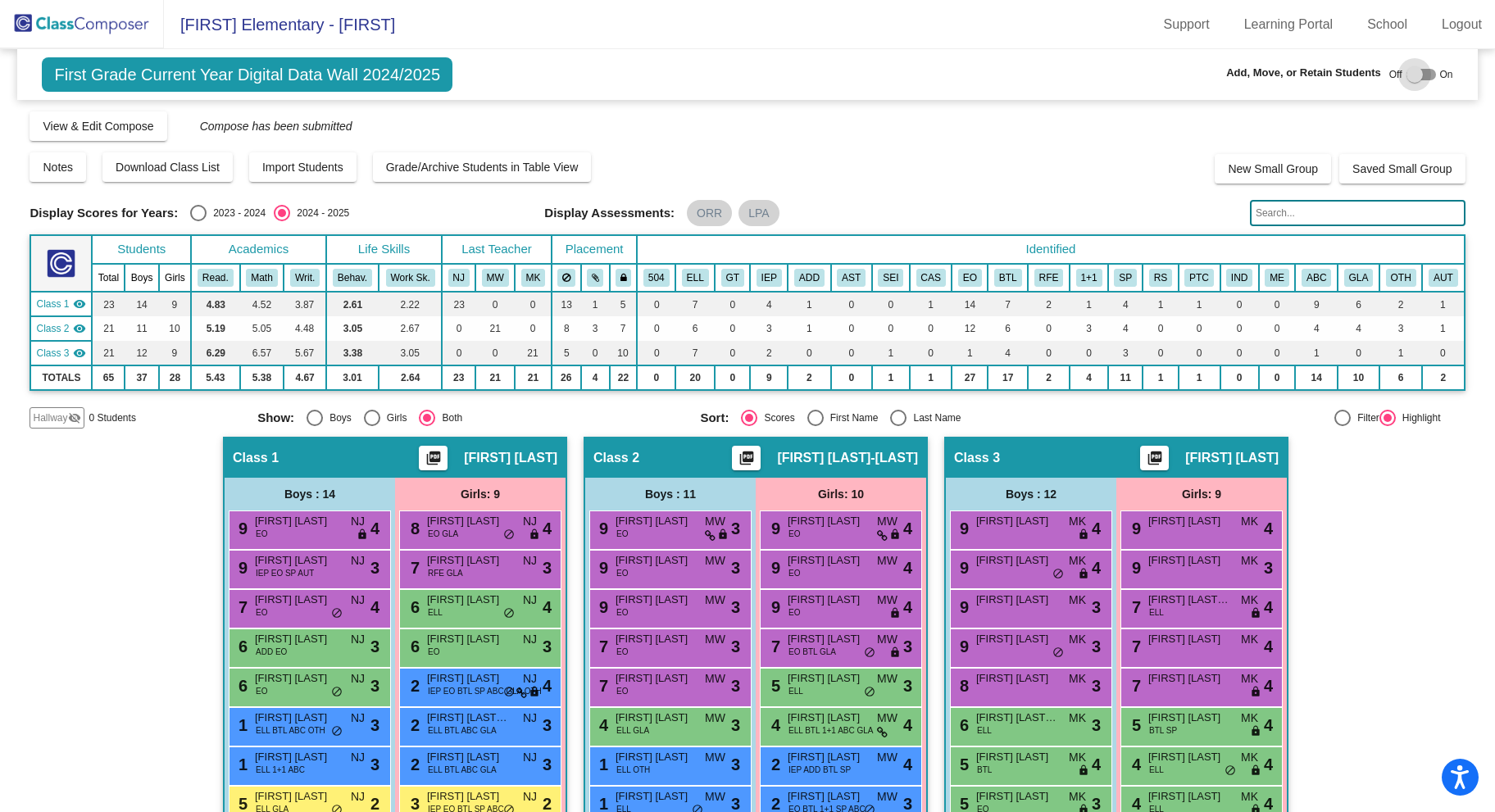 click at bounding box center [1415, 75] 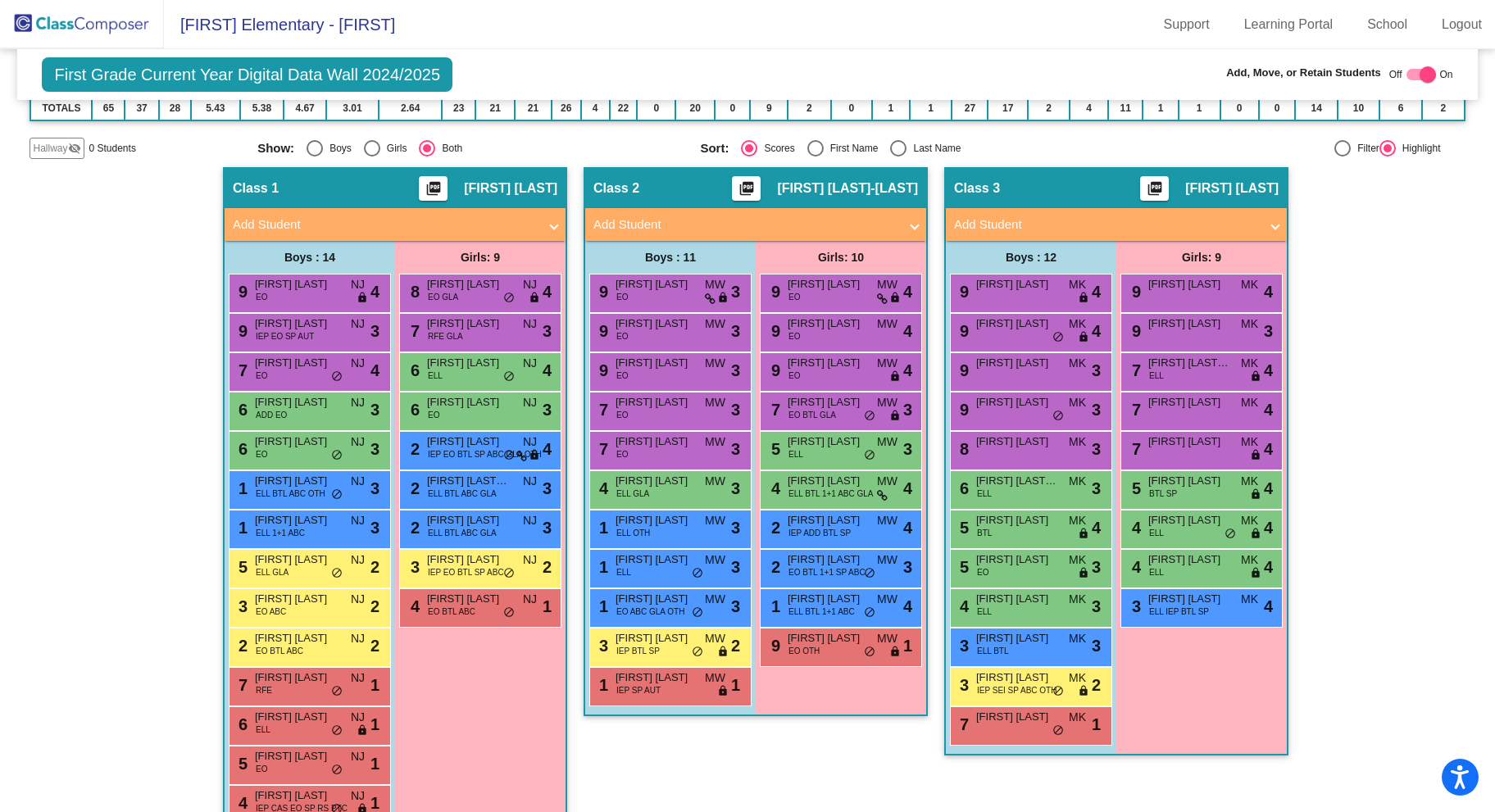 scroll, scrollTop: 306, scrollLeft: 0, axis: vertical 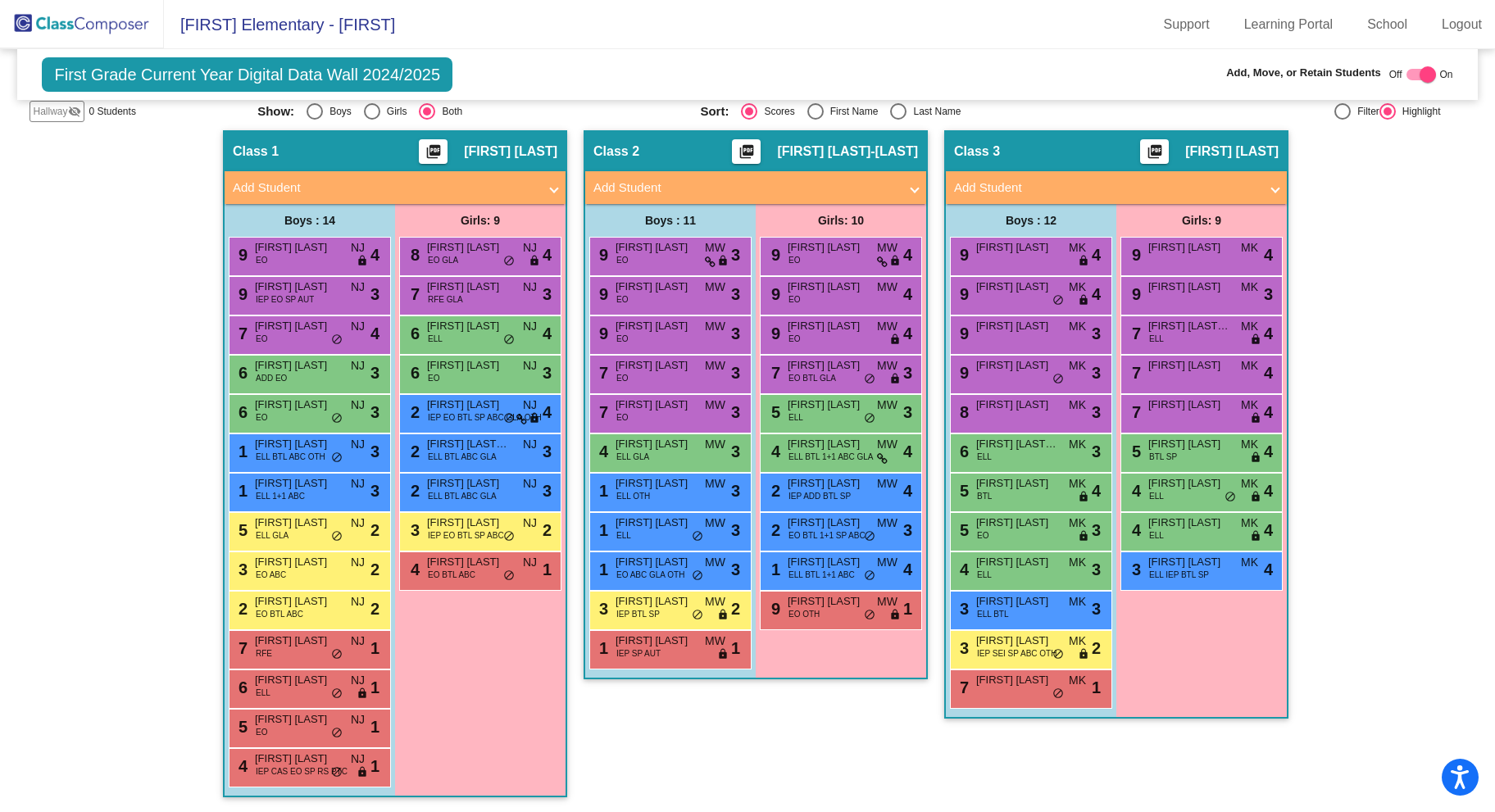 click on "Add Student" at bounding box center (1106, 188) 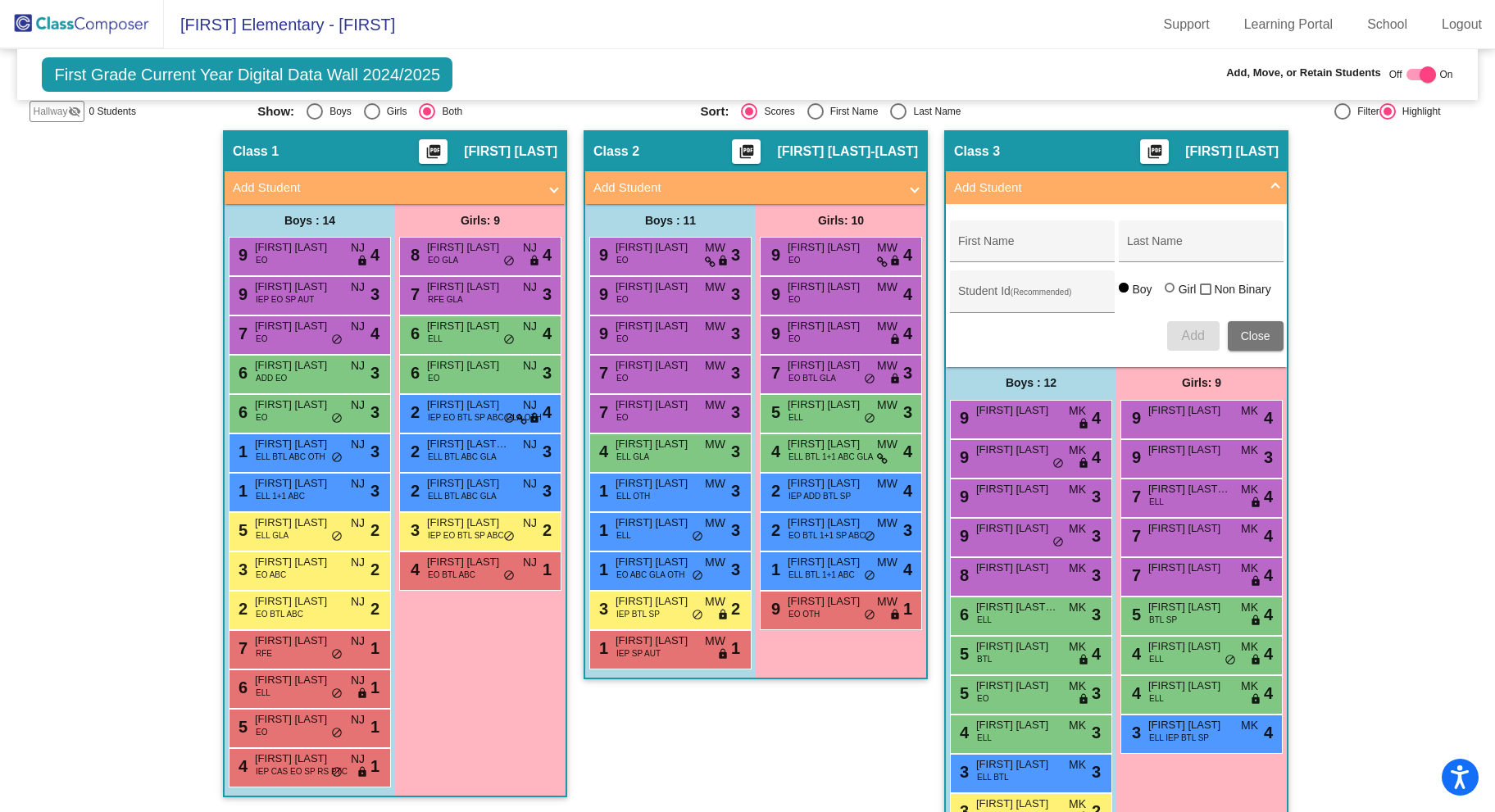 click on "Add Student" at bounding box center (1106, 188) 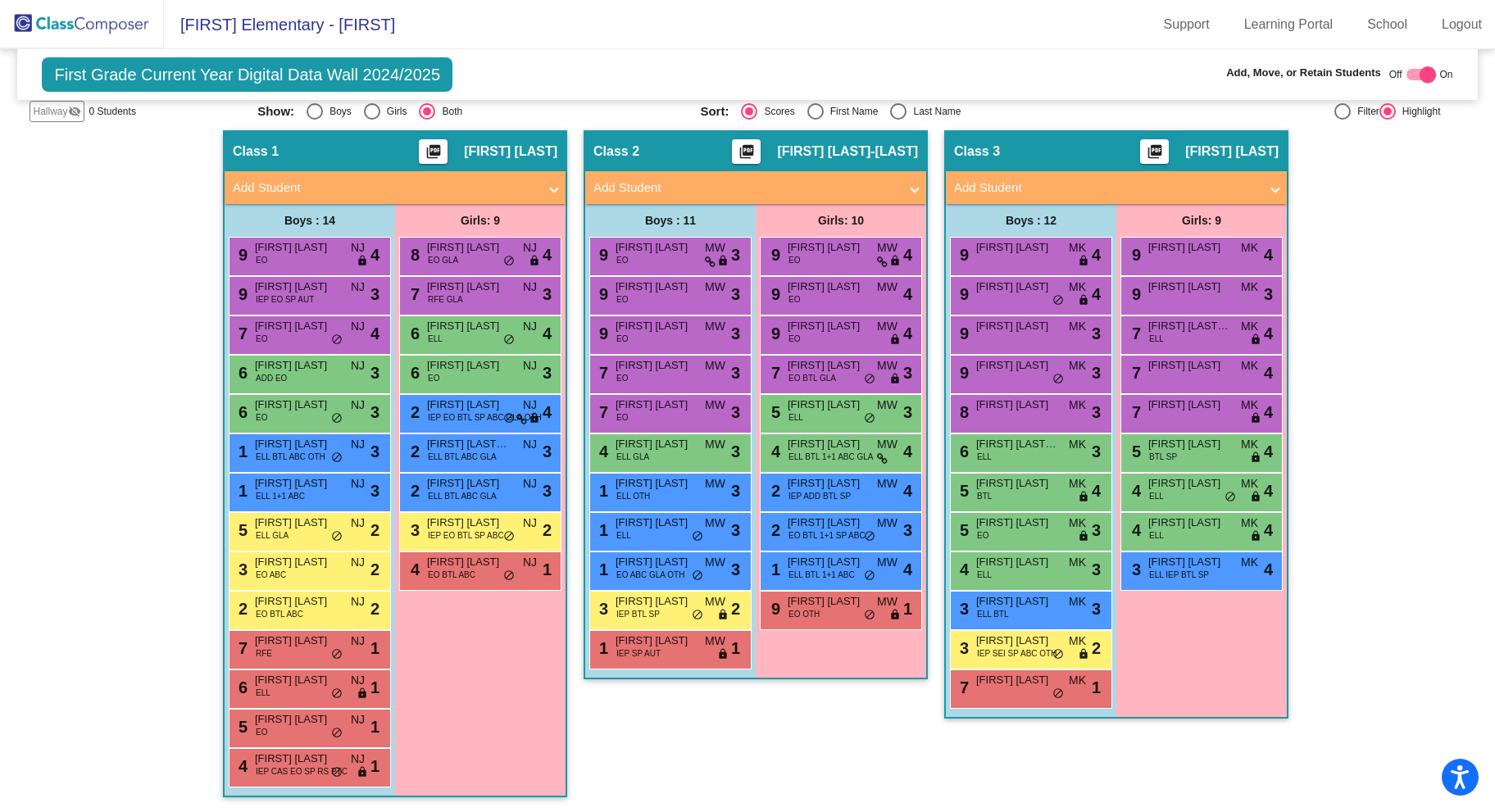 click on "Add Student" at bounding box center (746, 188) 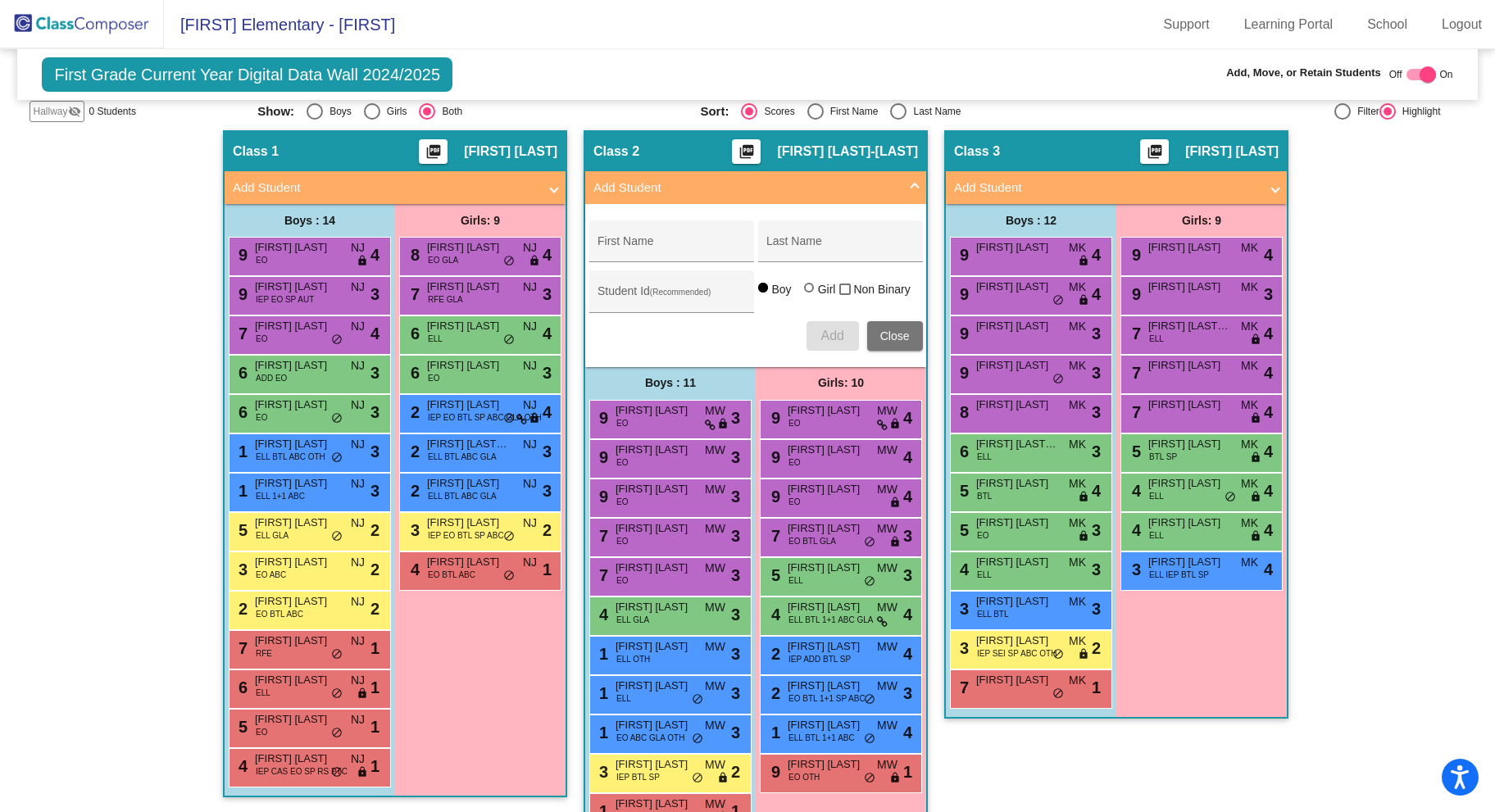 click on "First Name" at bounding box center (671, 247) 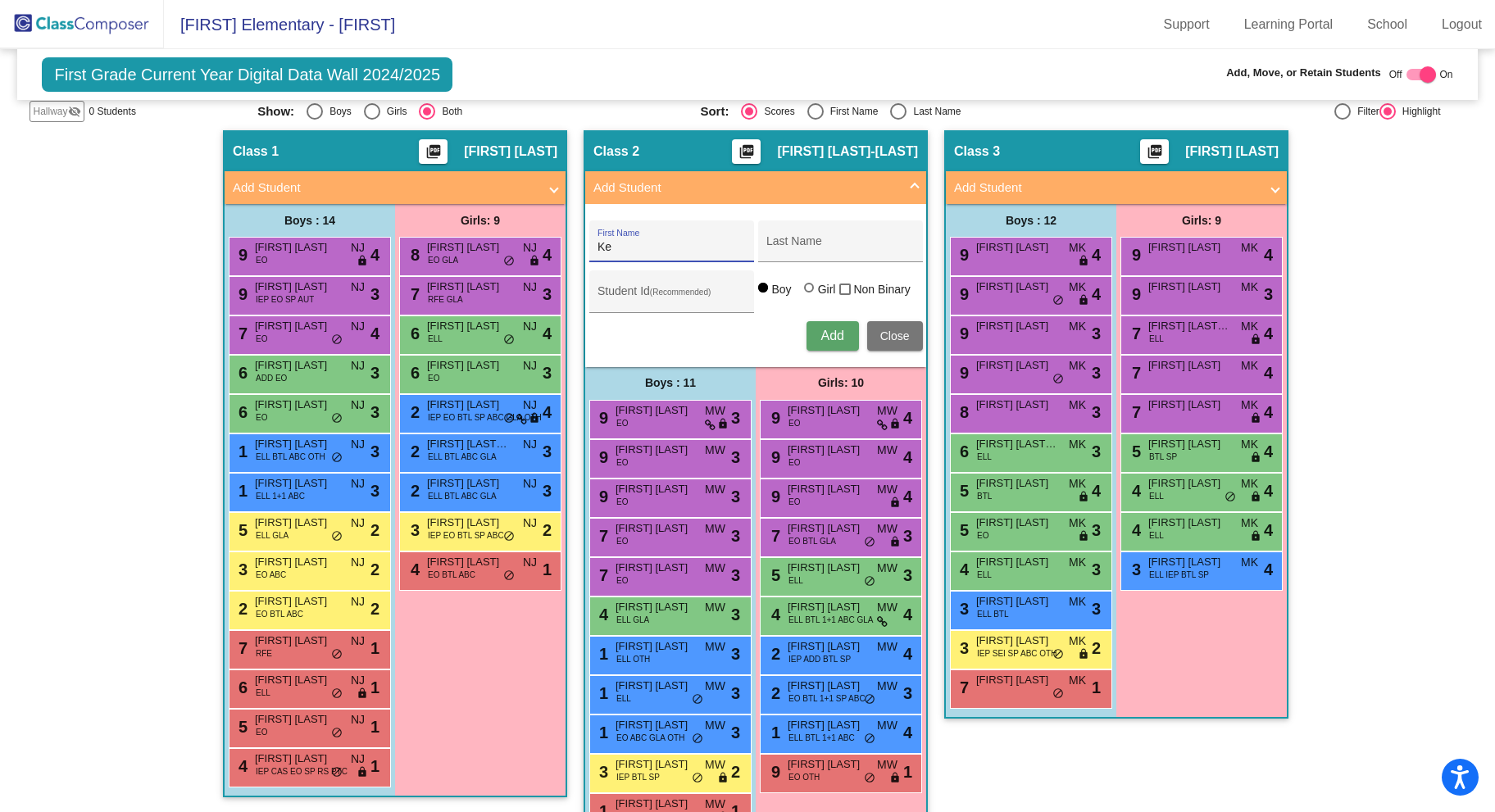 type on "K" 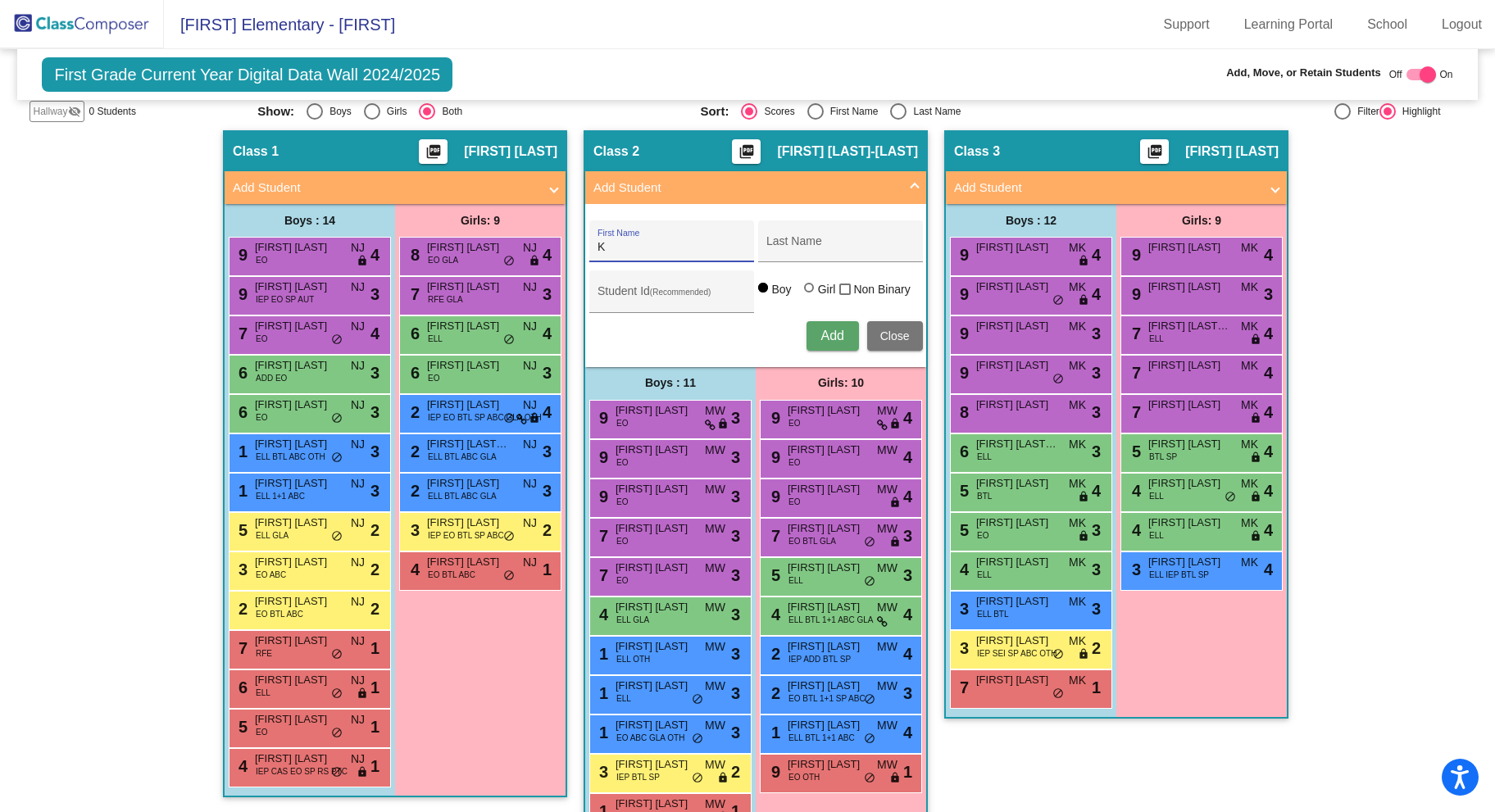 type 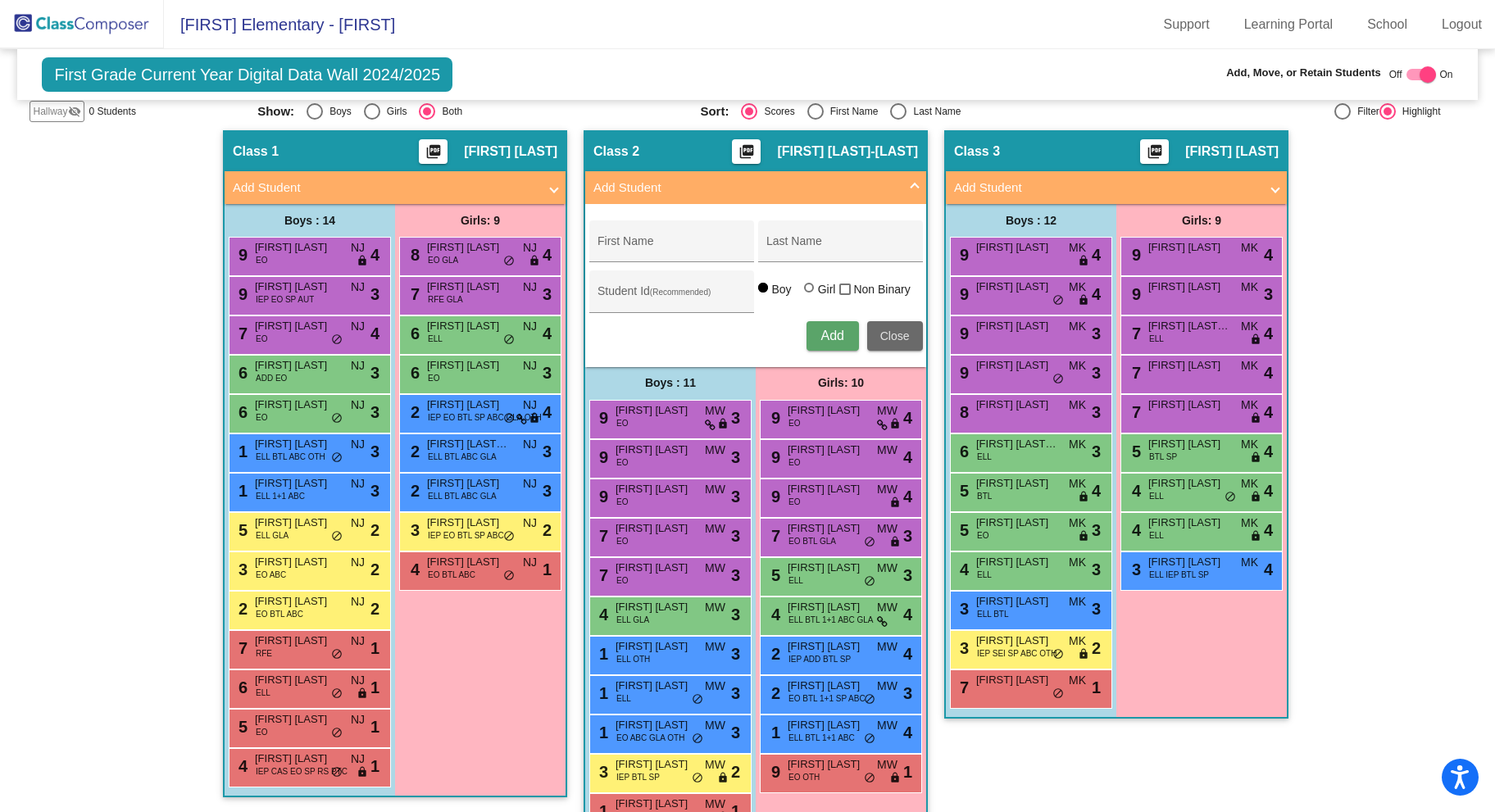 click on "Close" at bounding box center [895, 336] 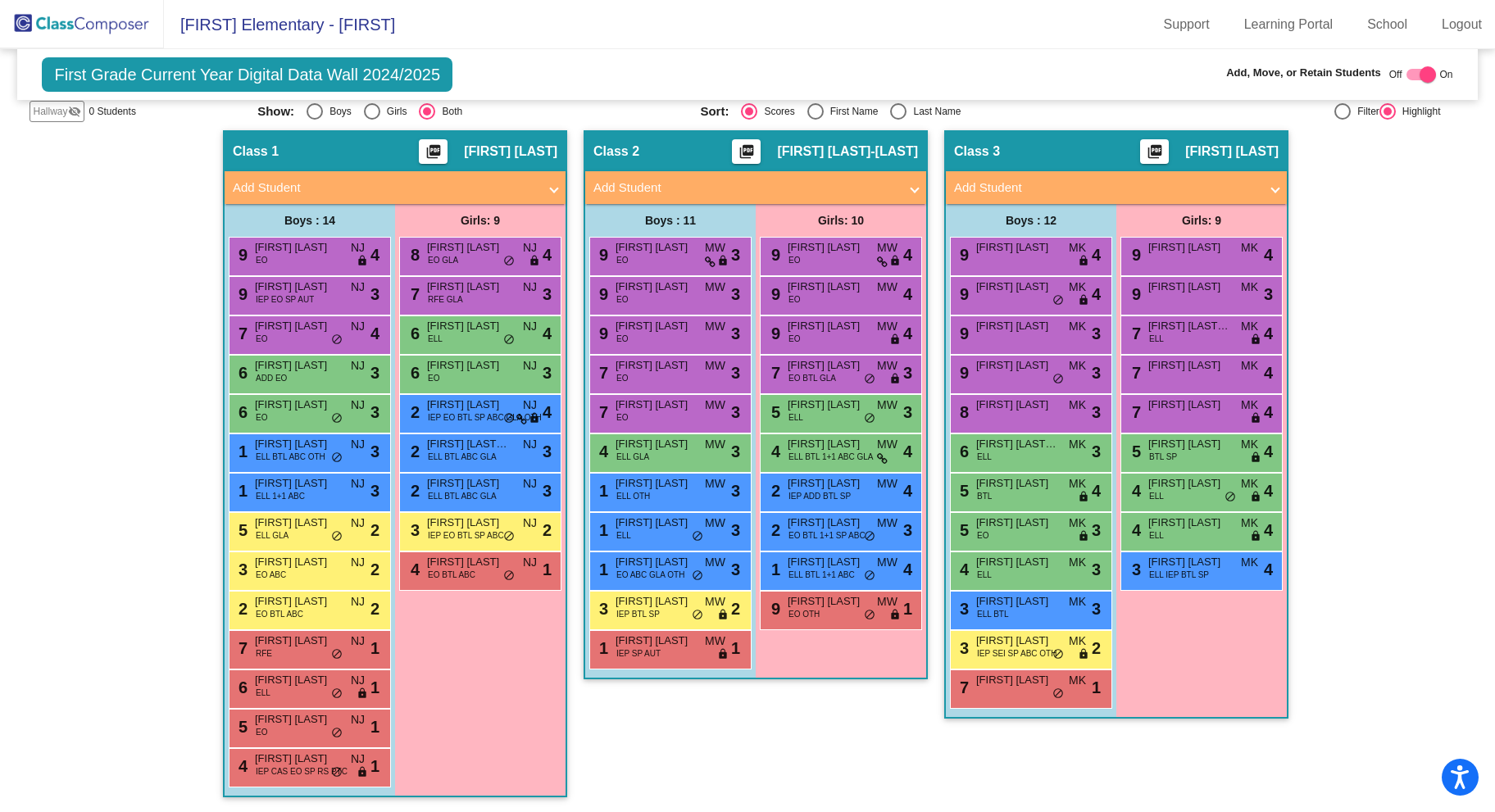 click on "Add Student" at bounding box center [1106, 188] 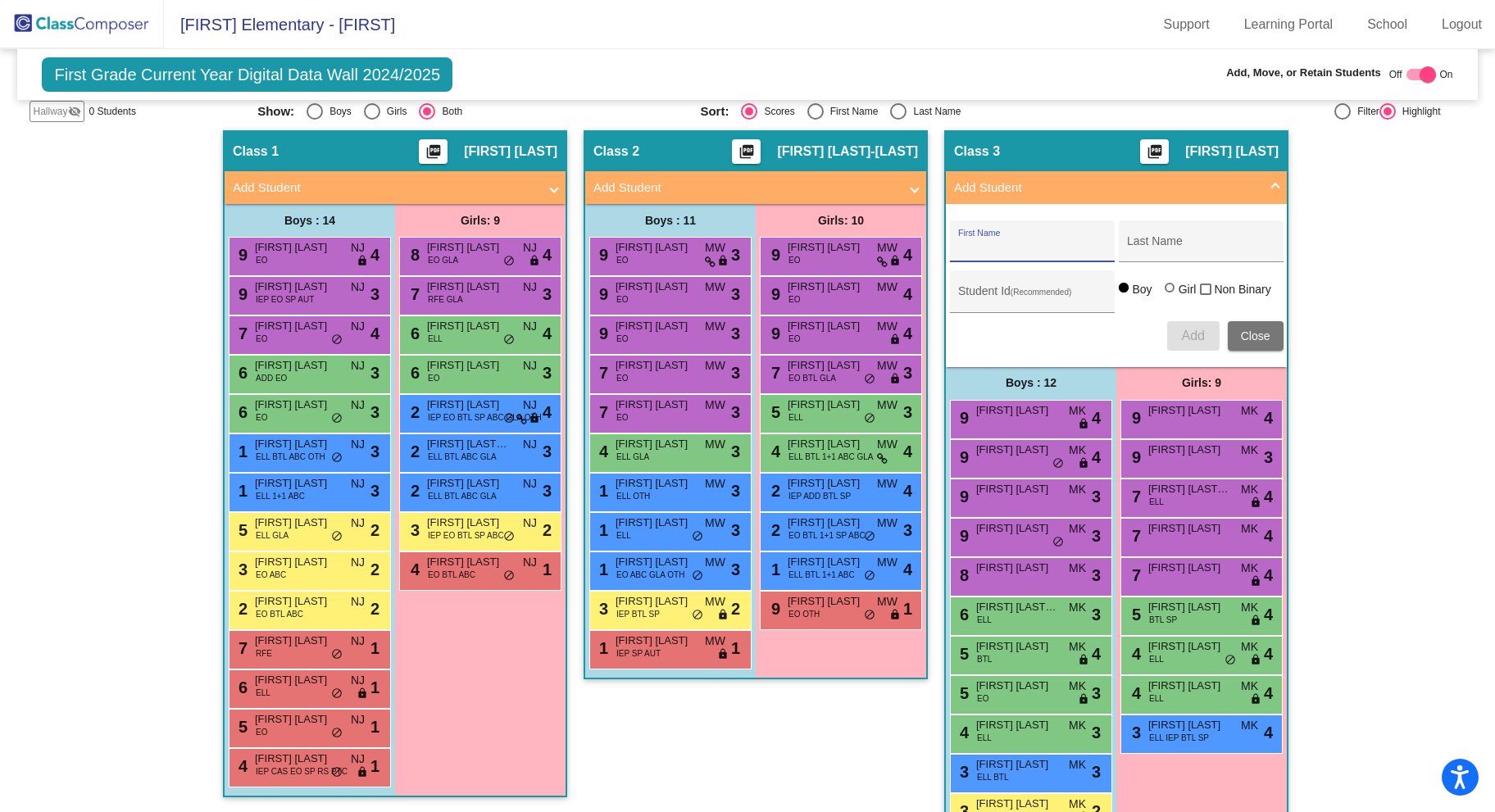 click on "First Name" at bounding box center (1032, 247) 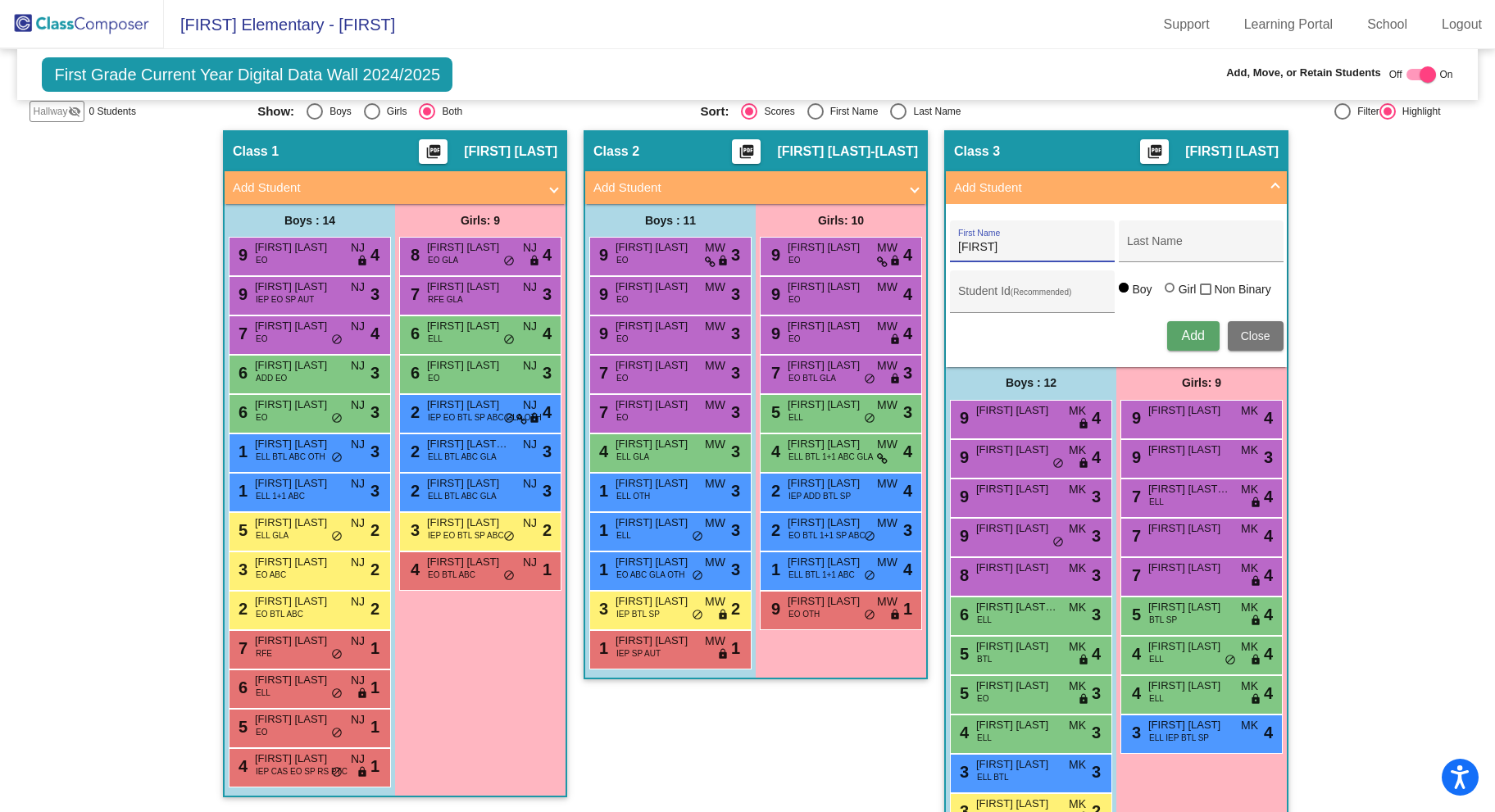 type on "Kevin" 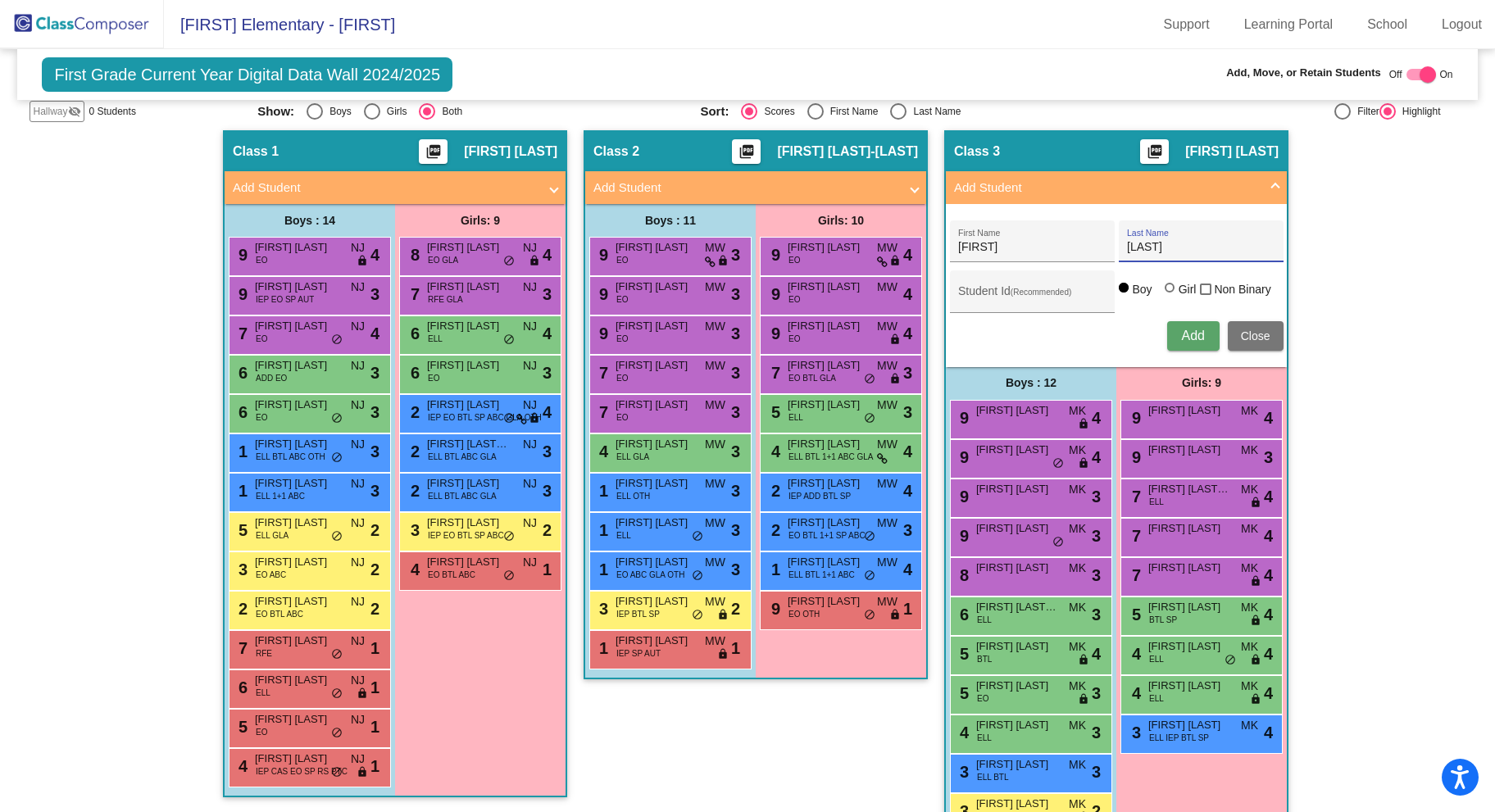 type on "Valdovinos" 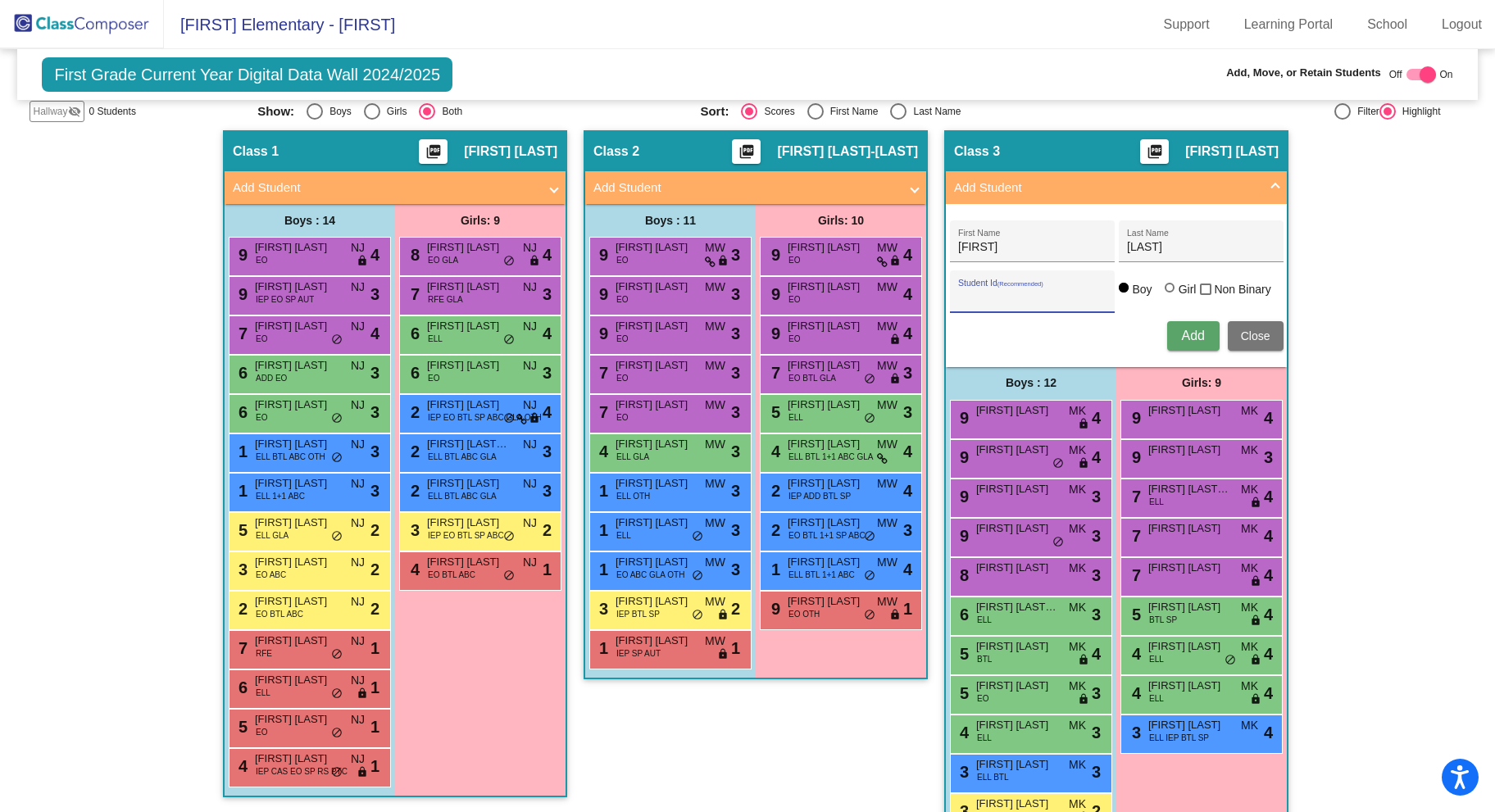 click on "Student Id  (Recommended)" at bounding box center (1032, 297) 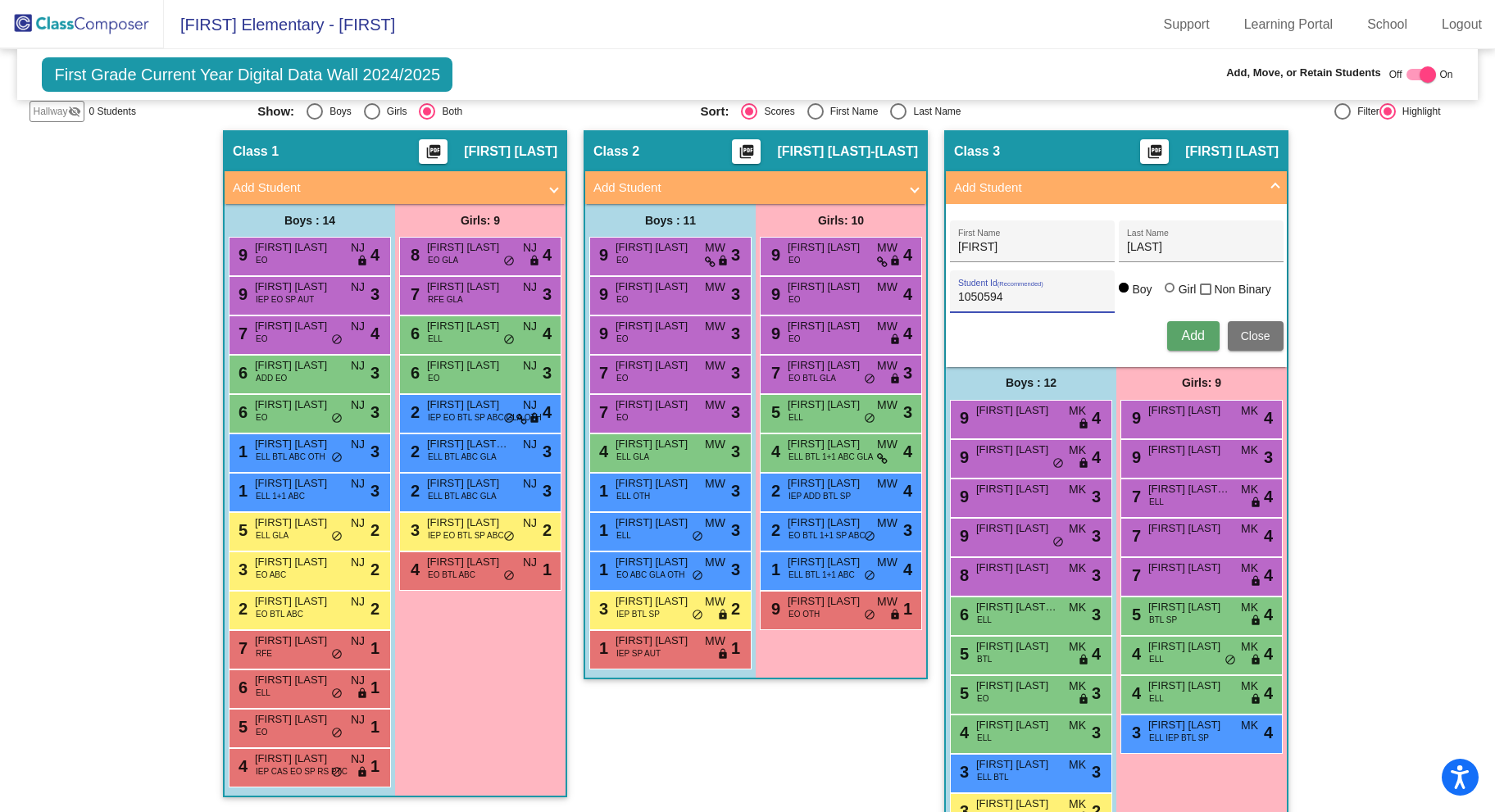 type on "1050594" 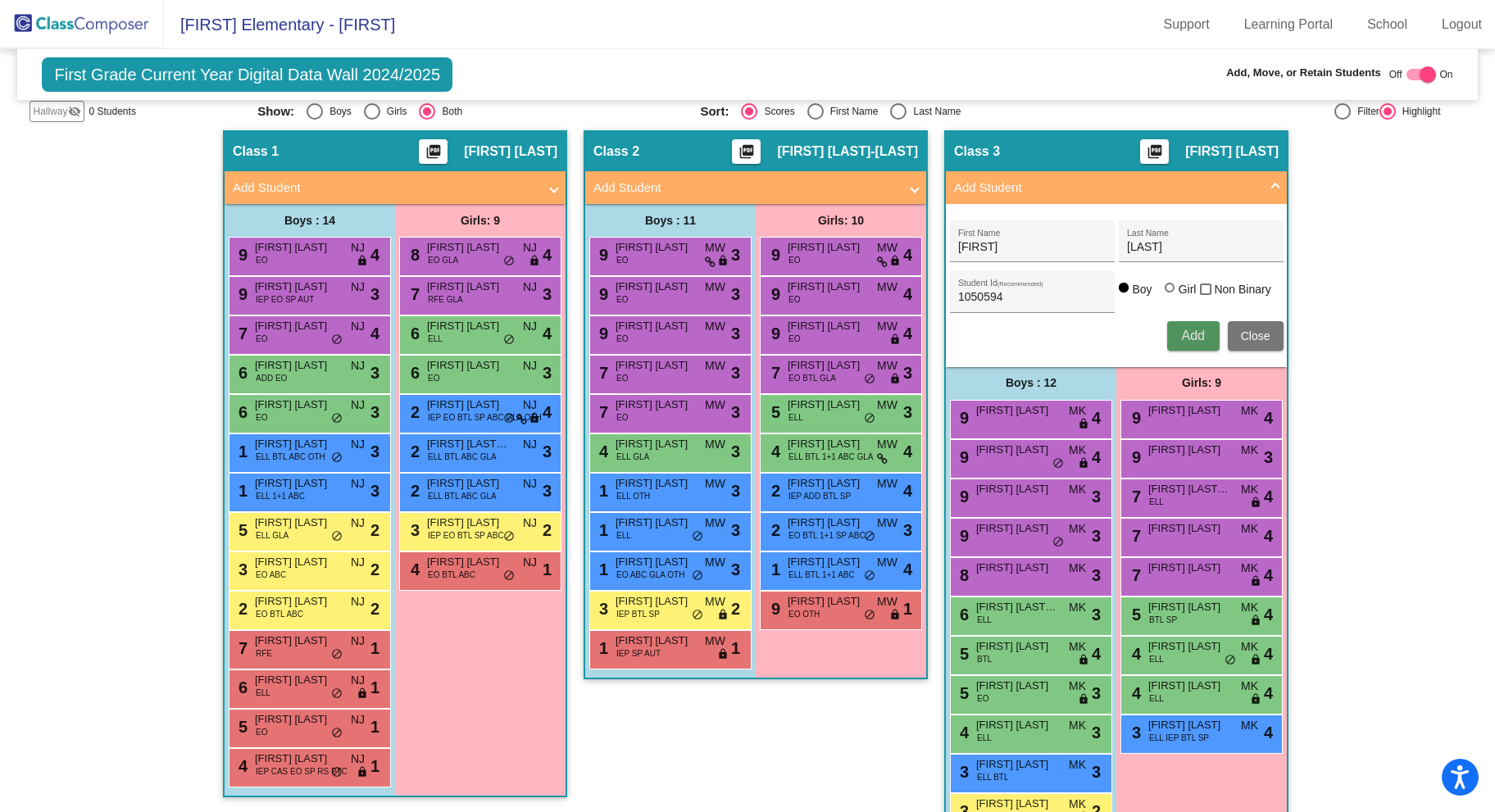 click on "Add" at bounding box center (1193, 335) 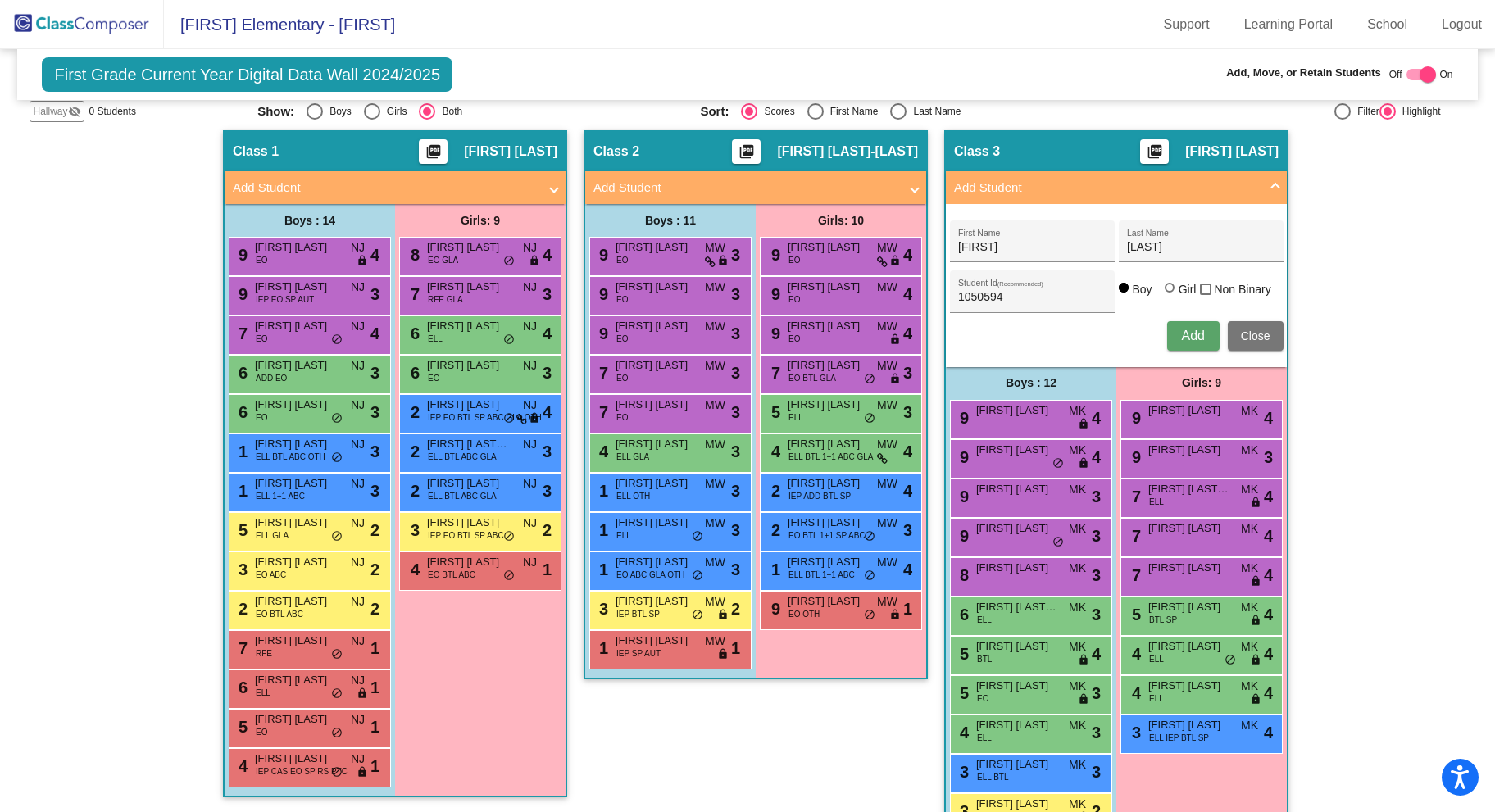 type 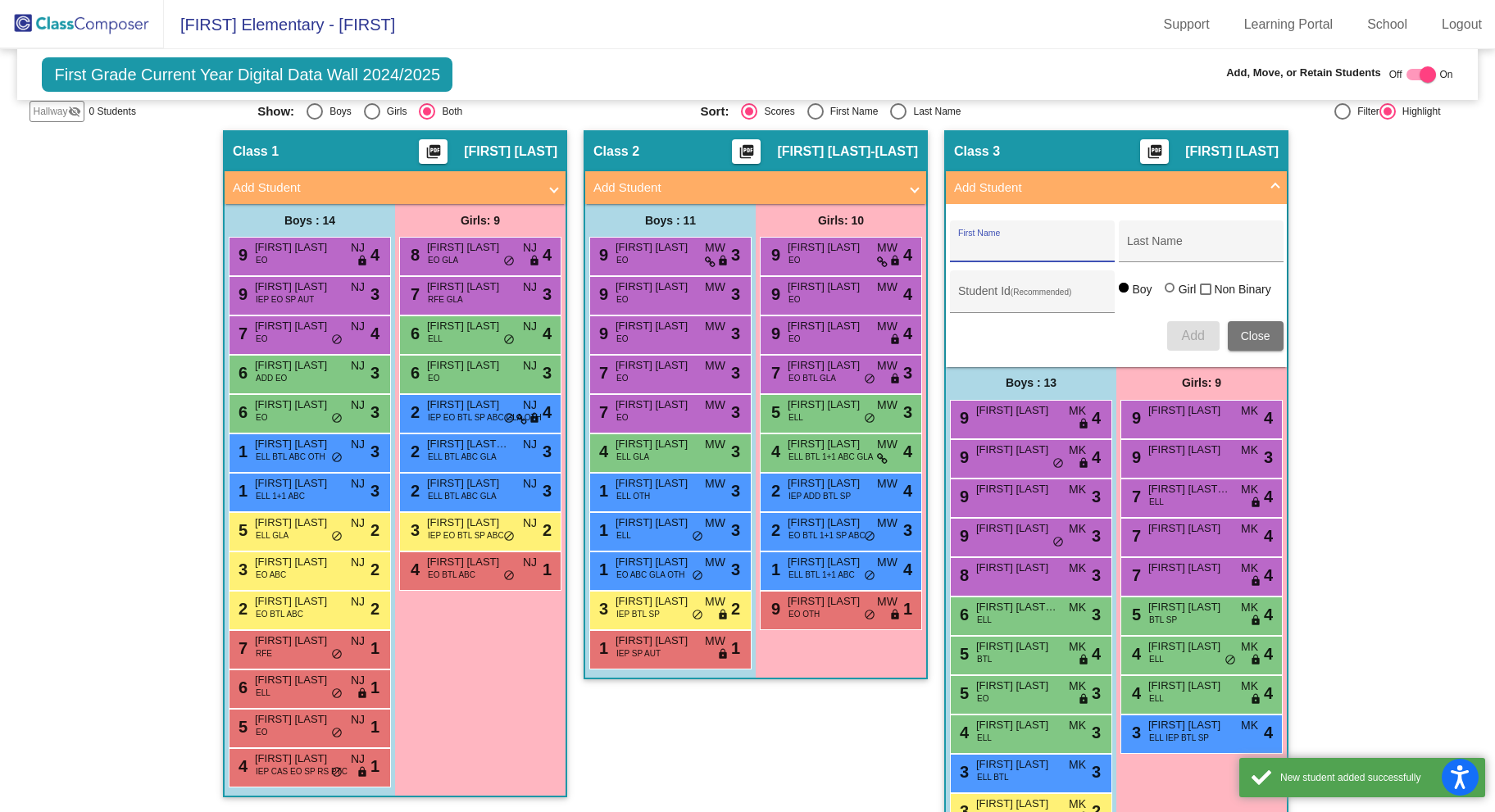 scroll, scrollTop: 431, scrollLeft: 0, axis: vertical 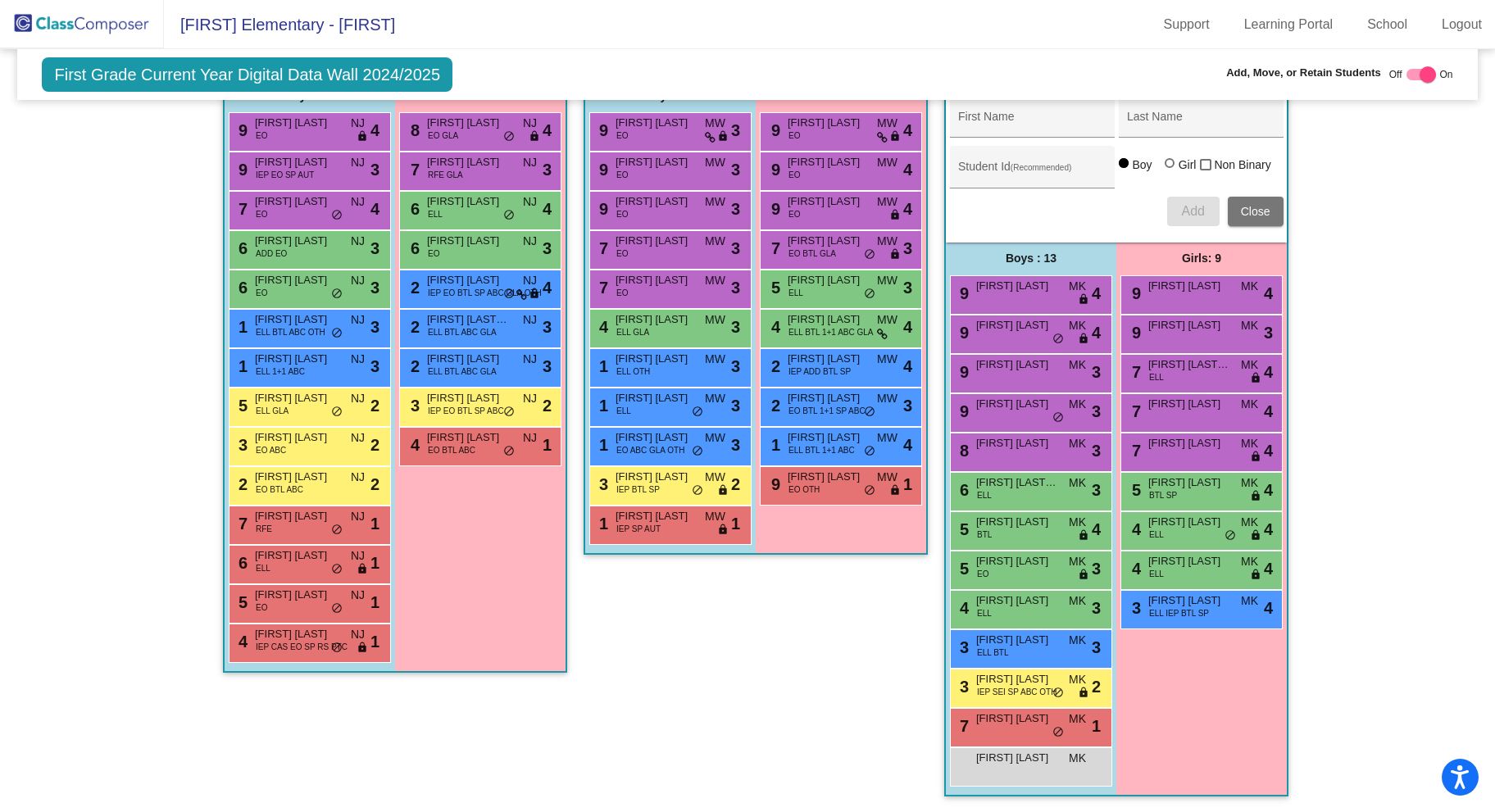 click on "Kevin  Valdovinos MK lock do_not_disturb_alt" at bounding box center (1029, 764) 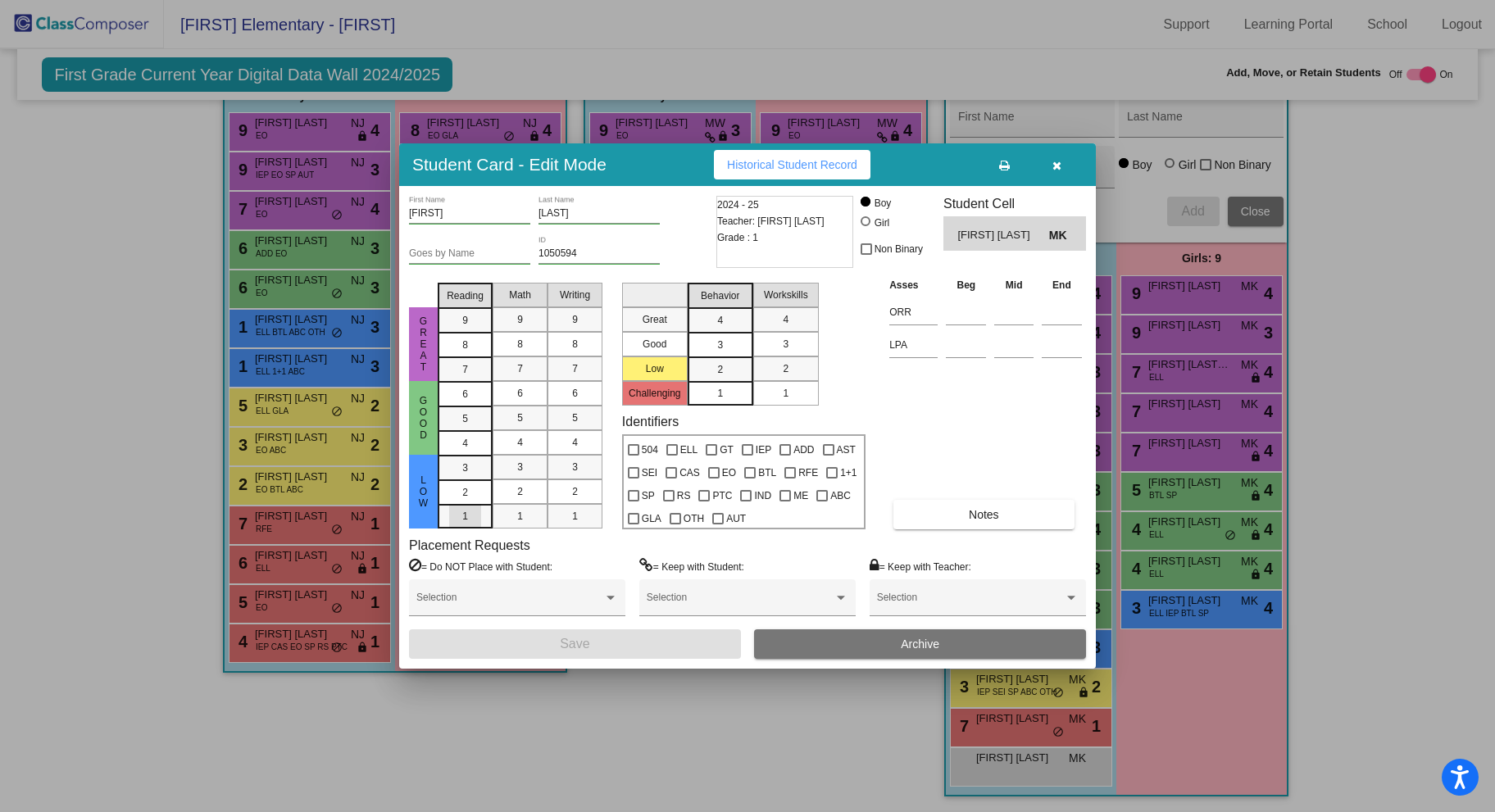 click on "1" at bounding box center [465, 468] 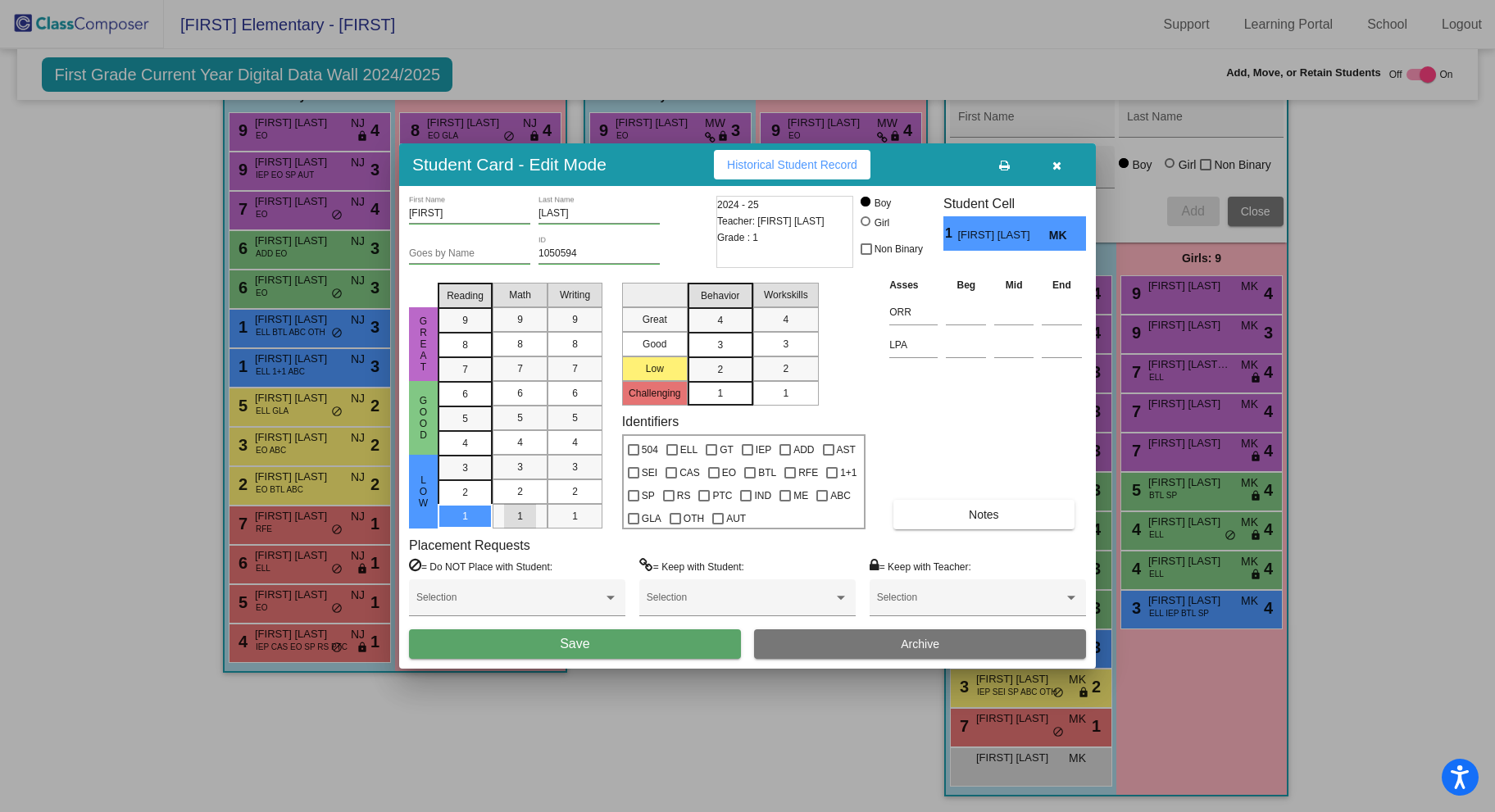 click on "1" at bounding box center [520, 516] 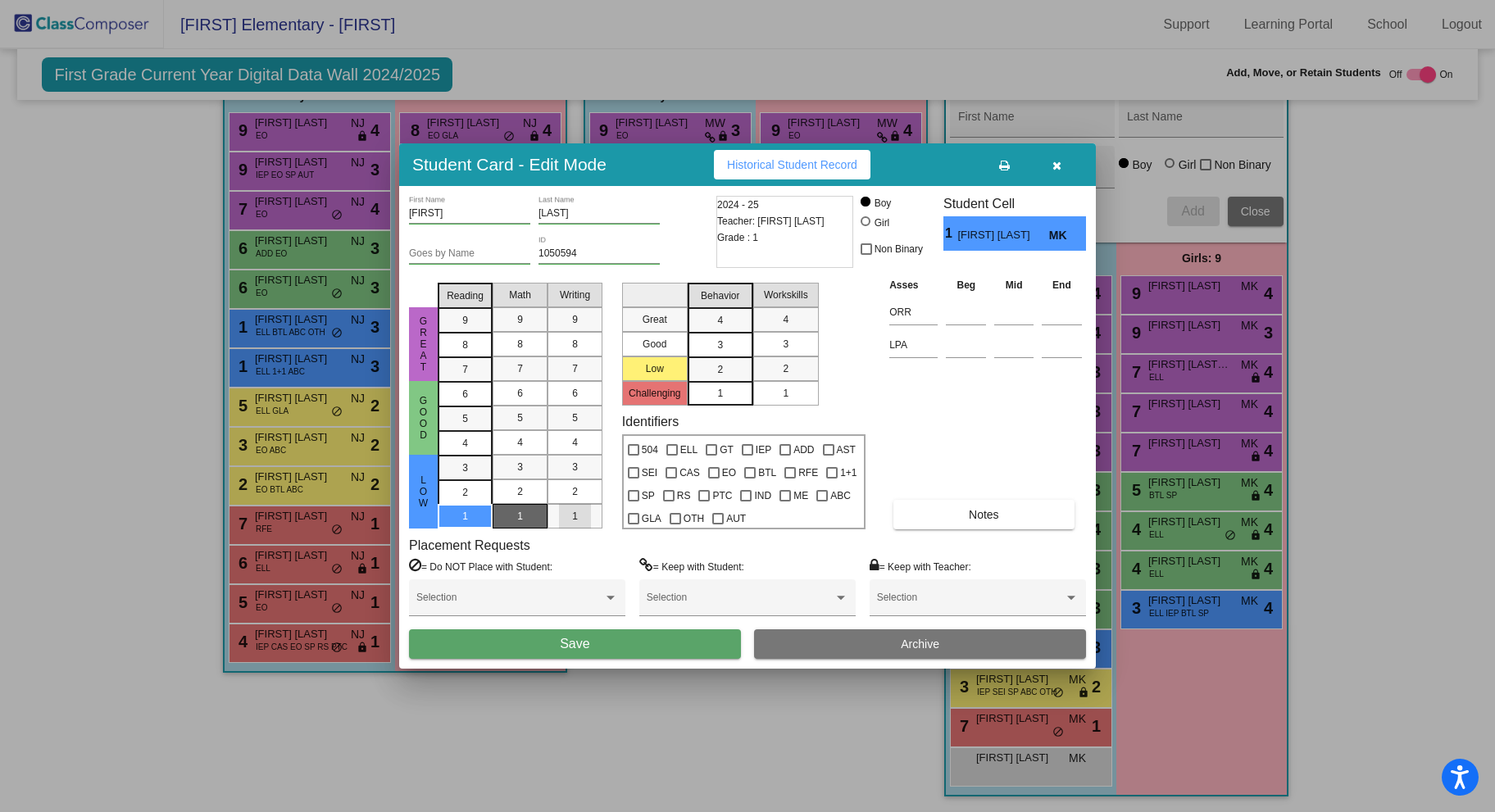 click on "1" at bounding box center [575, 516] 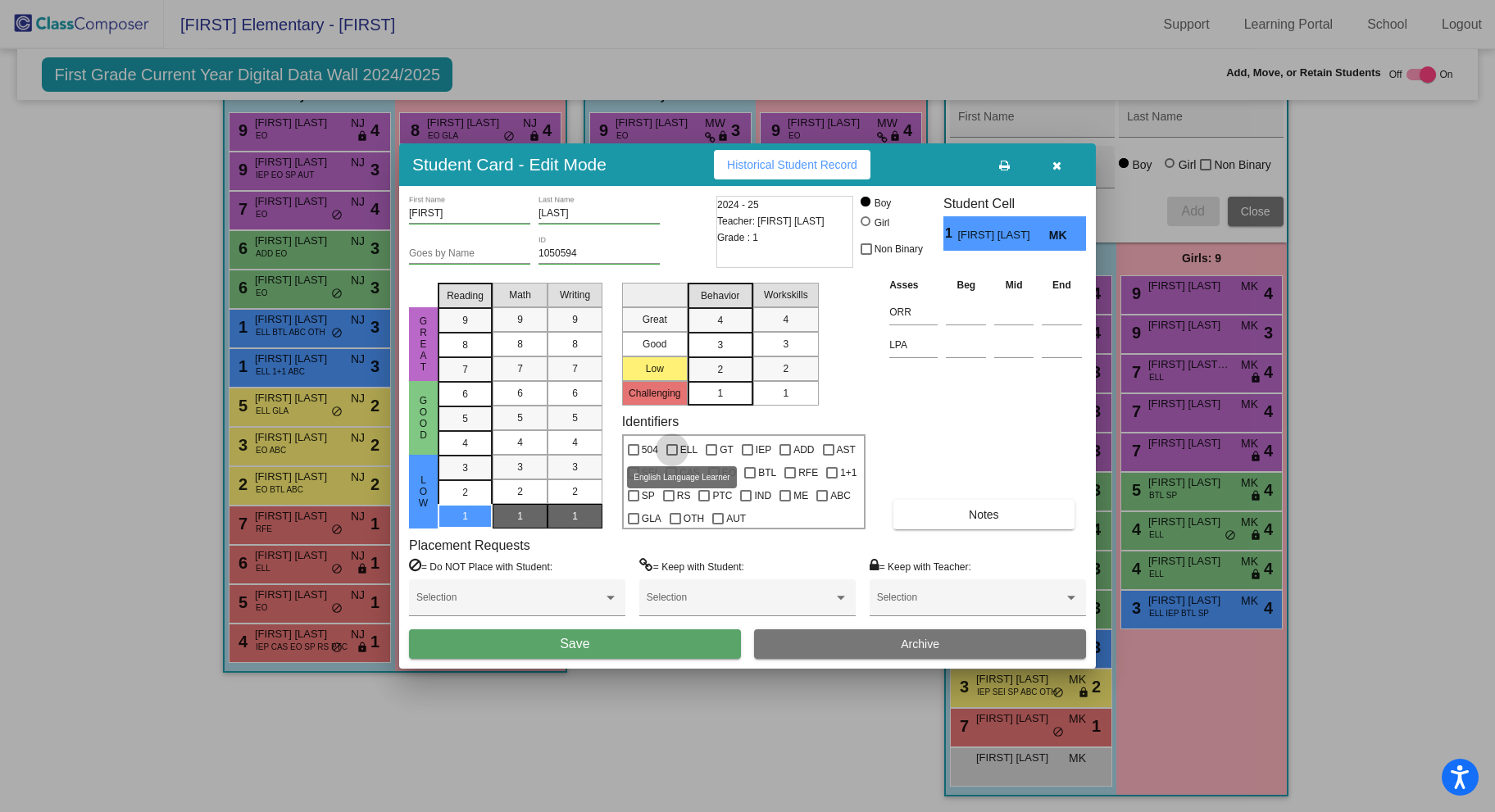 click at bounding box center (672, 450) 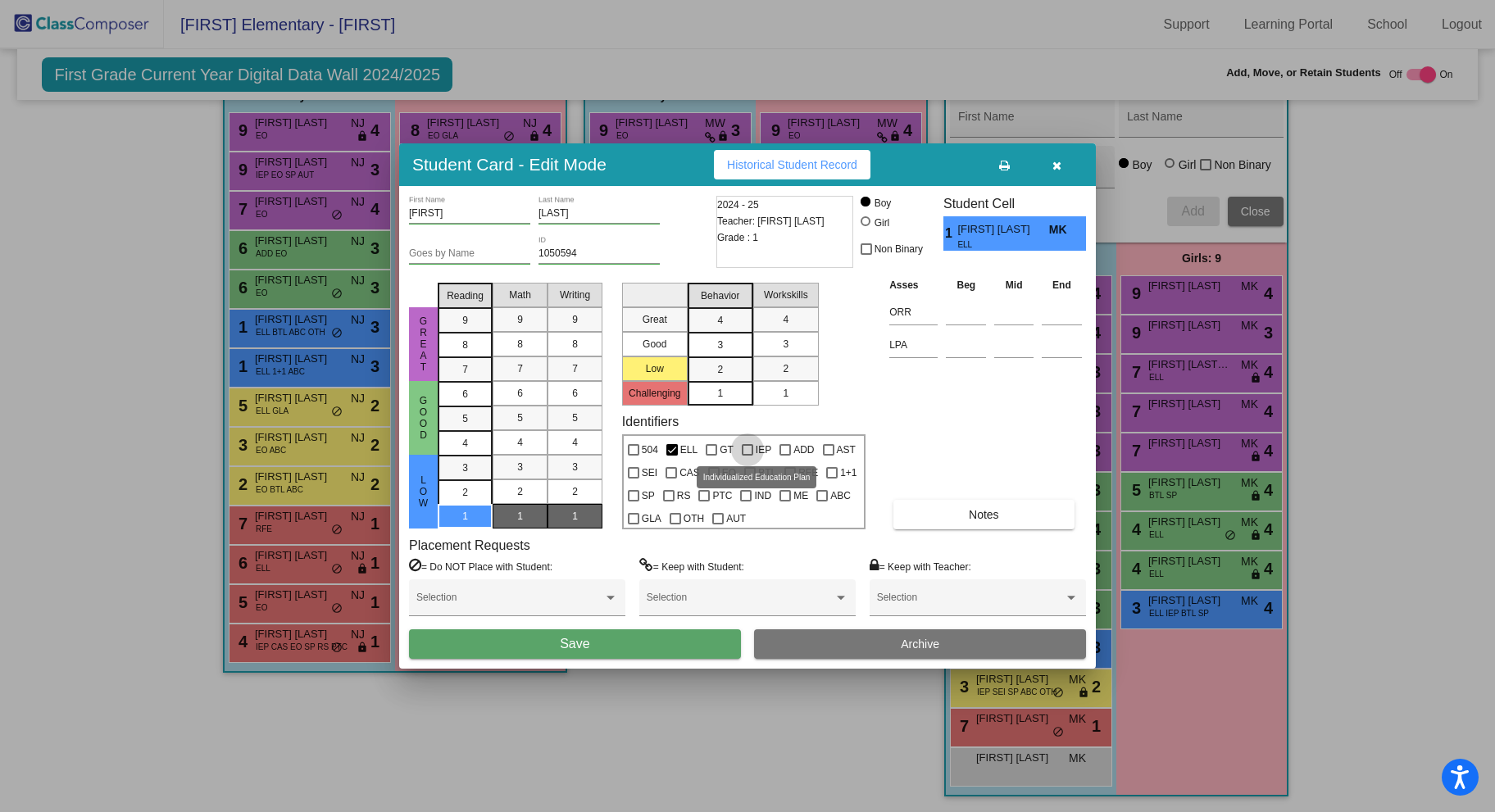 click at bounding box center (748, 450) 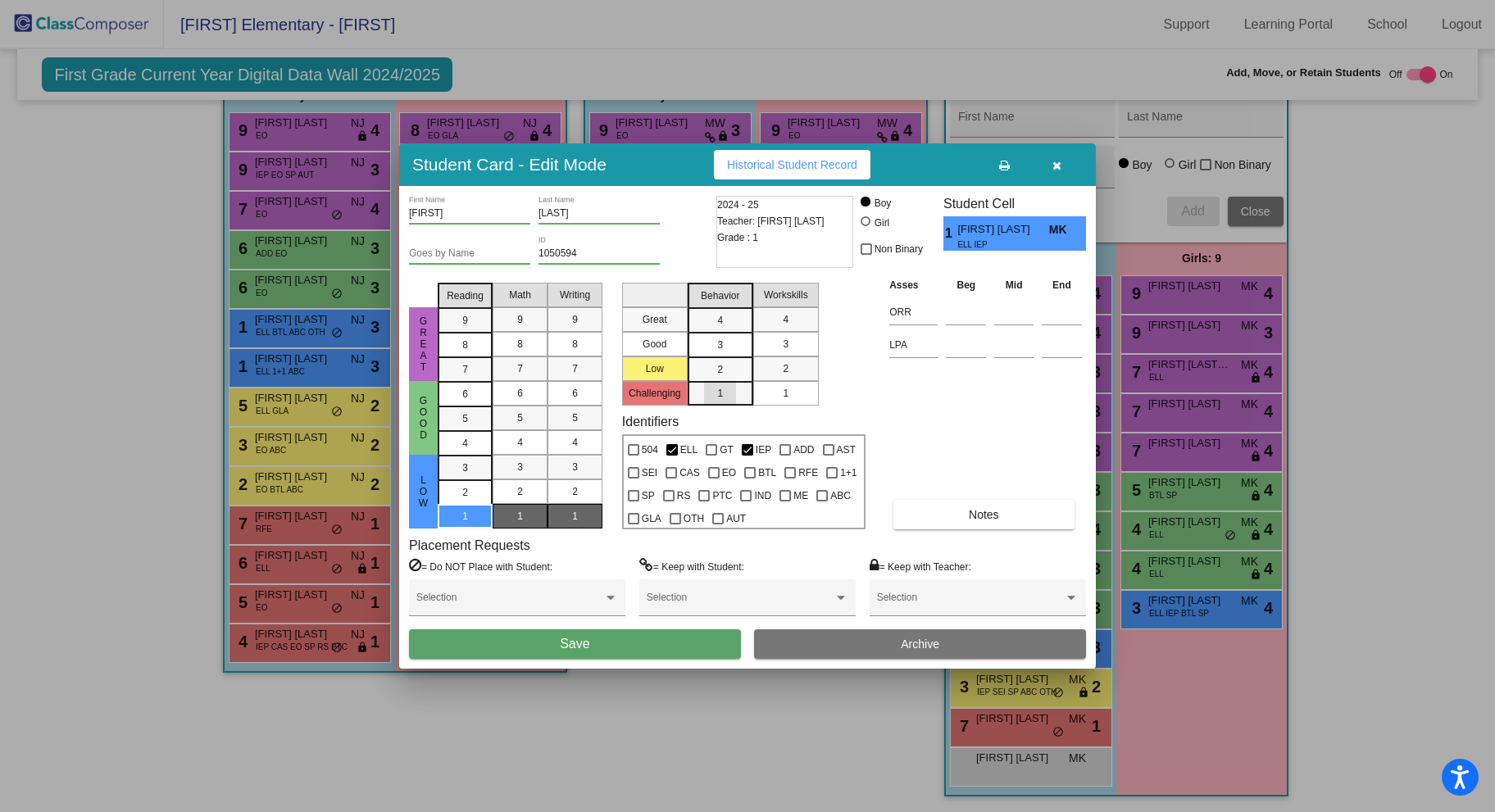 click on "1" at bounding box center [720, 393] 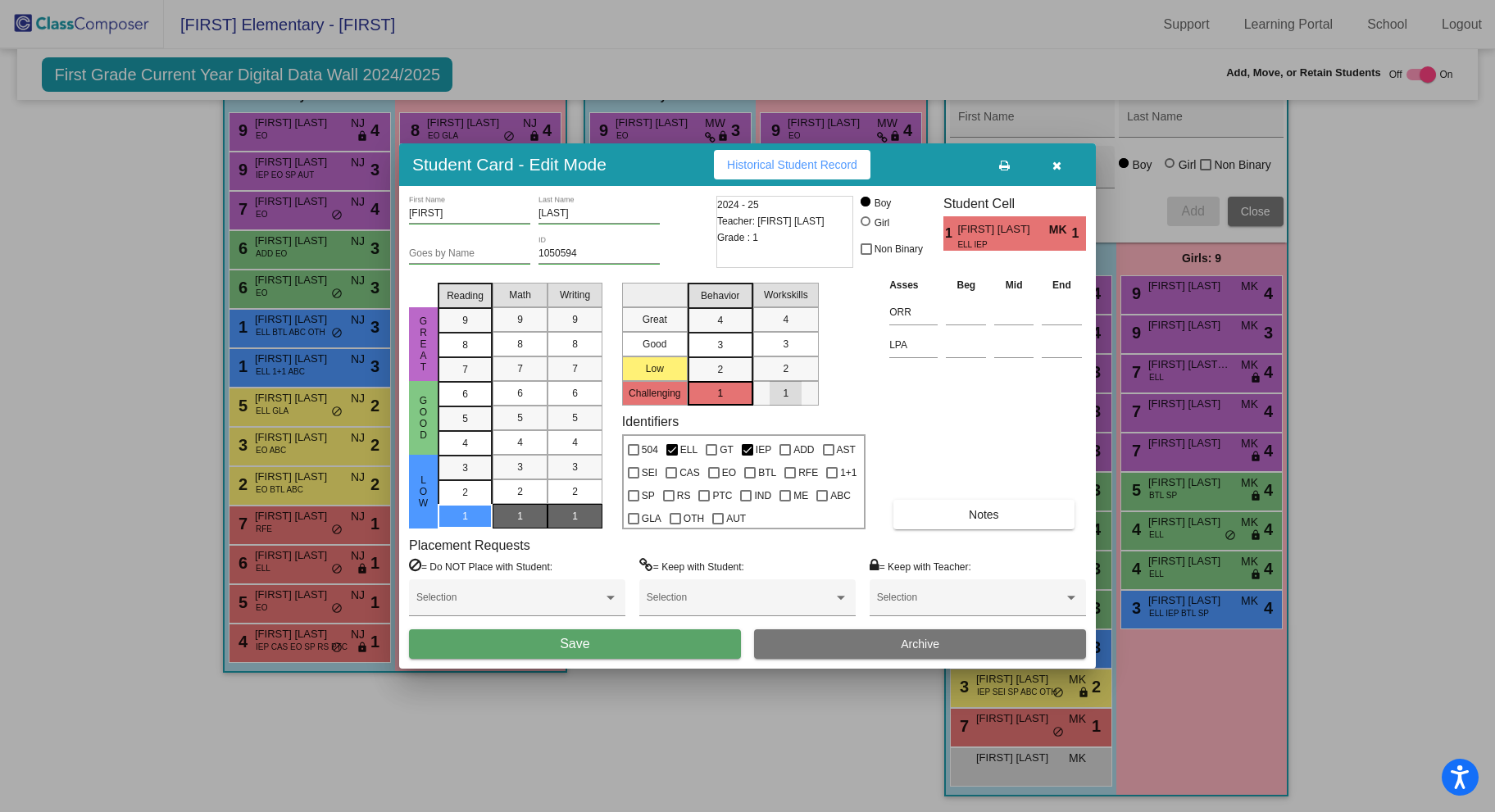 click on "1" at bounding box center [785, 393] 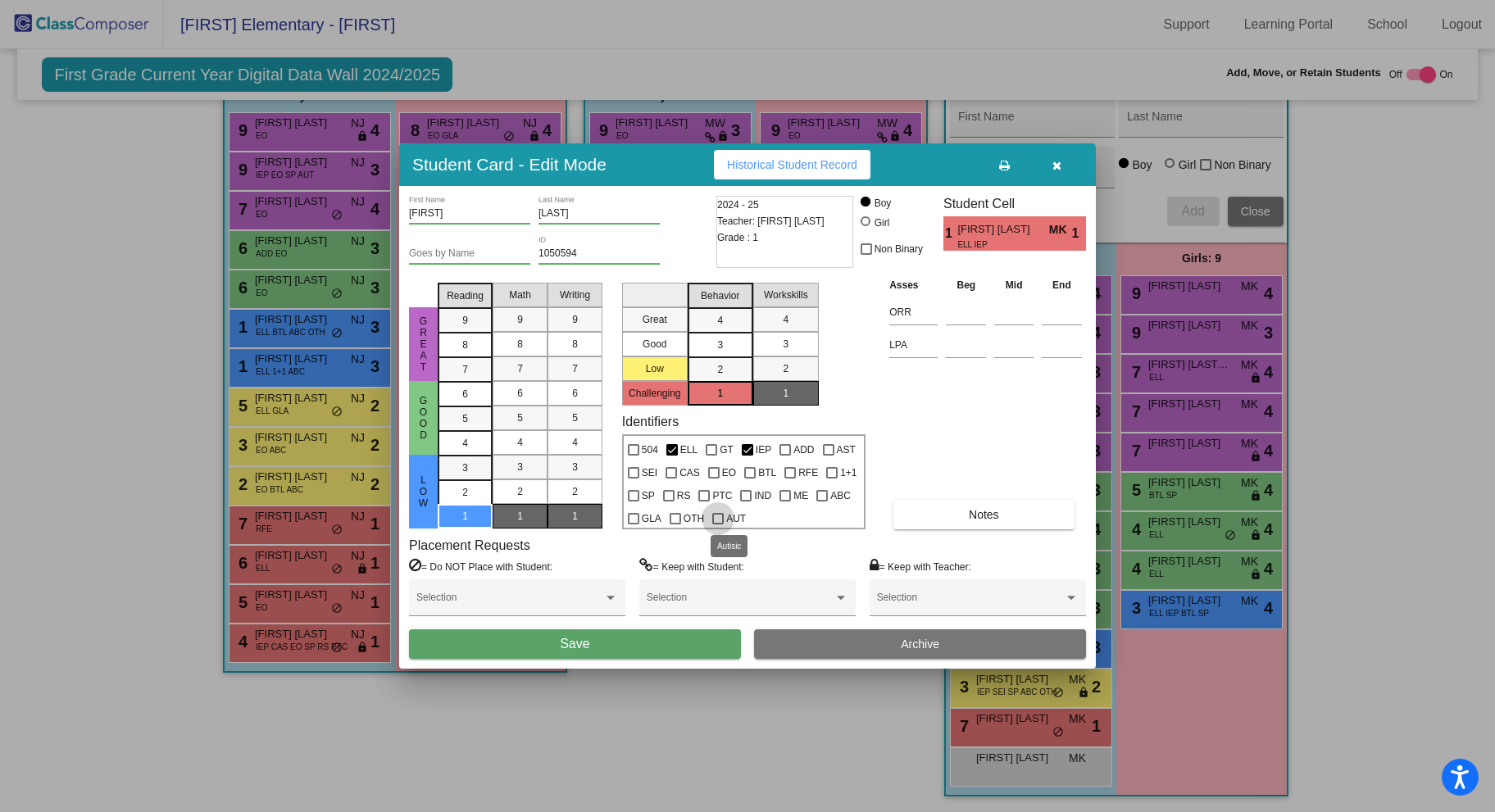 click at bounding box center (718, 519) 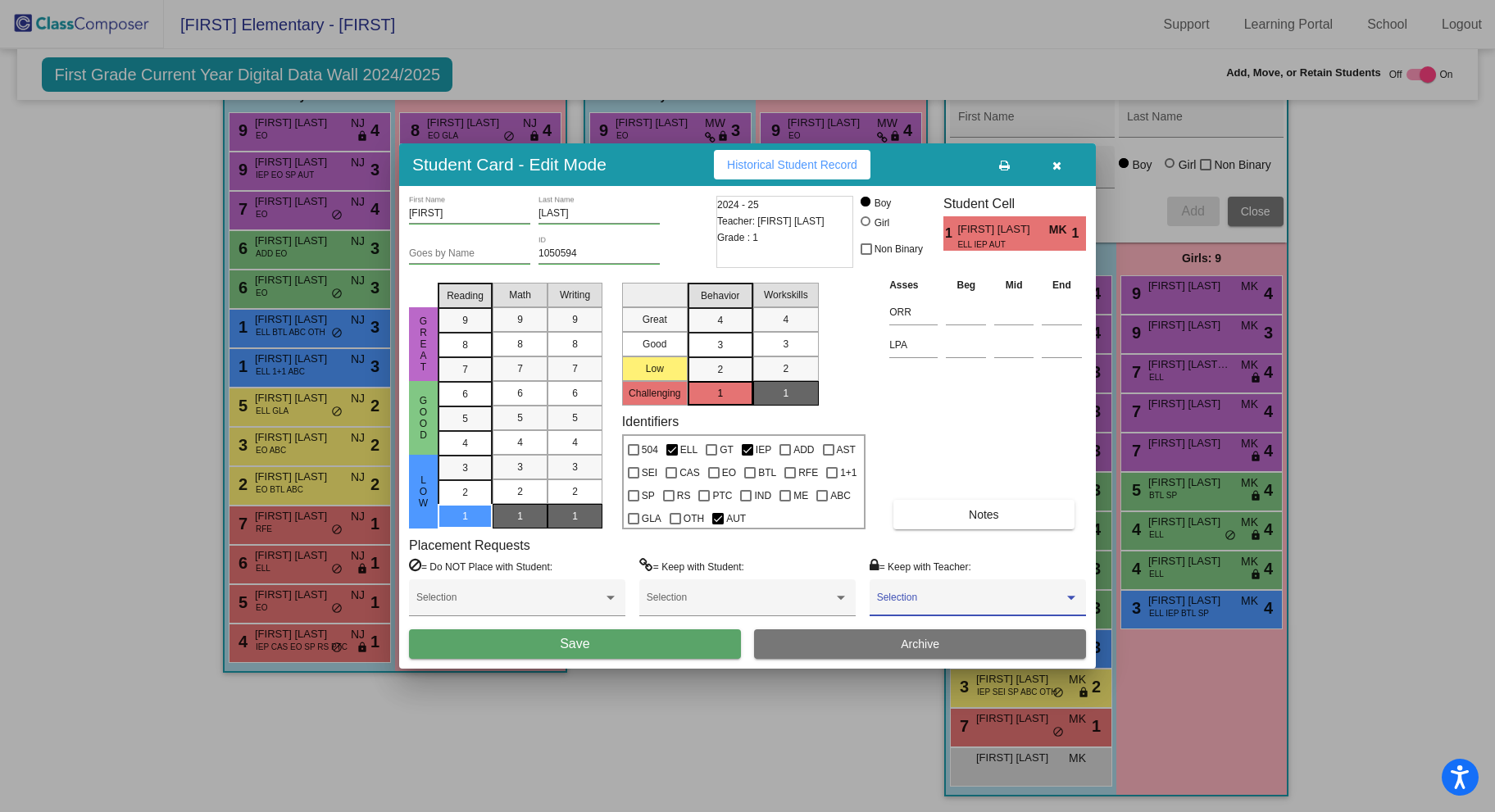 click at bounding box center (970, 603) 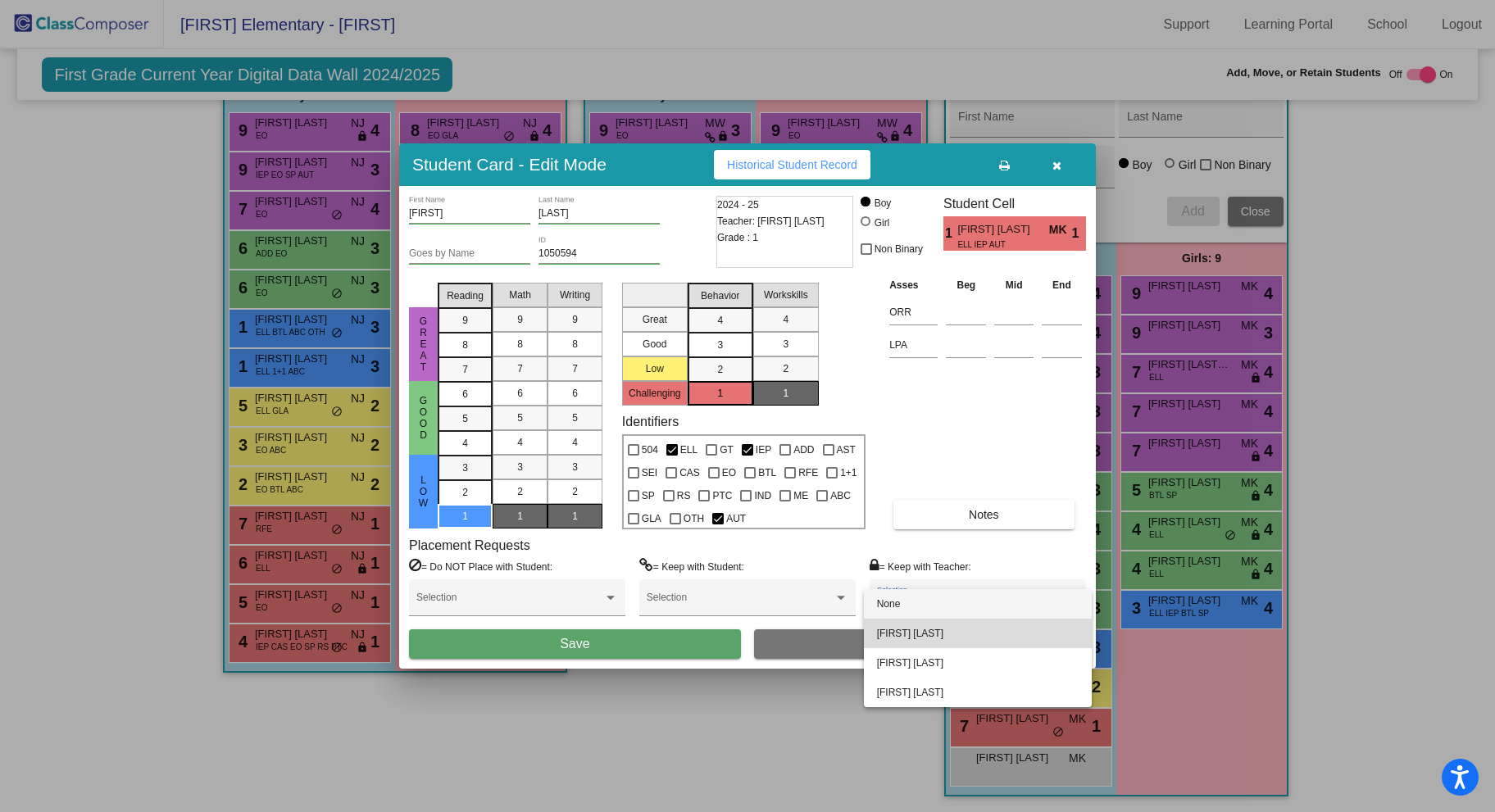 click on "Julie Perry" at bounding box center (978, 633) 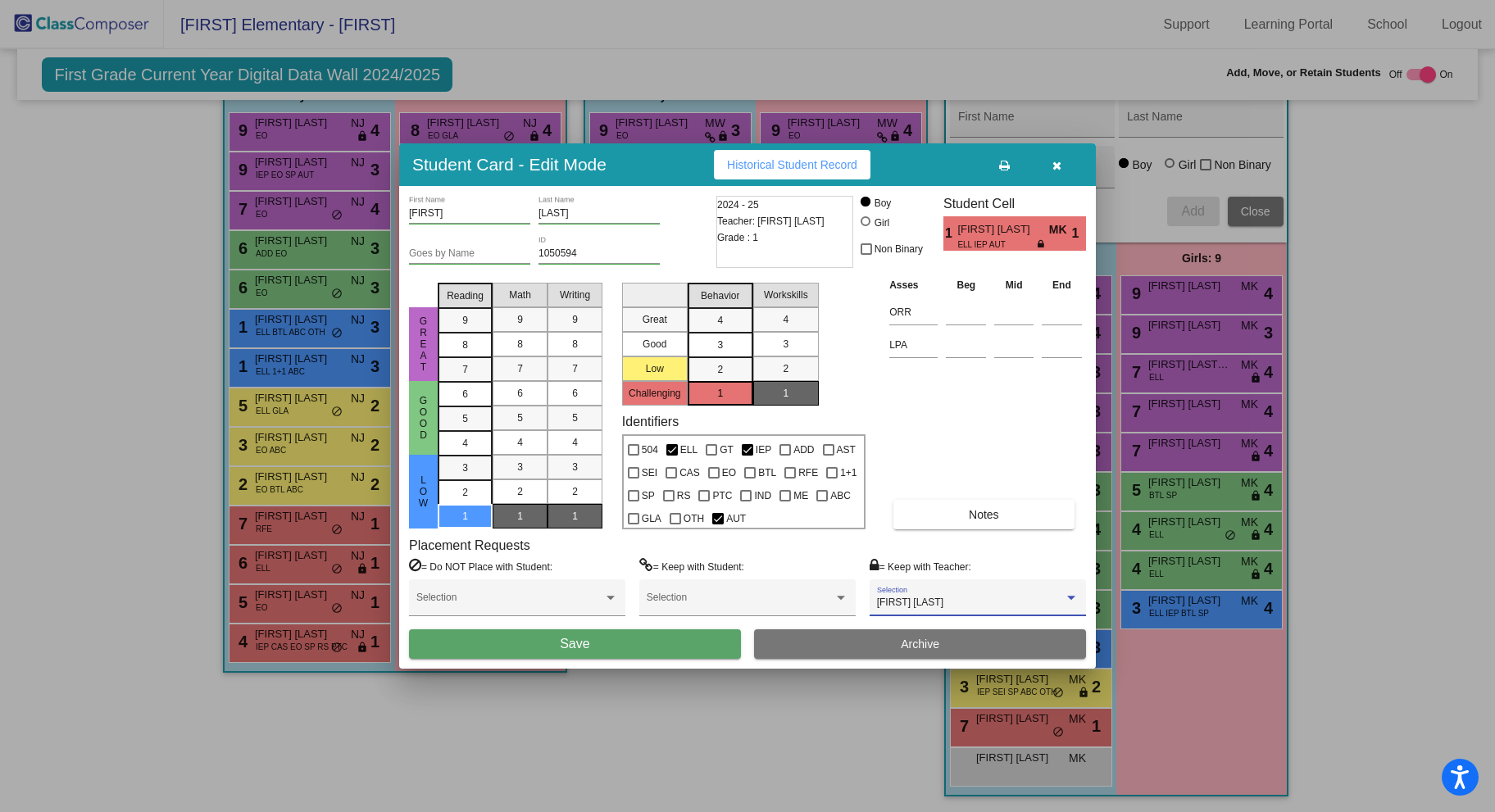 click on "Save" at bounding box center [575, 644] 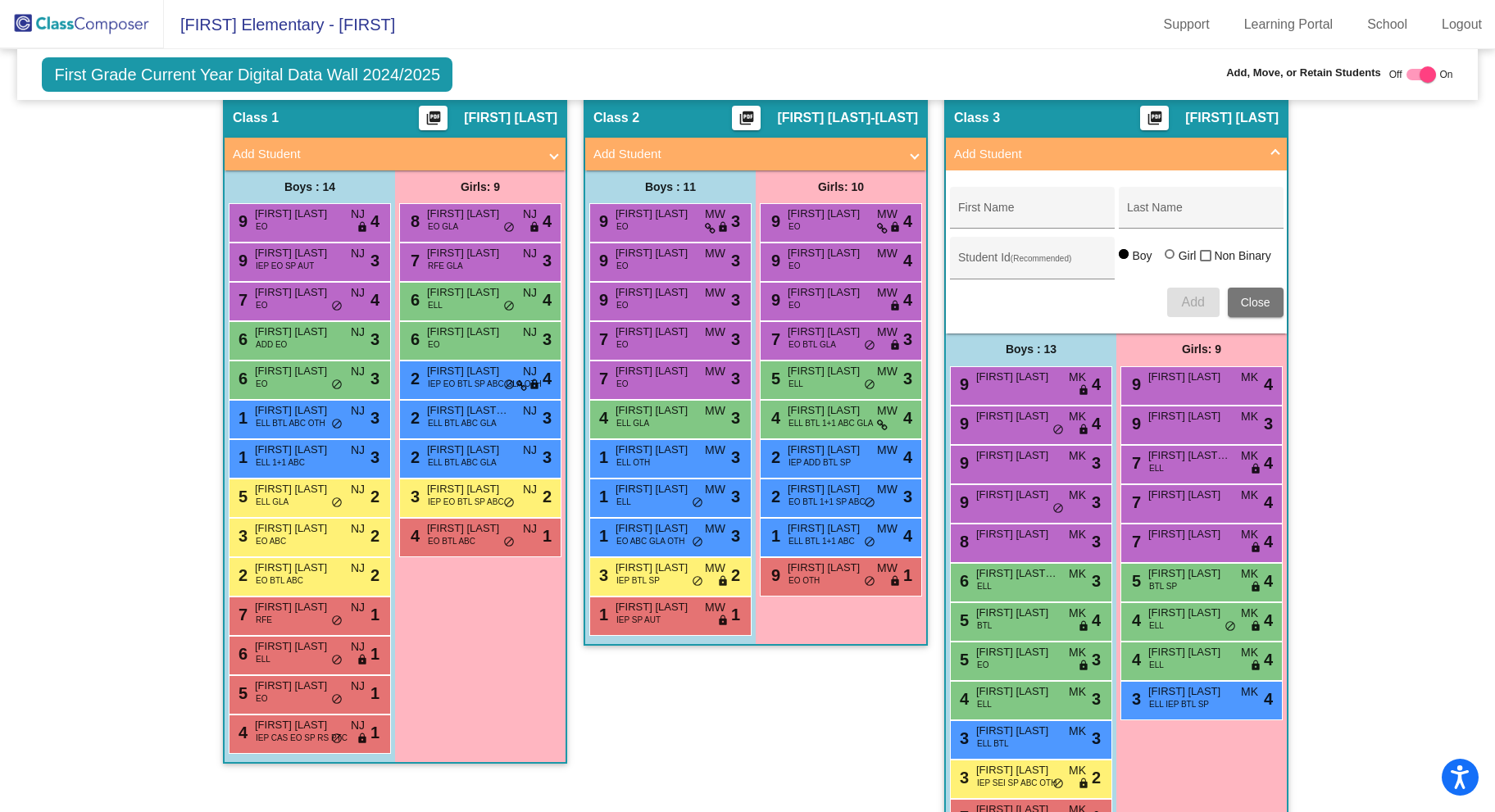scroll, scrollTop: 339, scrollLeft: 0, axis: vertical 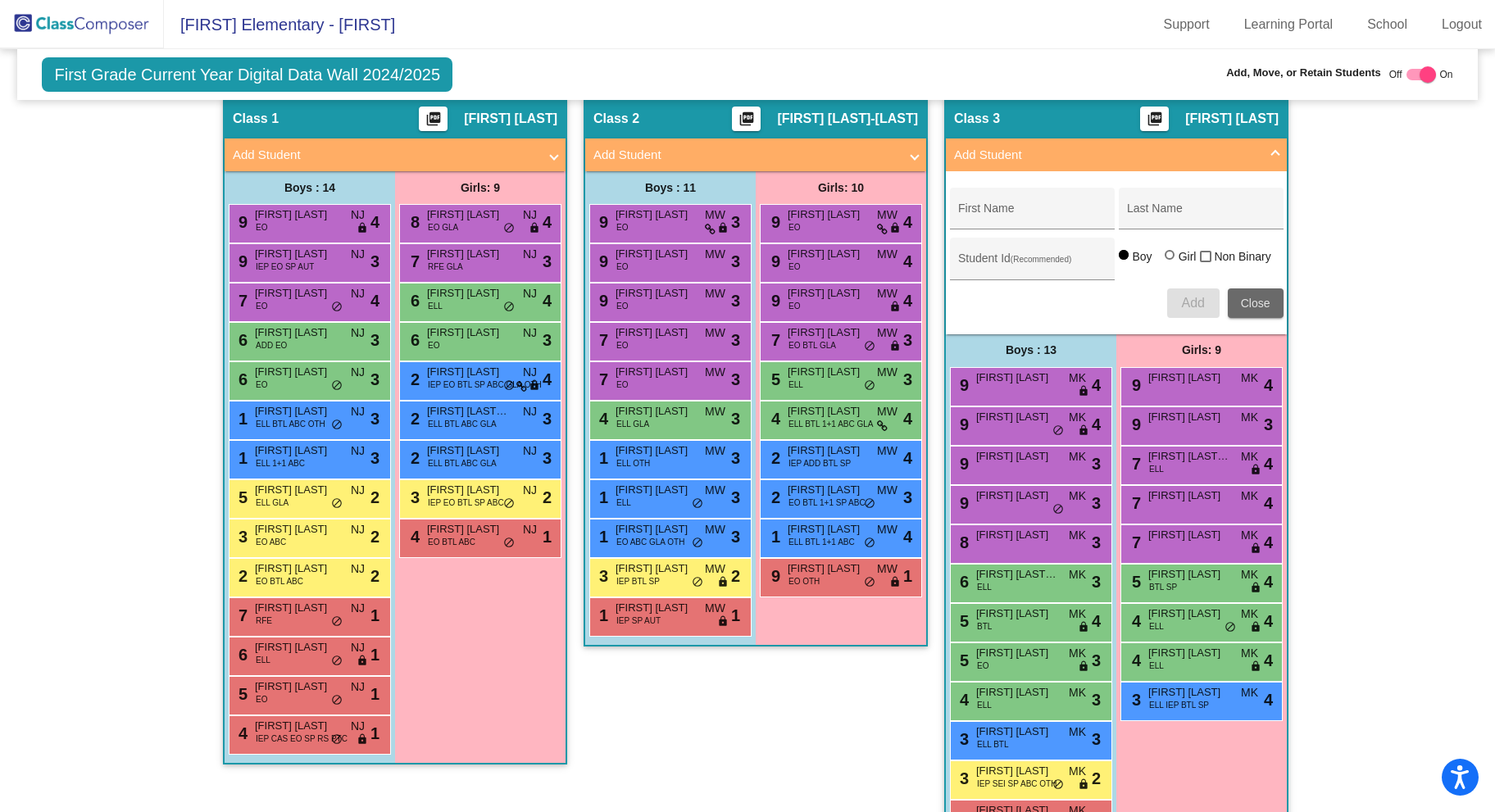 click on "Close" at bounding box center (1256, 303) 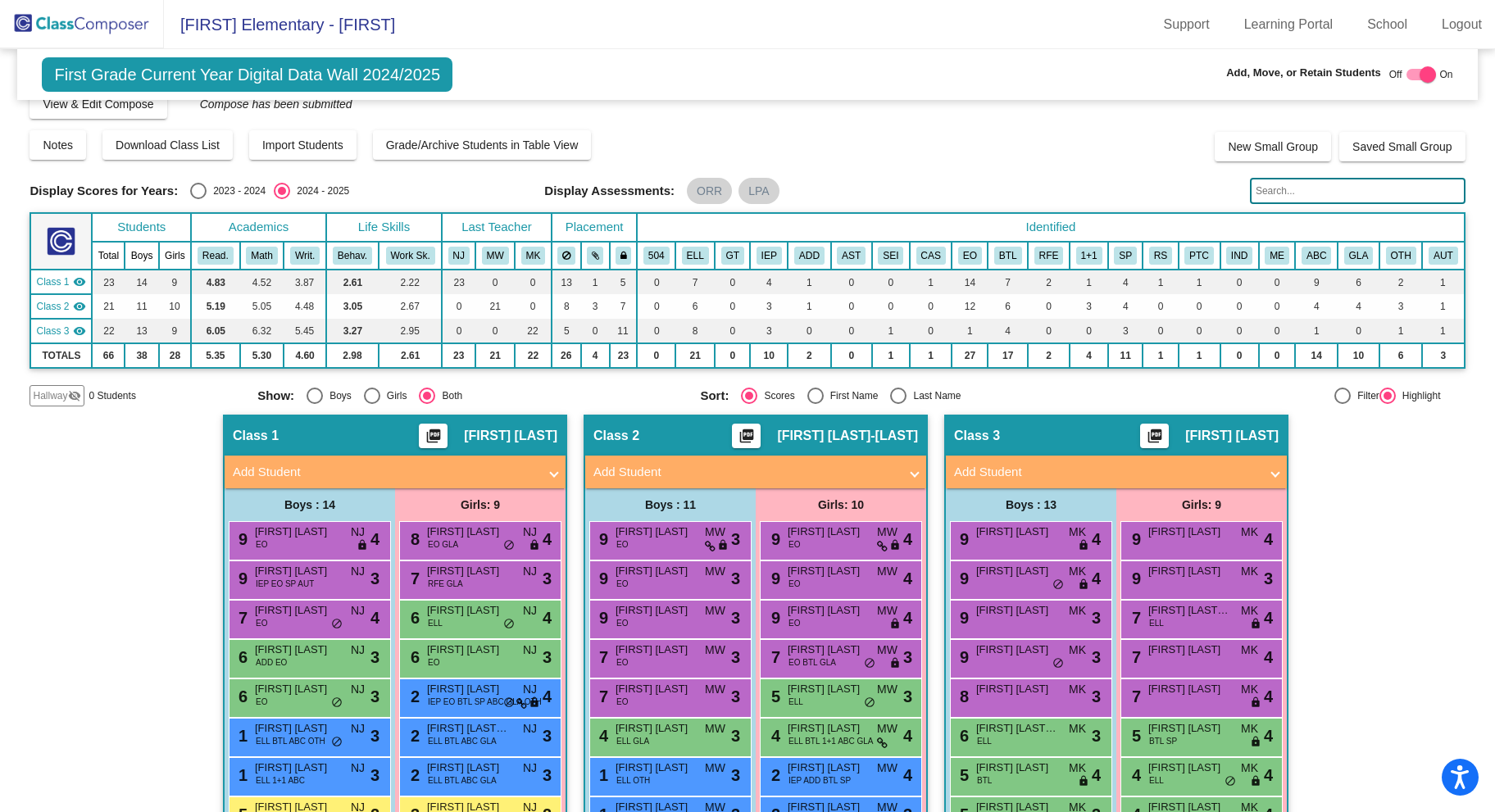 scroll, scrollTop: 0, scrollLeft: 0, axis: both 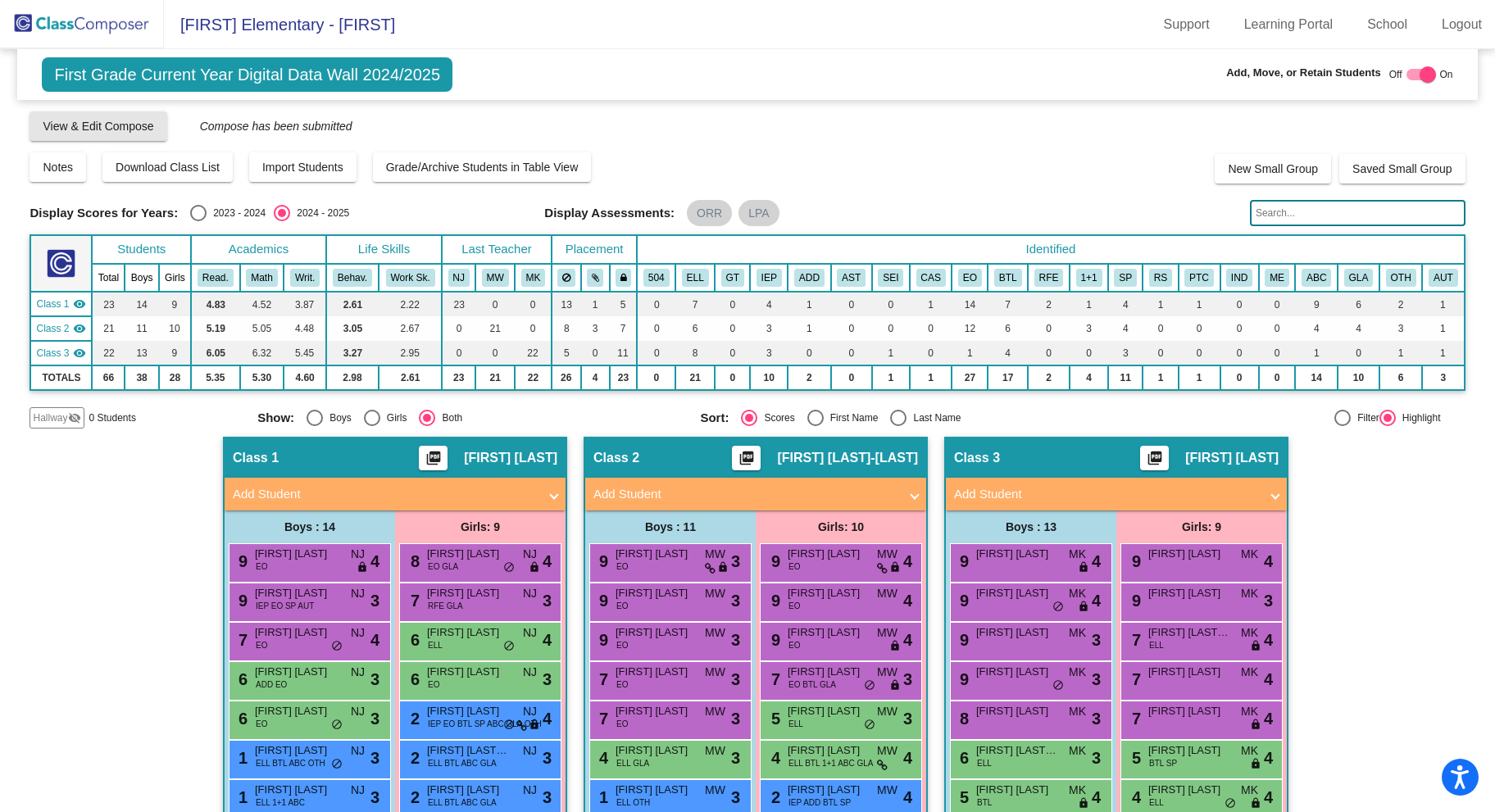 click on "View & Edit Compose" 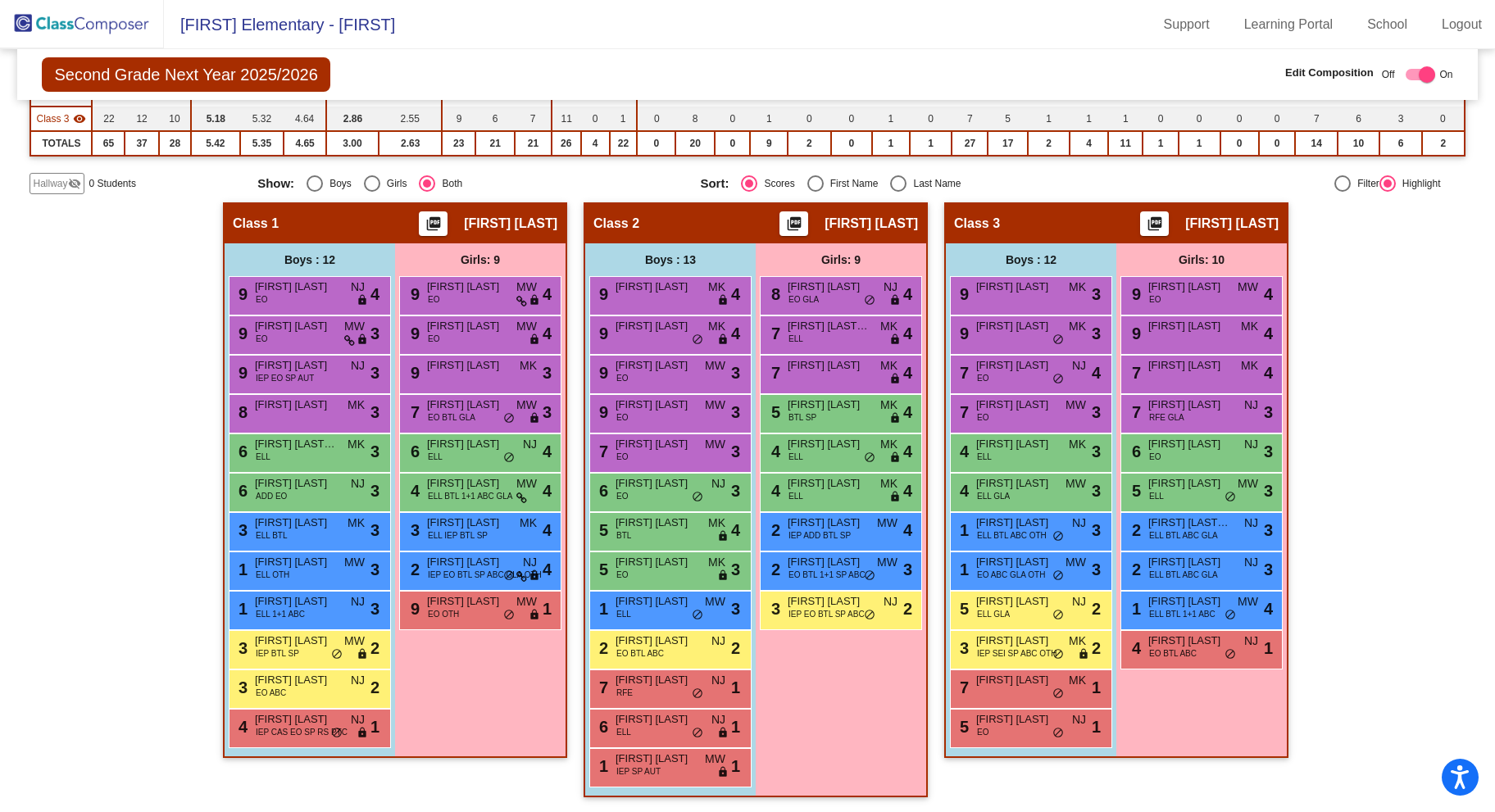 scroll, scrollTop: 0, scrollLeft: 0, axis: both 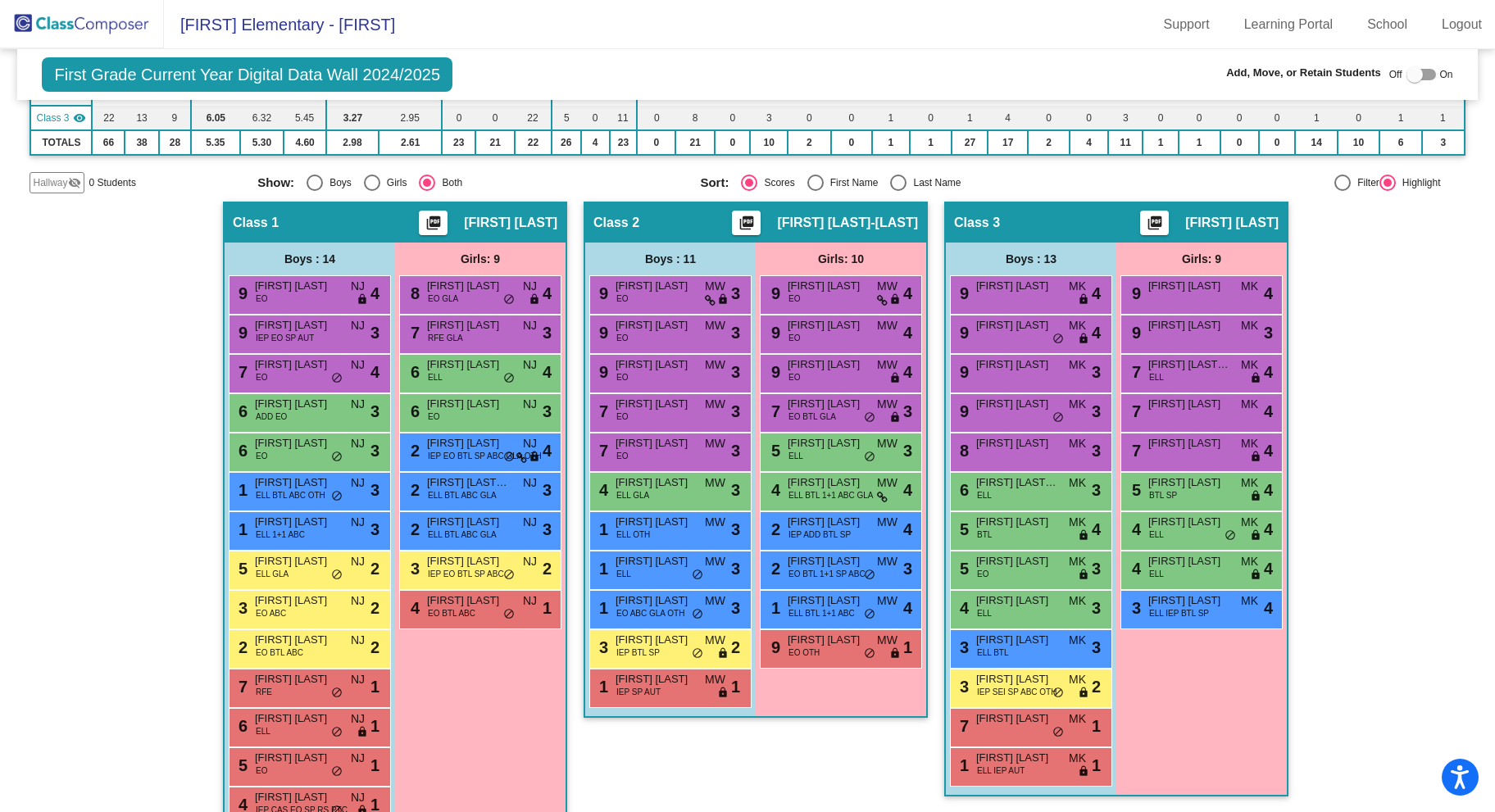 click on "Kevin Valdovinos" at bounding box center (1017, 758) 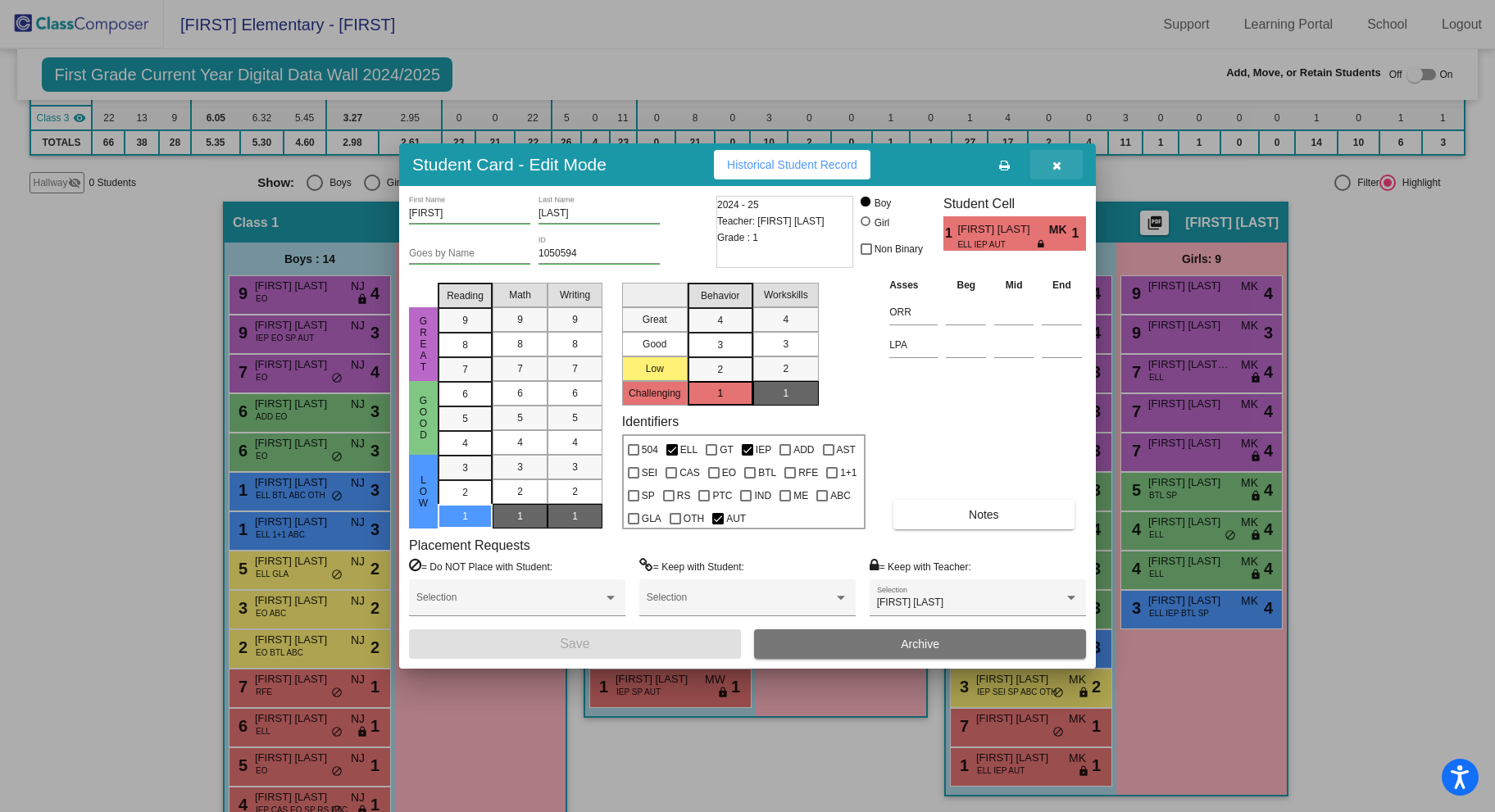click at bounding box center (1056, 166) 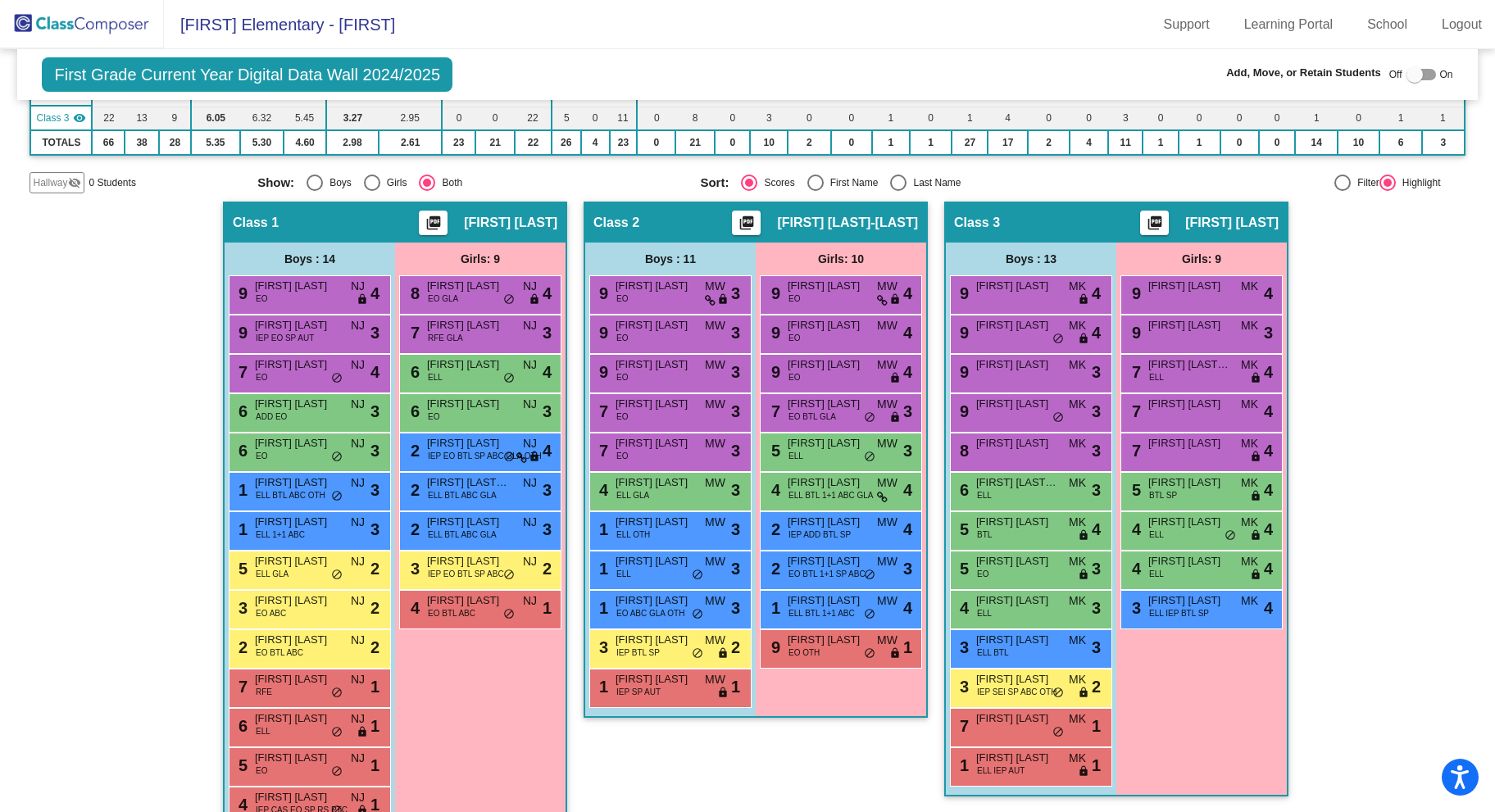 scroll, scrollTop: 0, scrollLeft: 0, axis: both 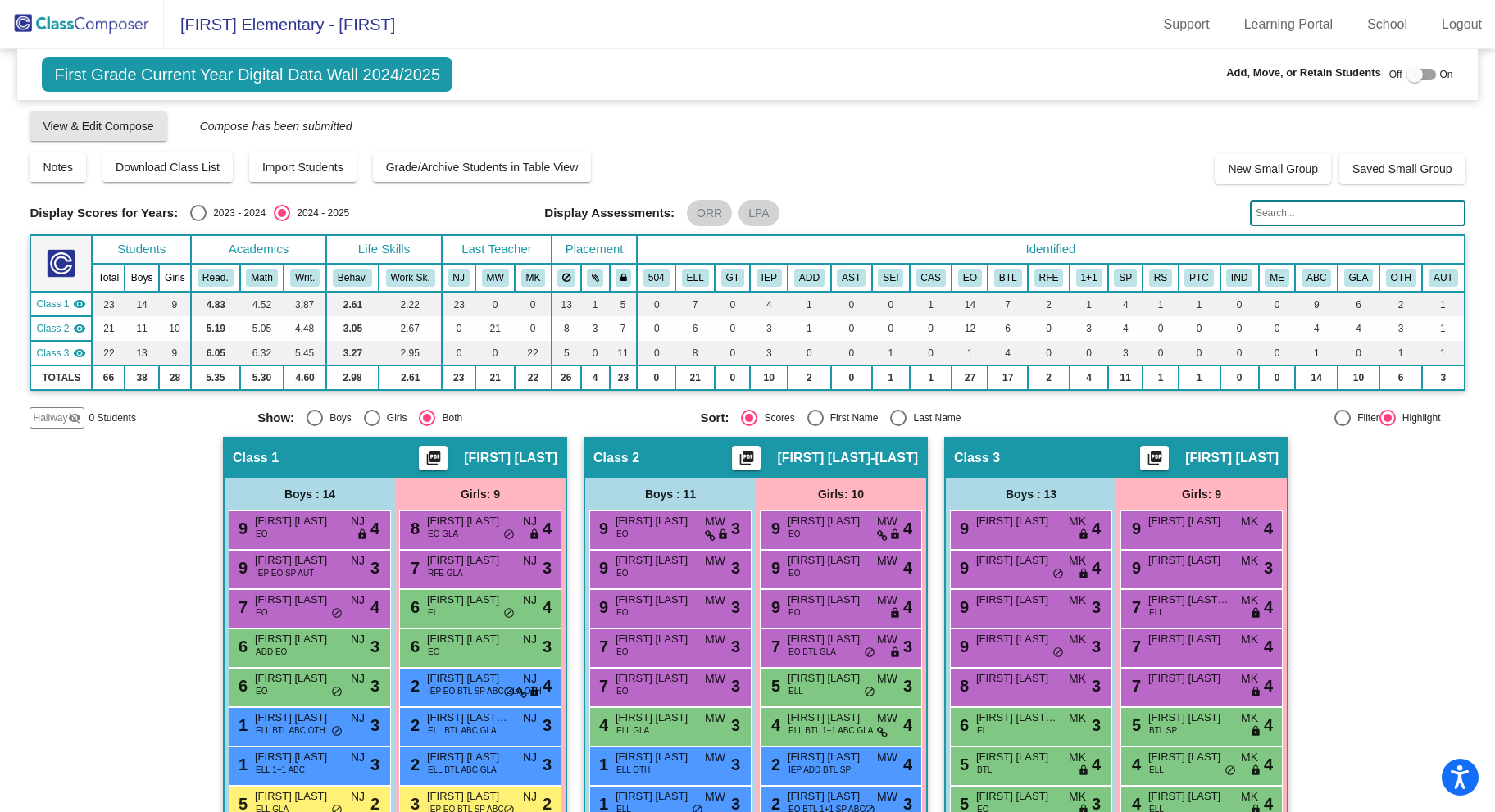 click on "View & Edit Compose" 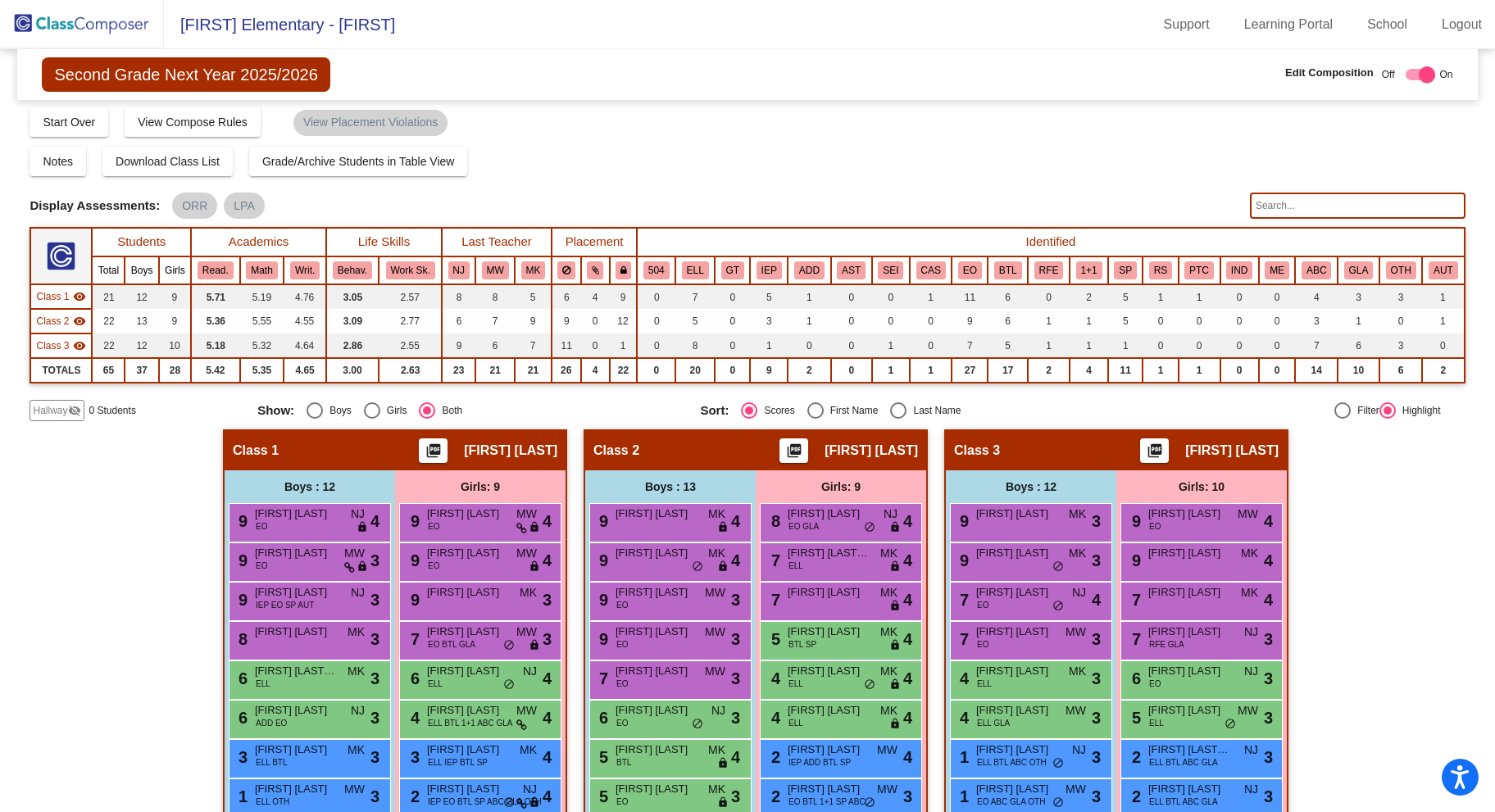 scroll, scrollTop: 0, scrollLeft: 0, axis: both 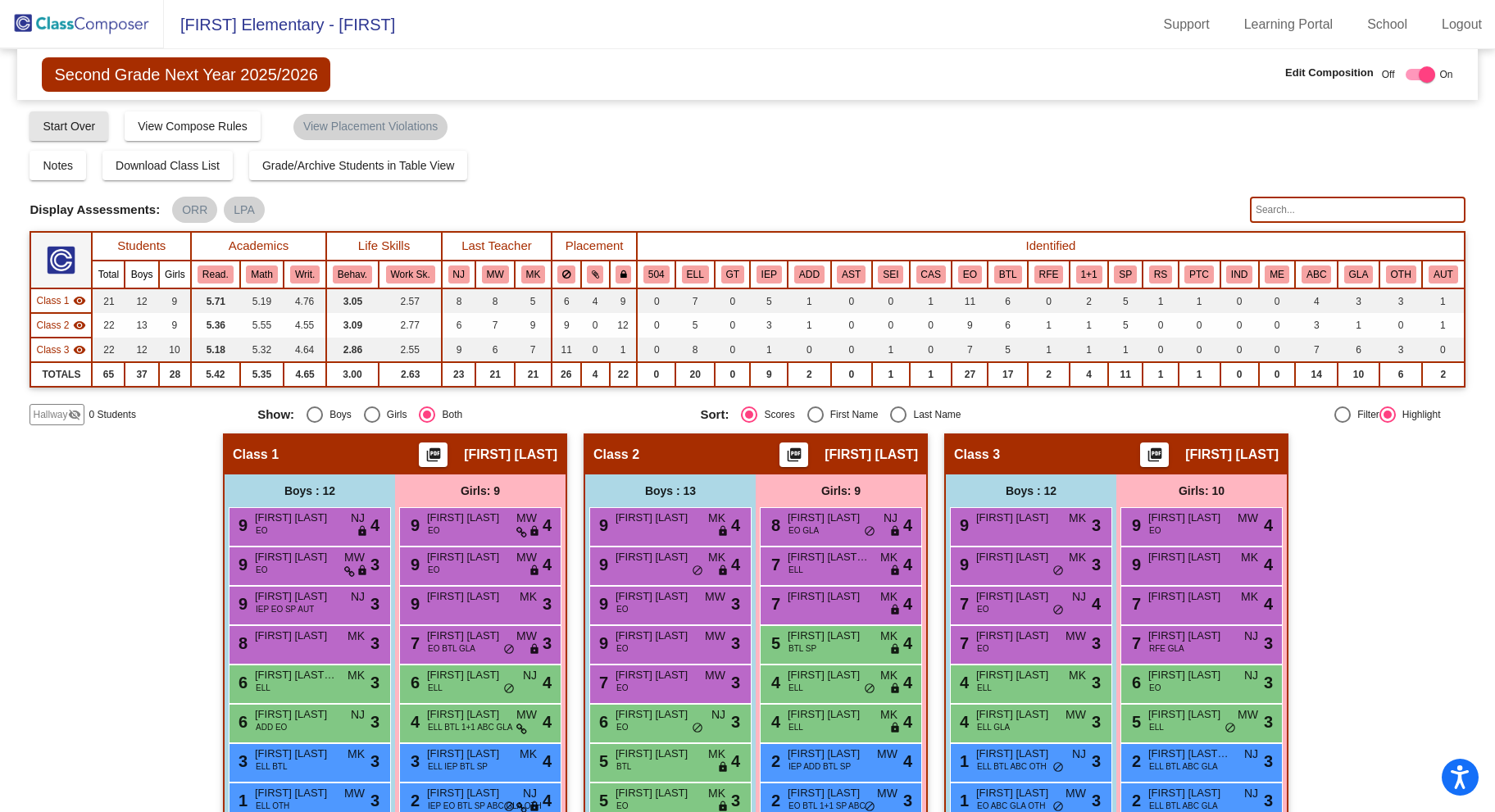 click on "Start Over" 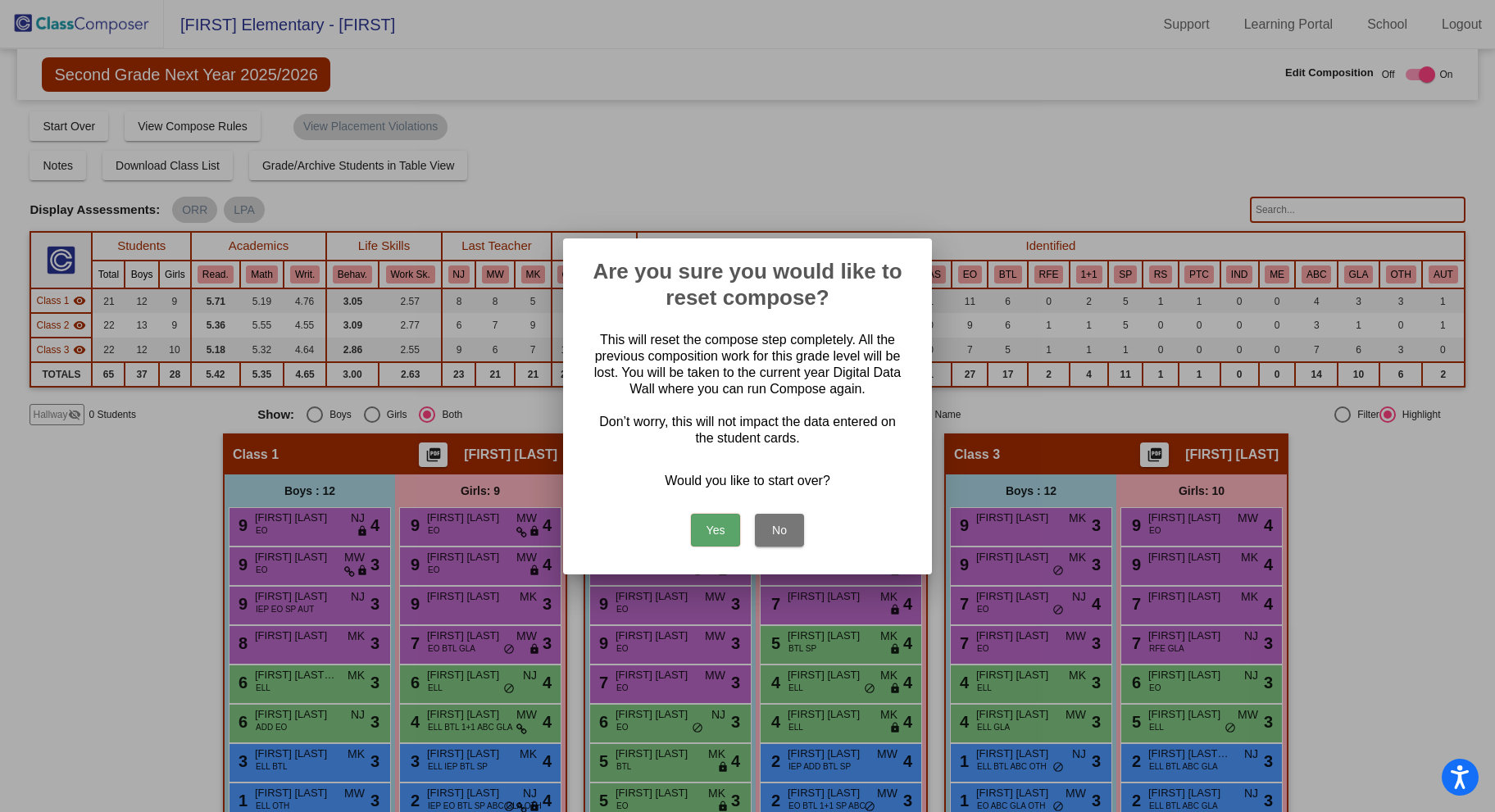 click on "No" at bounding box center [779, 530] 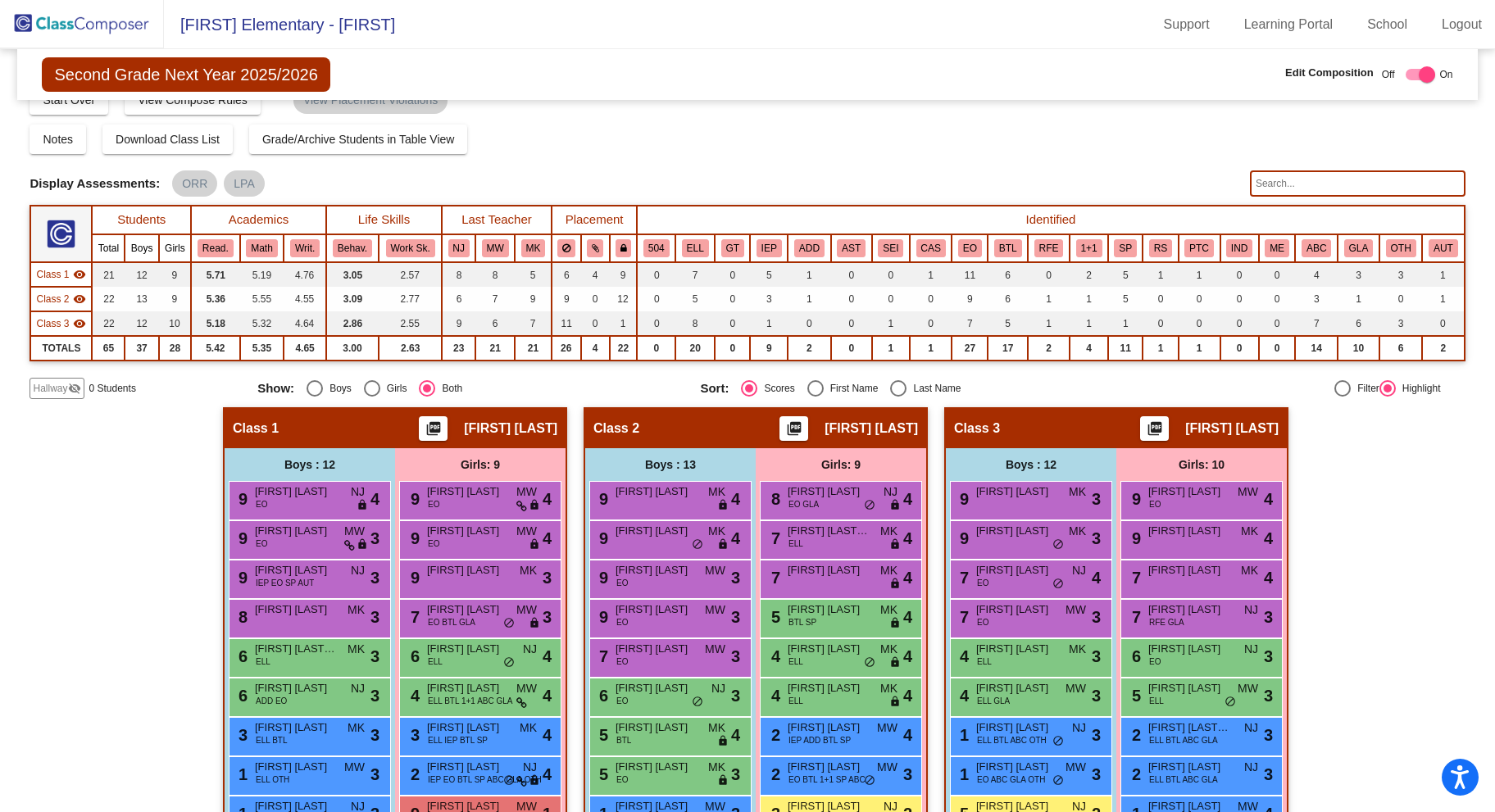 scroll, scrollTop: 0, scrollLeft: 0, axis: both 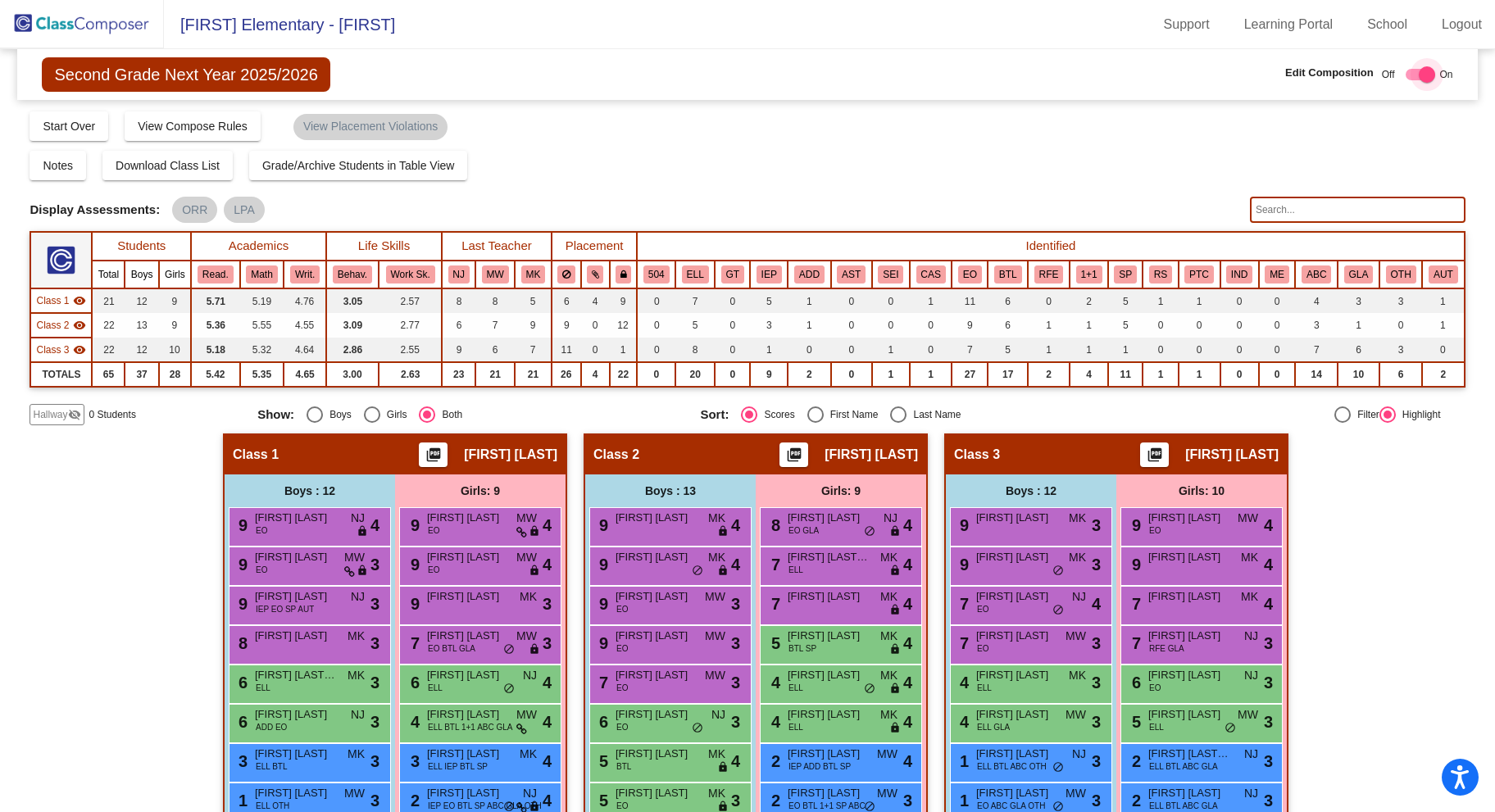click at bounding box center (1420, 75) 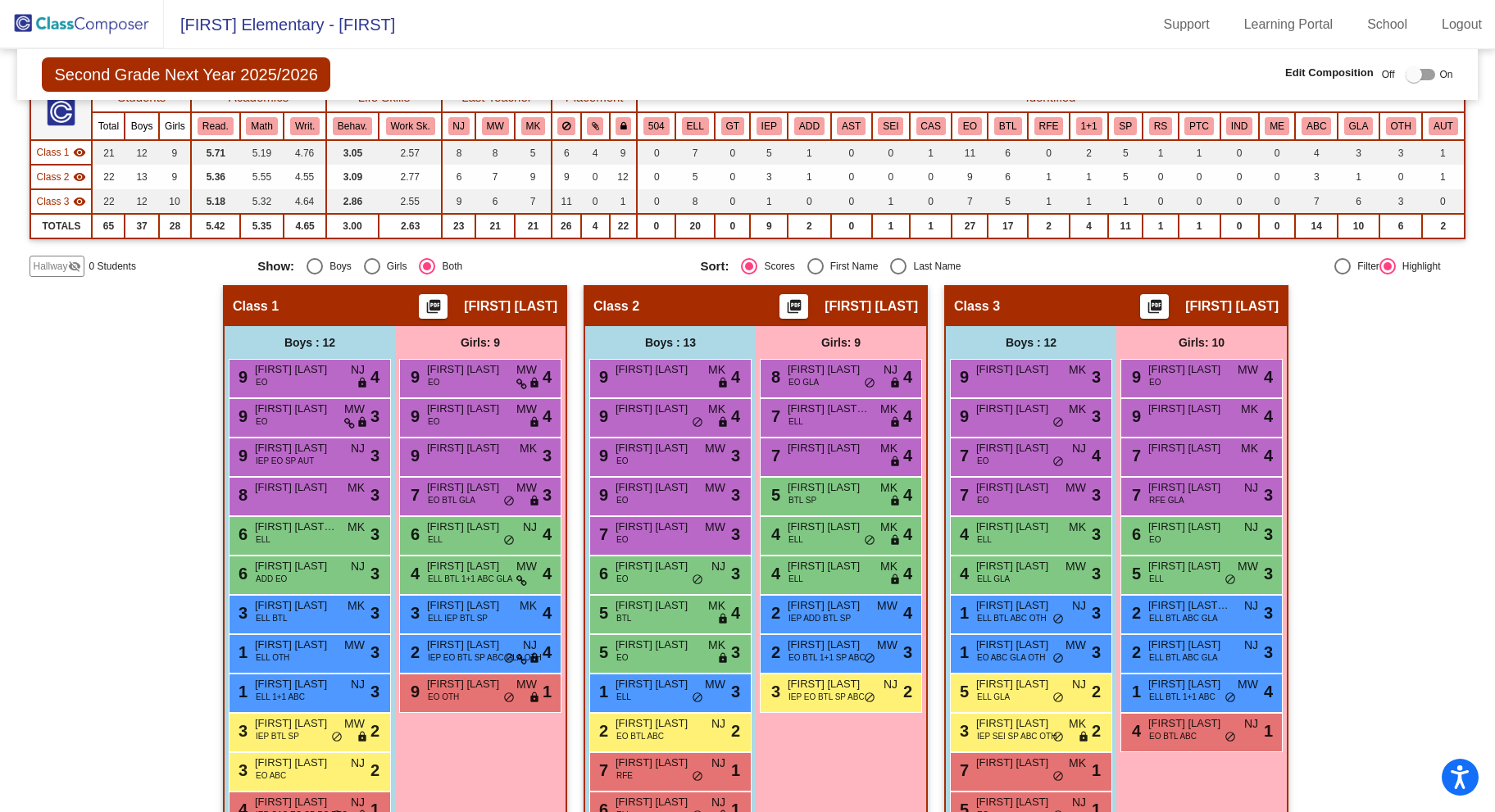 scroll, scrollTop: 149, scrollLeft: 0, axis: vertical 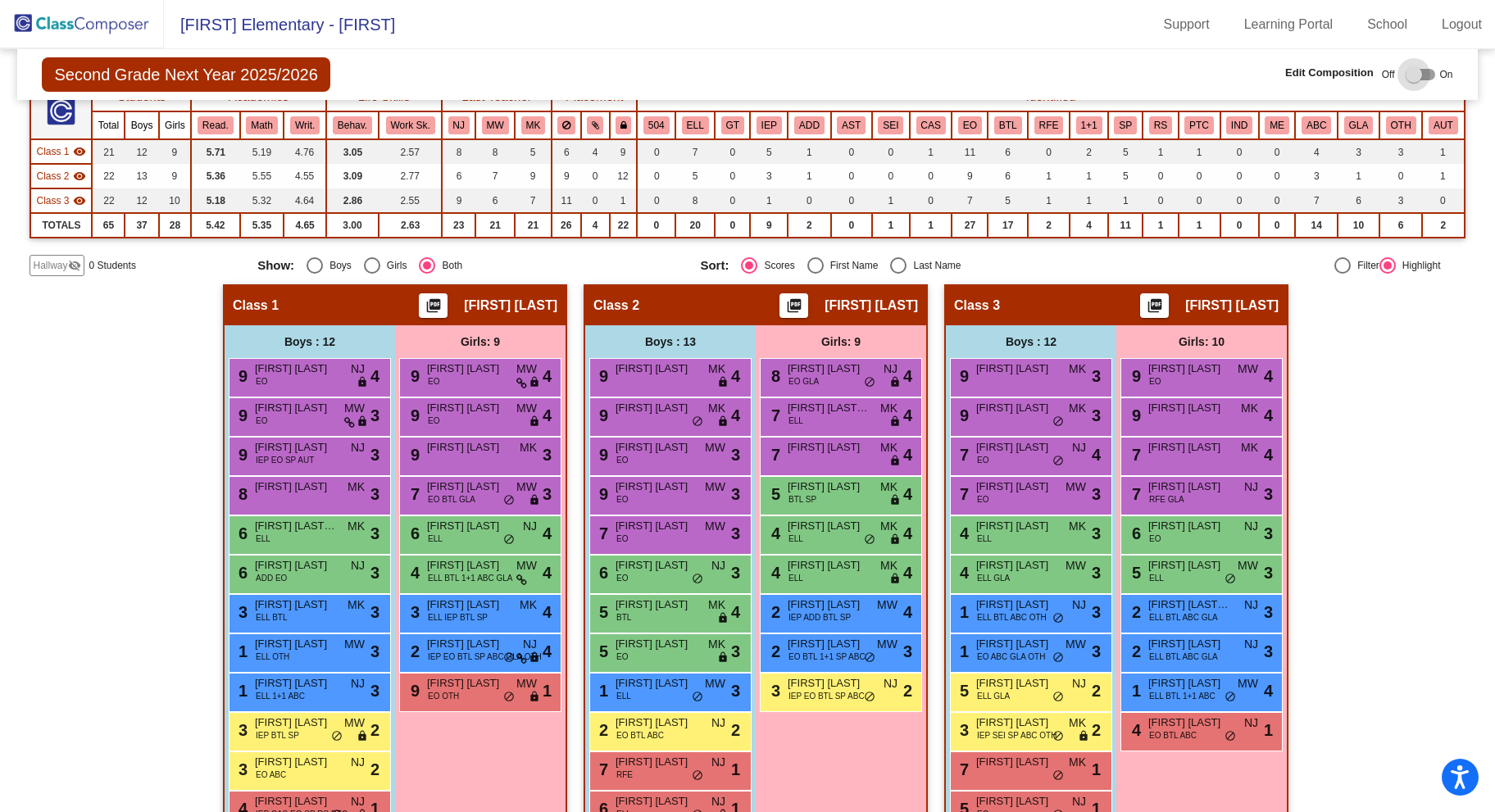 click at bounding box center (1420, 75) 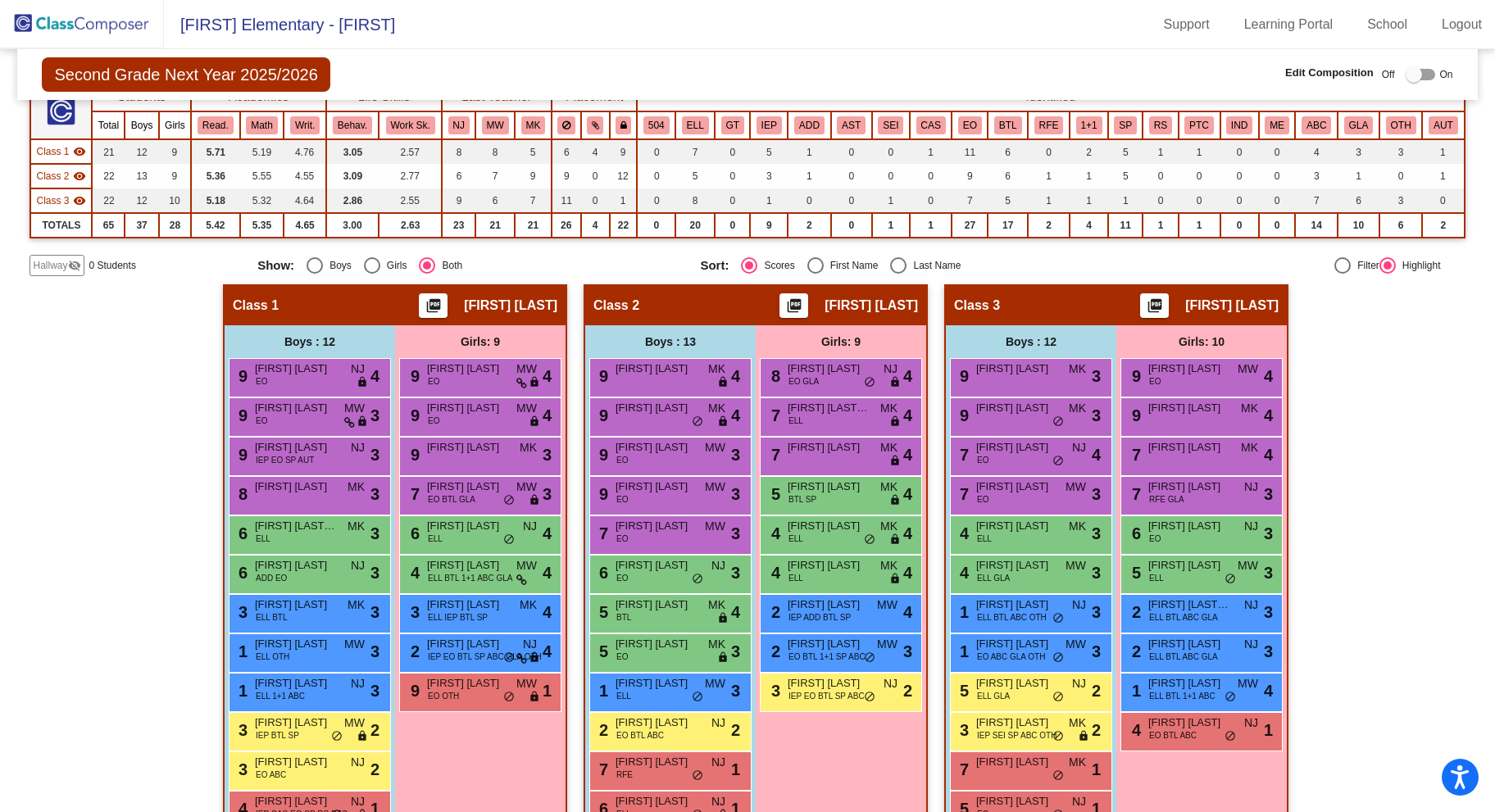 checkbox on "true" 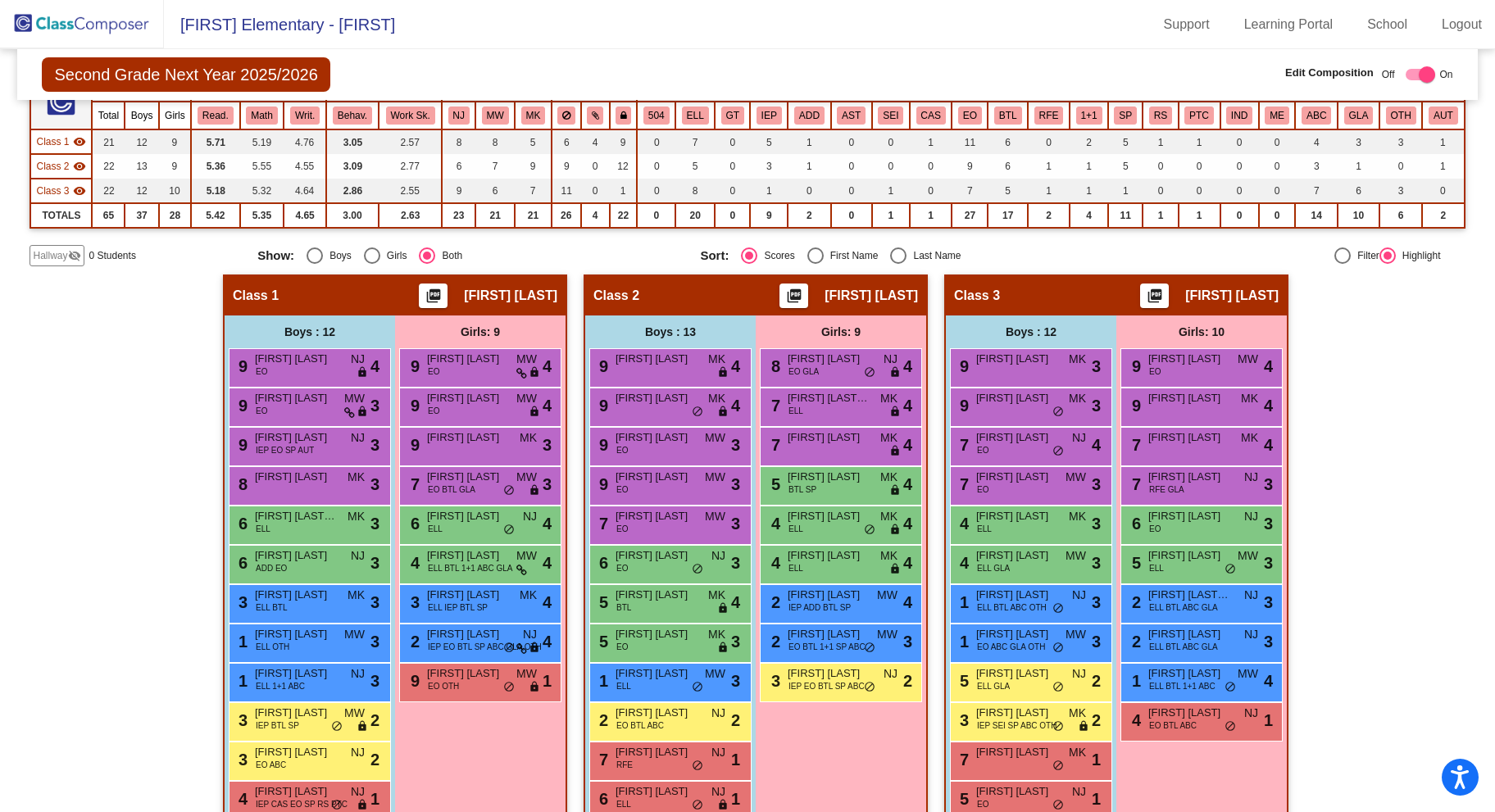 scroll, scrollTop: 0, scrollLeft: 0, axis: both 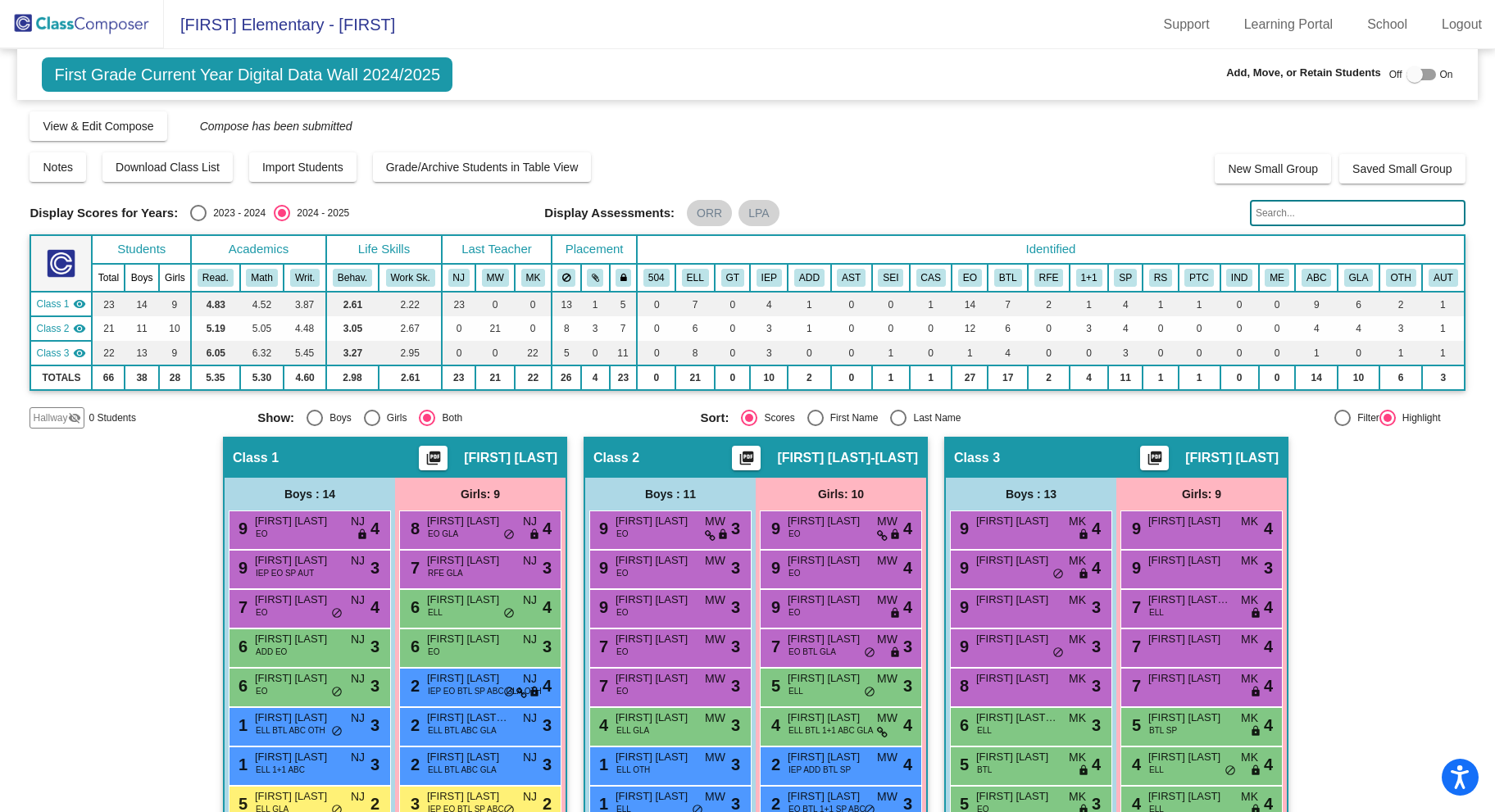 click on "View & Edit Compose" 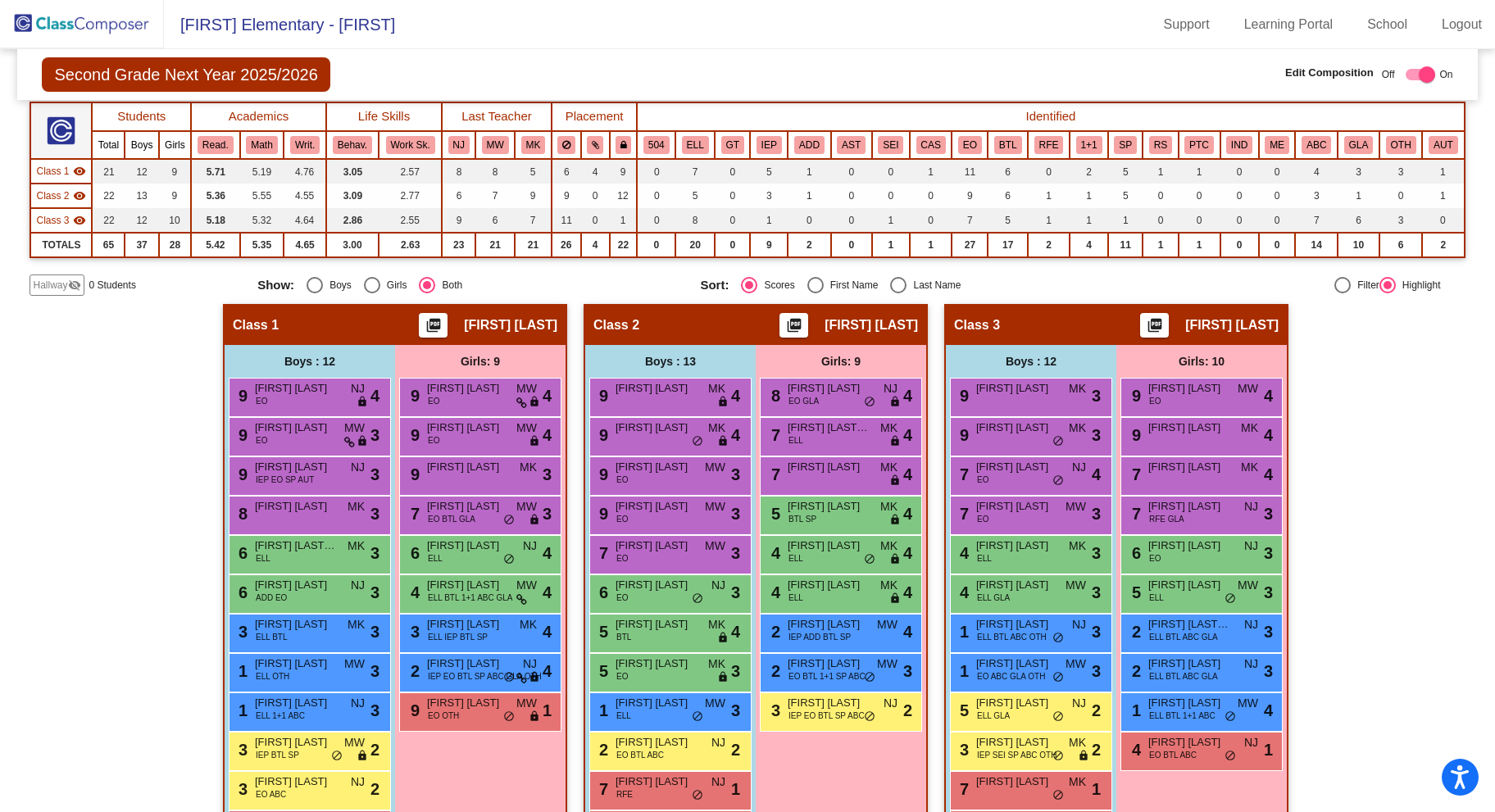 scroll, scrollTop: 133, scrollLeft: 0, axis: vertical 